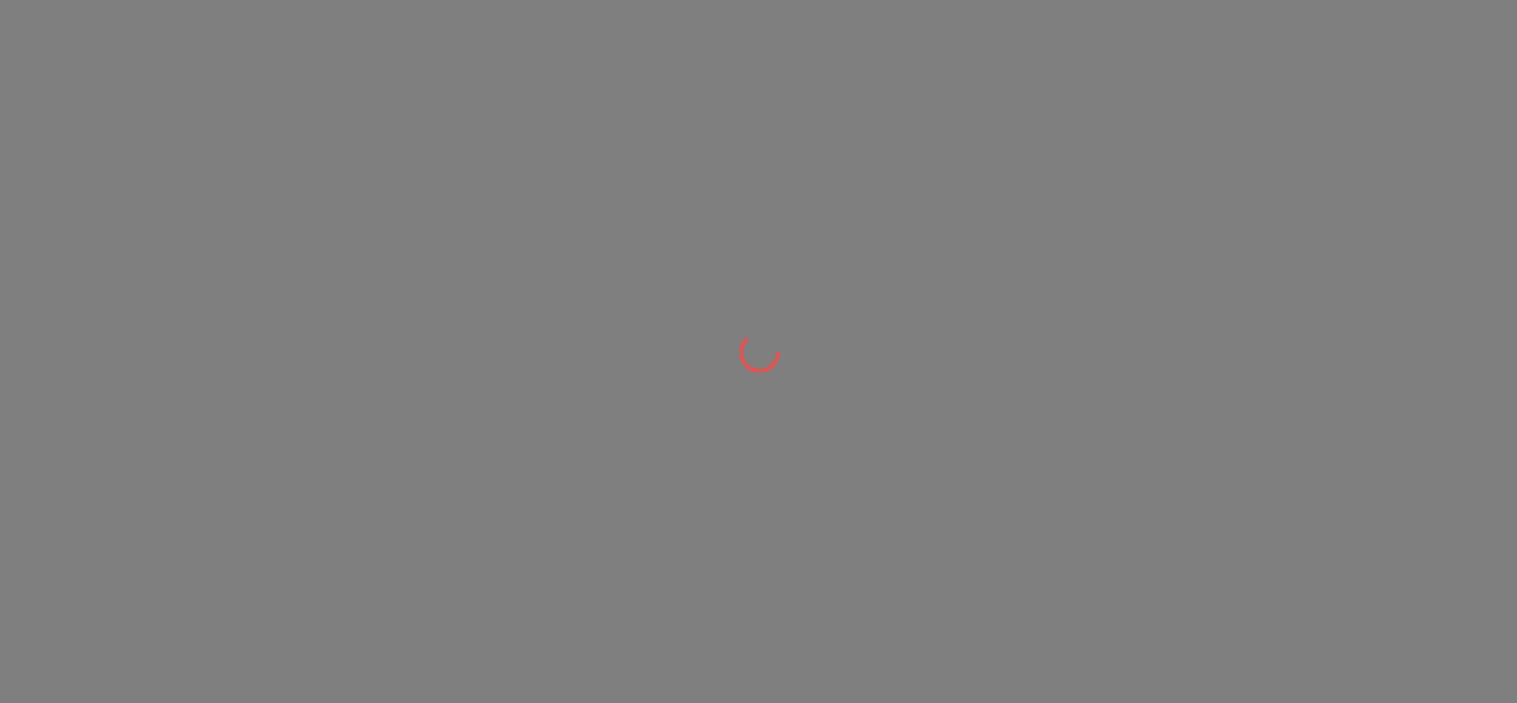 scroll, scrollTop: 0, scrollLeft: 0, axis: both 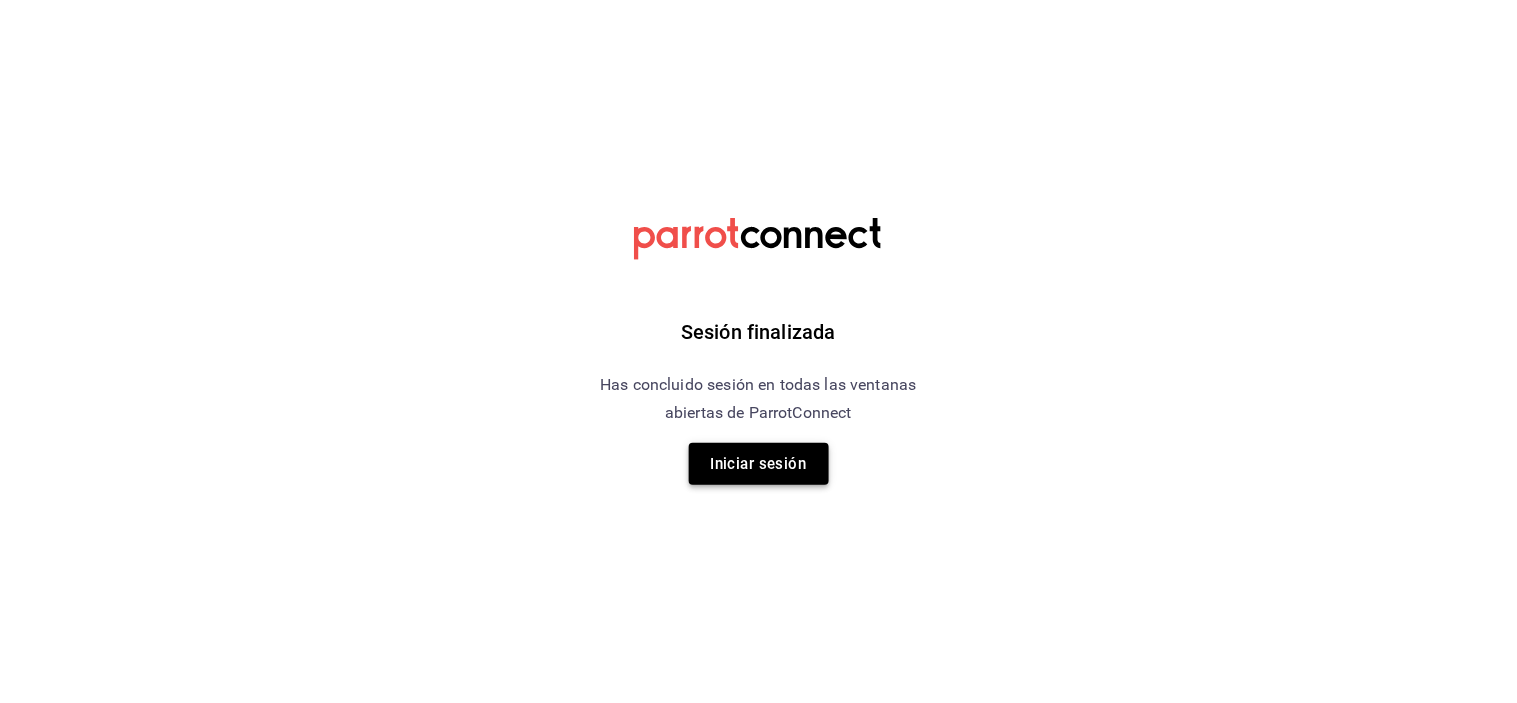 click on "Iniciar sesión" at bounding box center (759, 464) 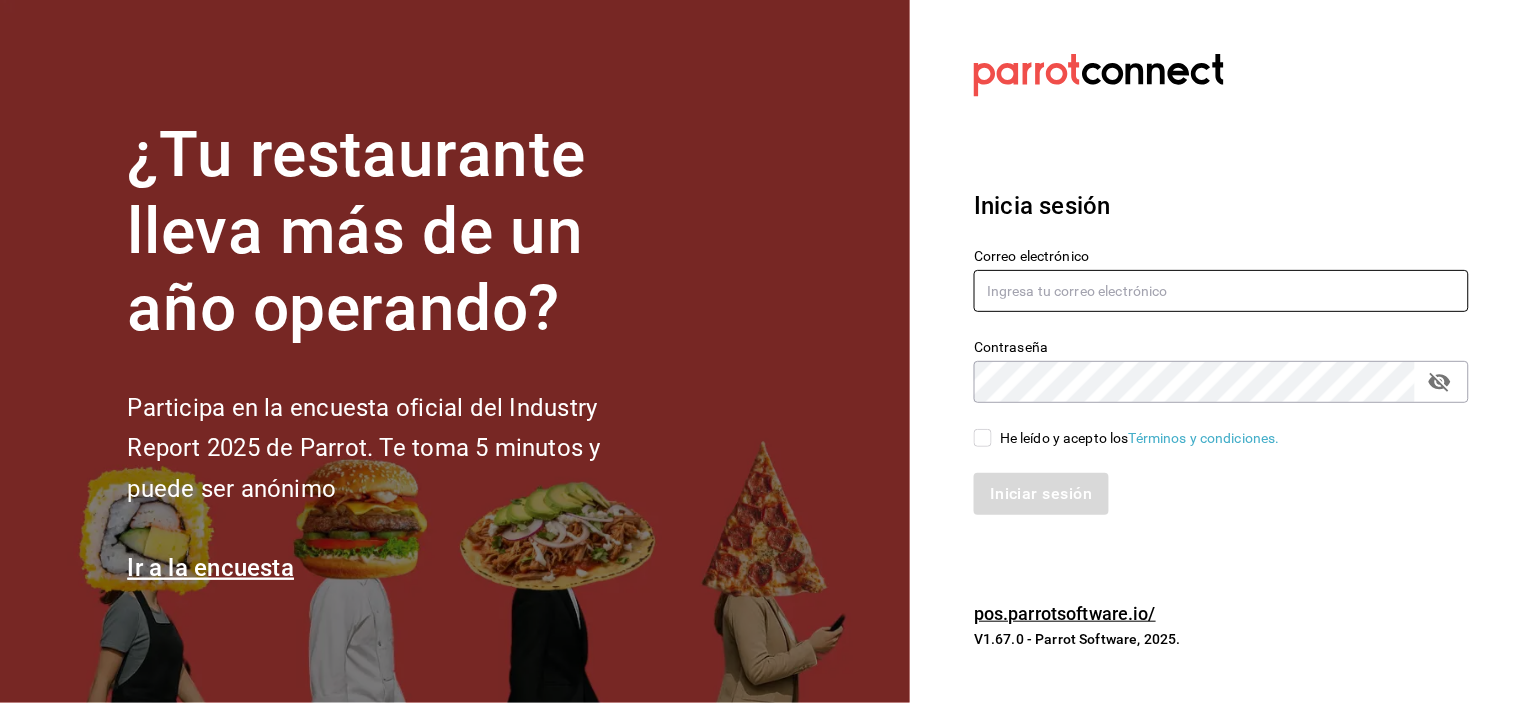 click at bounding box center [1221, 291] 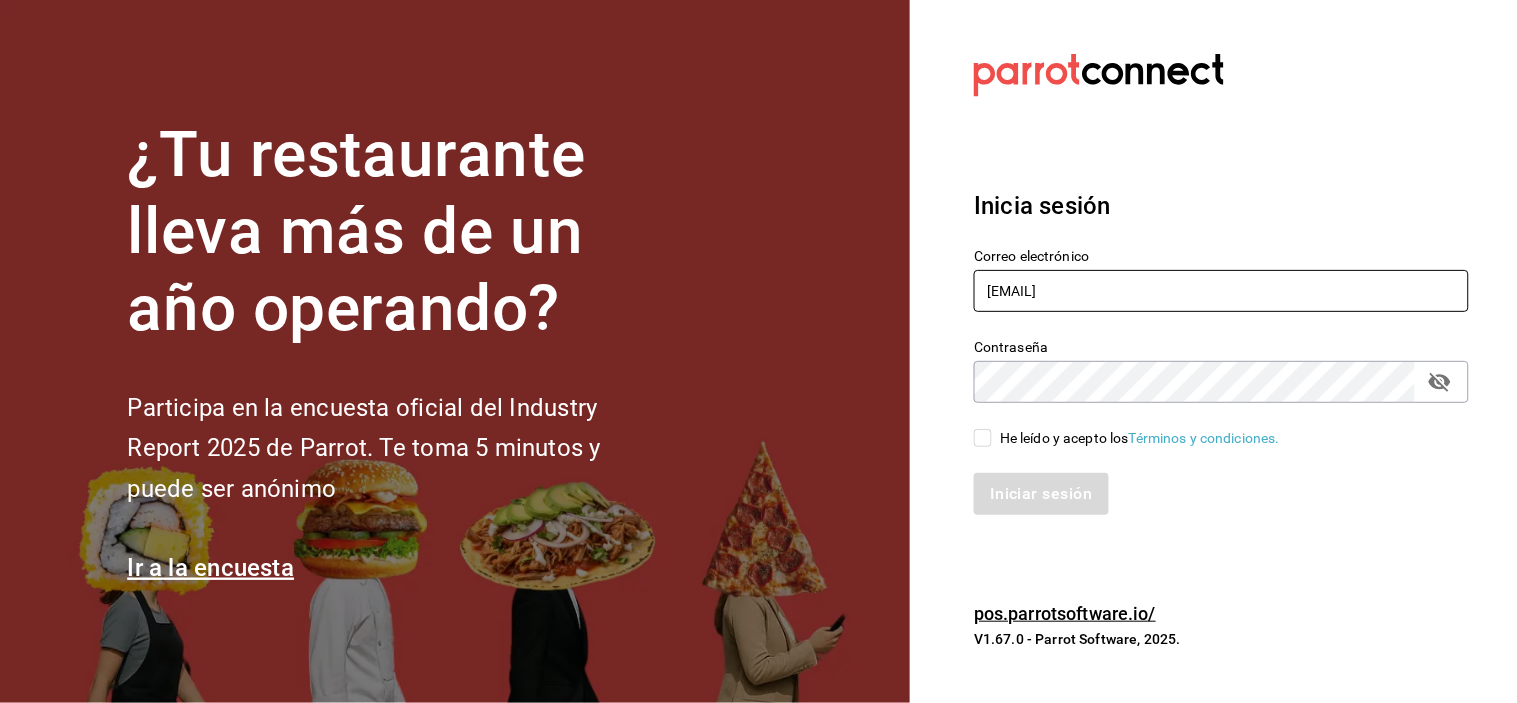 type on "ANIMA.PV@HOTMAIL.COM" 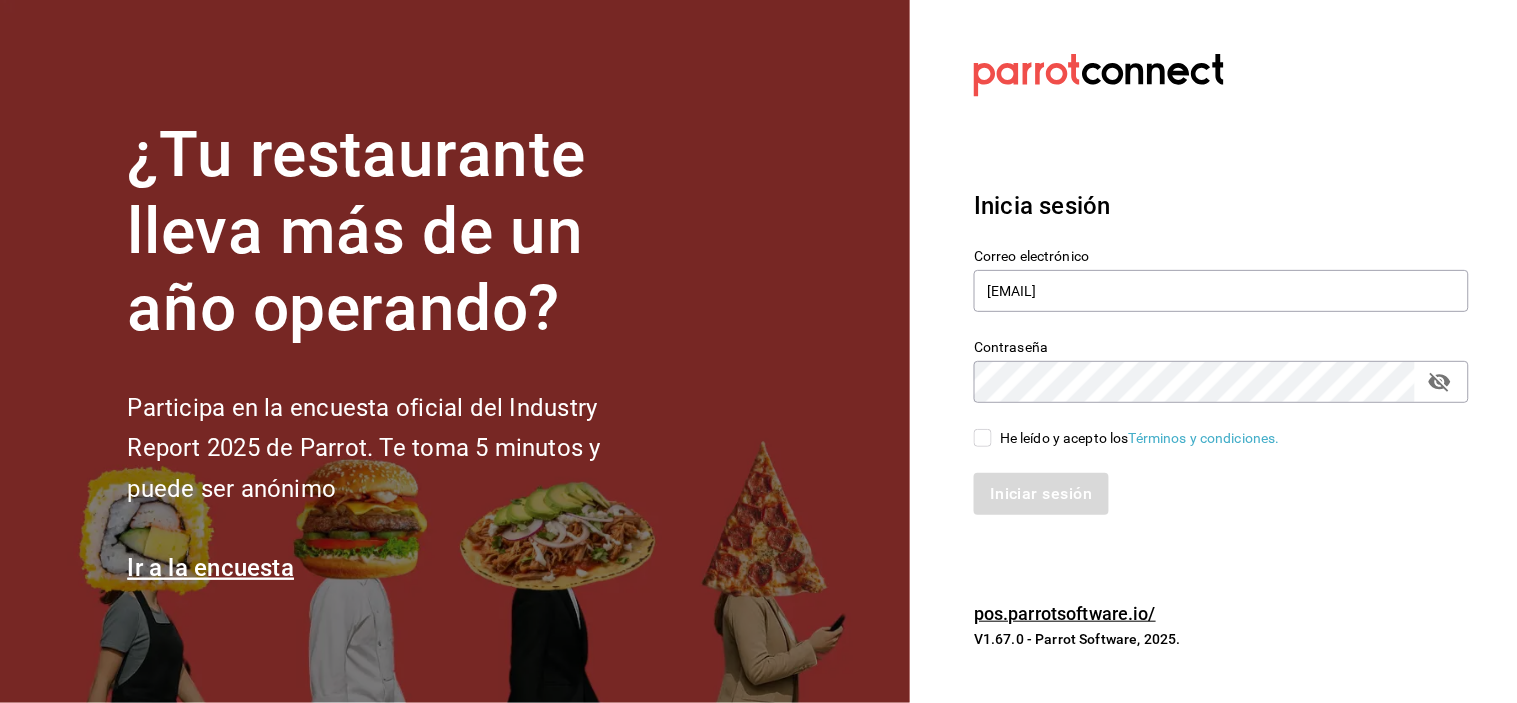 click 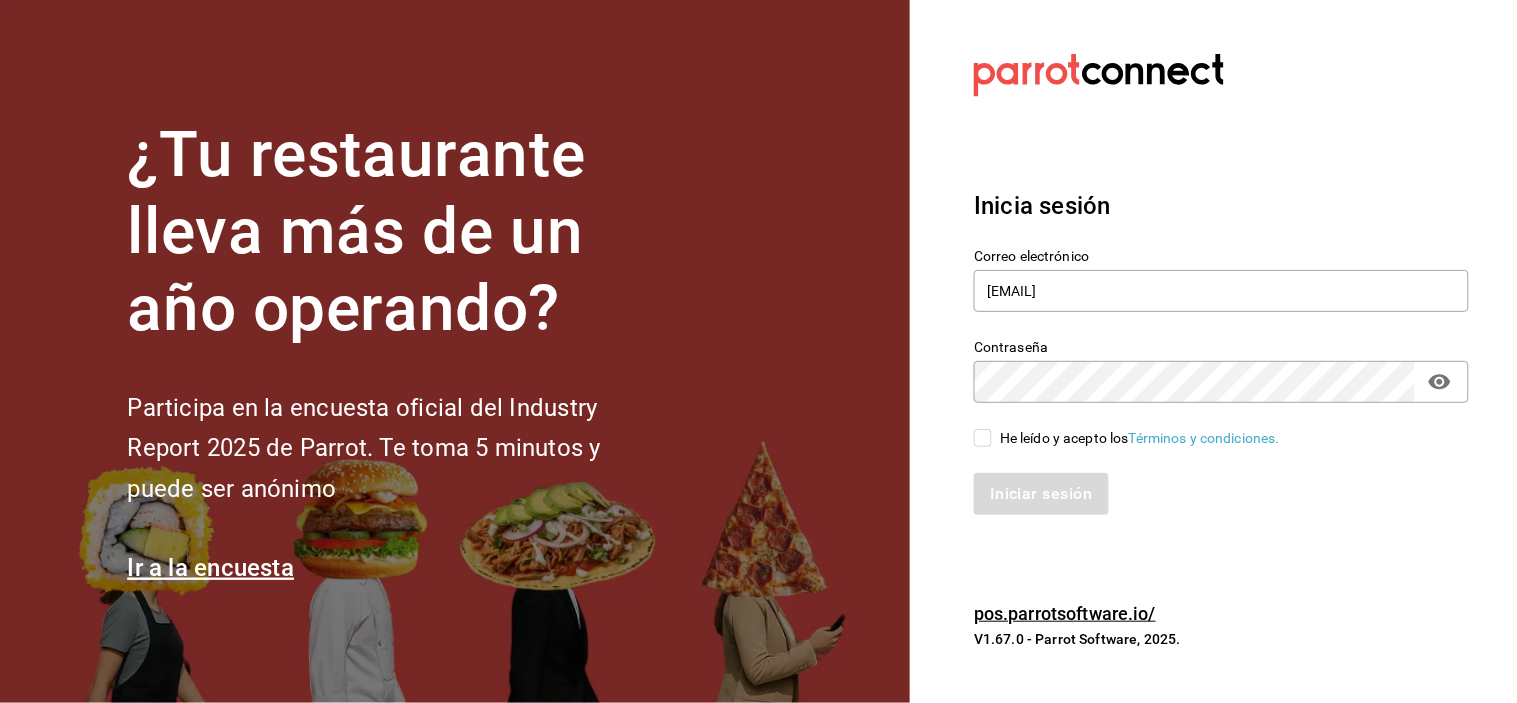 click on "He leído y acepto los  Términos y condiciones." at bounding box center [1140, 438] 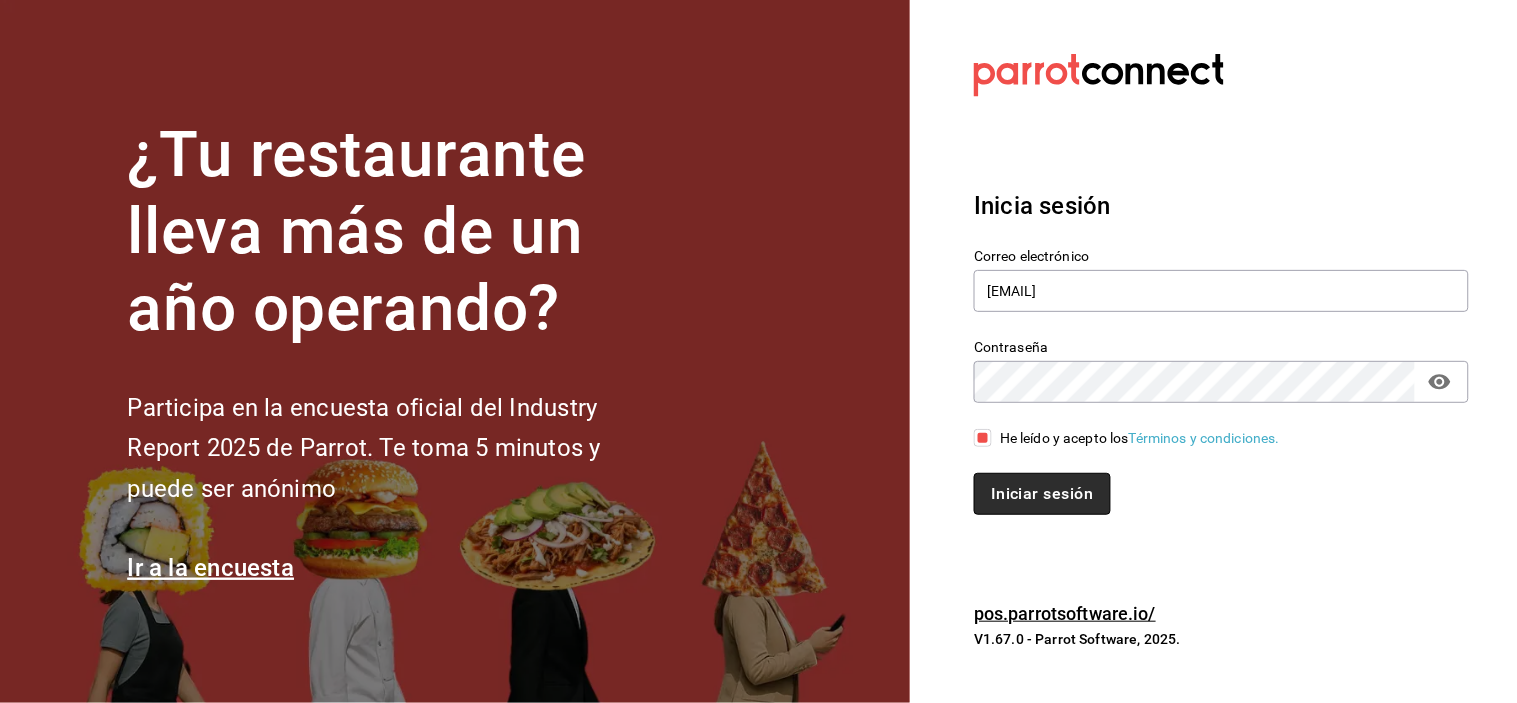 click on "Iniciar sesión" at bounding box center [1042, 494] 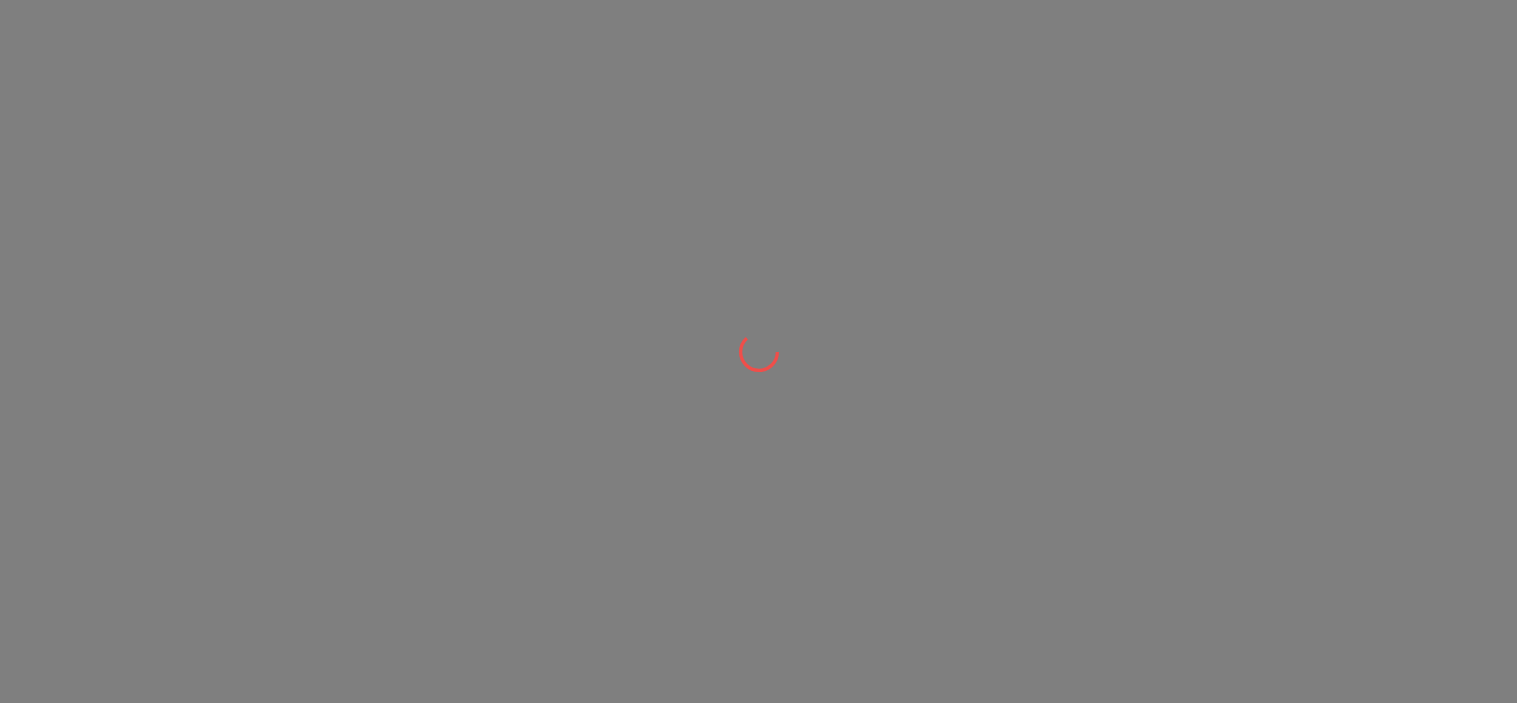 scroll, scrollTop: 0, scrollLeft: 0, axis: both 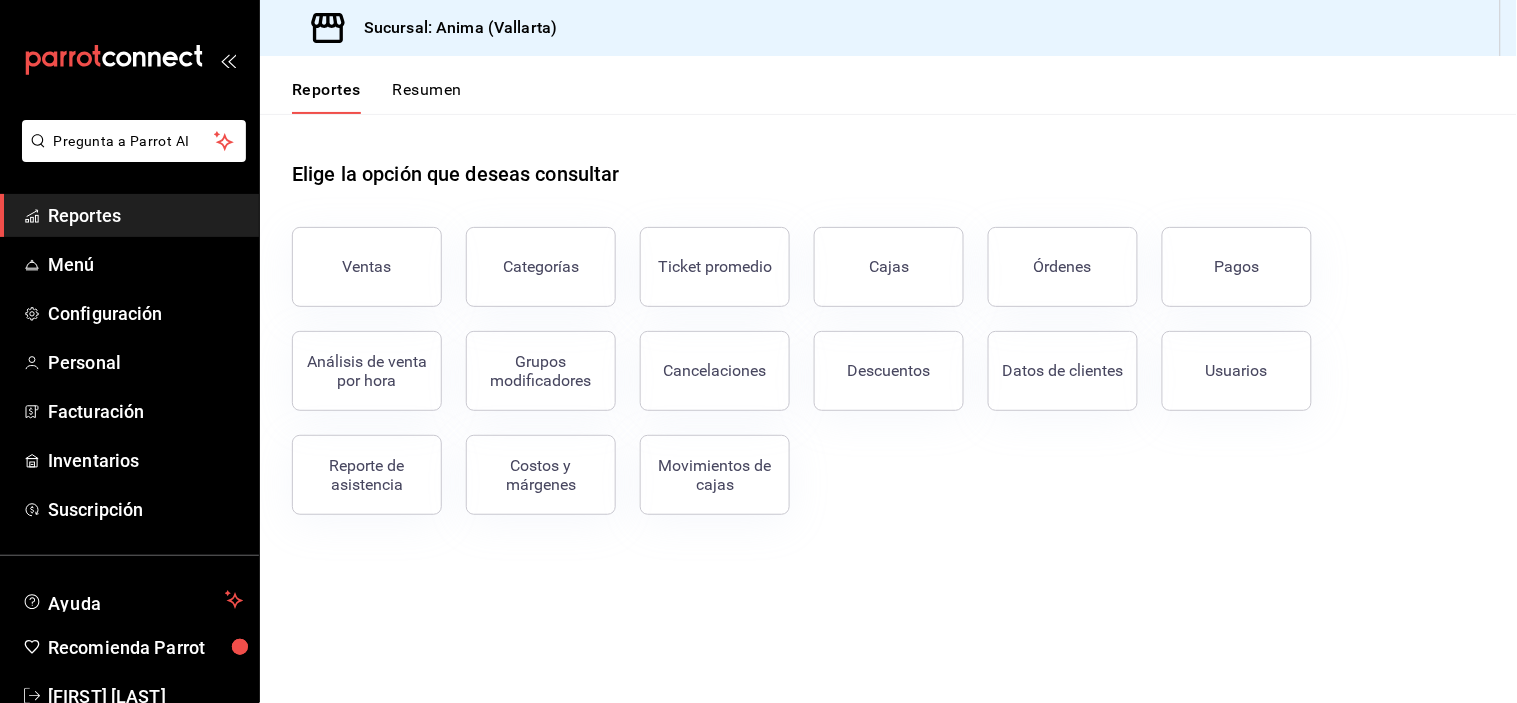 click on "Sucursal: Anima (Vallarta)" at bounding box center [888, 28] 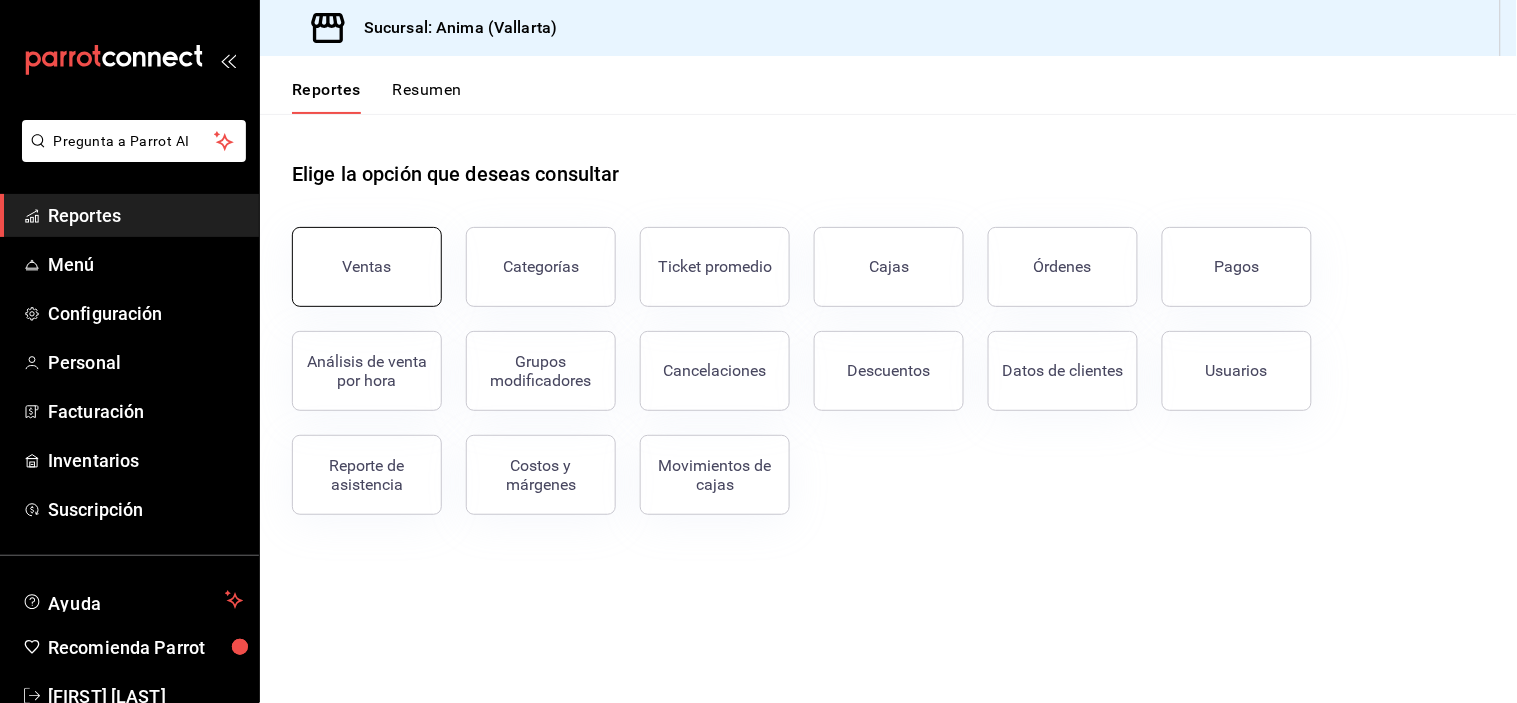 click on "Ventas" at bounding box center (367, 267) 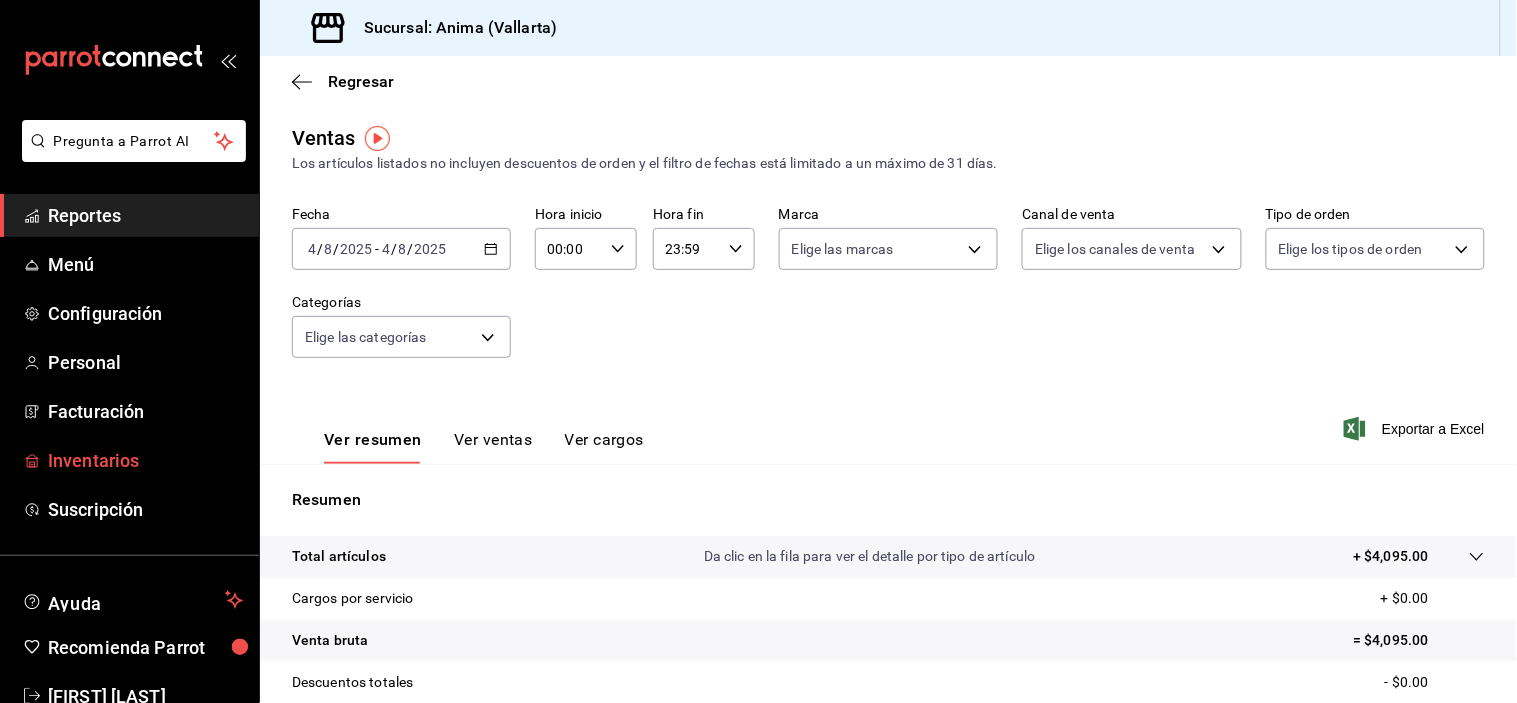 click on "Inventarios" at bounding box center [129, 460] 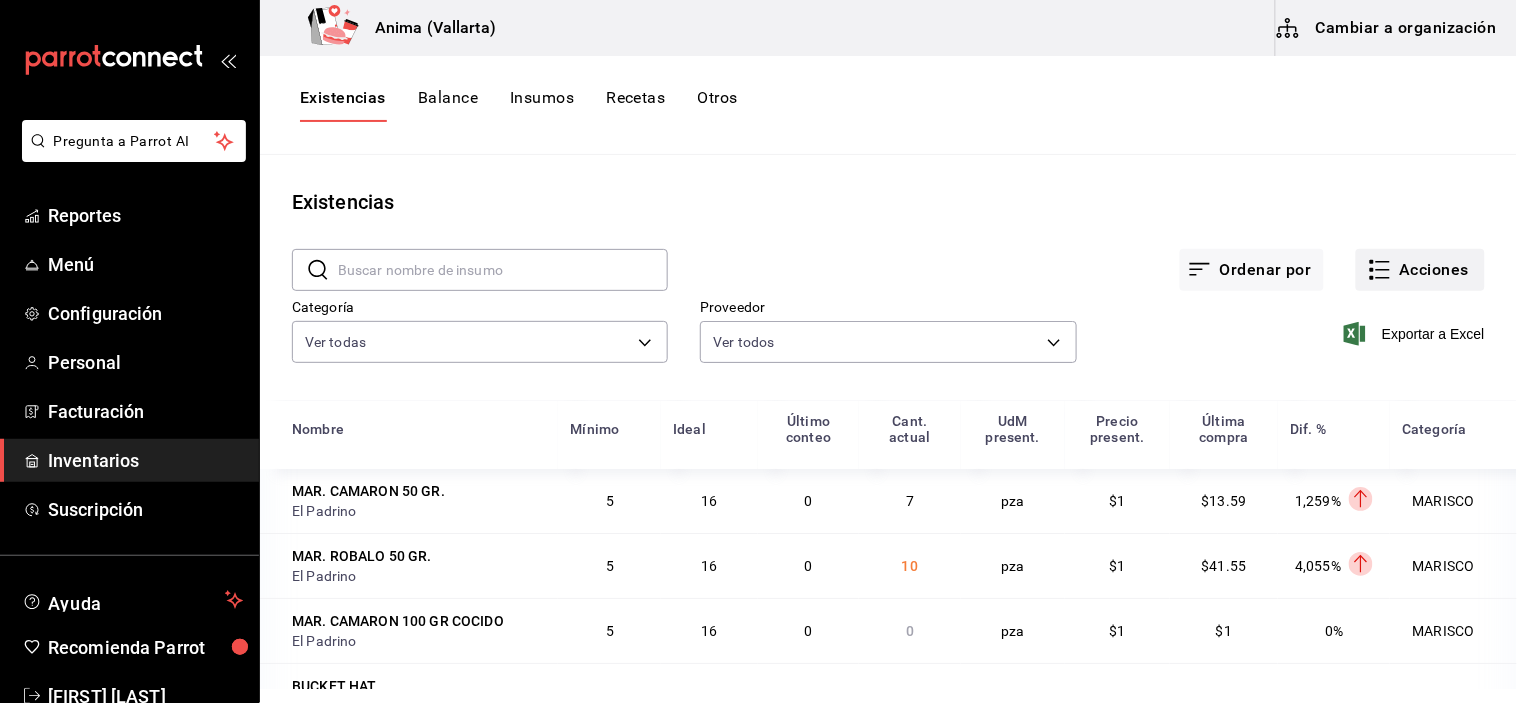 click on "Acciones" at bounding box center [1420, 270] 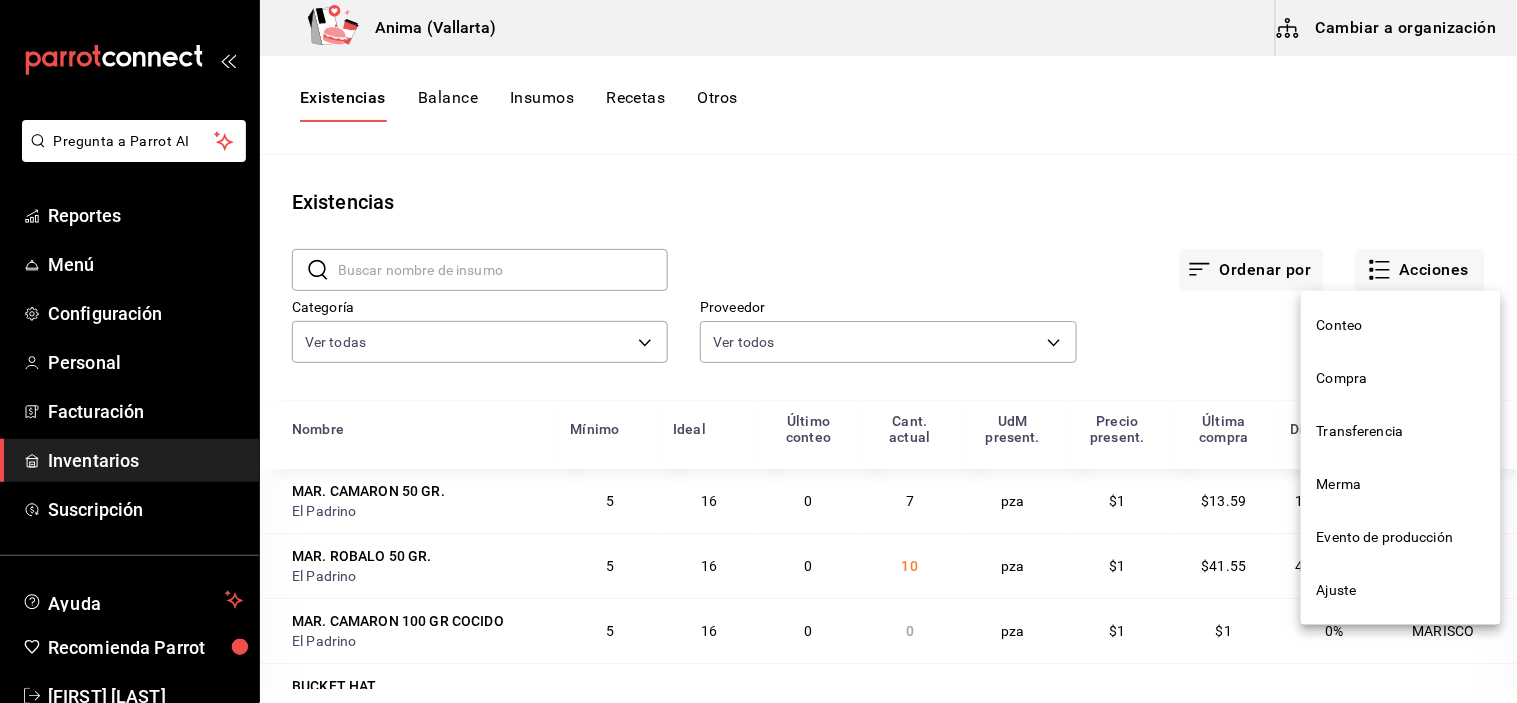 click on "Compra" at bounding box center [1401, 378] 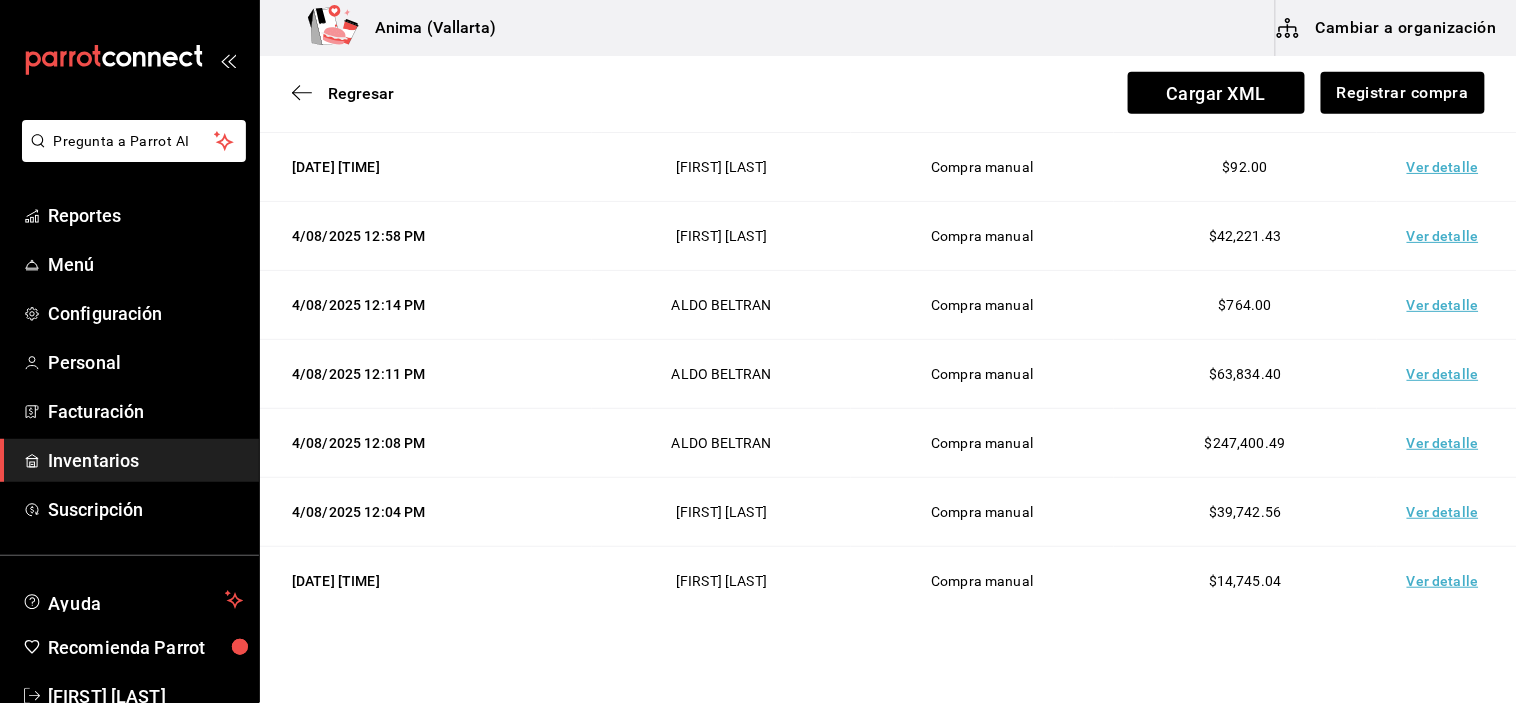 scroll, scrollTop: 387, scrollLeft: 0, axis: vertical 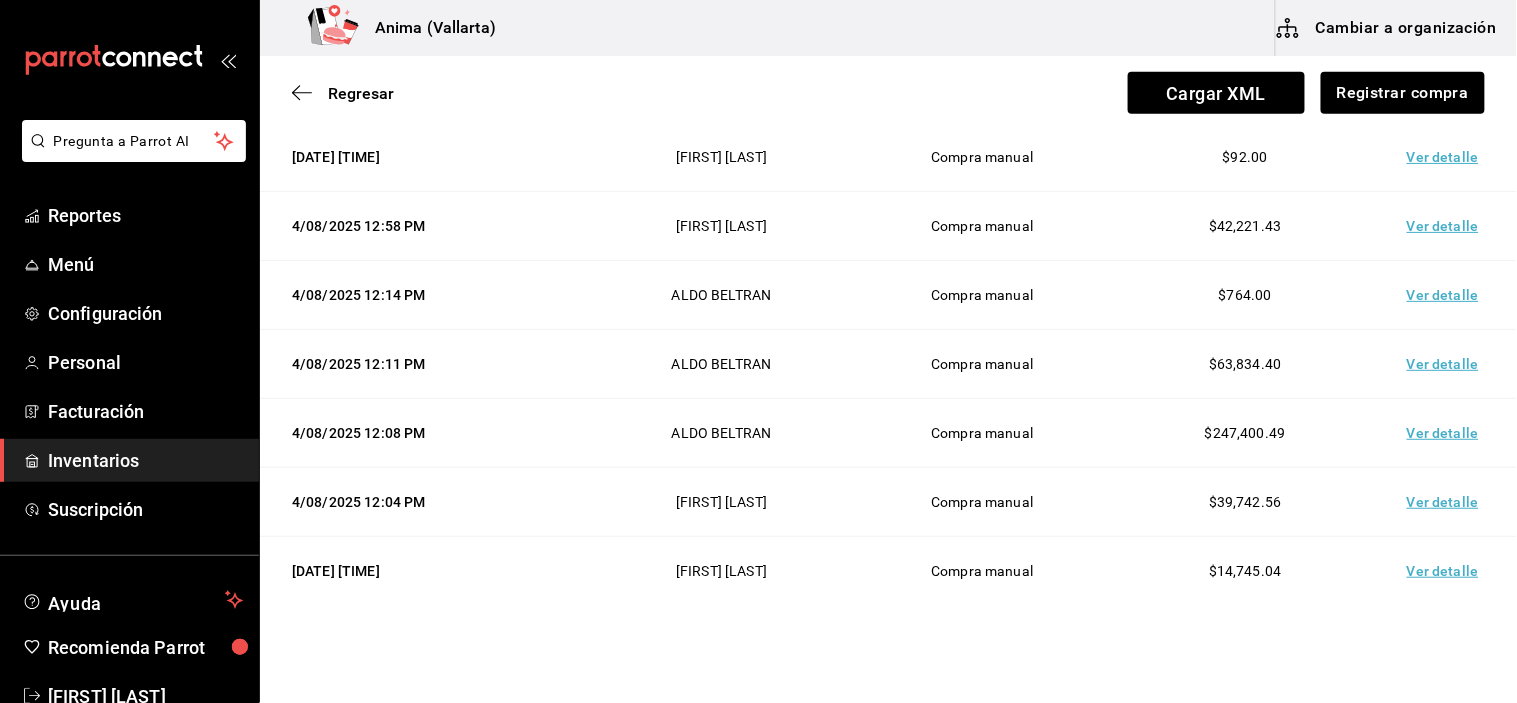 click on "Ver detalle" at bounding box center (1447, 295) 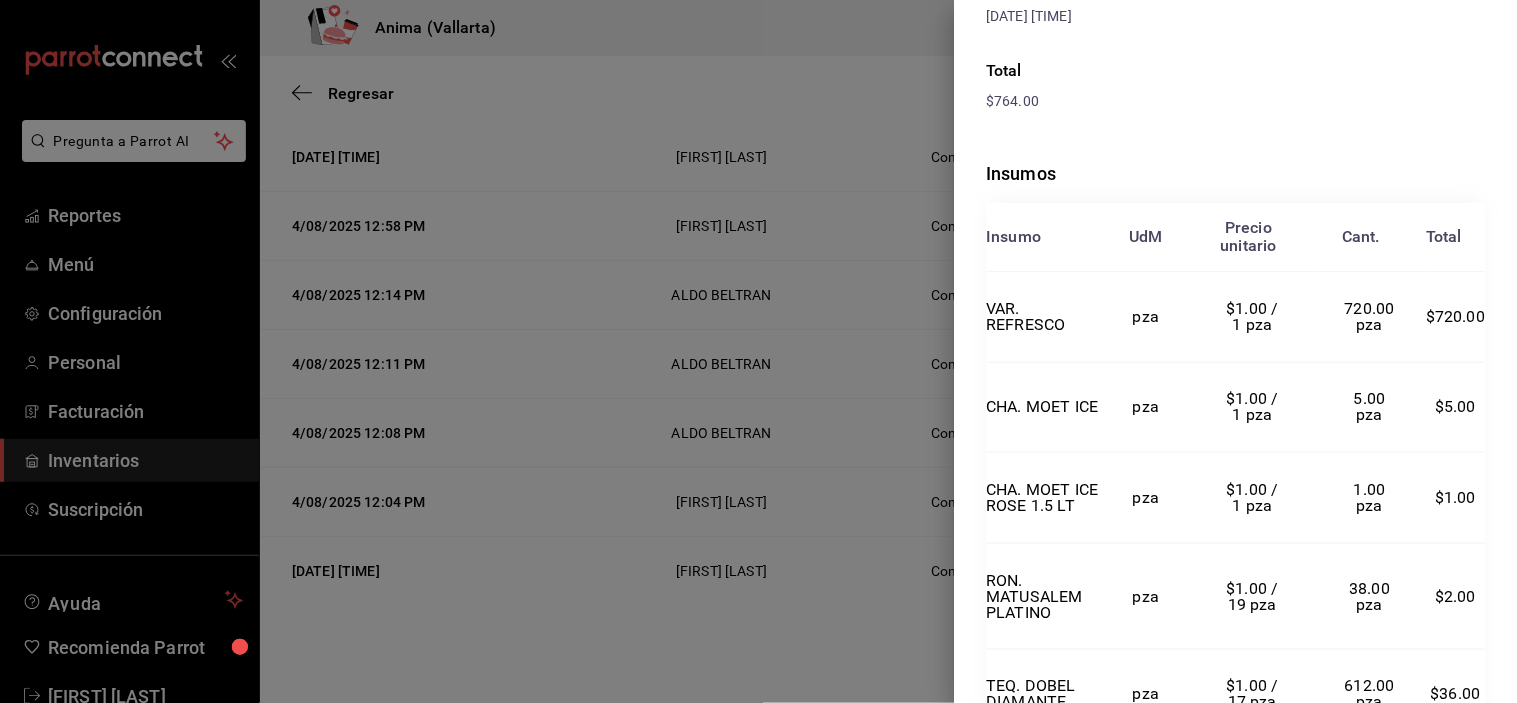scroll, scrollTop: 436, scrollLeft: 0, axis: vertical 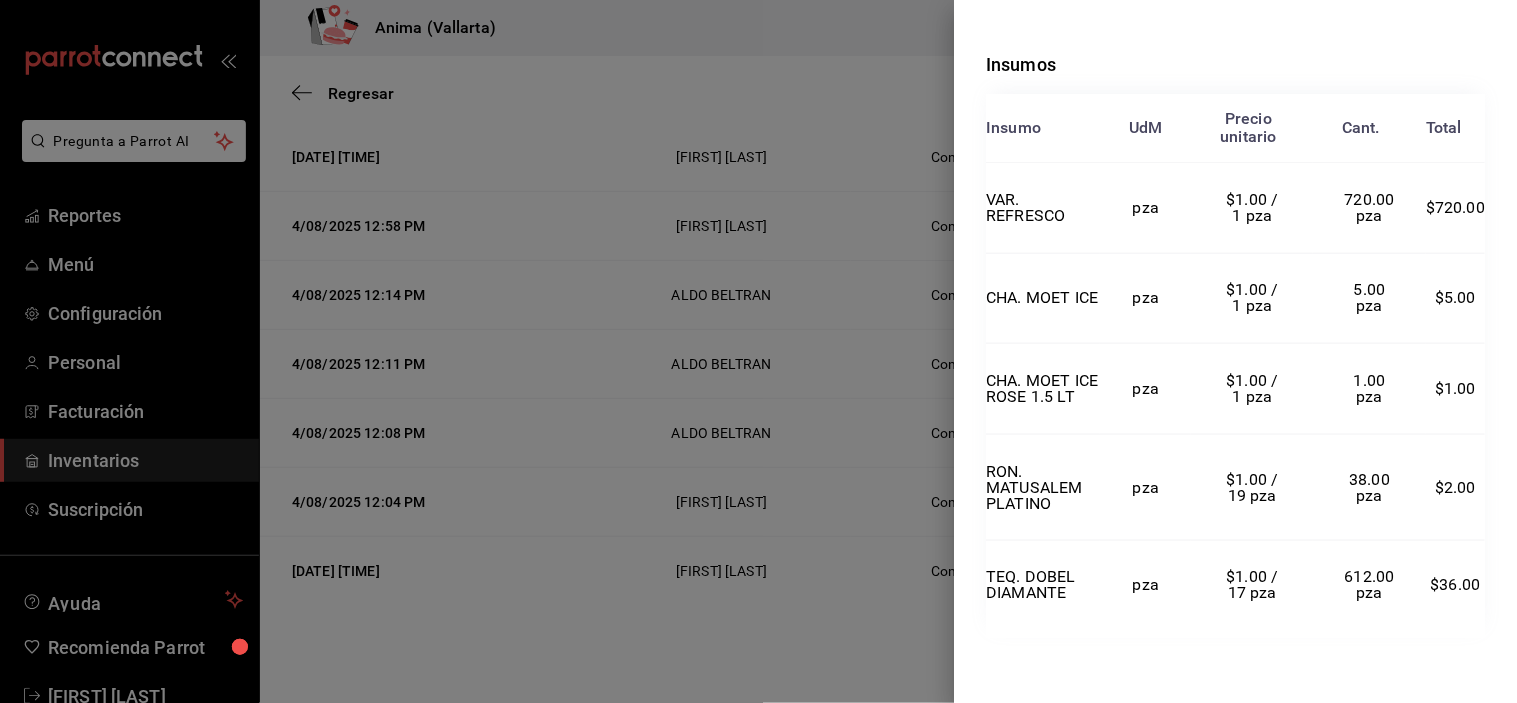 click at bounding box center [758, 351] 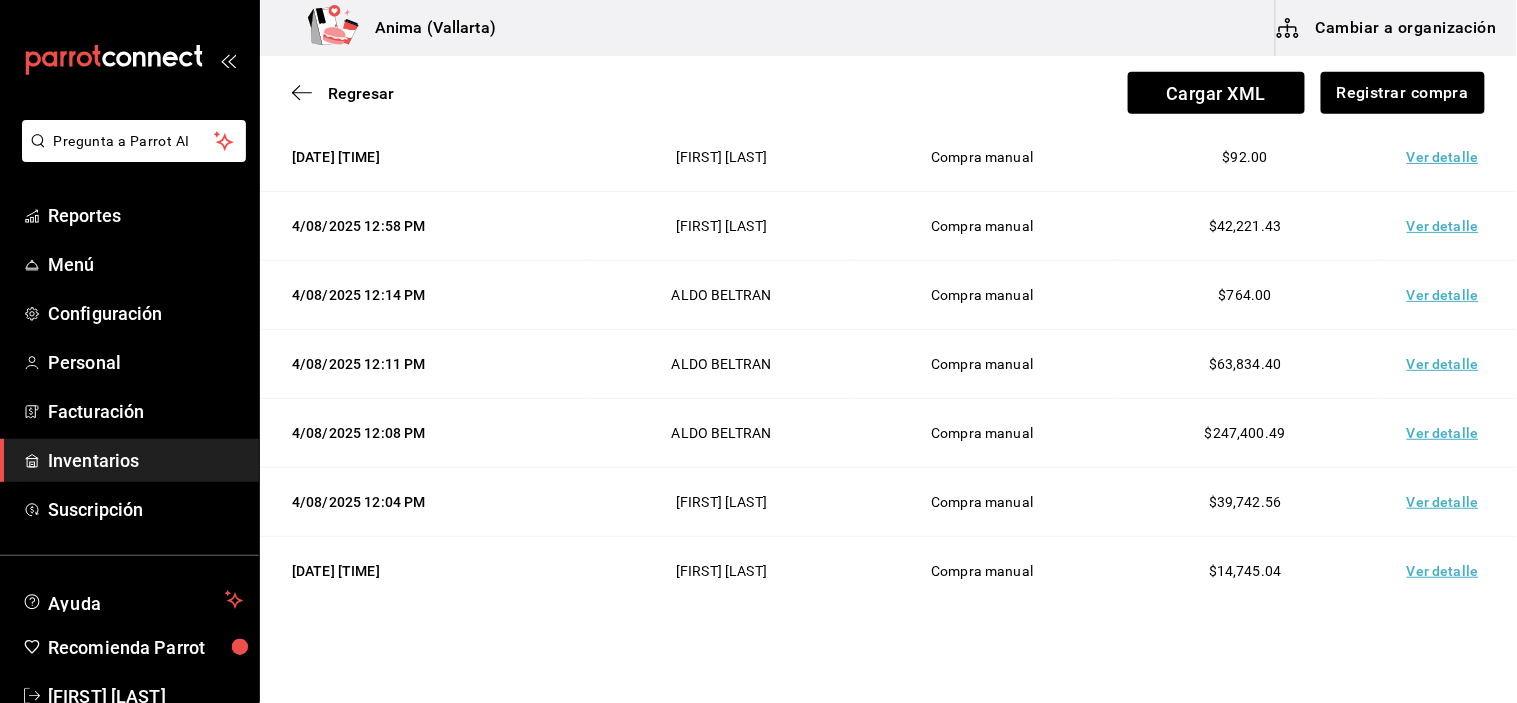 click on "Ver detalle" at bounding box center [1447, 364] 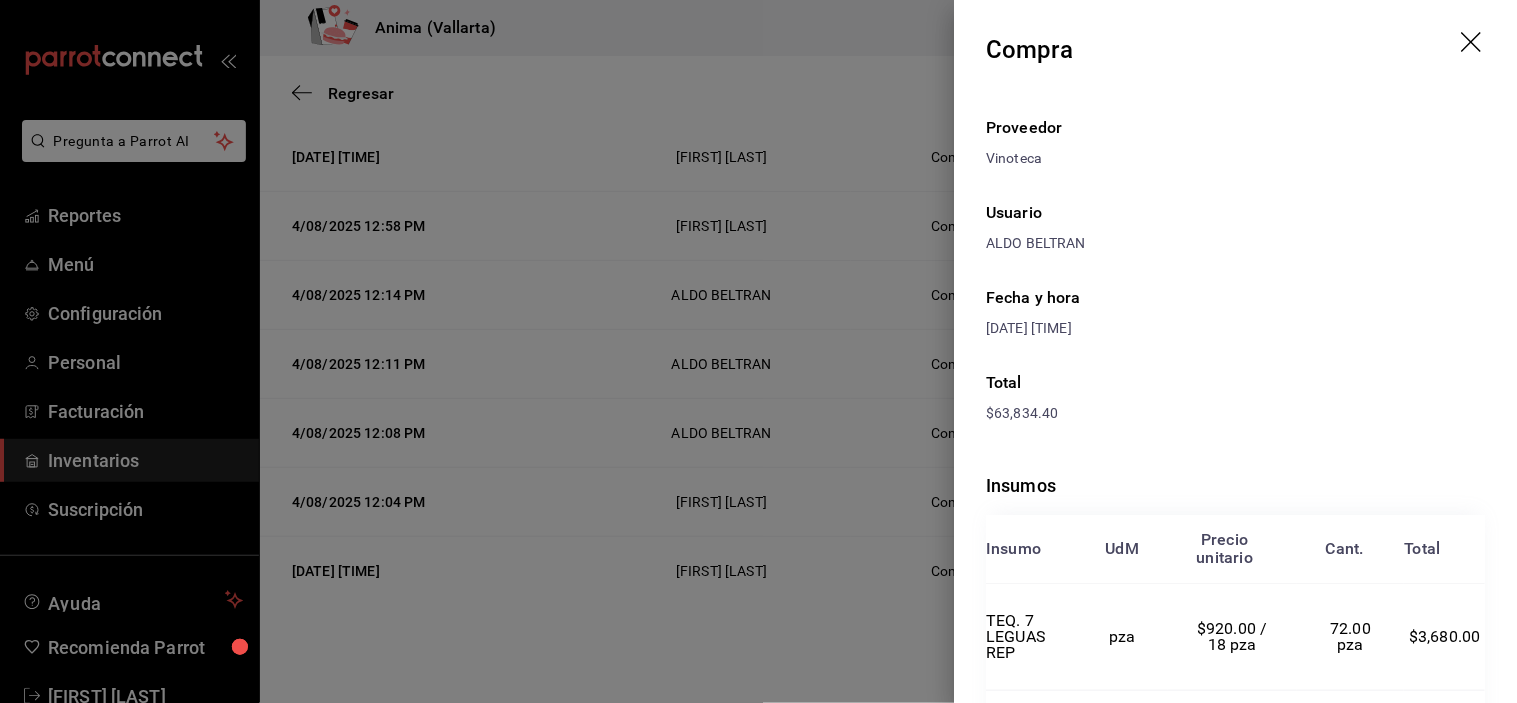 click at bounding box center [758, 351] 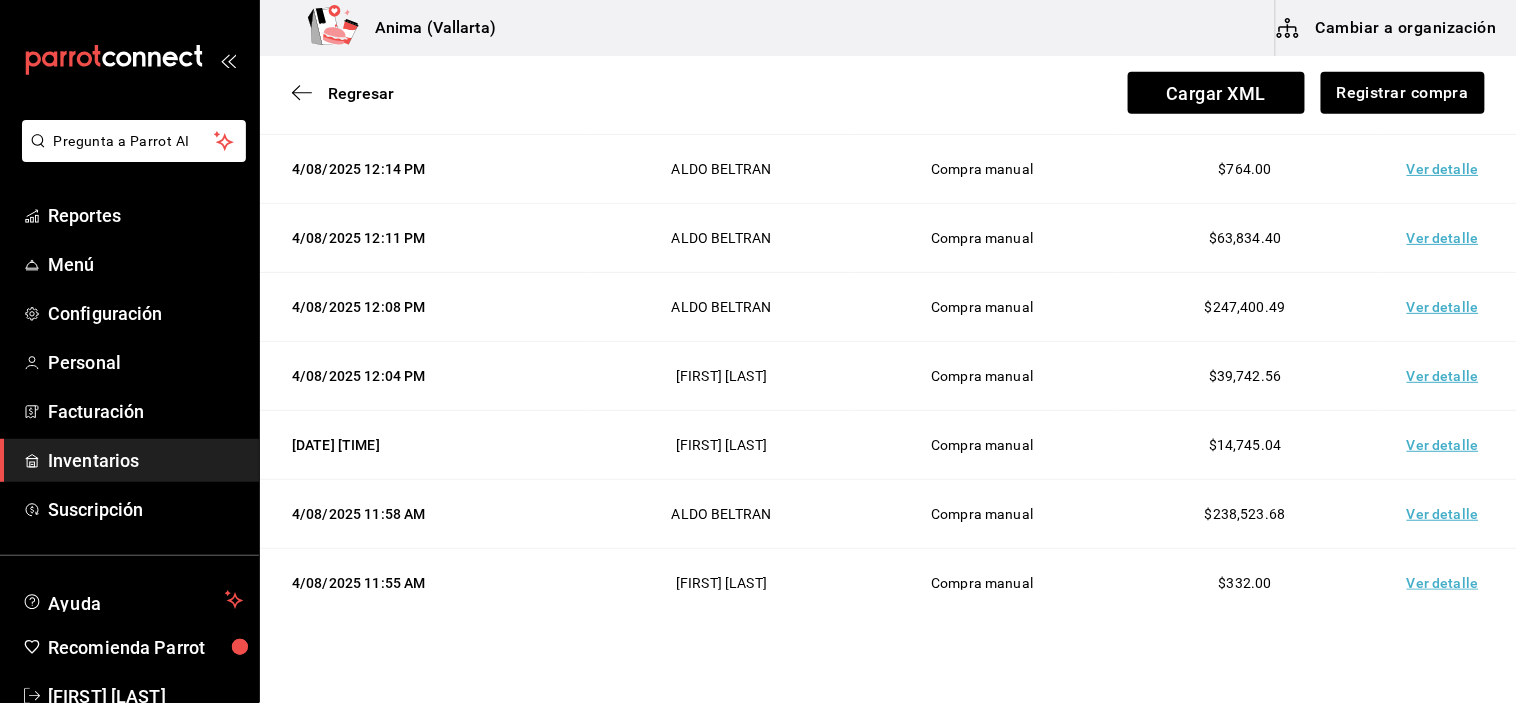 scroll, scrollTop: 518, scrollLeft: 0, axis: vertical 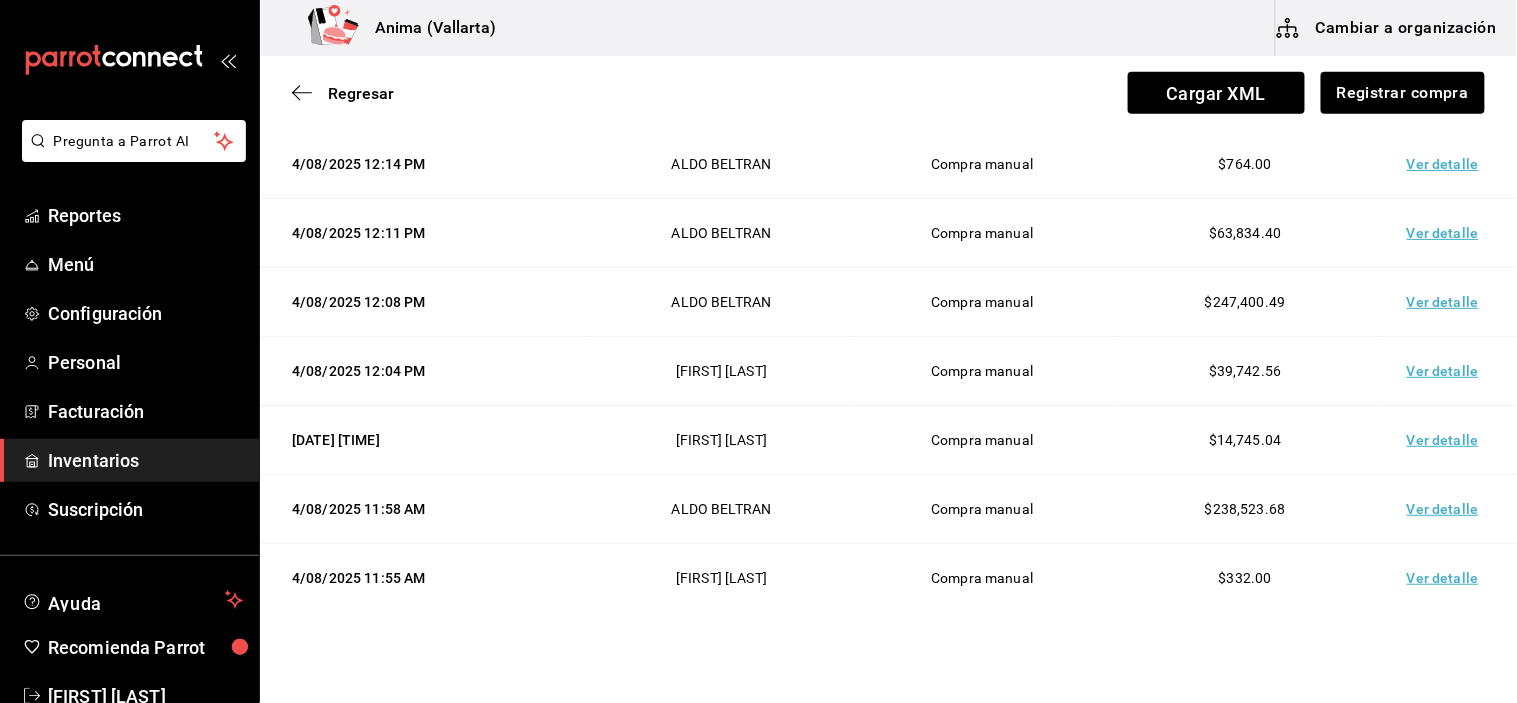 click on "Ver detalle" at bounding box center (1447, 302) 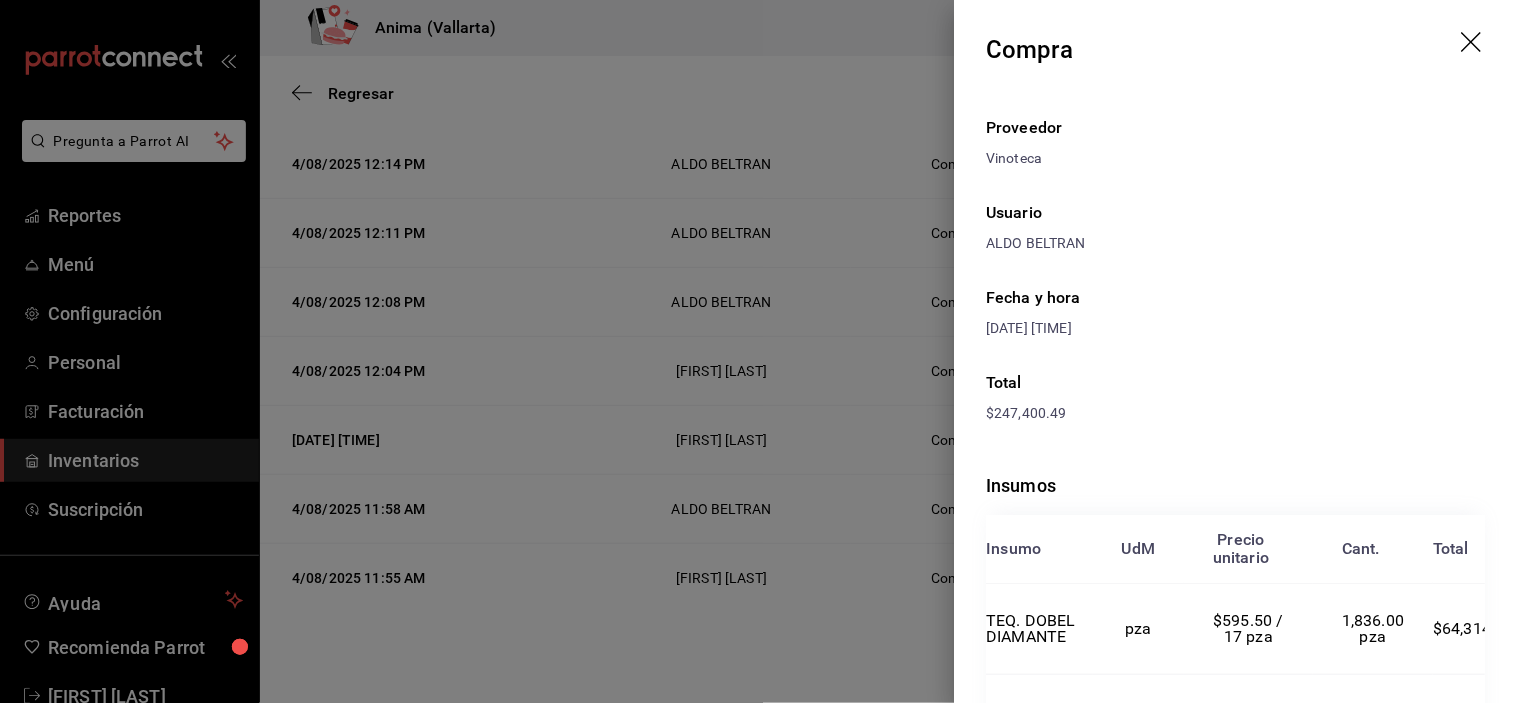 click at bounding box center [758, 351] 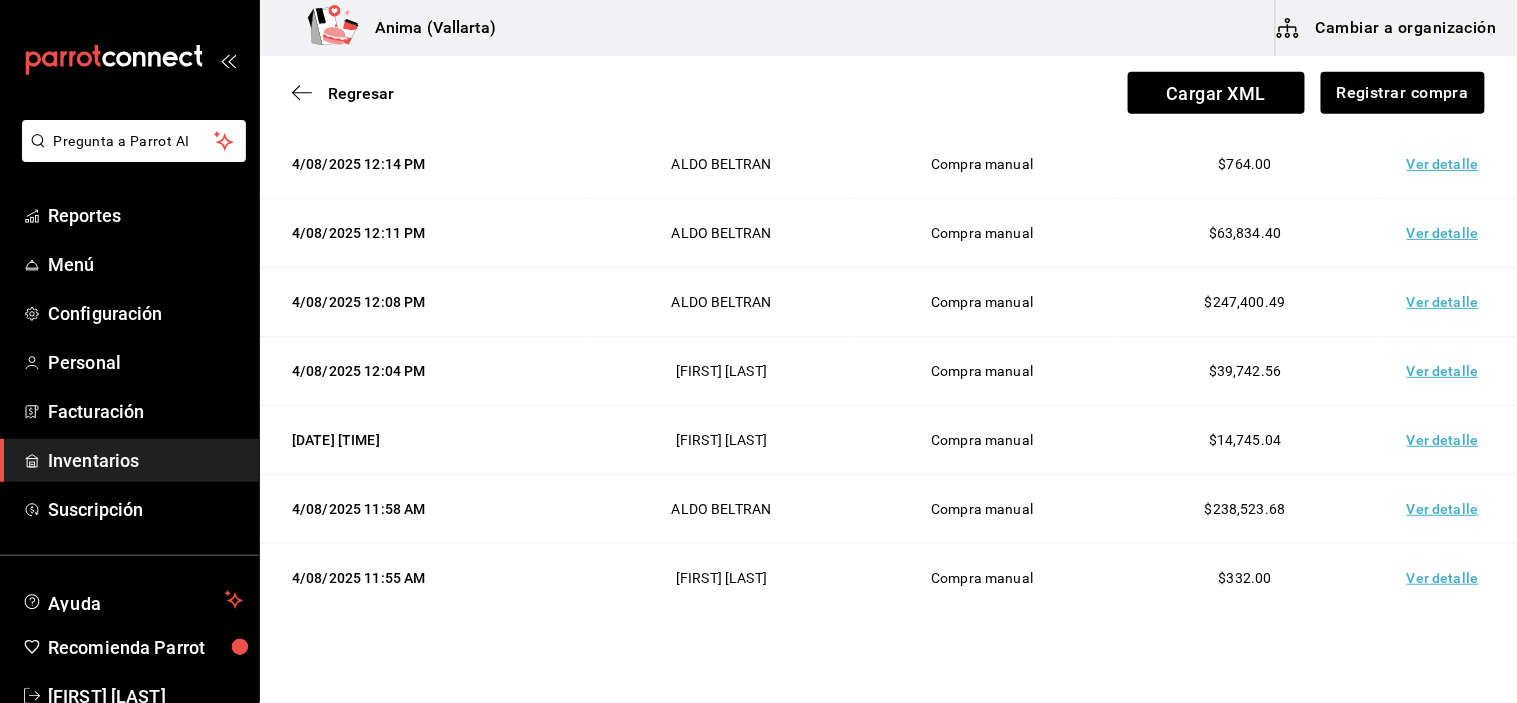 click on "Ver detalle" at bounding box center (1447, 302) 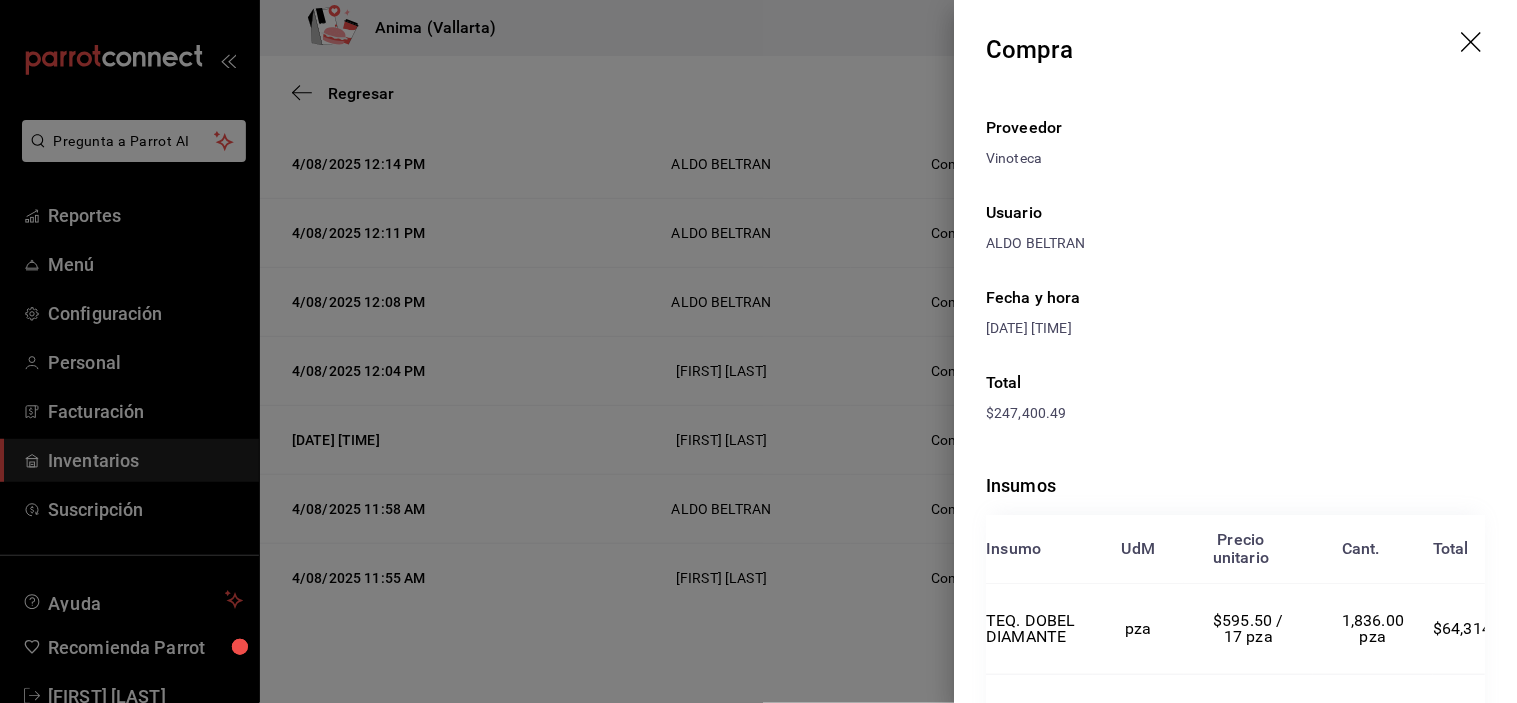 scroll, scrollTop: 518, scrollLeft: 0, axis: vertical 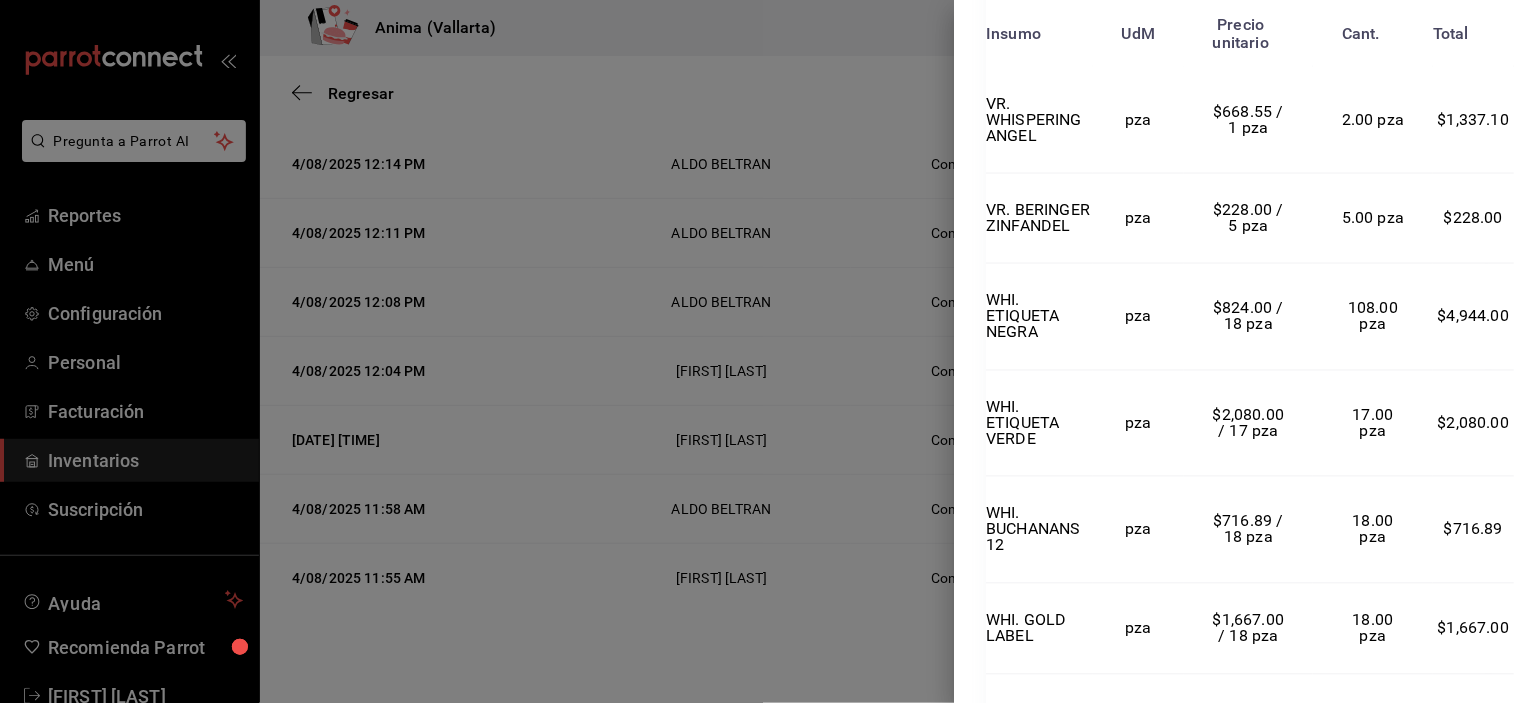 click at bounding box center [758, 351] 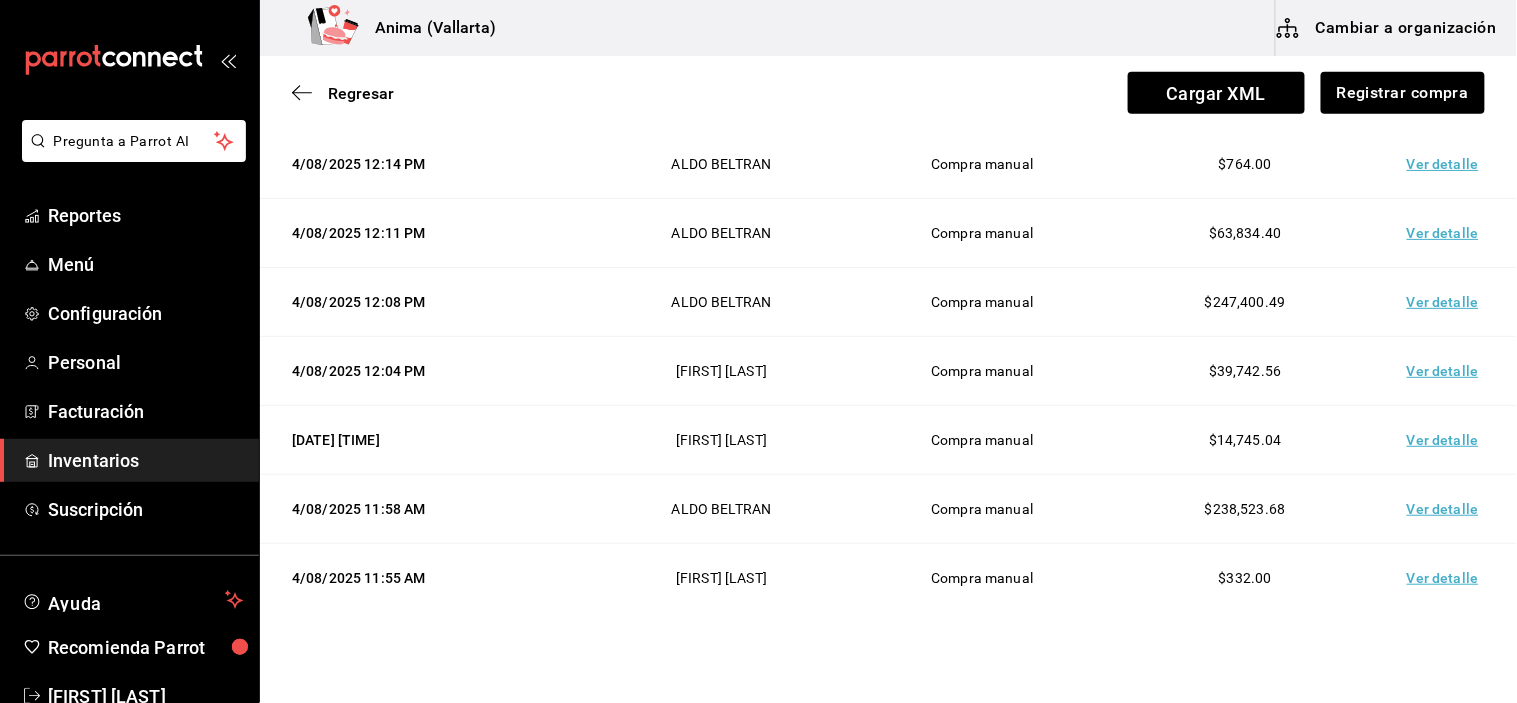 click on "Ver detalle" at bounding box center [1447, 302] 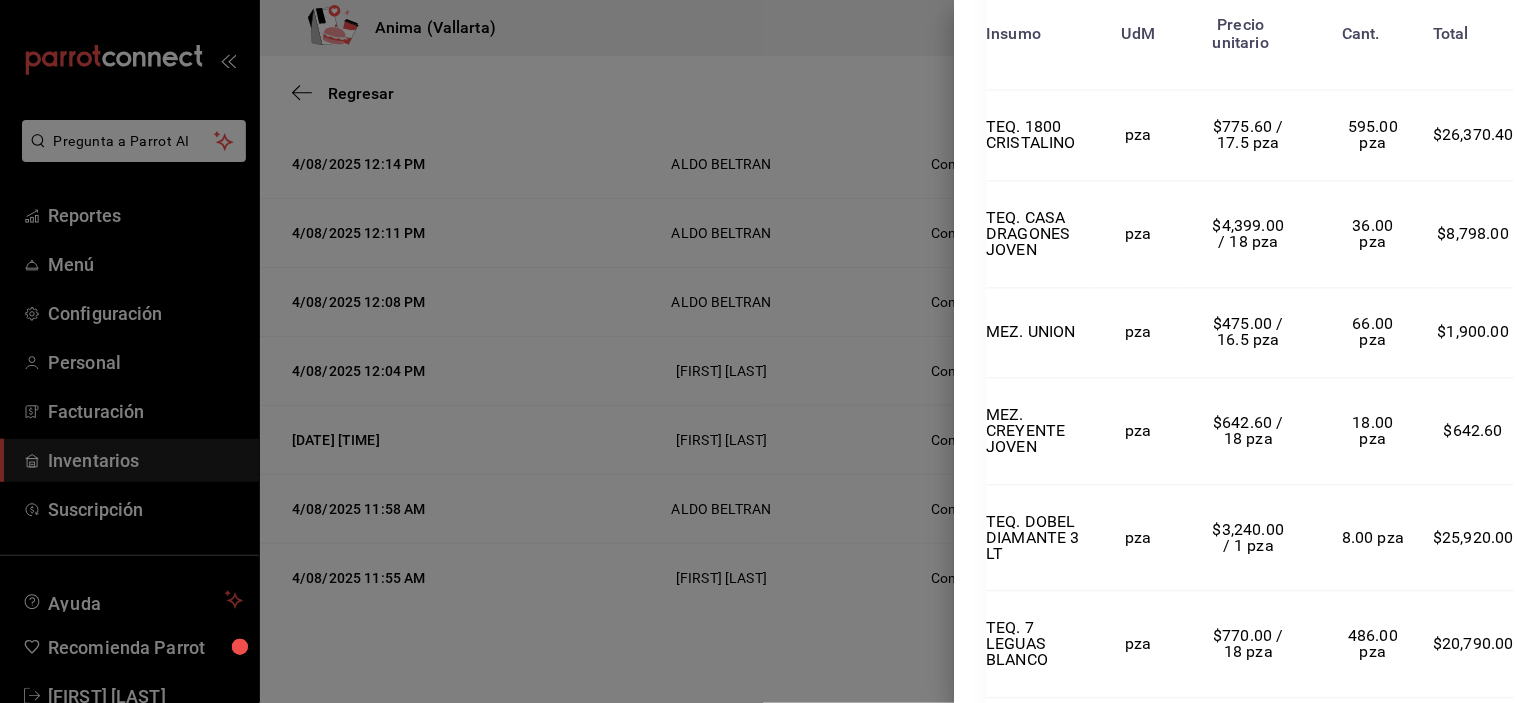 scroll, scrollTop: 876, scrollLeft: 0, axis: vertical 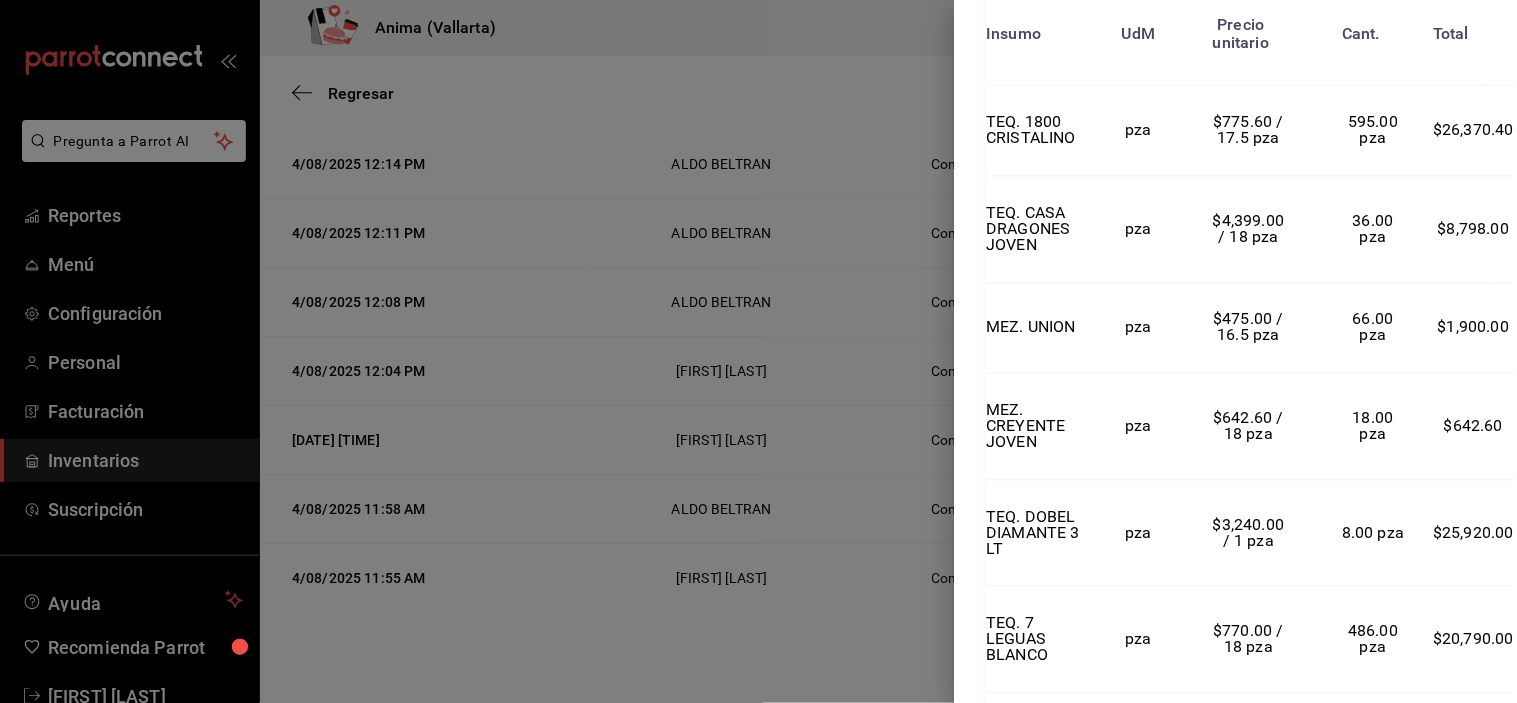 click at bounding box center [758, 351] 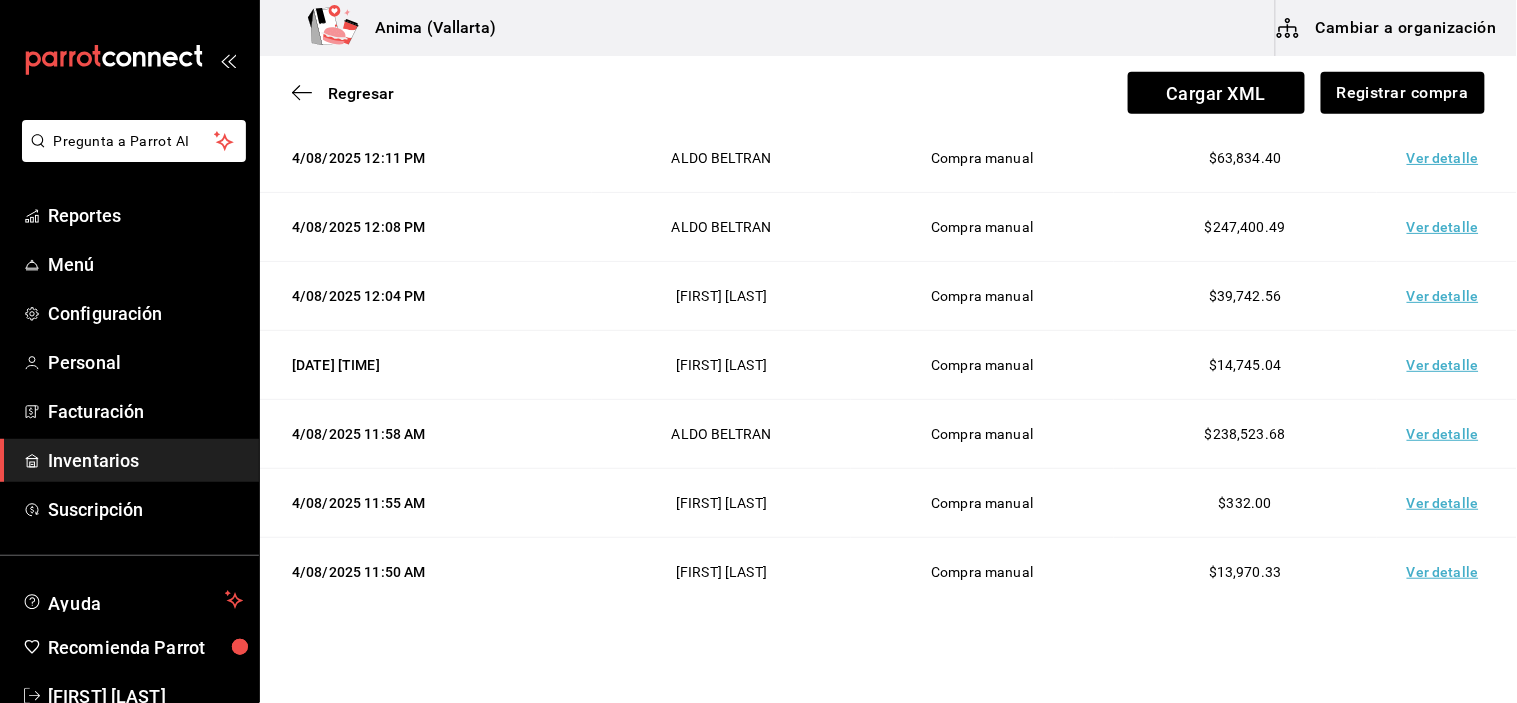 scroll, scrollTop: 621, scrollLeft: 0, axis: vertical 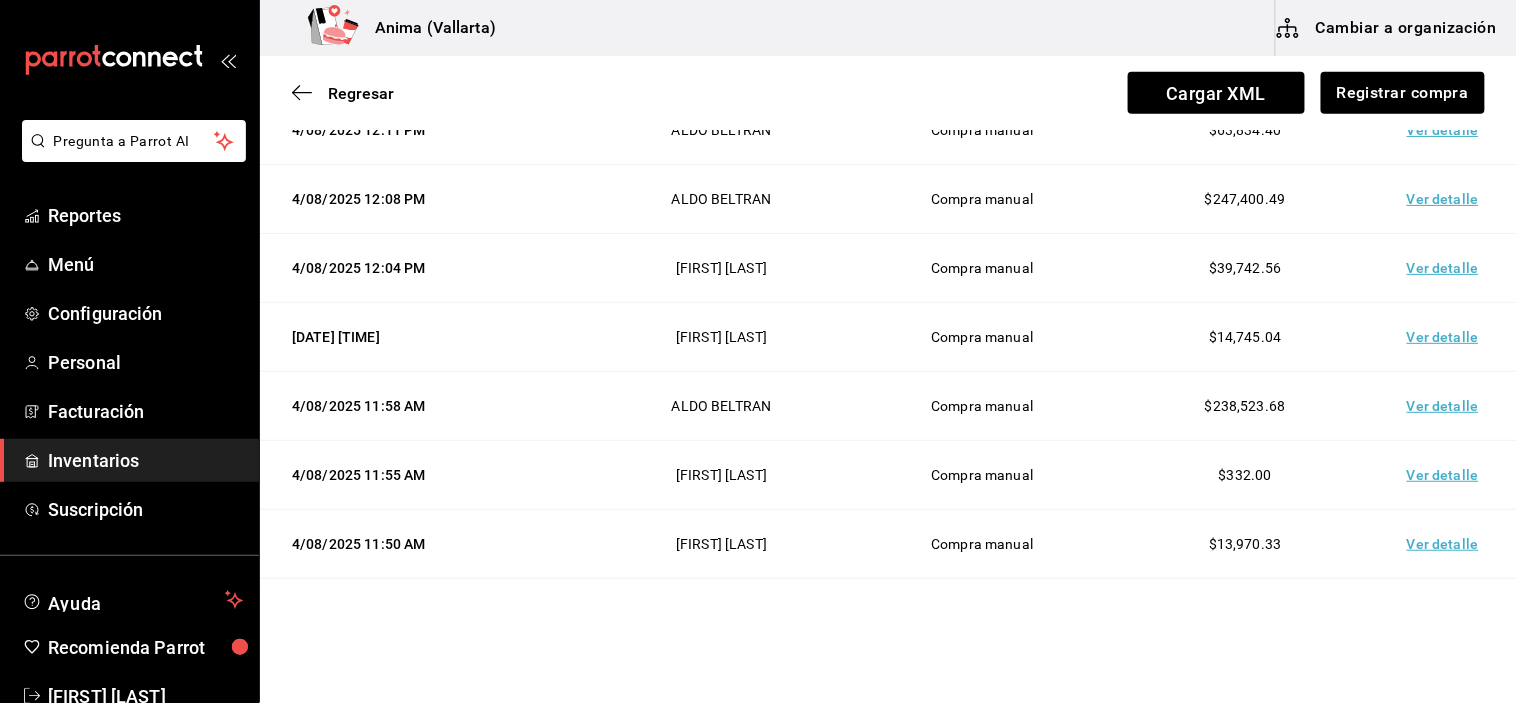 click on "Ver detalle" at bounding box center (1447, 406) 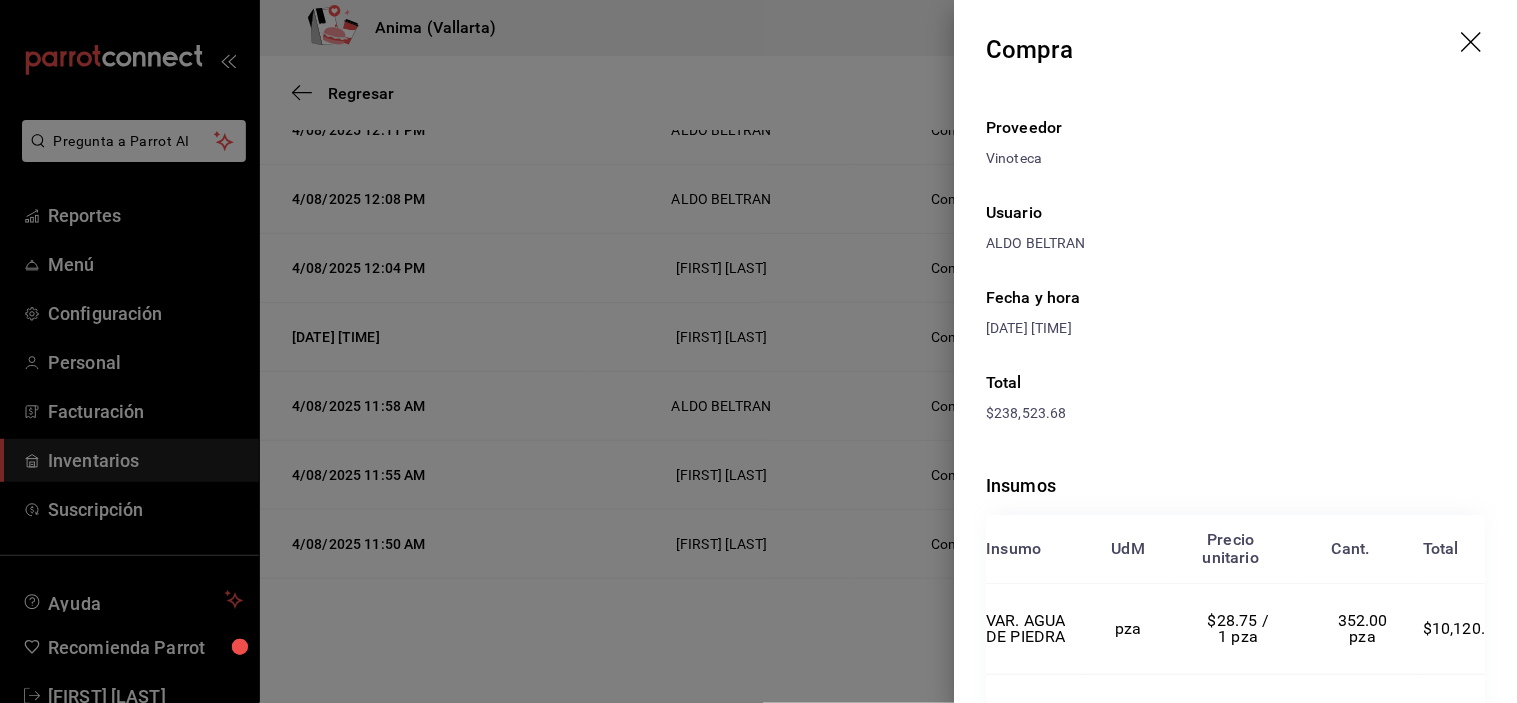 scroll, scrollTop: 621, scrollLeft: 0, axis: vertical 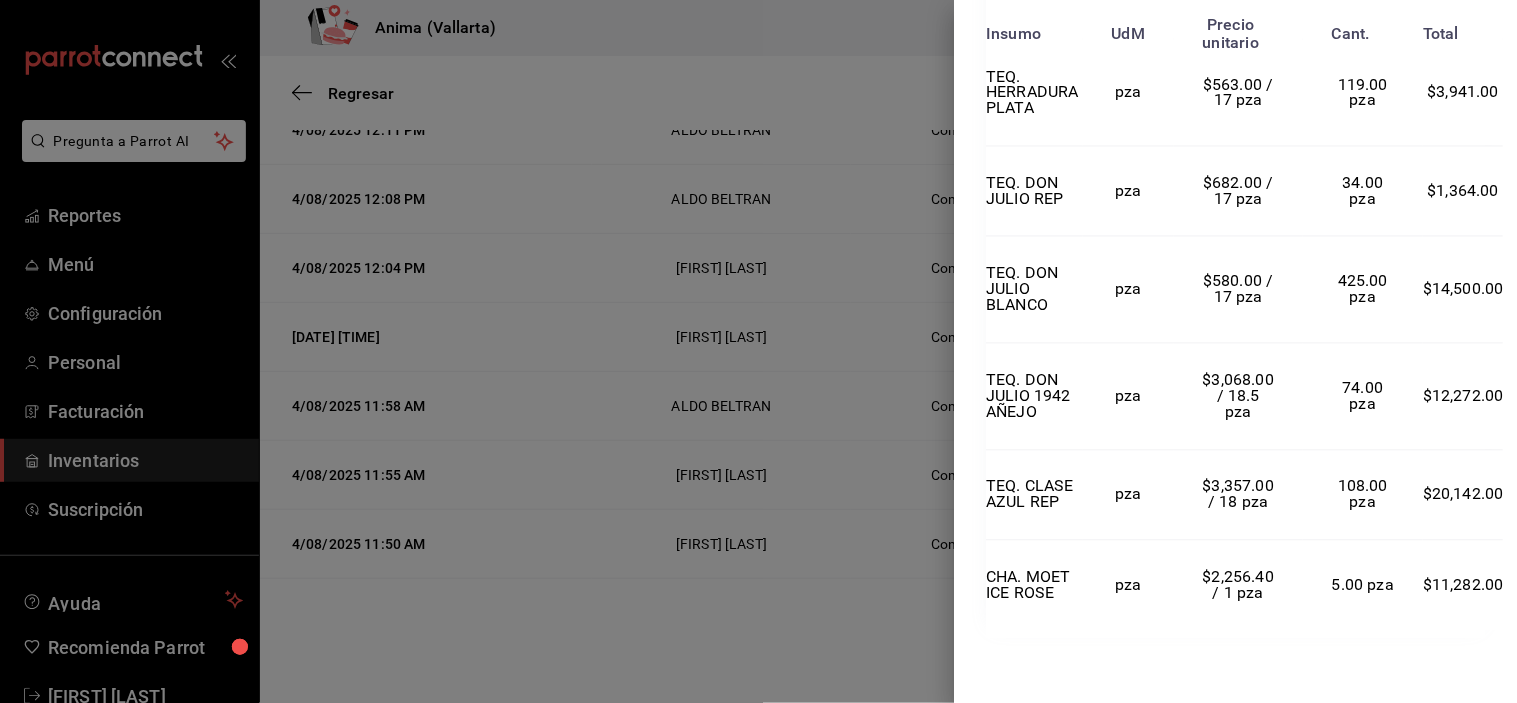click at bounding box center [758, 351] 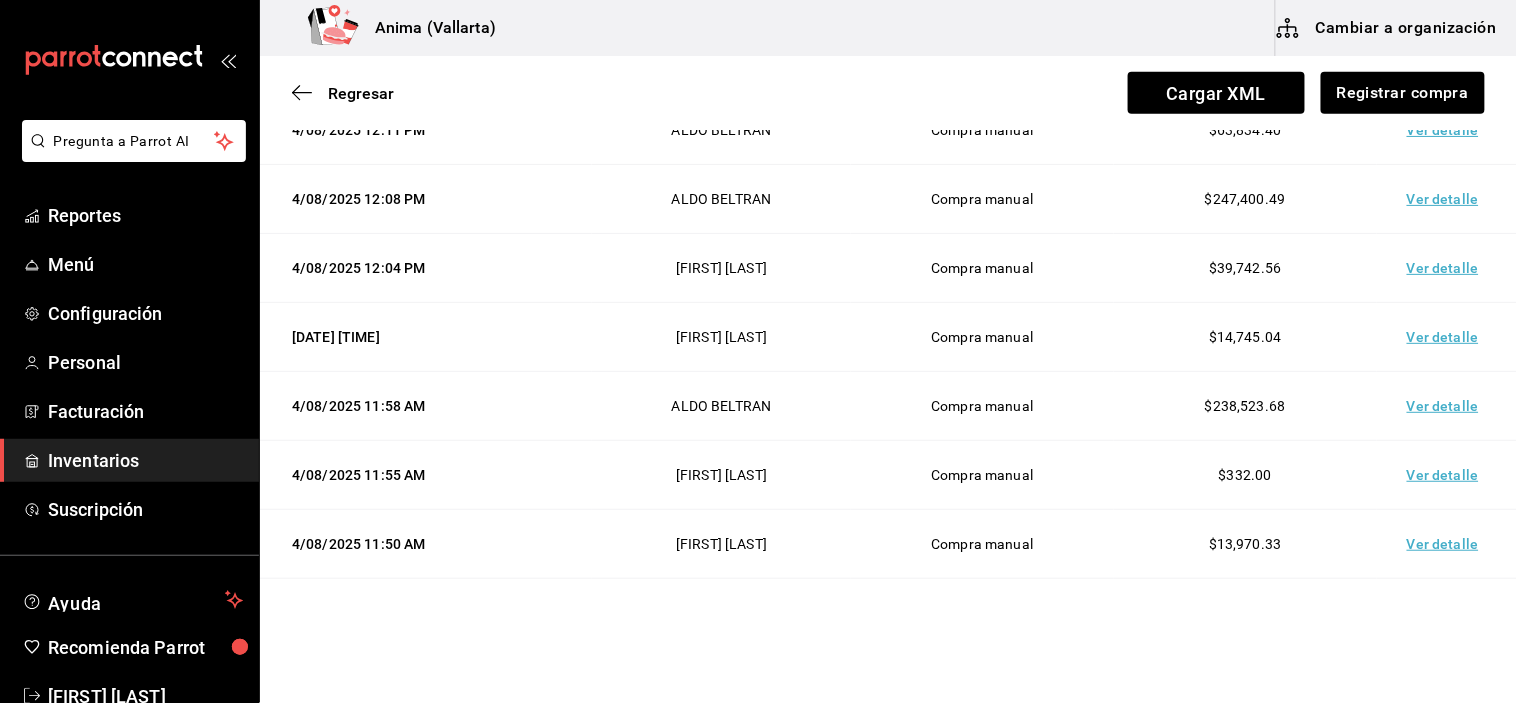 scroll, scrollTop: 154, scrollLeft: 0, axis: vertical 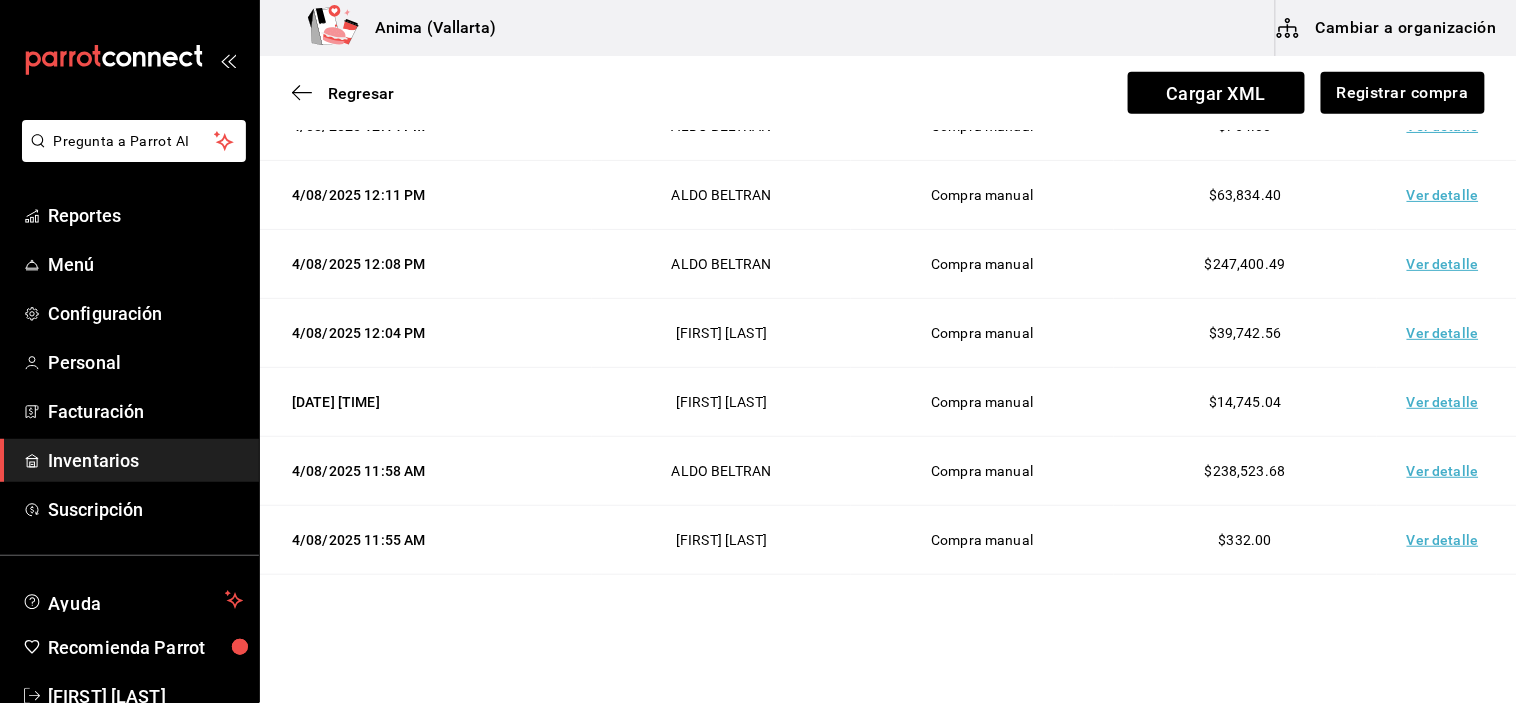 click on "Ver detalle" at bounding box center (1447, 195) 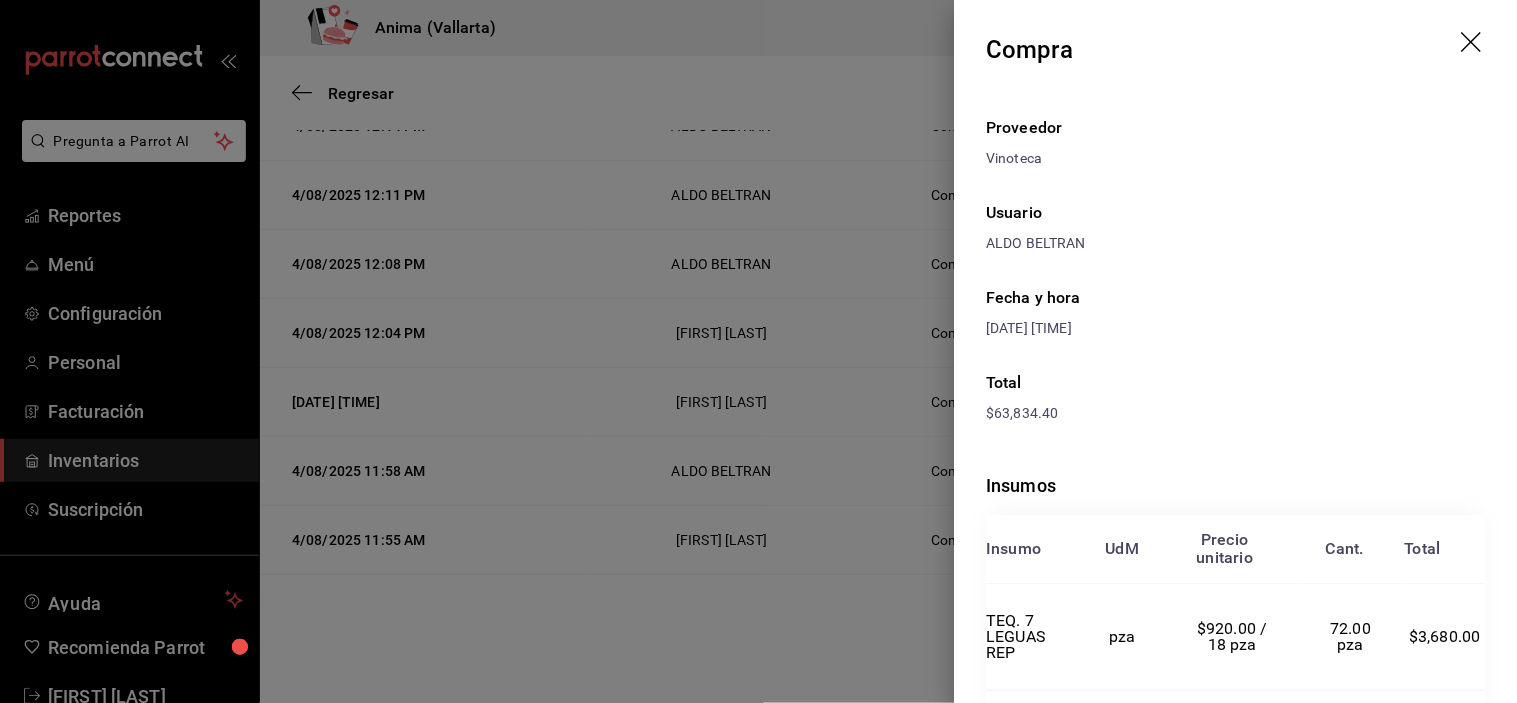 scroll, scrollTop: 556, scrollLeft: 0, axis: vertical 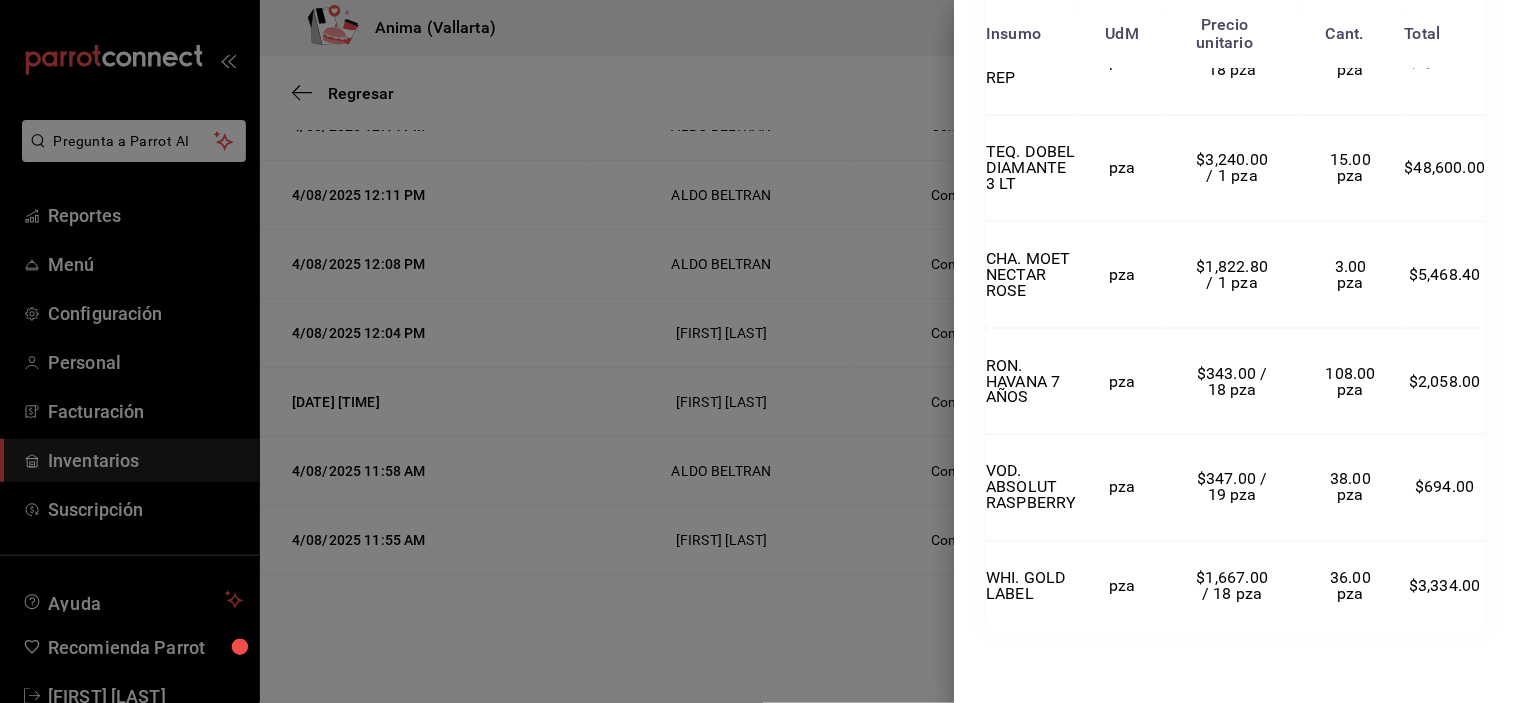 click at bounding box center [758, 351] 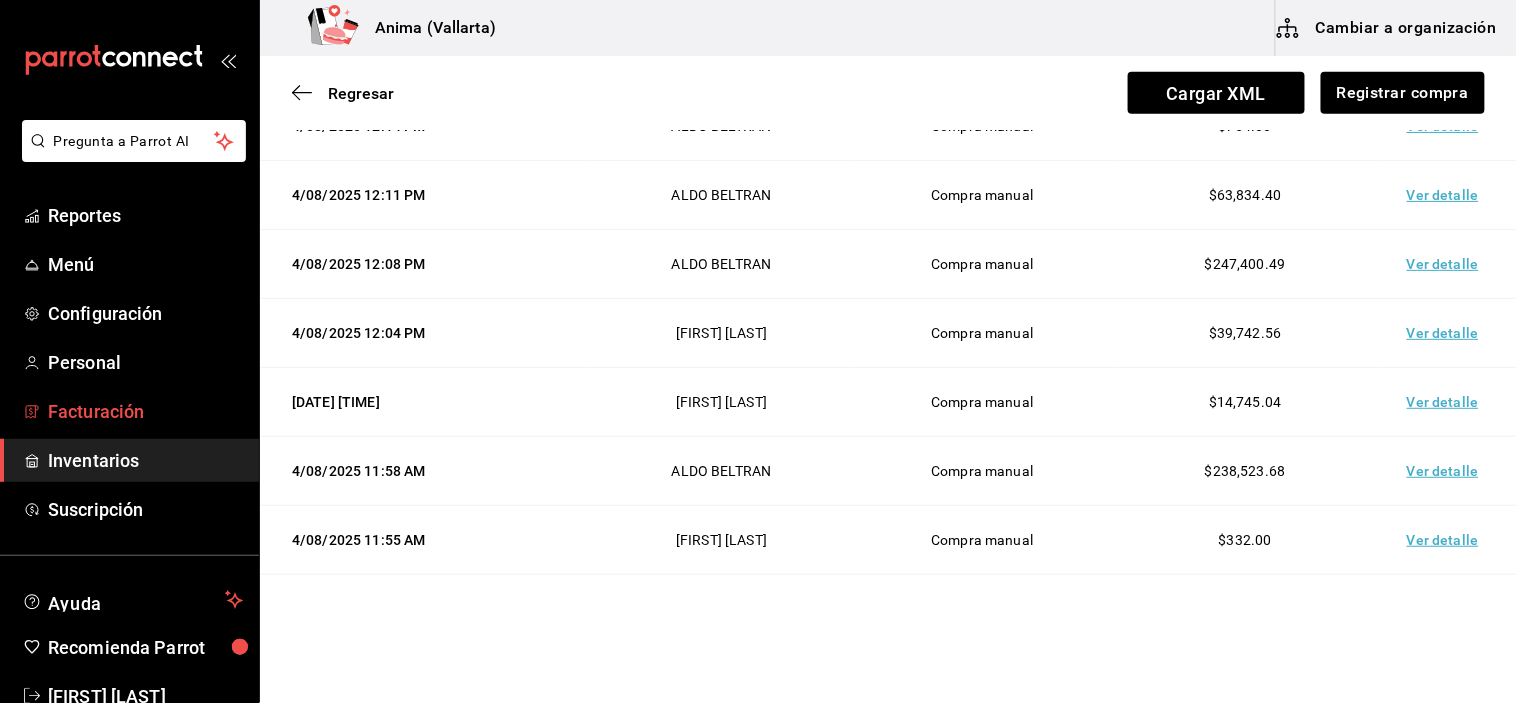 click on "Facturación" at bounding box center [145, 411] 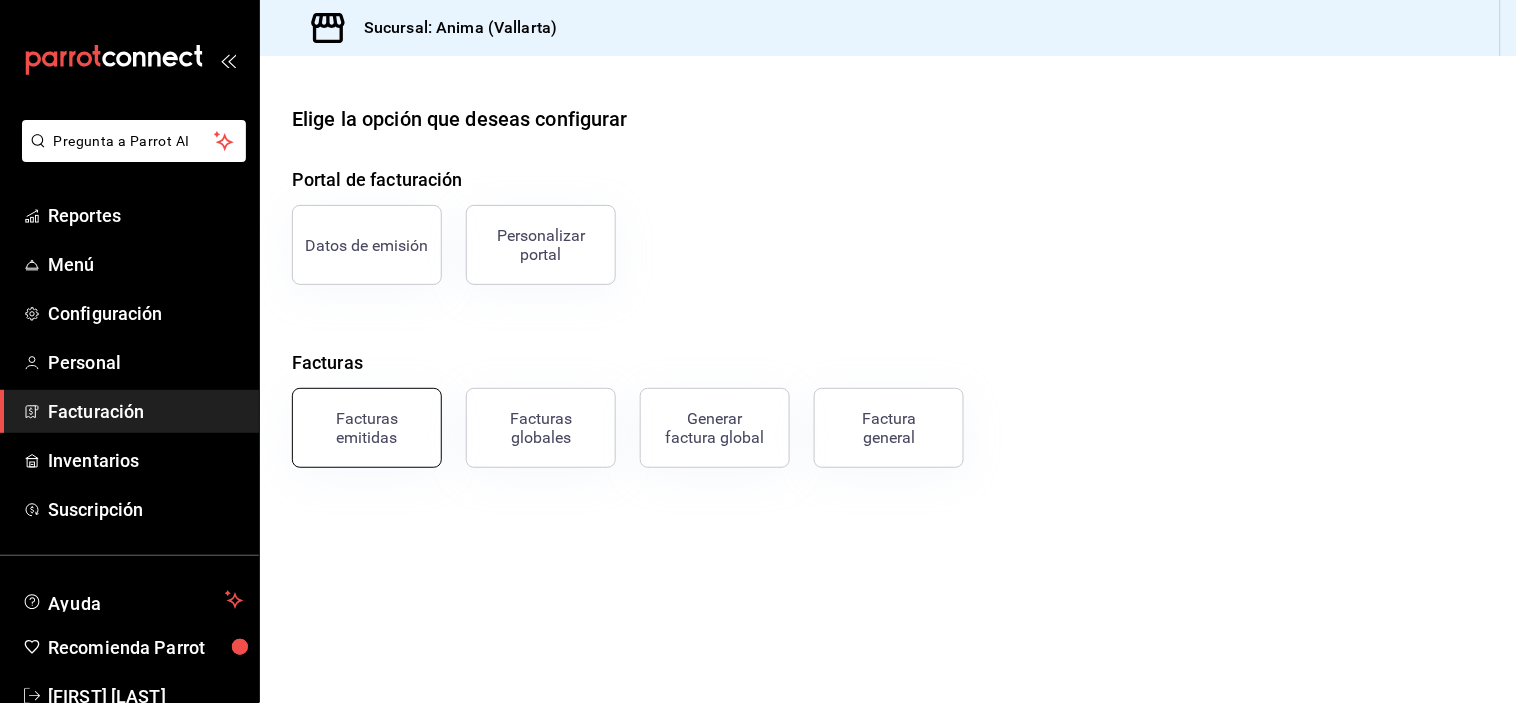 click on "Facturas emitidas" at bounding box center [367, 428] 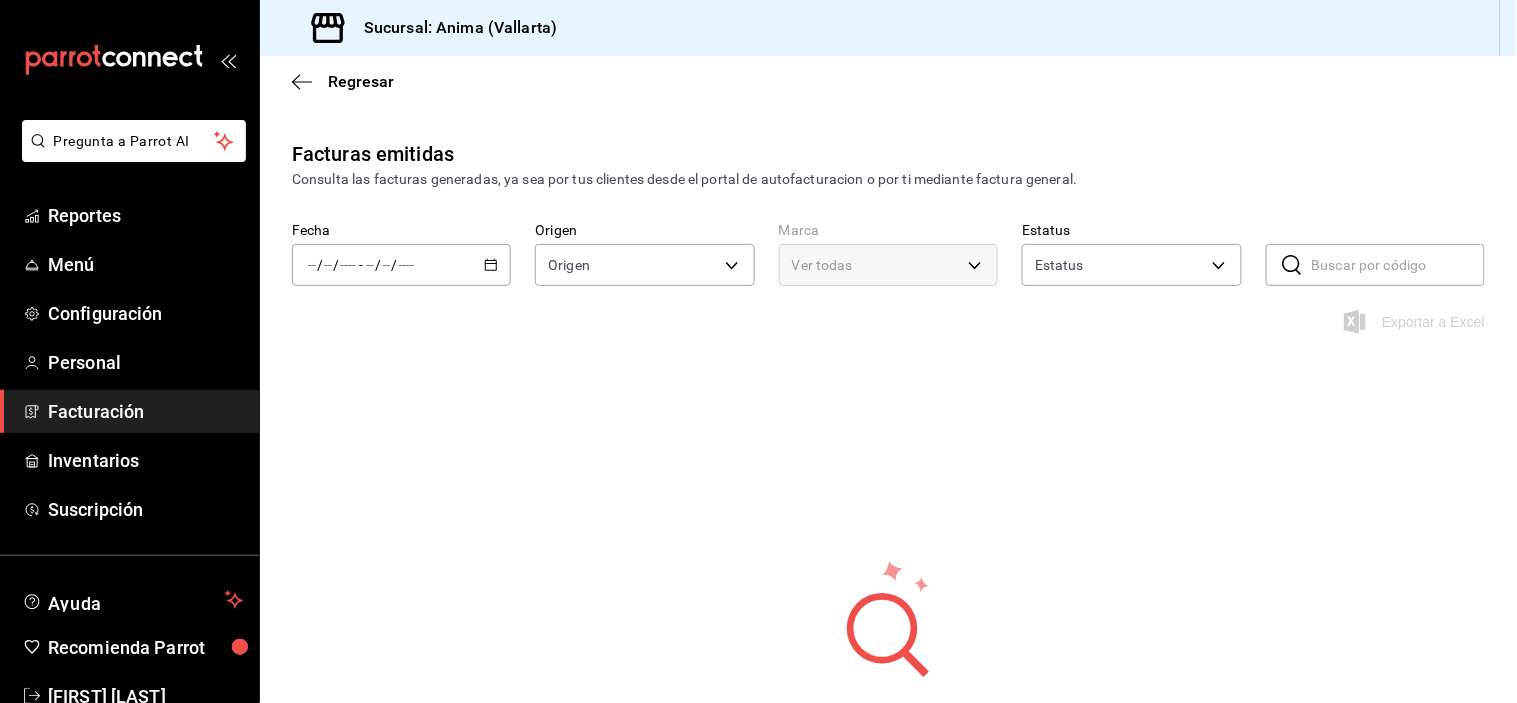 type on "ORDER_INVOICE,GENERAL_INVOICE" 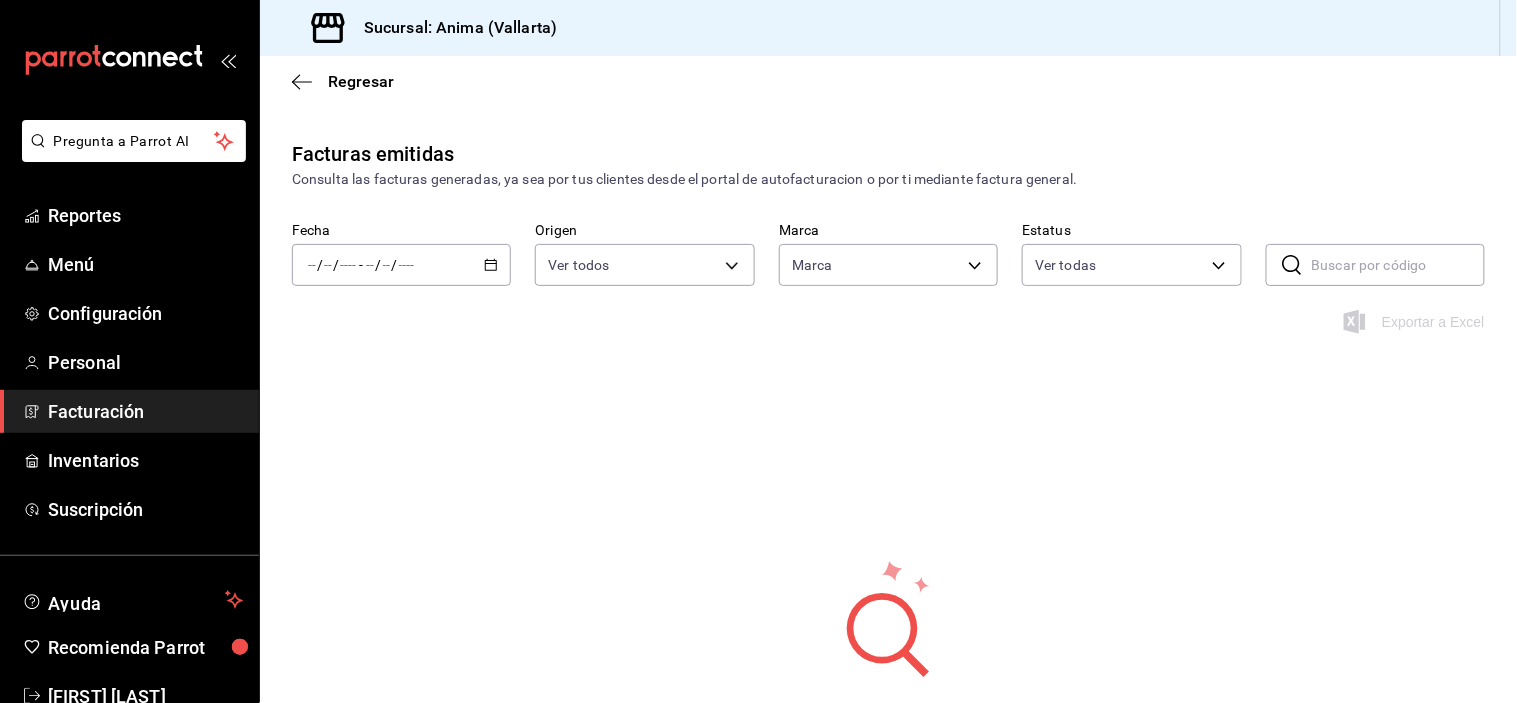 type on "a66376ae-ea22-4cd2-97e0-9ea16bf22336" 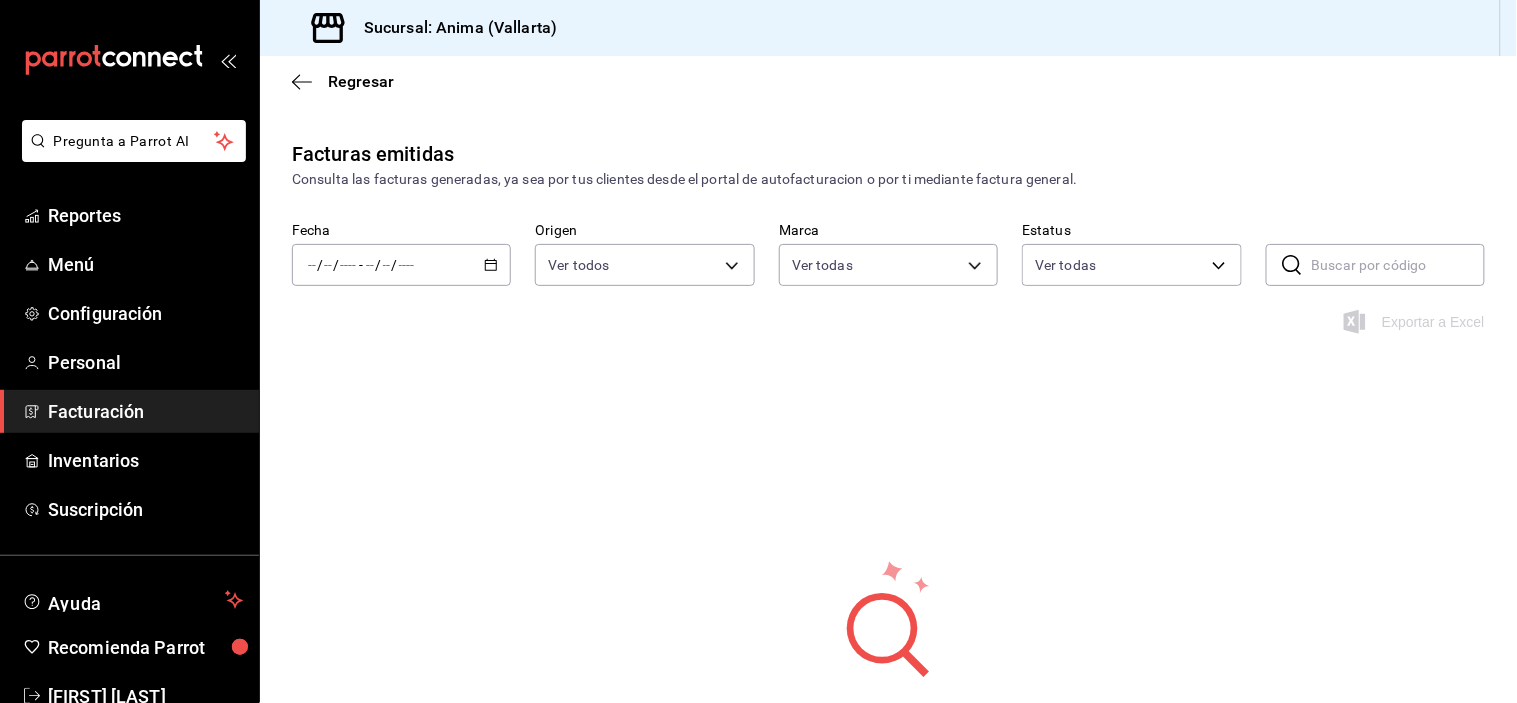 click at bounding box center (387, 265) 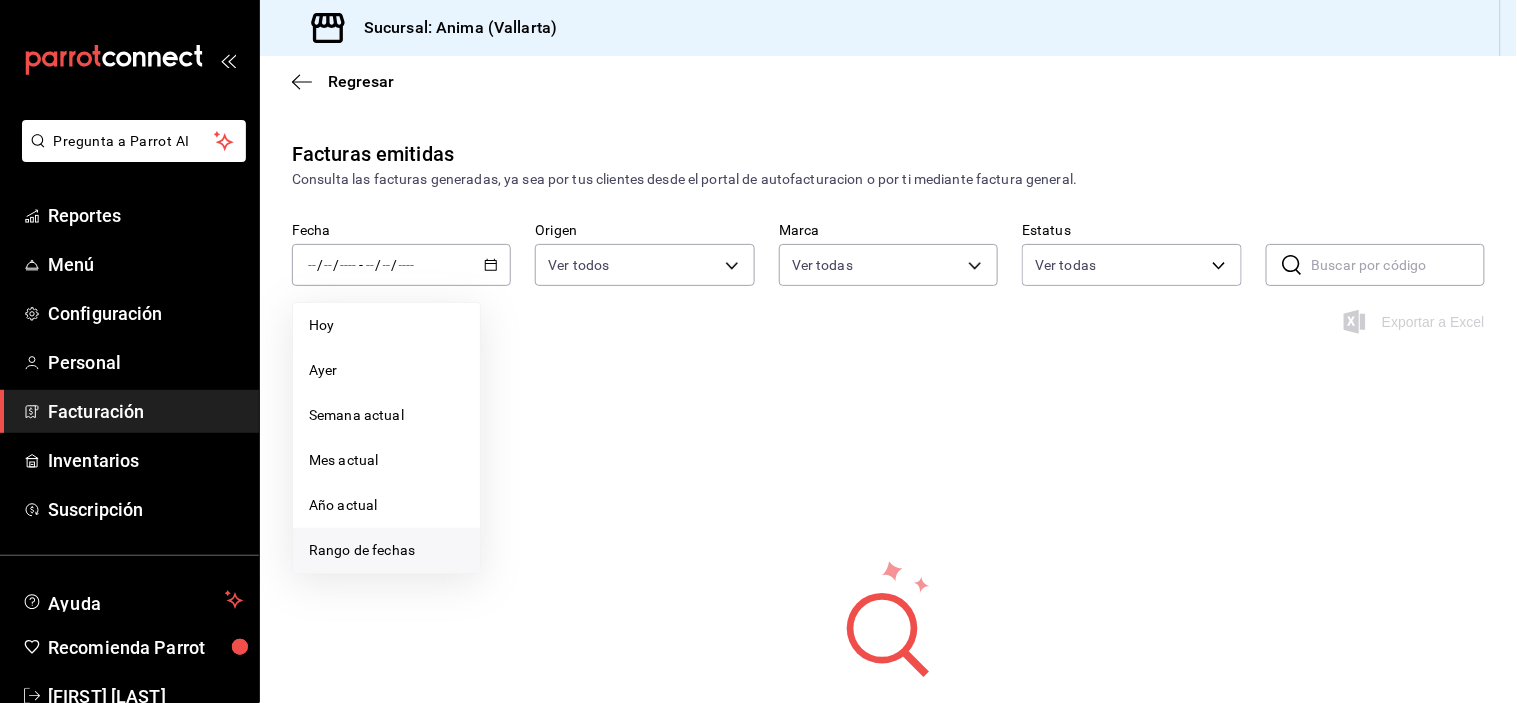 click on "Rango de fechas" at bounding box center [386, 550] 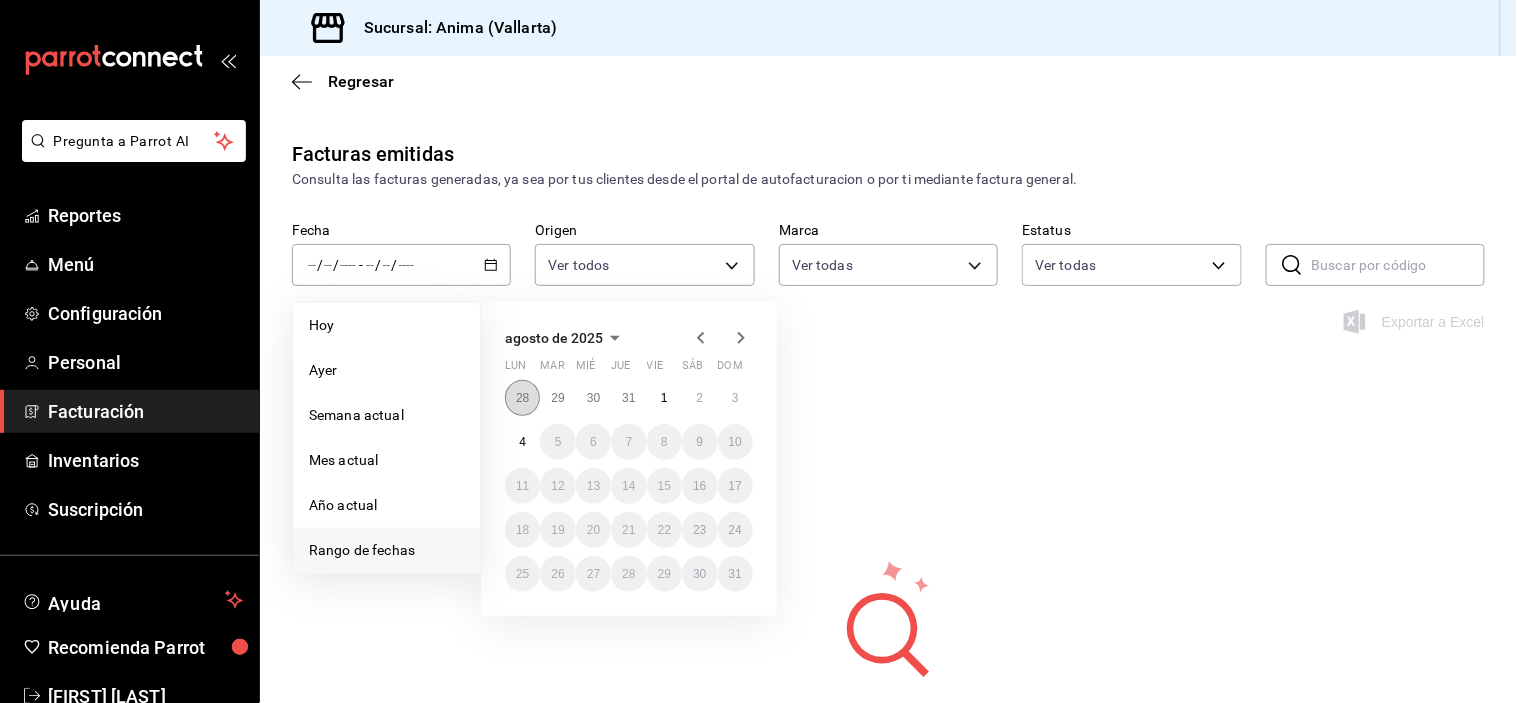 click on "28" at bounding box center [522, 398] 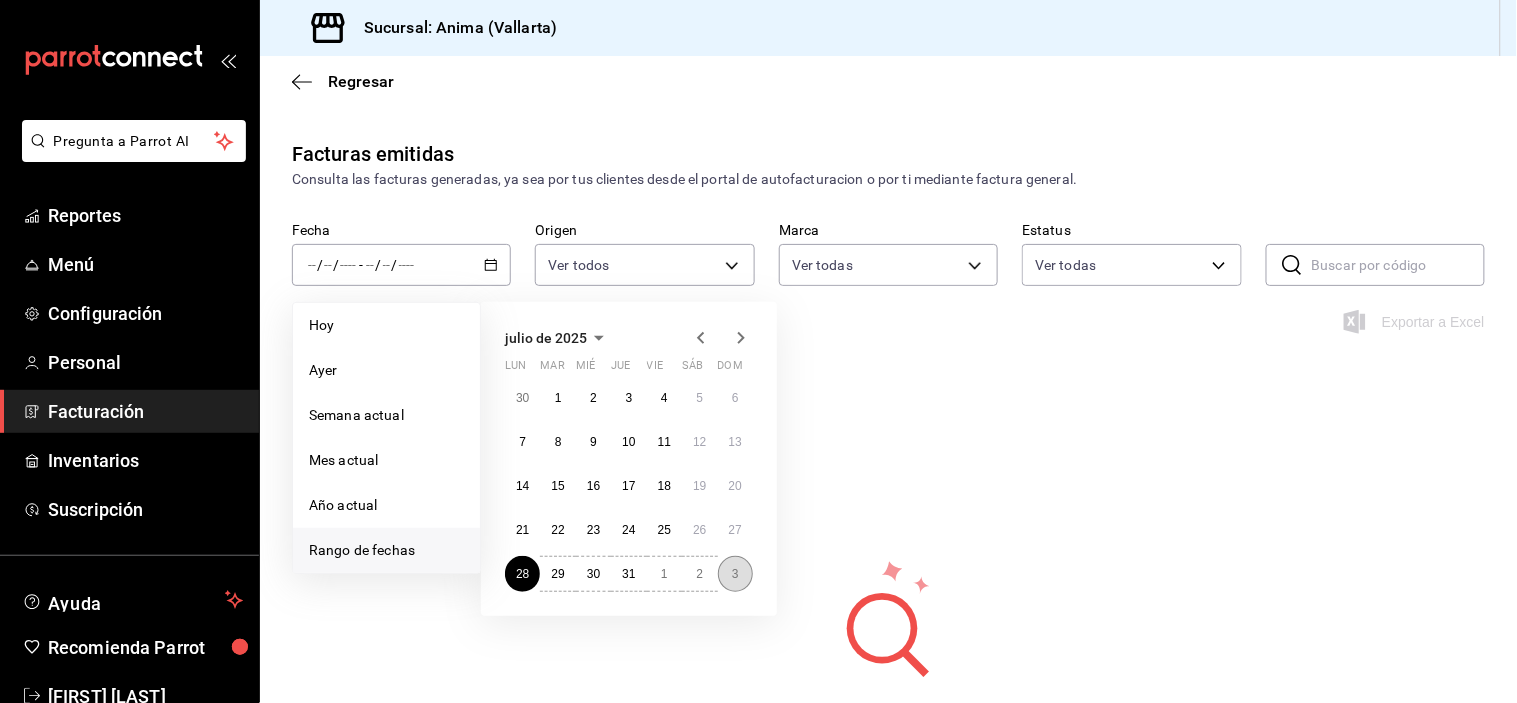 click on "3" at bounding box center [735, 574] 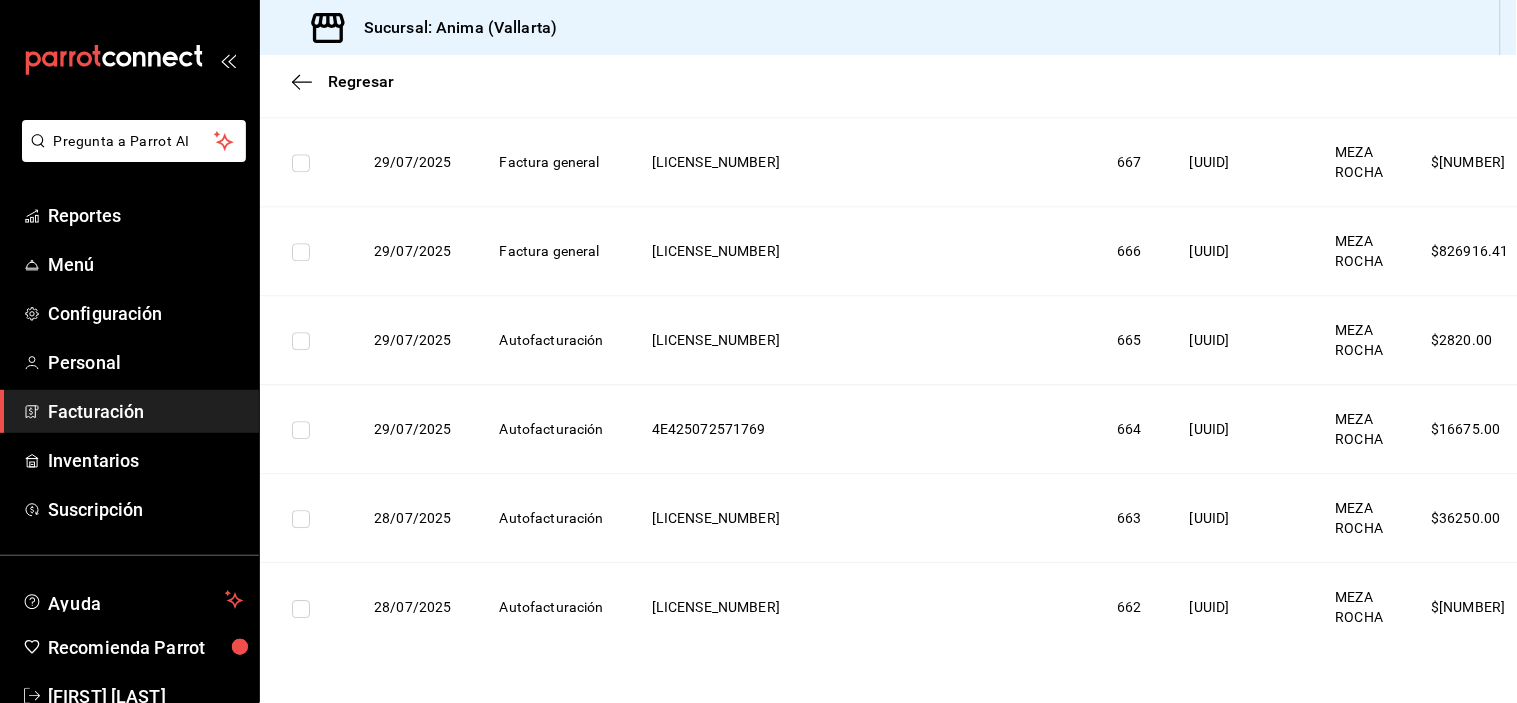 scroll, scrollTop: 5498, scrollLeft: 0, axis: vertical 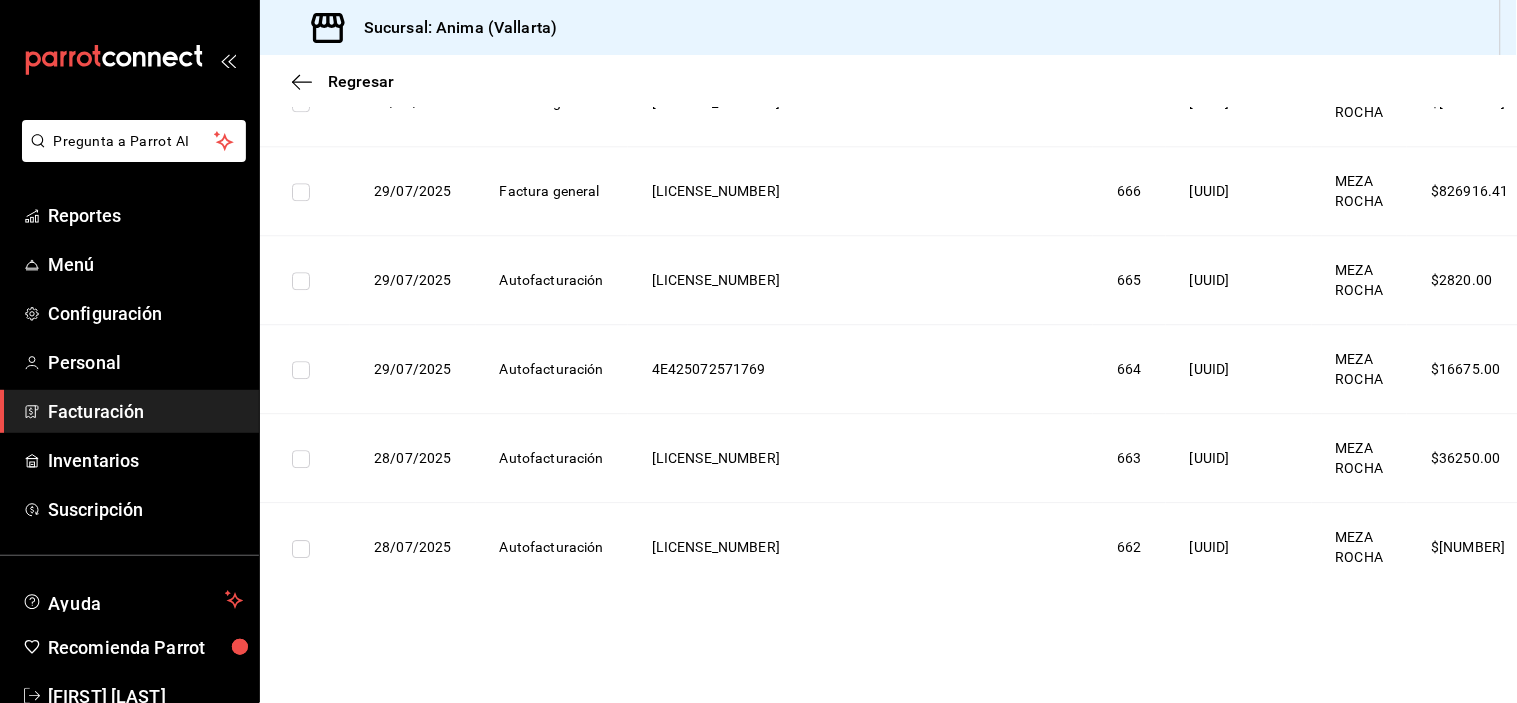 click 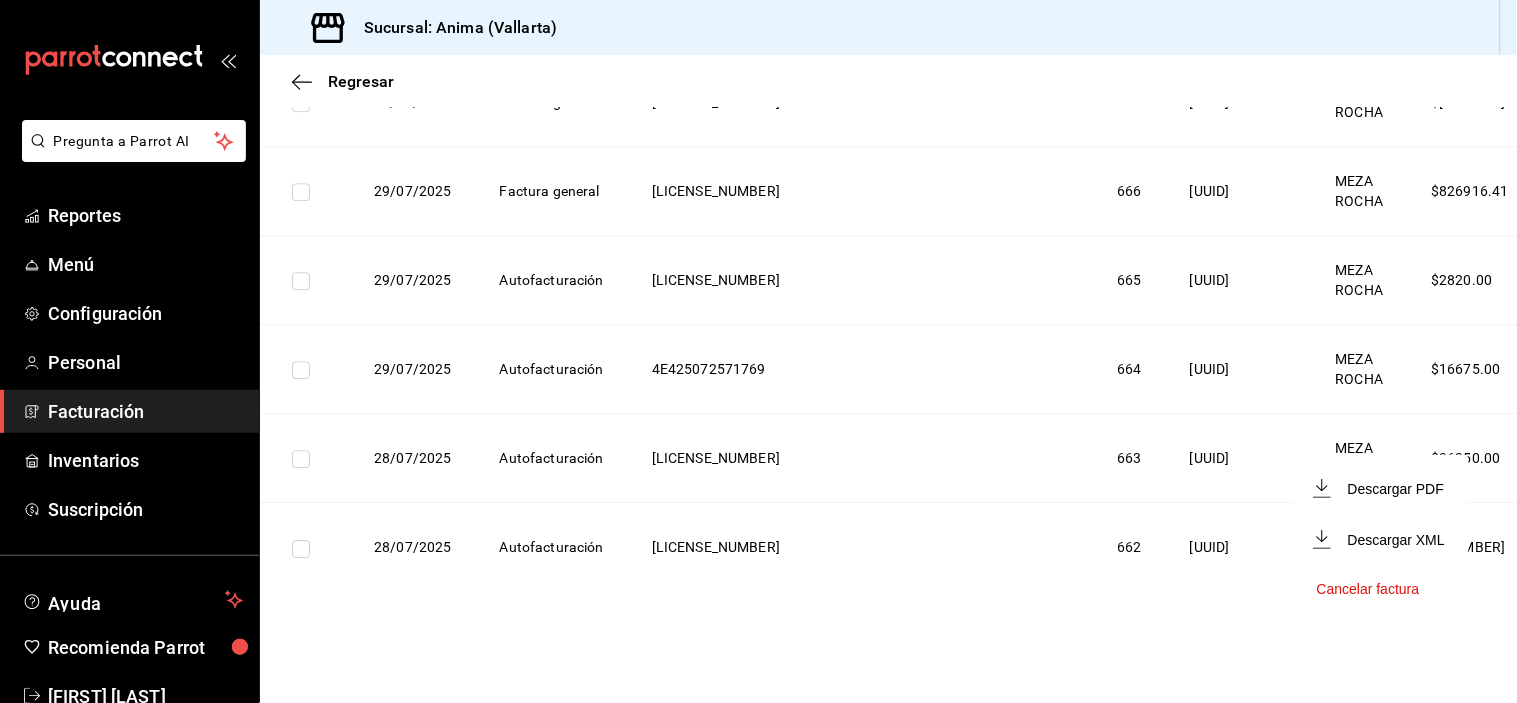 click on "Descargar PDF" at bounding box center (1381, 488) 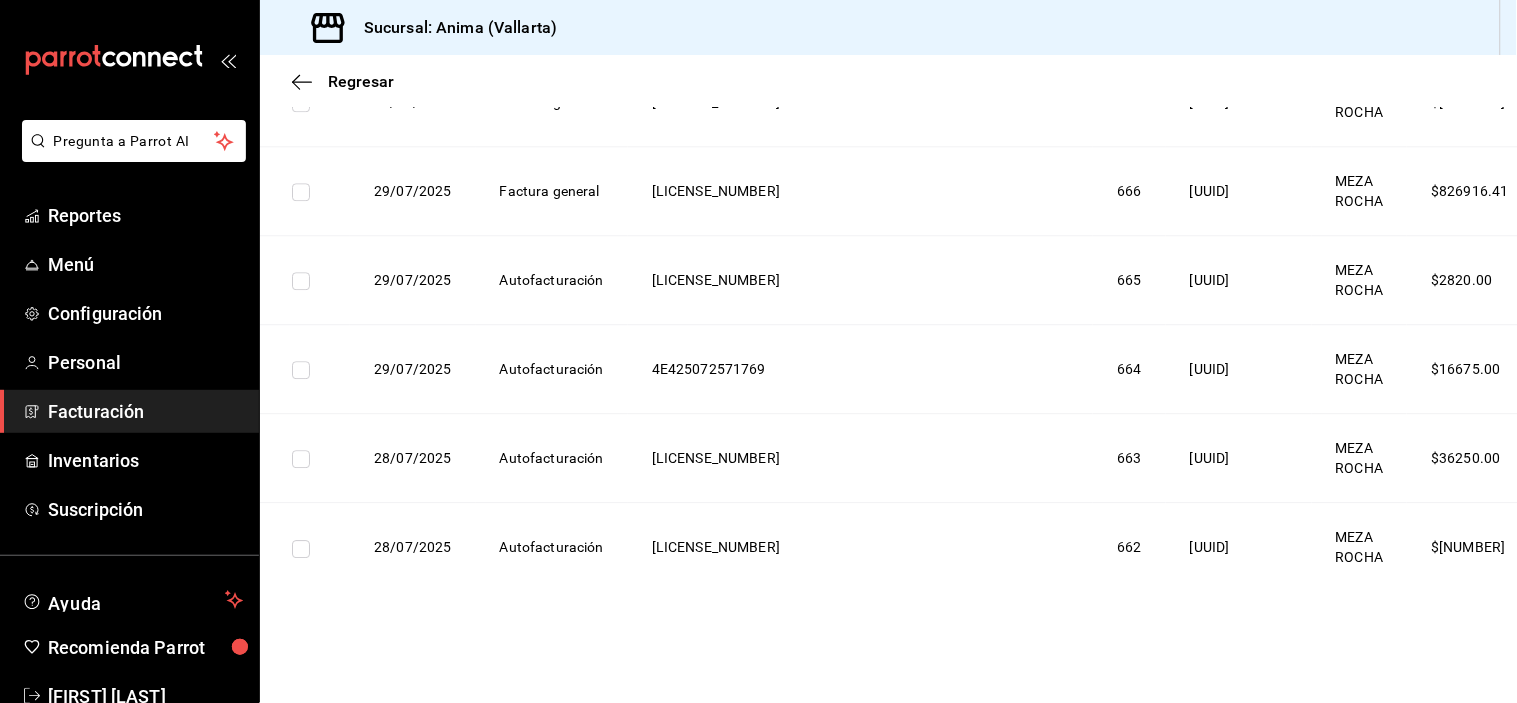 click 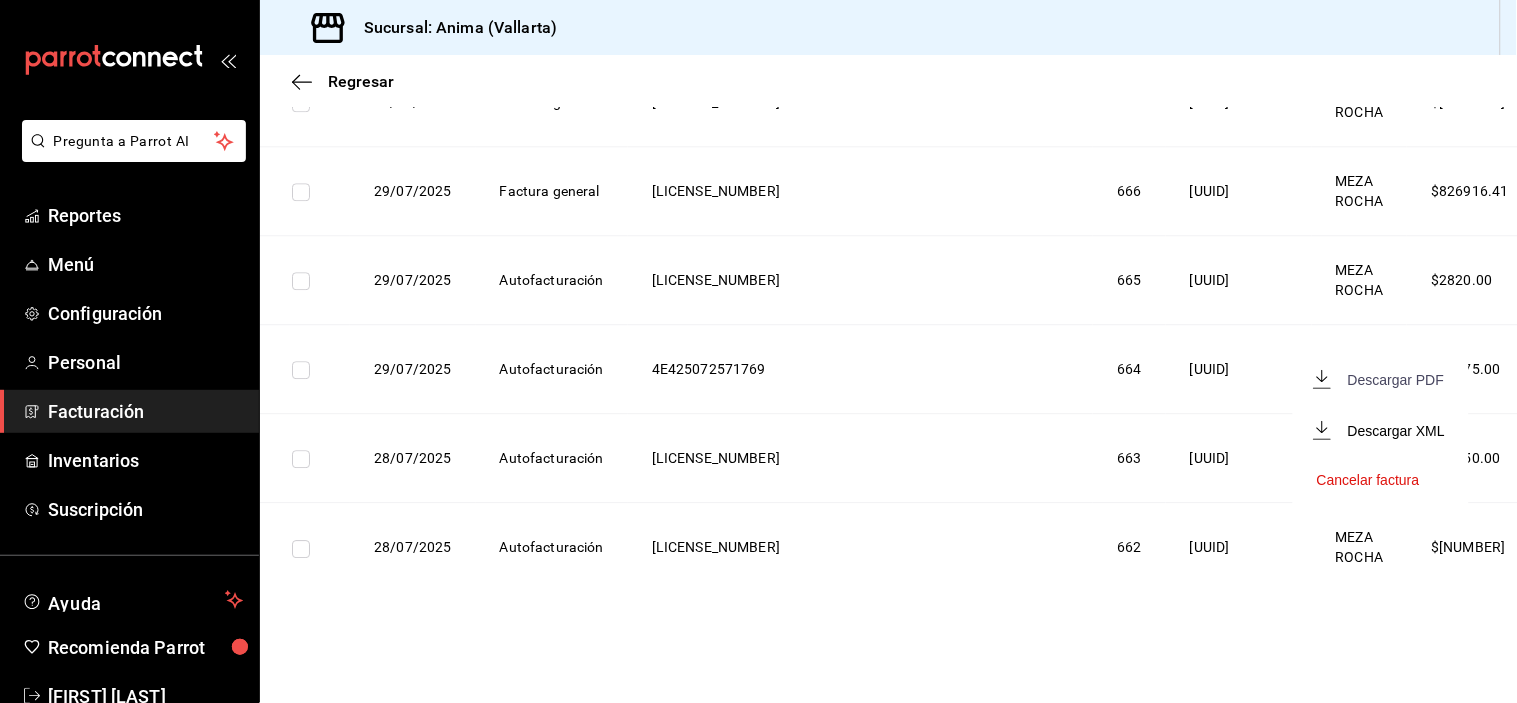 click on "Descargar PDF" at bounding box center (1396, 380) 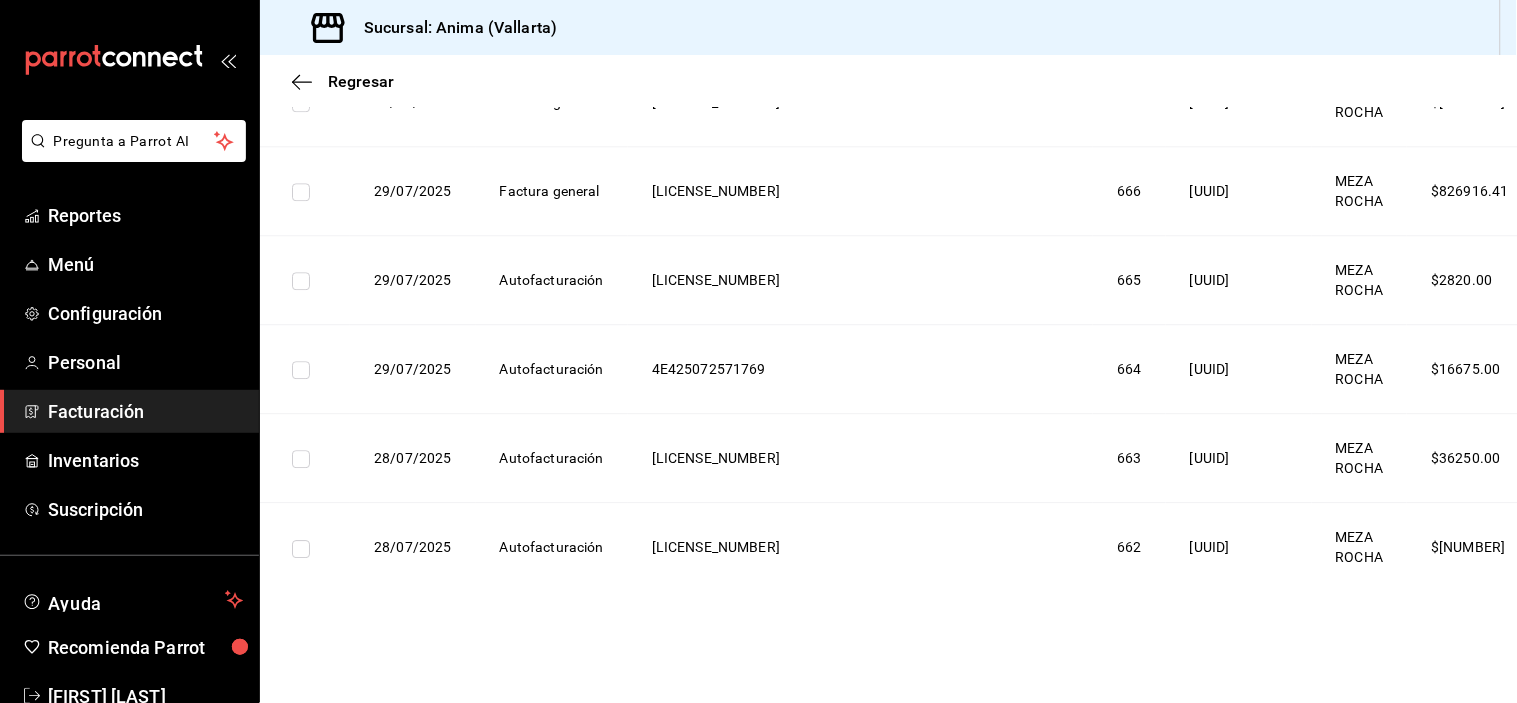 click 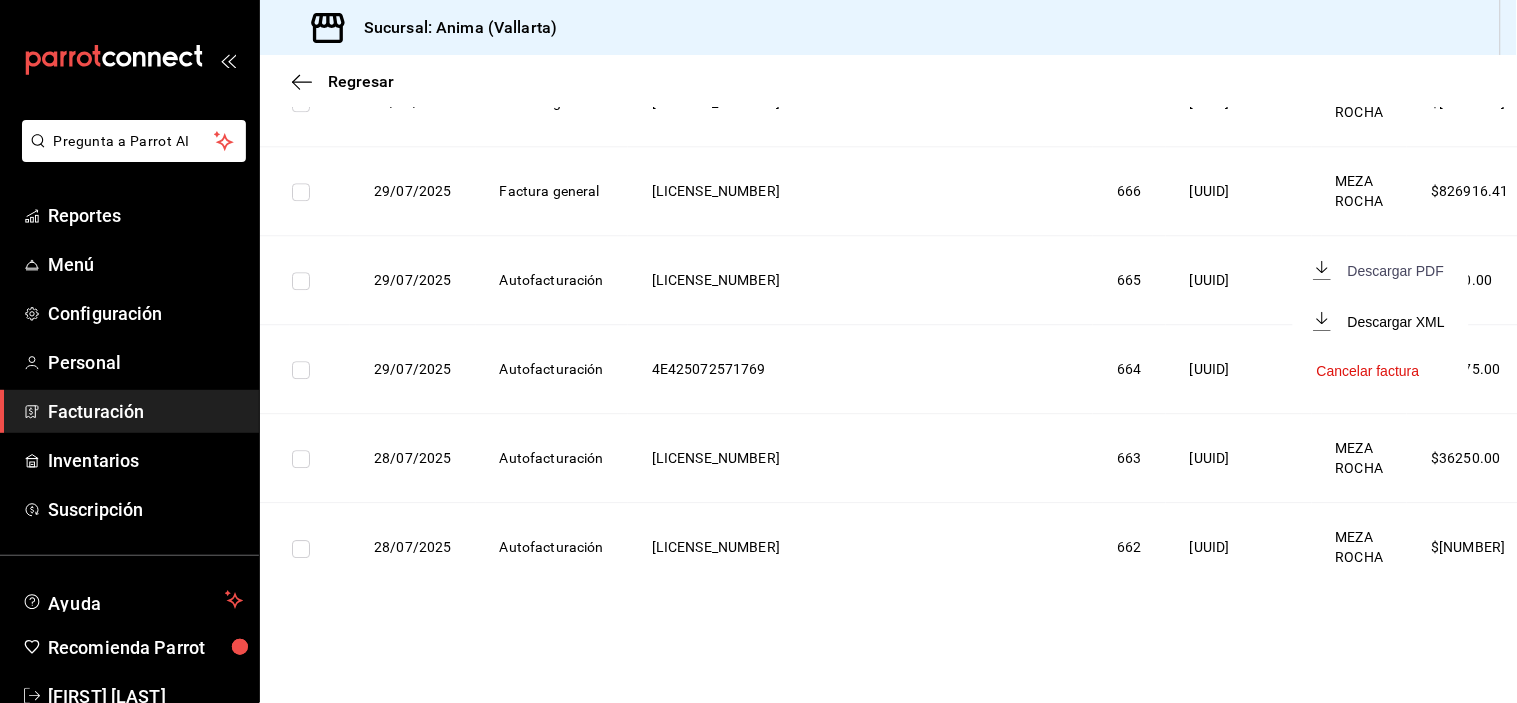 click on "Descargar PDF" at bounding box center [1396, 271] 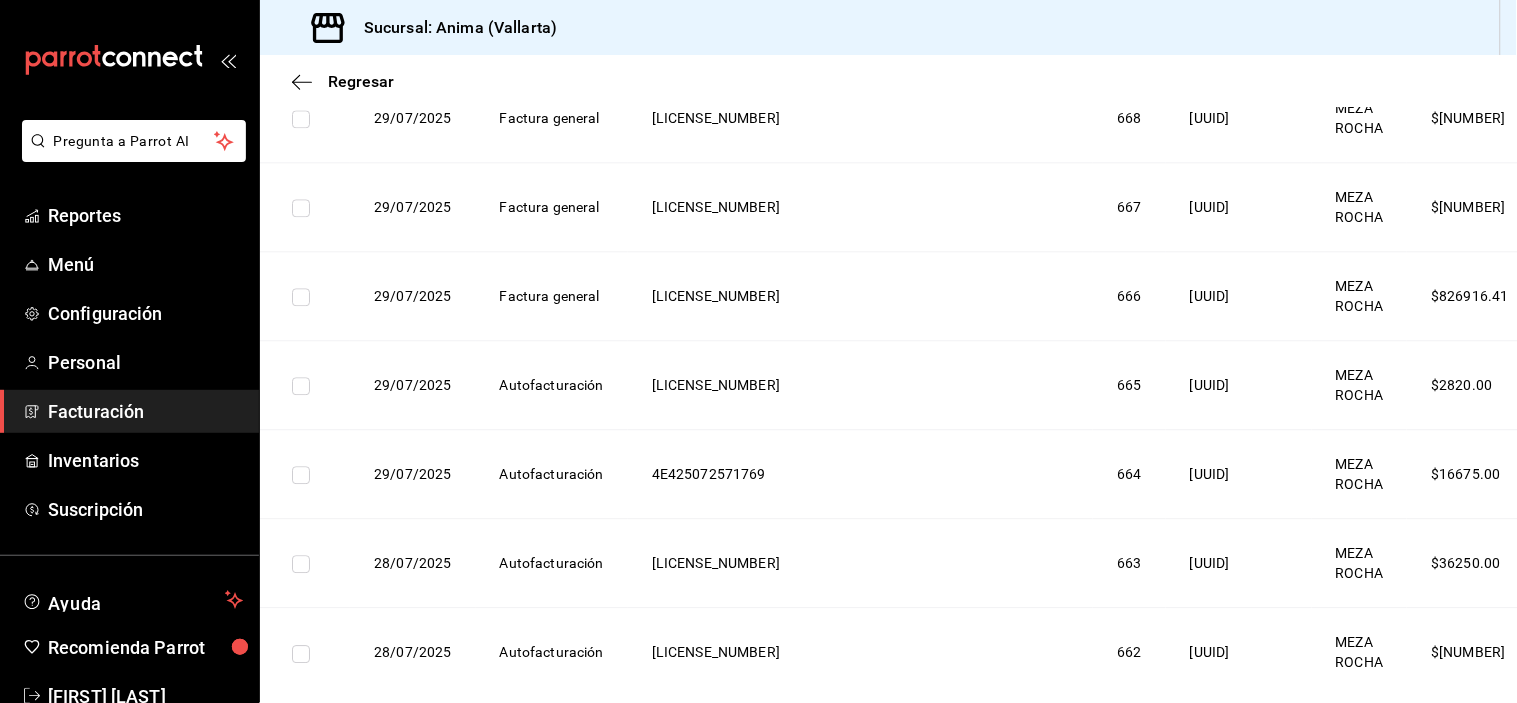 scroll, scrollTop: 5406, scrollLeft: 0, axis: vertical 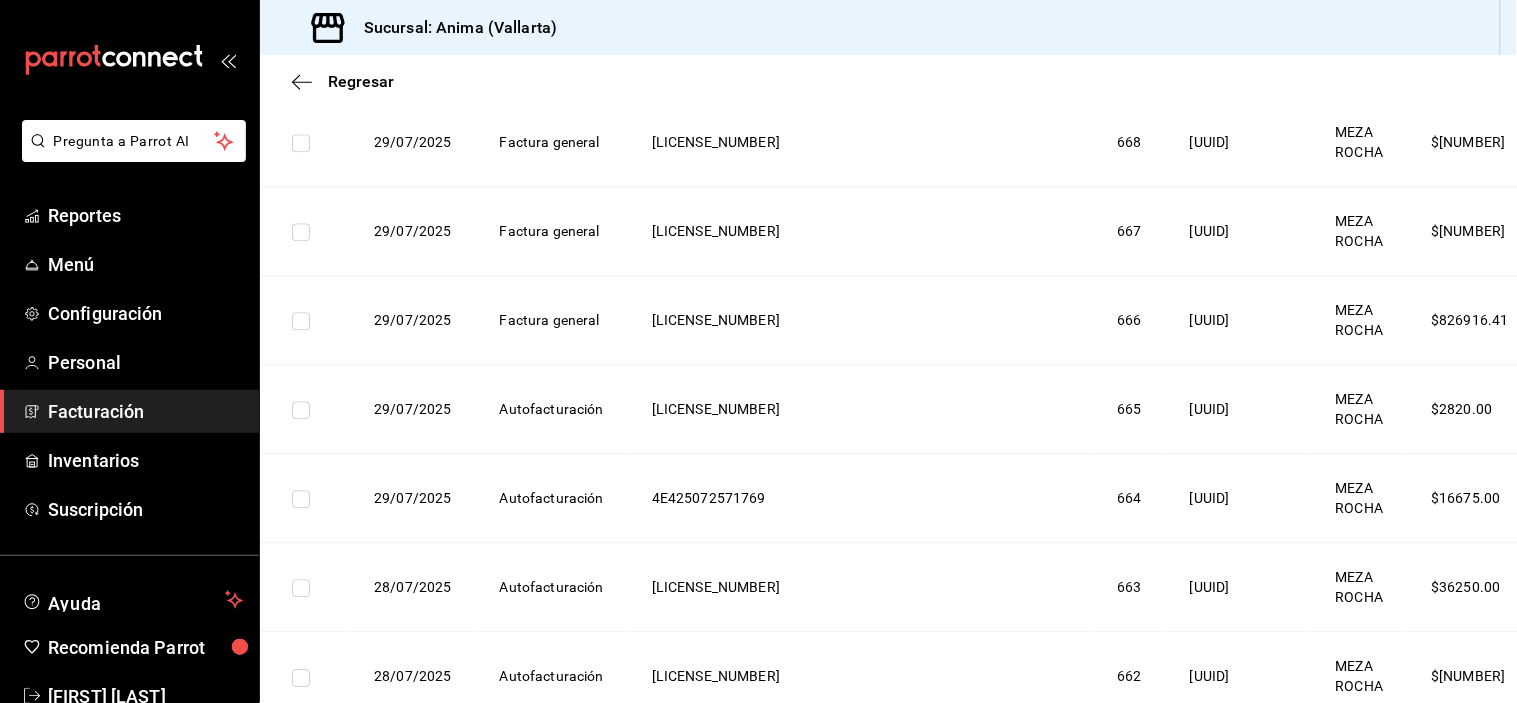click 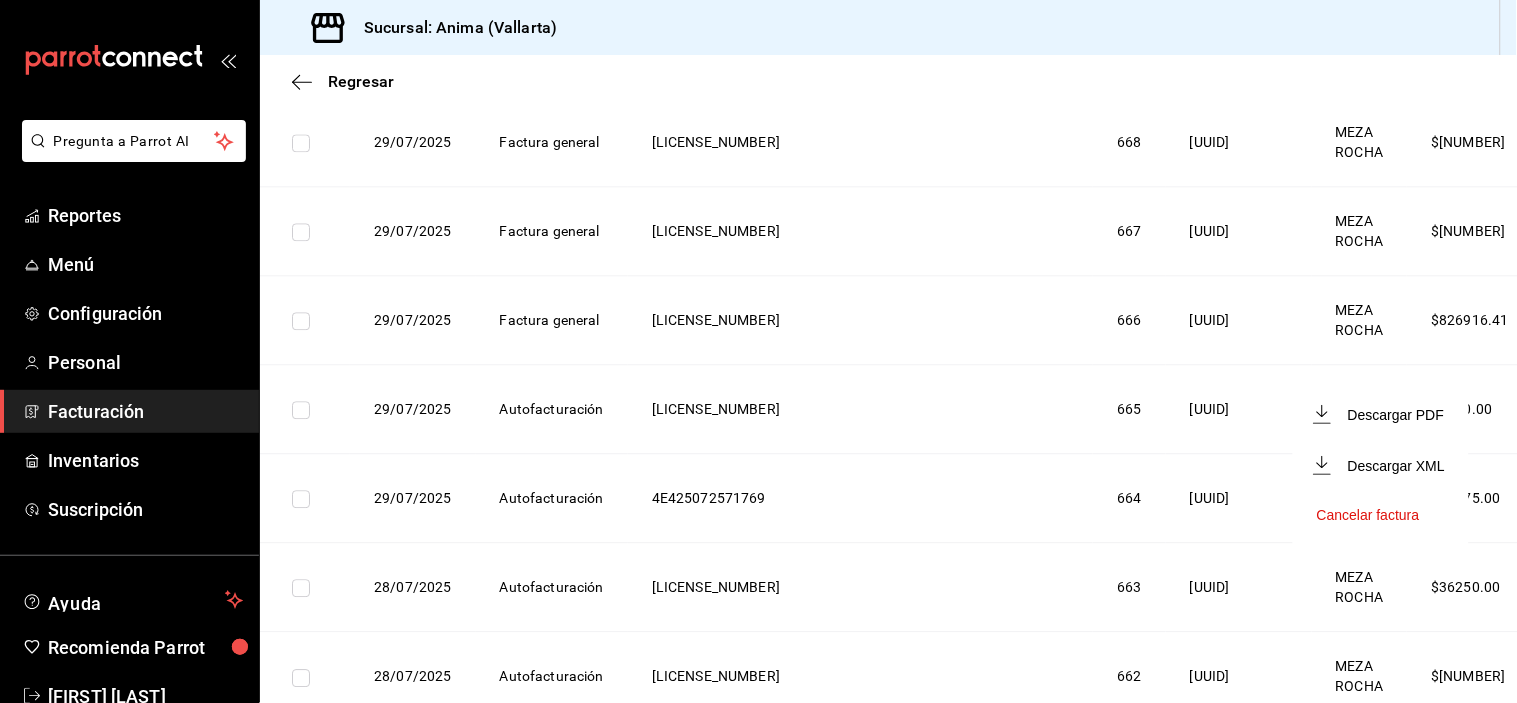 click on "Descargar PDF" at bounding box center (1381, 414) 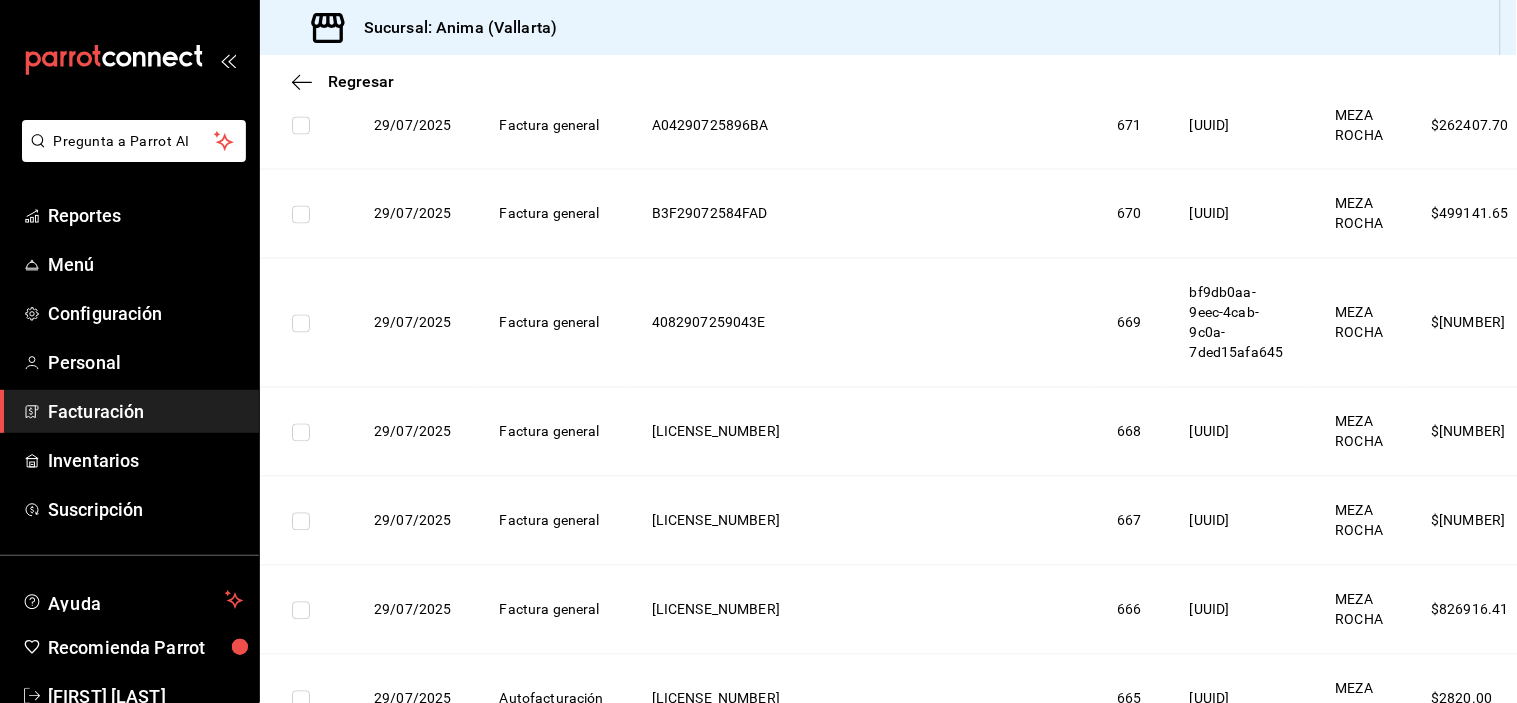 scroll, scrollTop: 5106, scrollLeft: 0, axis: vertical 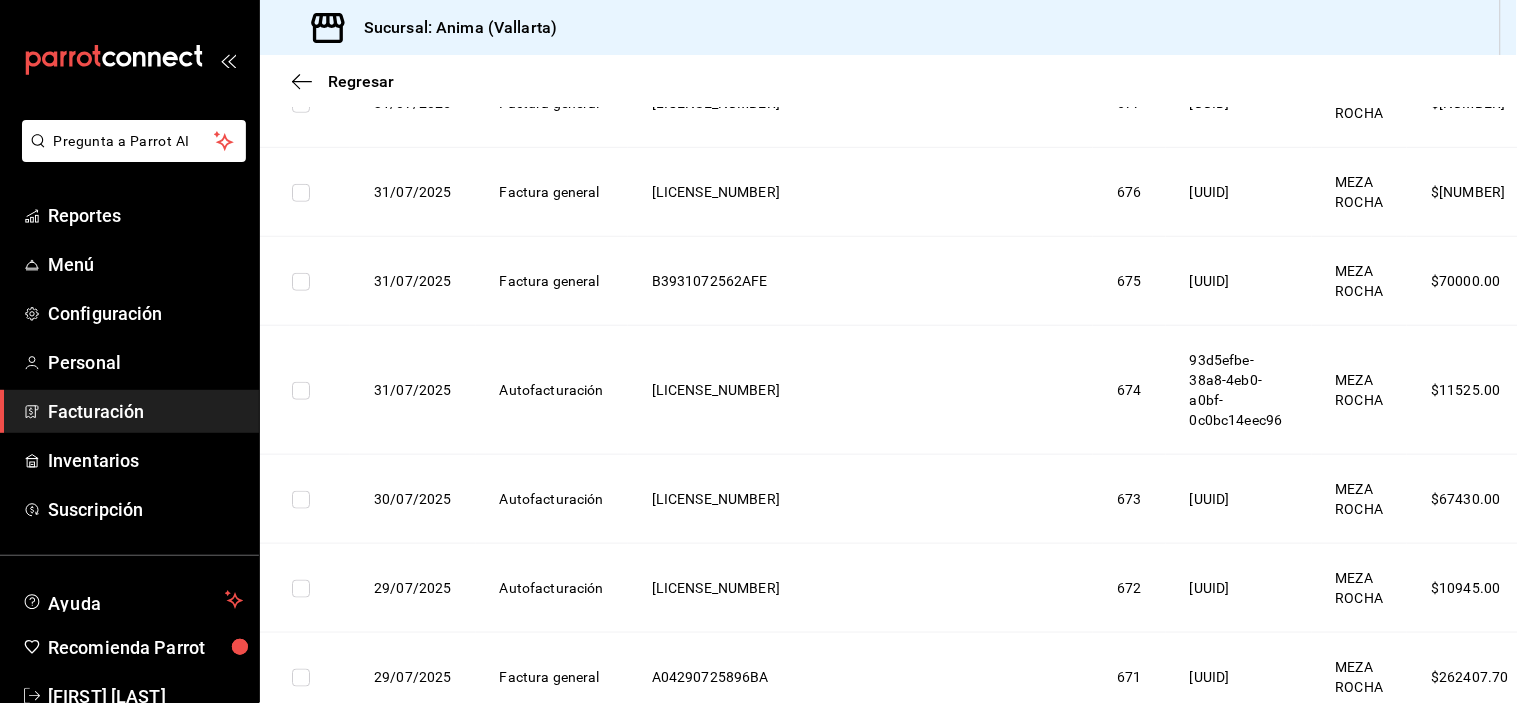 click on "[UUID]" at bounding box center (1239, 677) 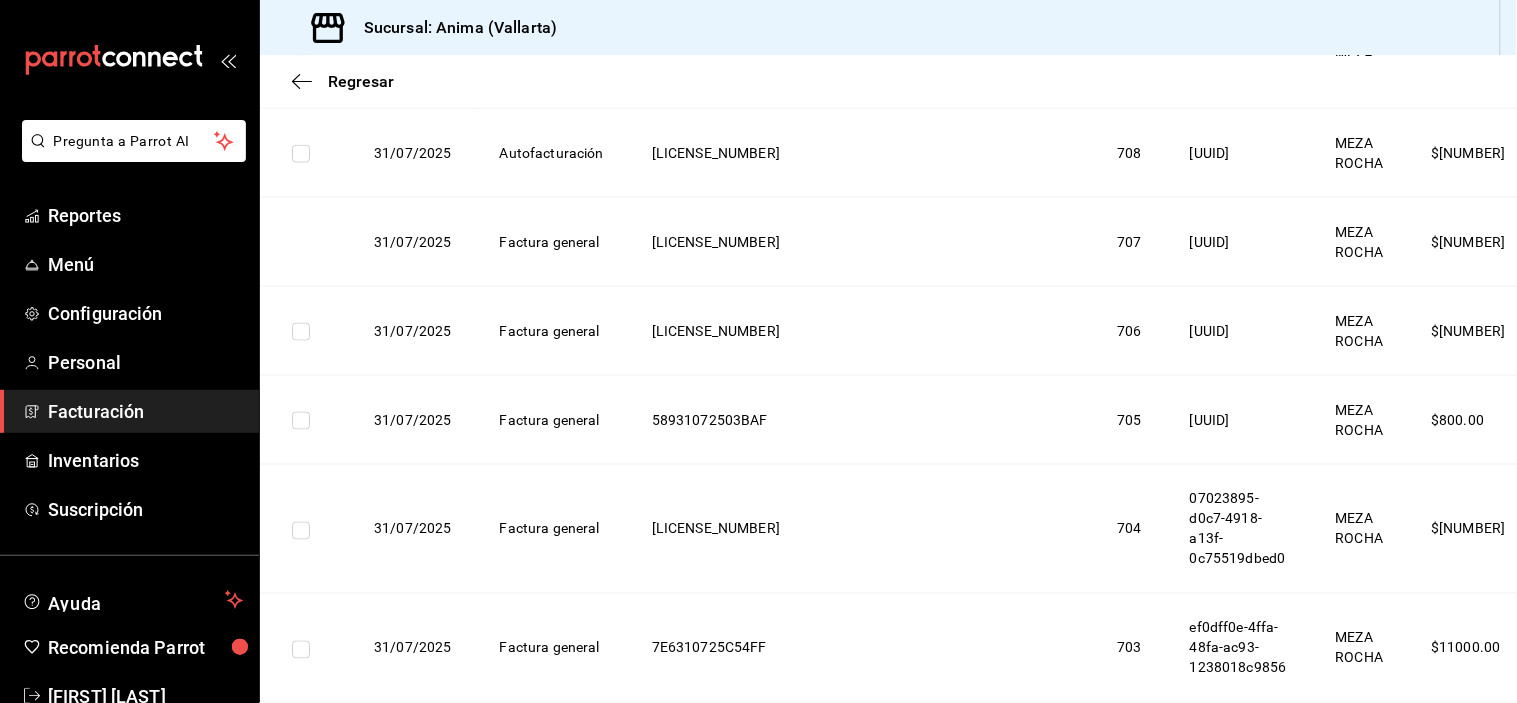 scroll, scrollTop: 830, scrollLeft: 0, axis: vertical 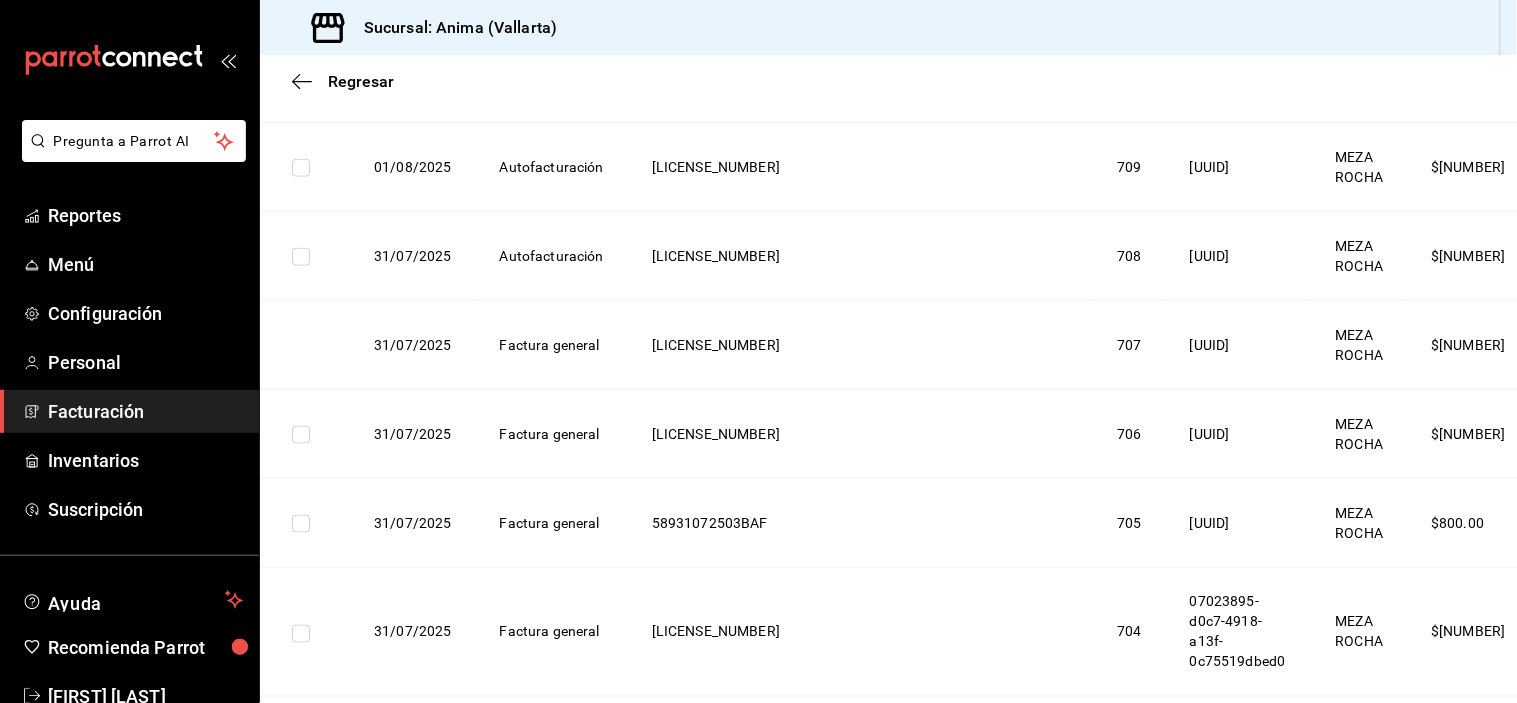 click 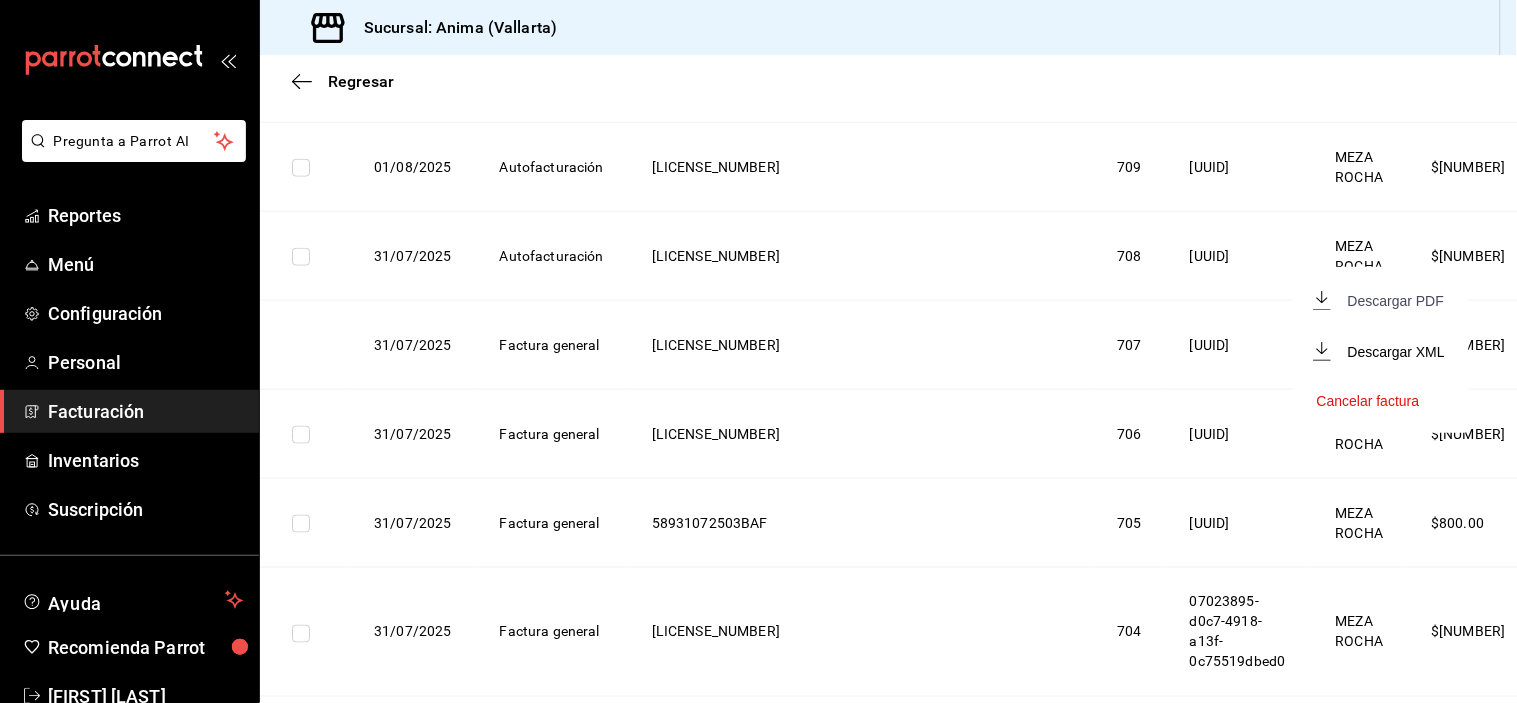 click on "Descargar PDF" at bounding box center (1396, 301) 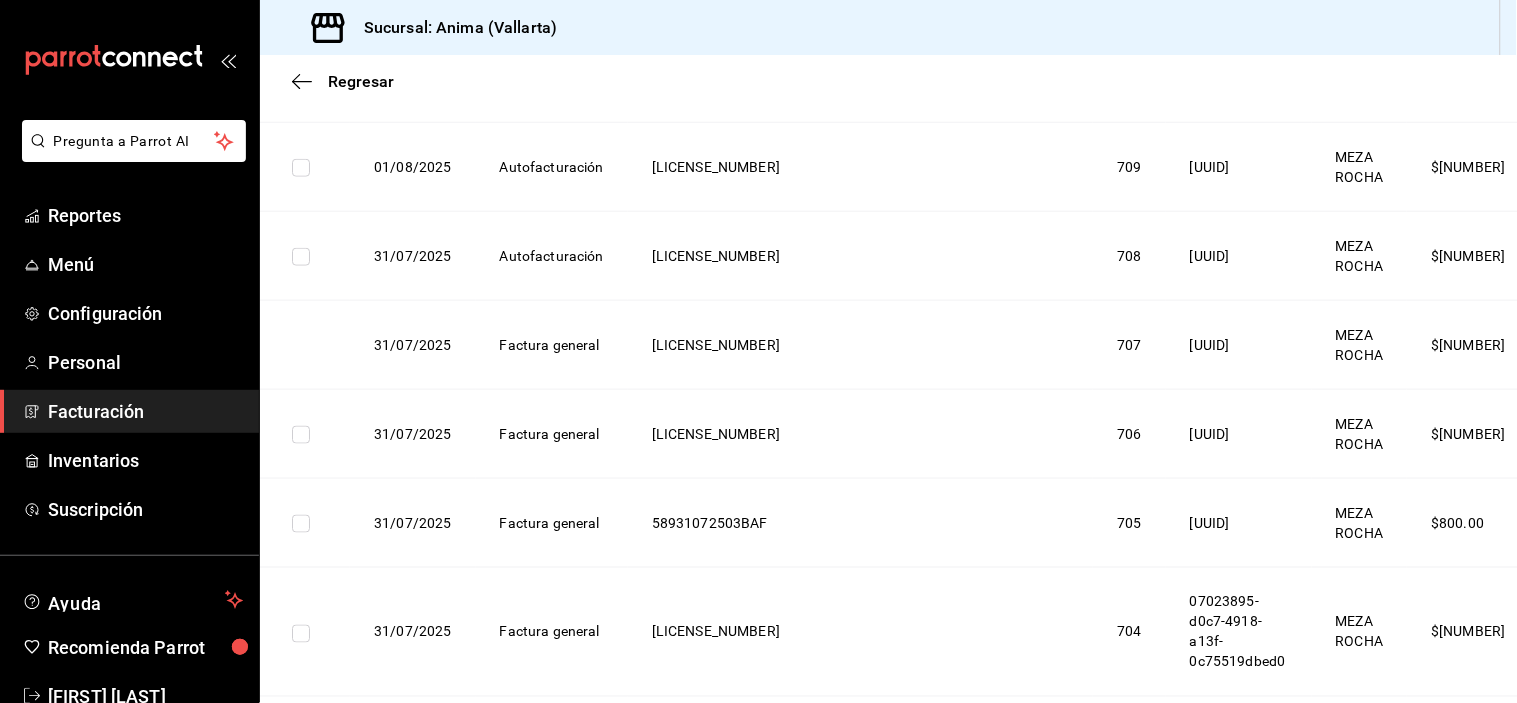 scroll, scrollTop: 634, scrollLeft: 0, axis: vertical 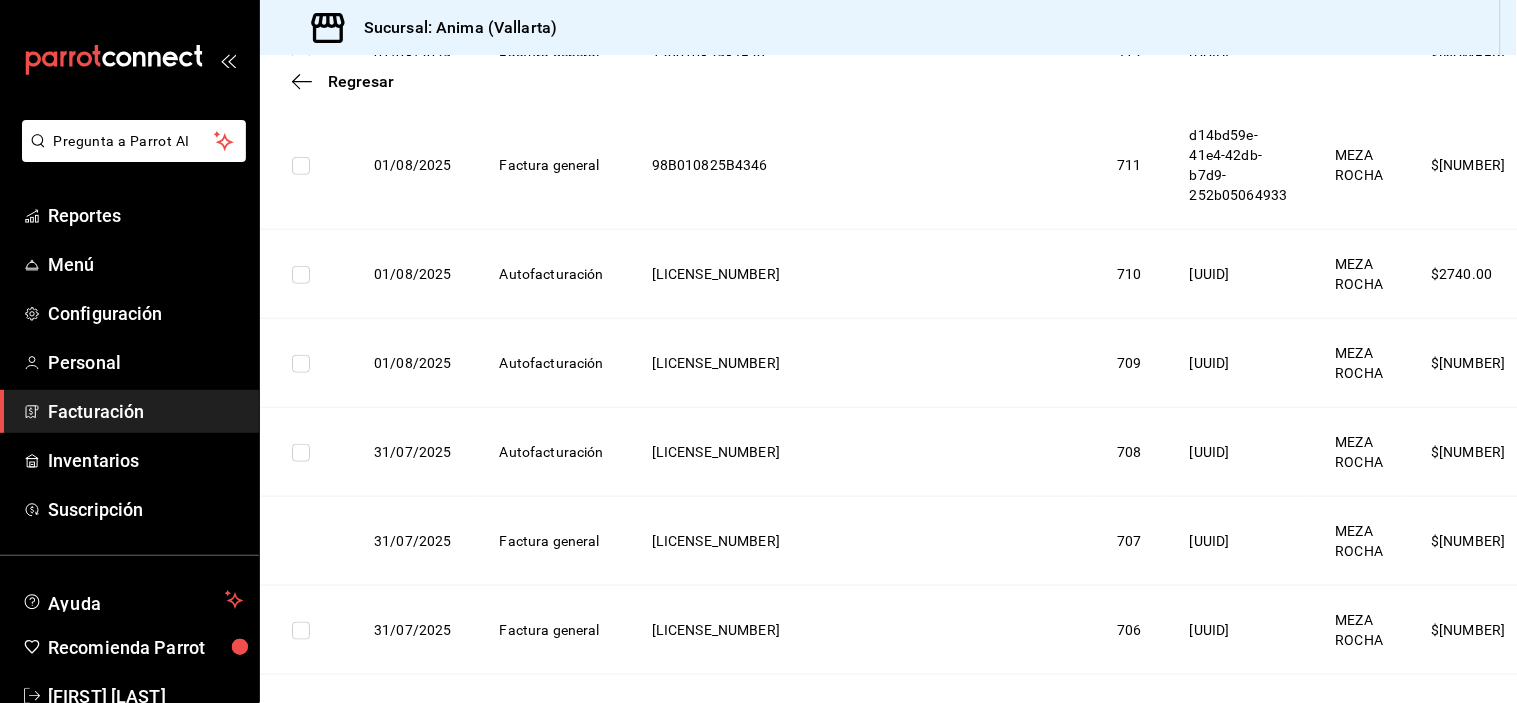 click at bounding box center (1751, 363) 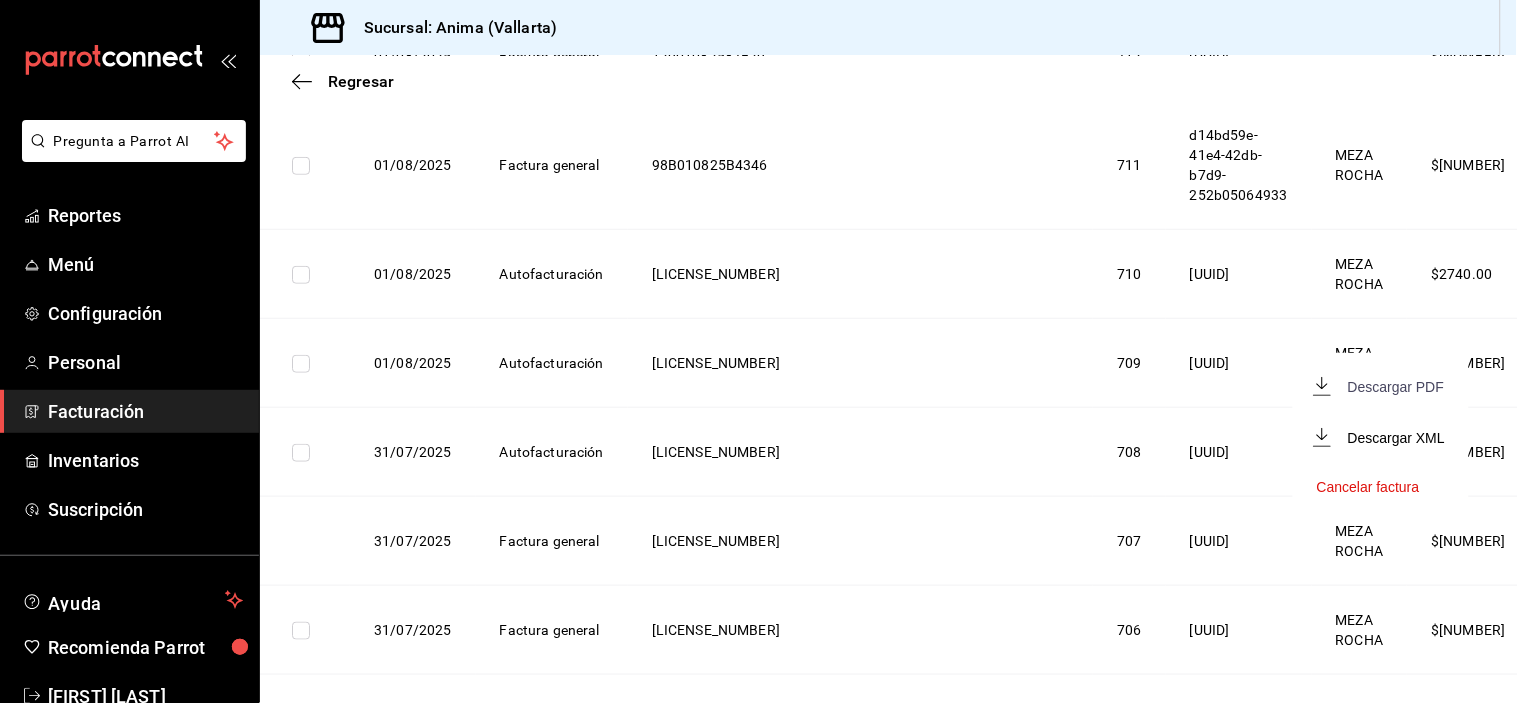 click on "Descargar PDF" at bounding box center [1396, 387] 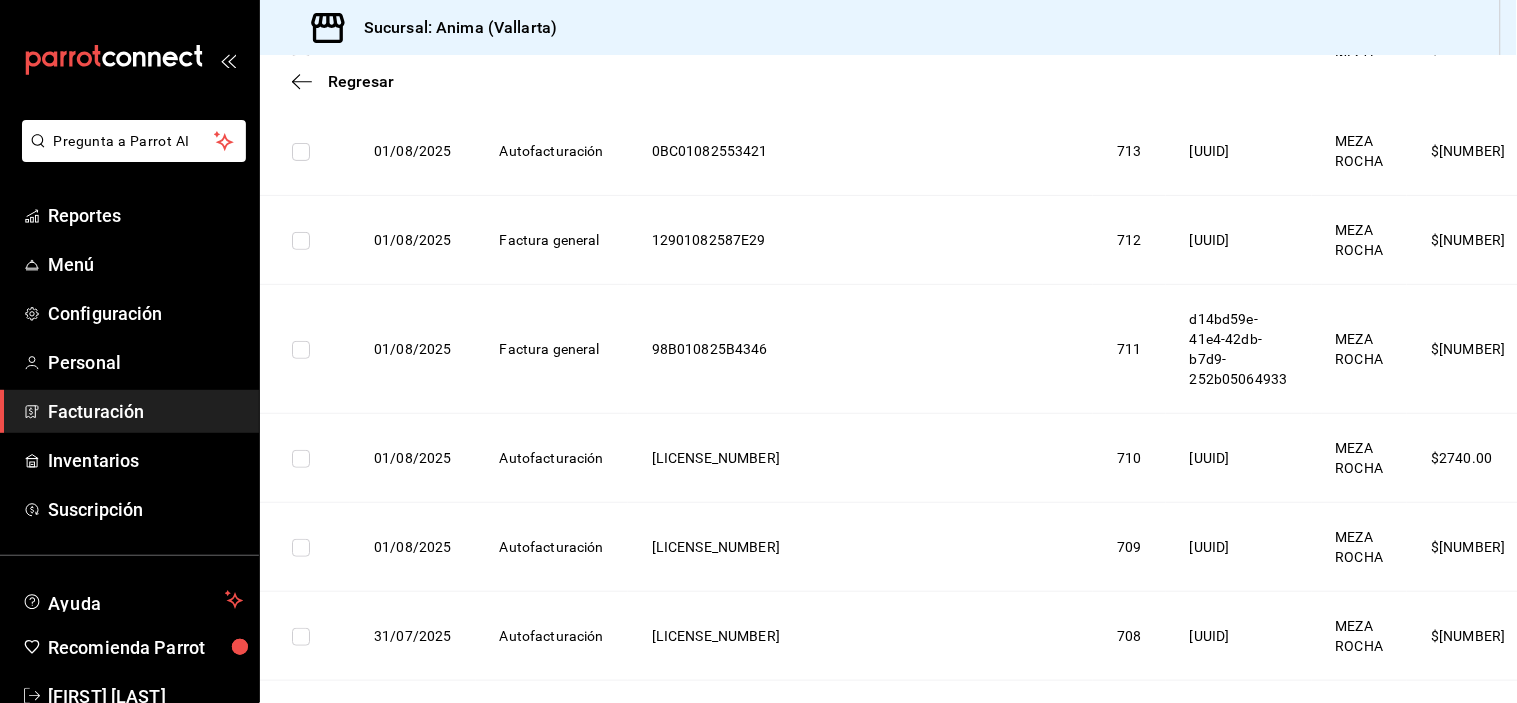 scroll, scrollTop: 437, scrollLeft: 0, axis: vertical 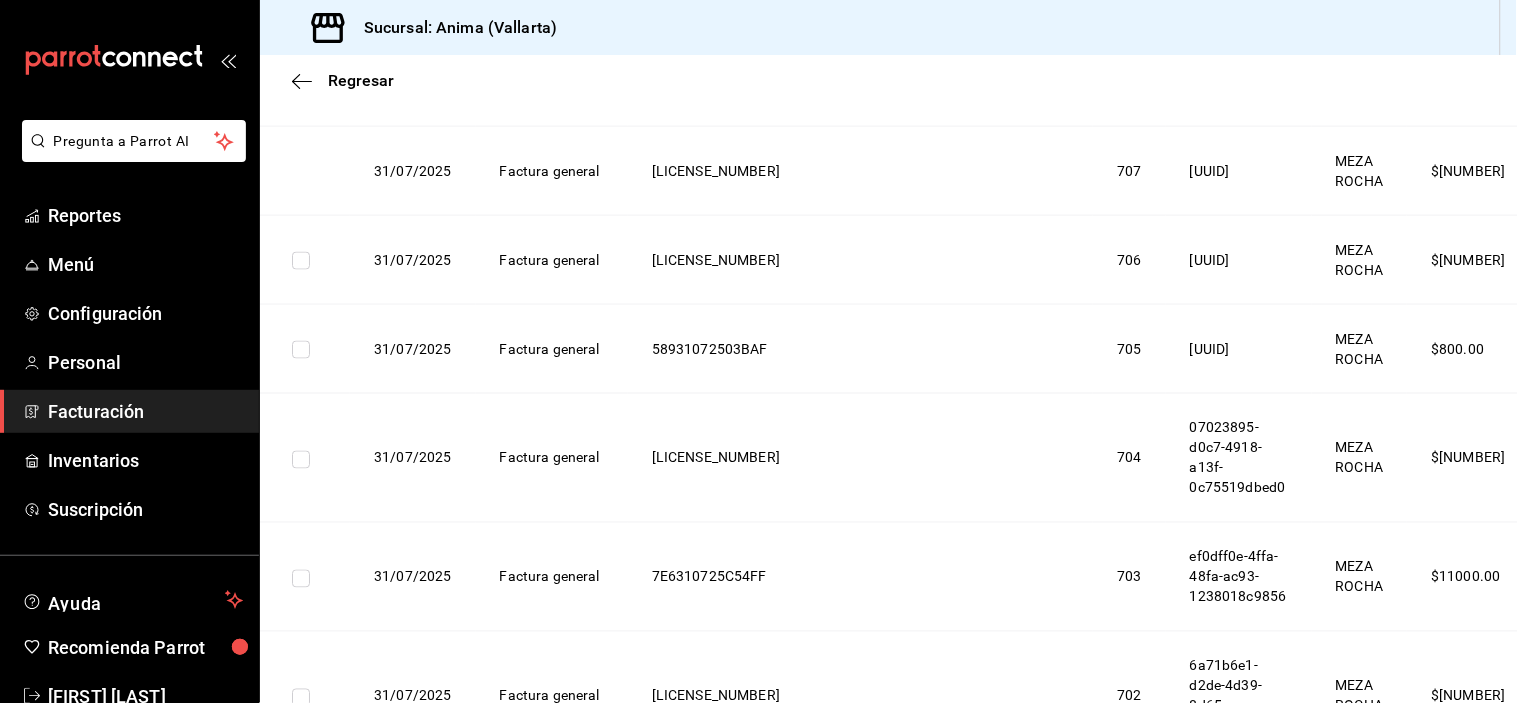 click 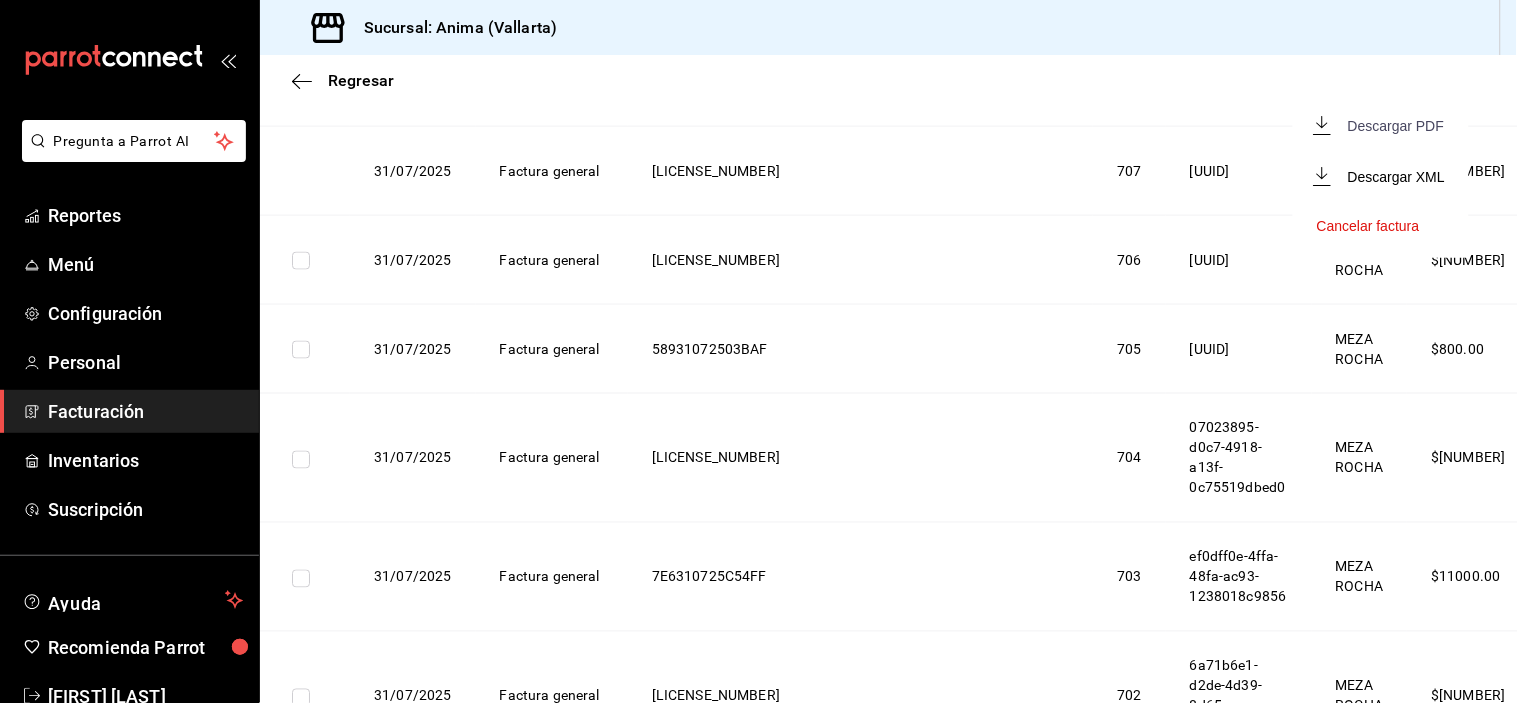 click on "Descargar PDF" at bounding box center (1396, 126) 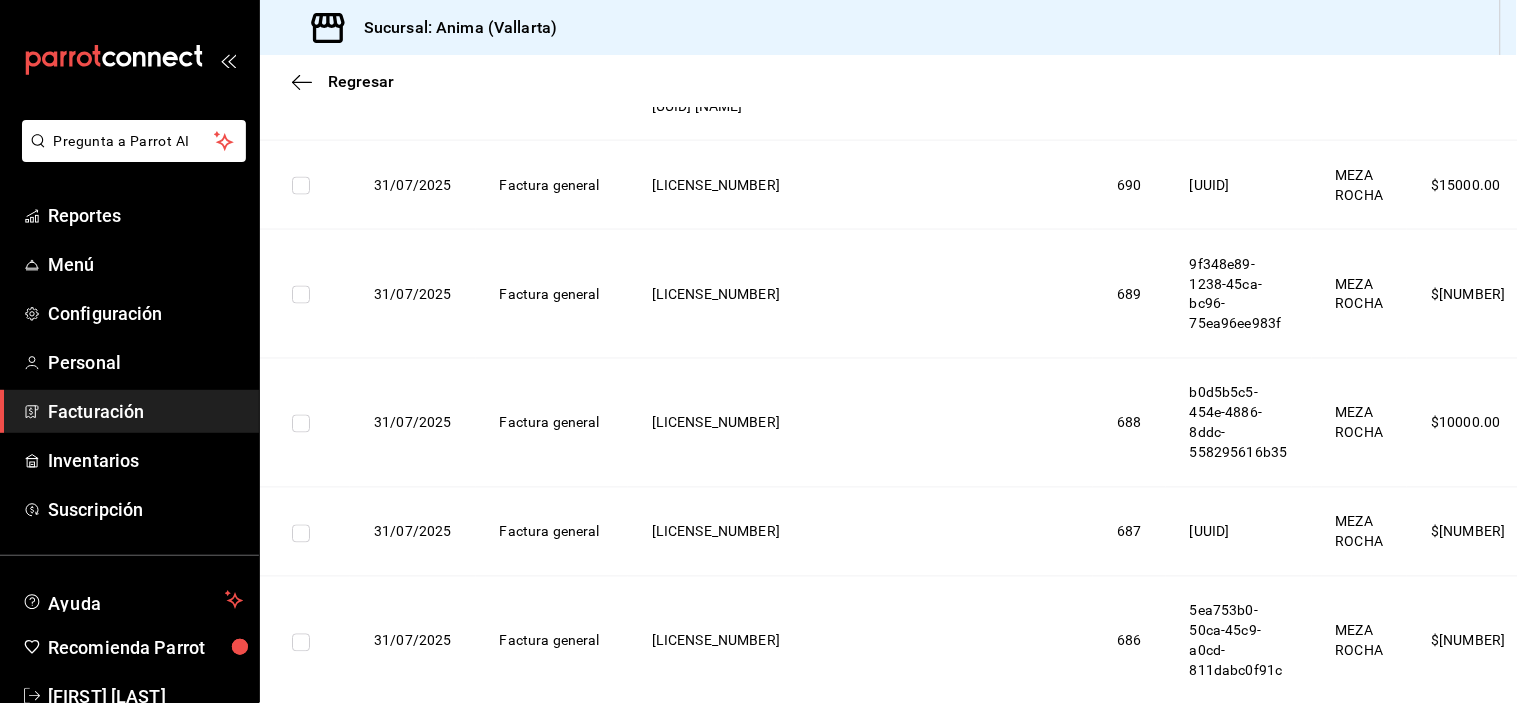 scroll, scrollTop: 3160, scrollLeft: 0, axis: vertical 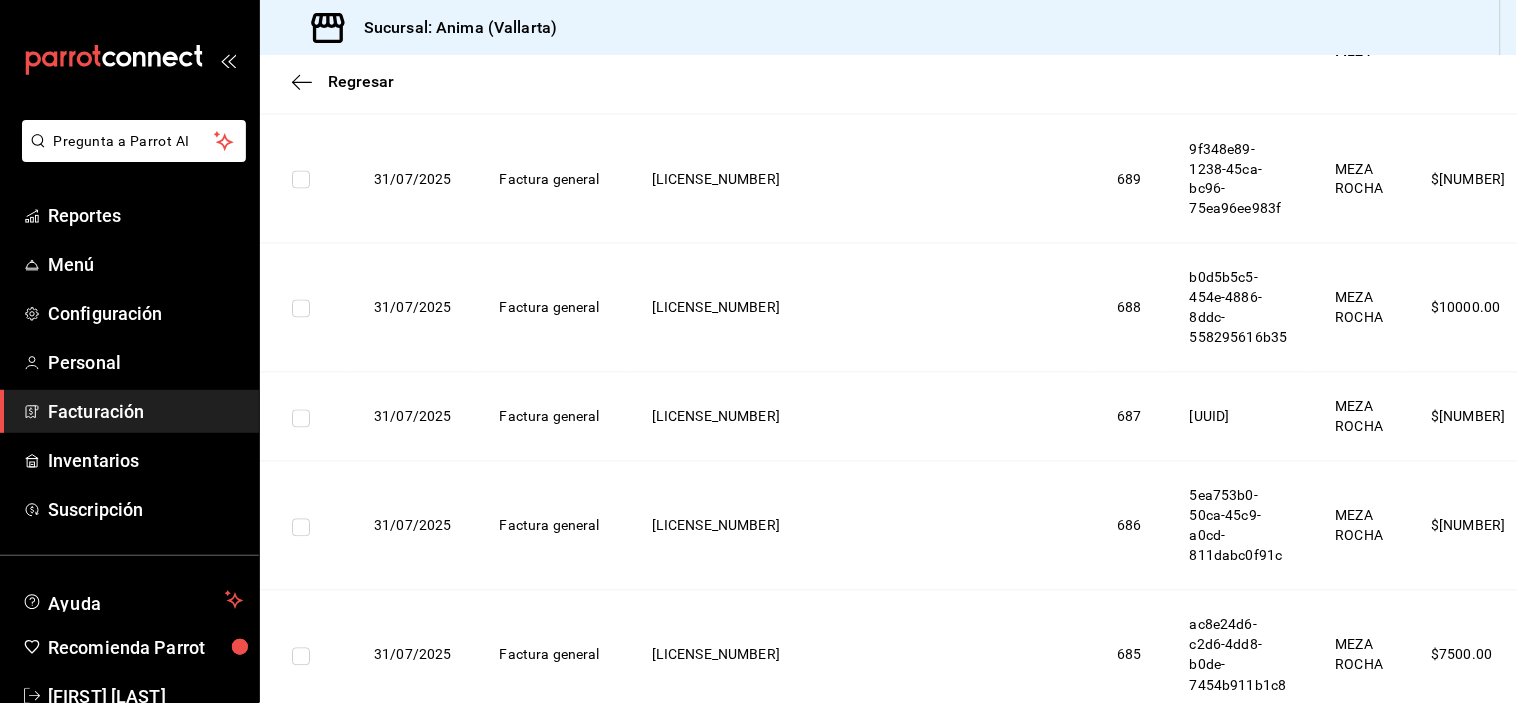 drag, startPoint x: 1476, startPoint y: 428, endPoint x: 1473, endPoint y: 440, distance: 12.369317 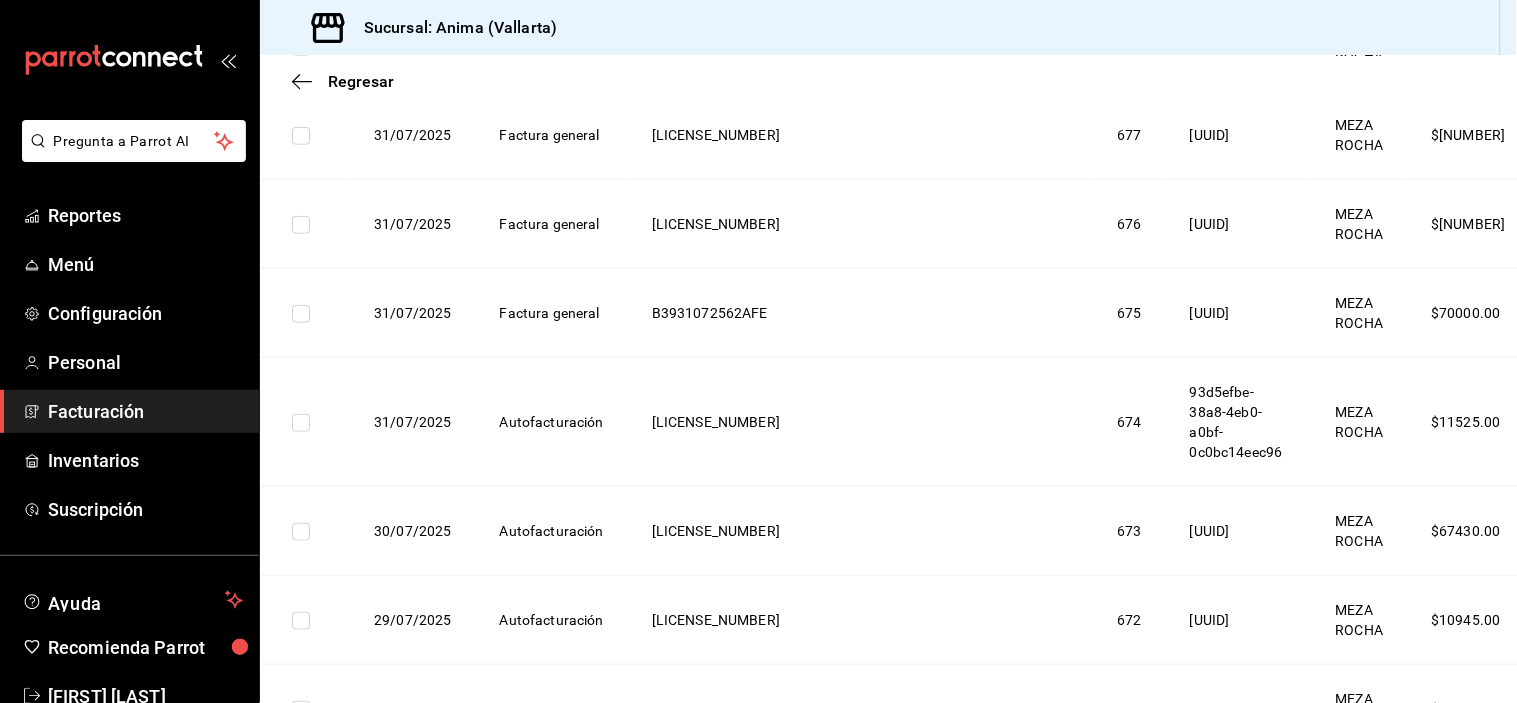 scroll, scrollTop: 4590, scrollLeft: 0, axis: vertical 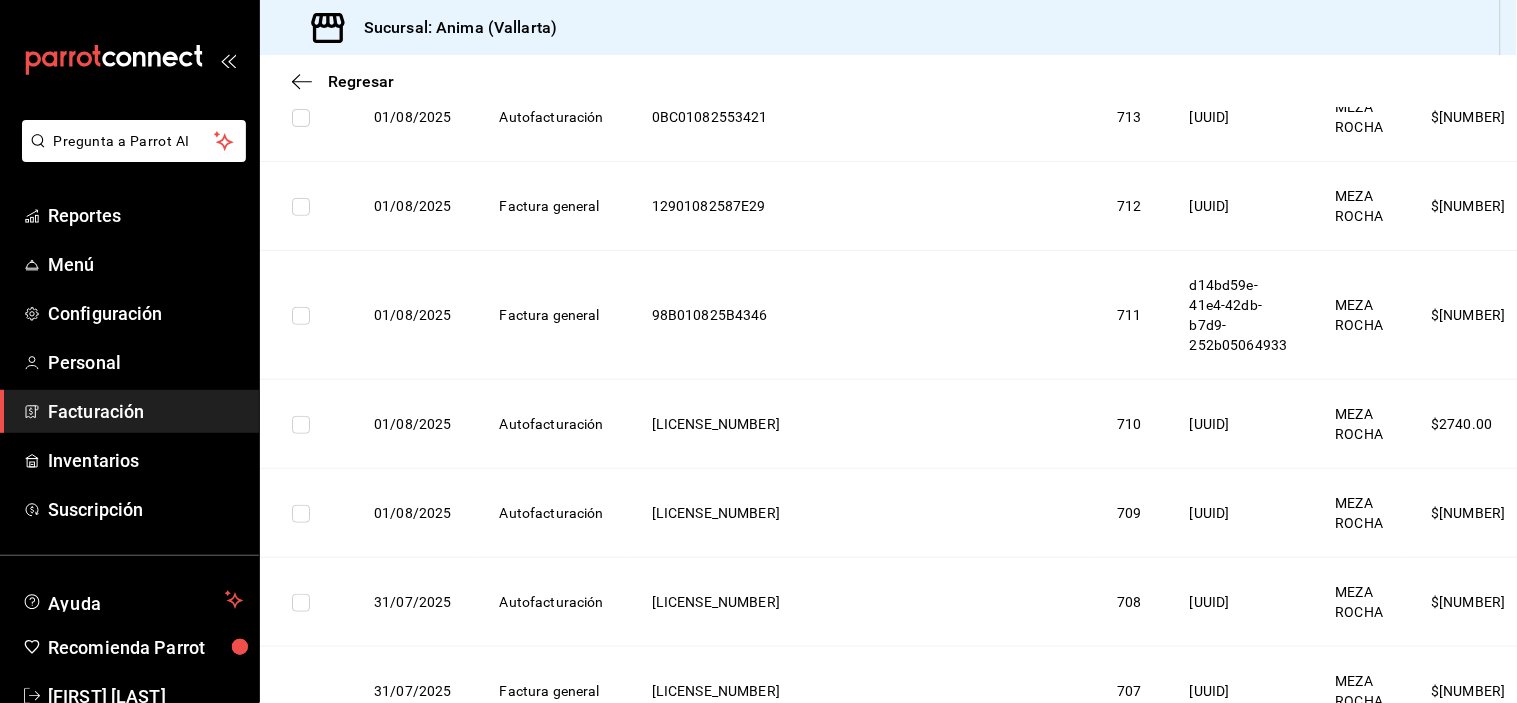 click 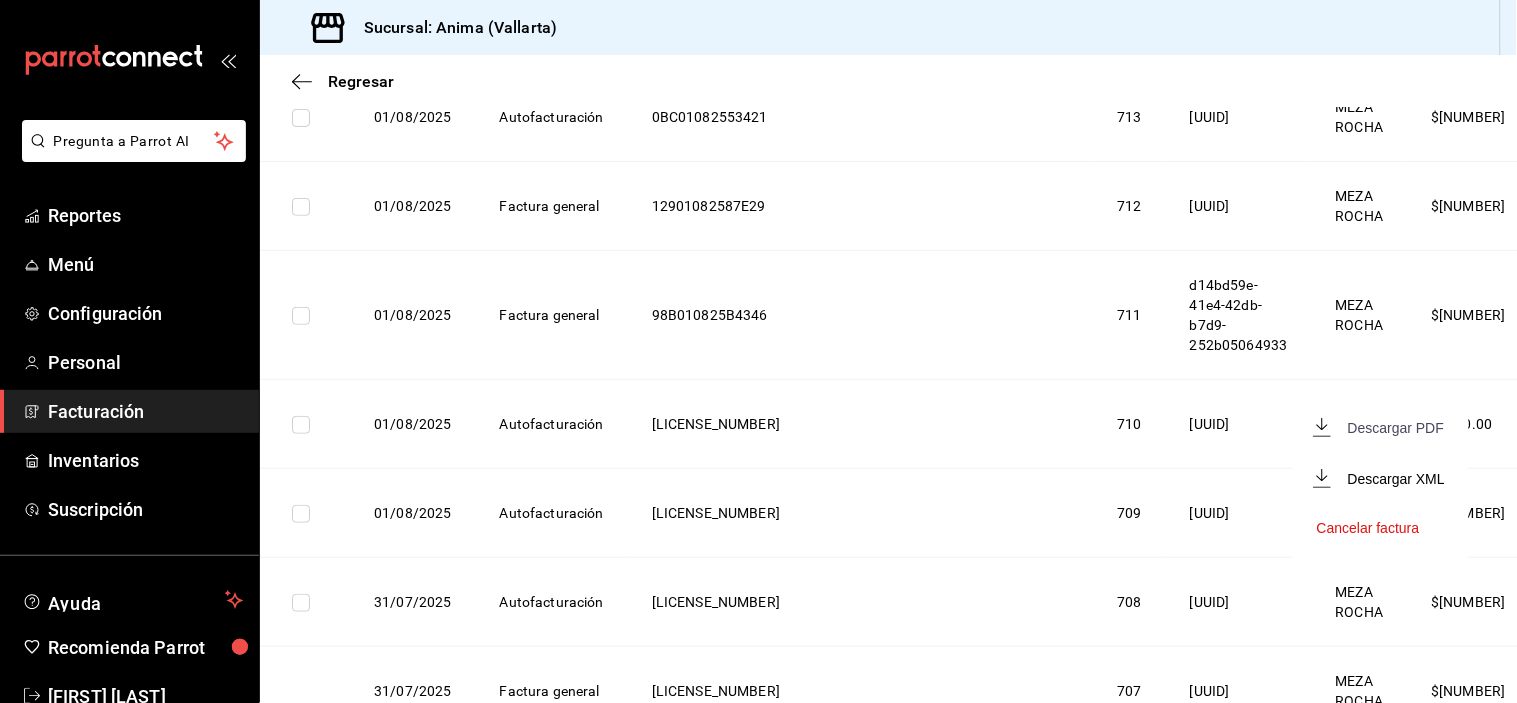 click on "Descargar PDF" at bounding box center [1396, 428] 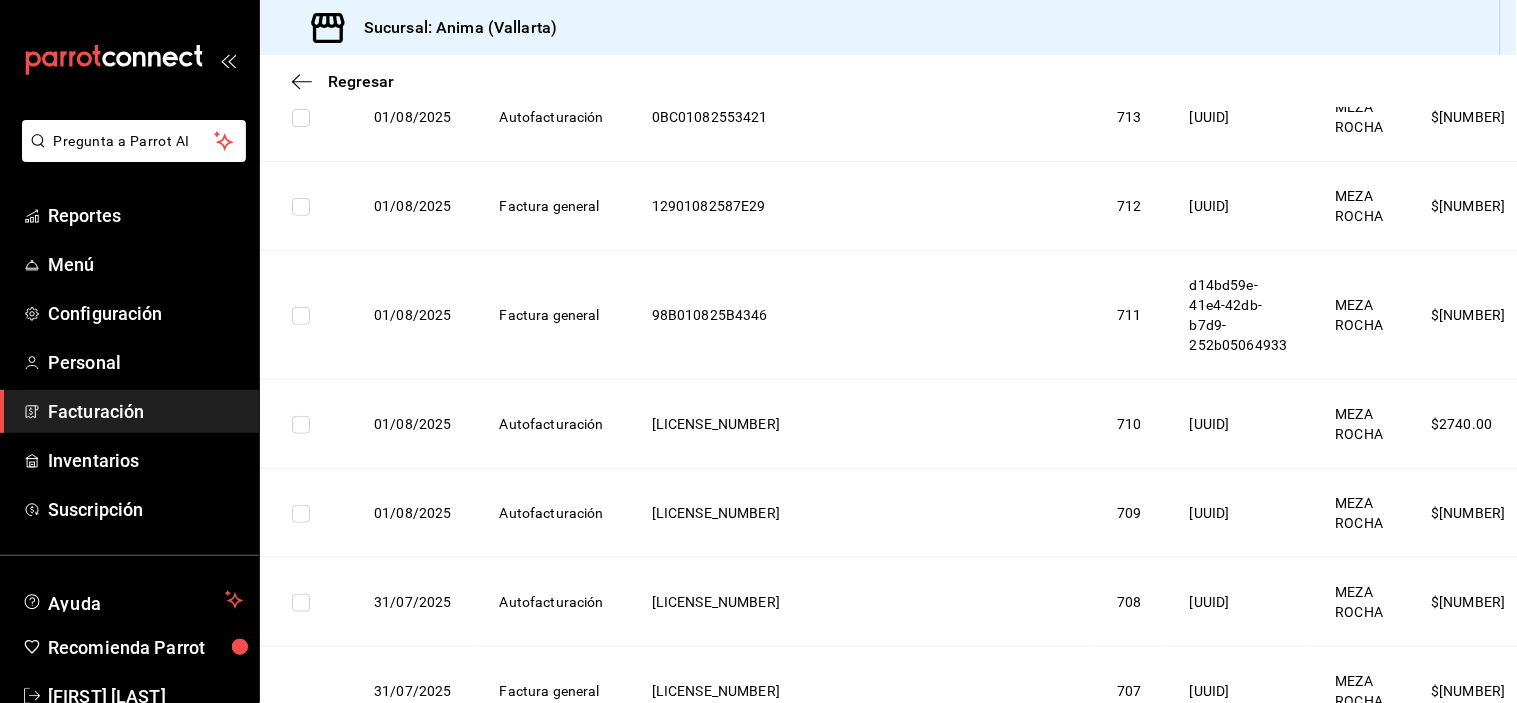 click 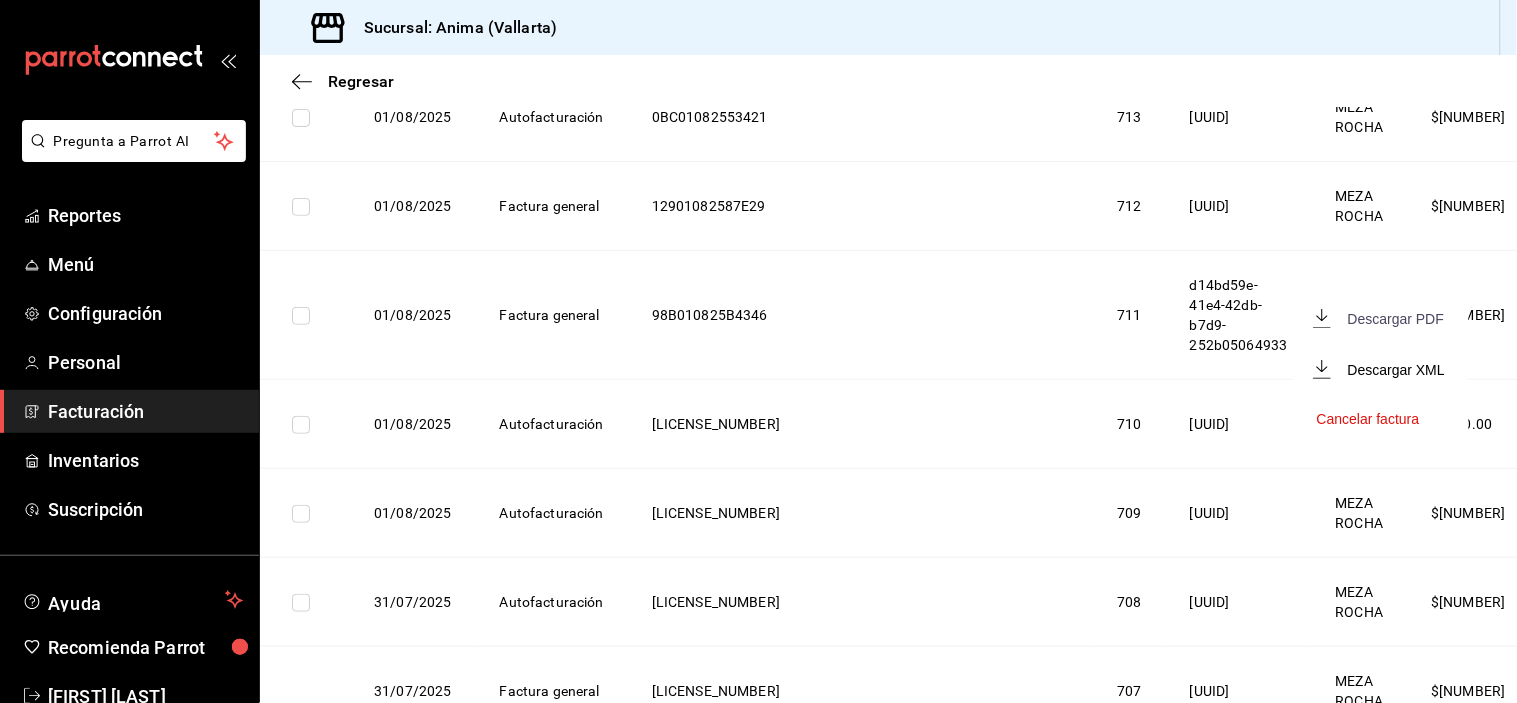 click on "Descargar PDF" at bounding box center [1396, 319] 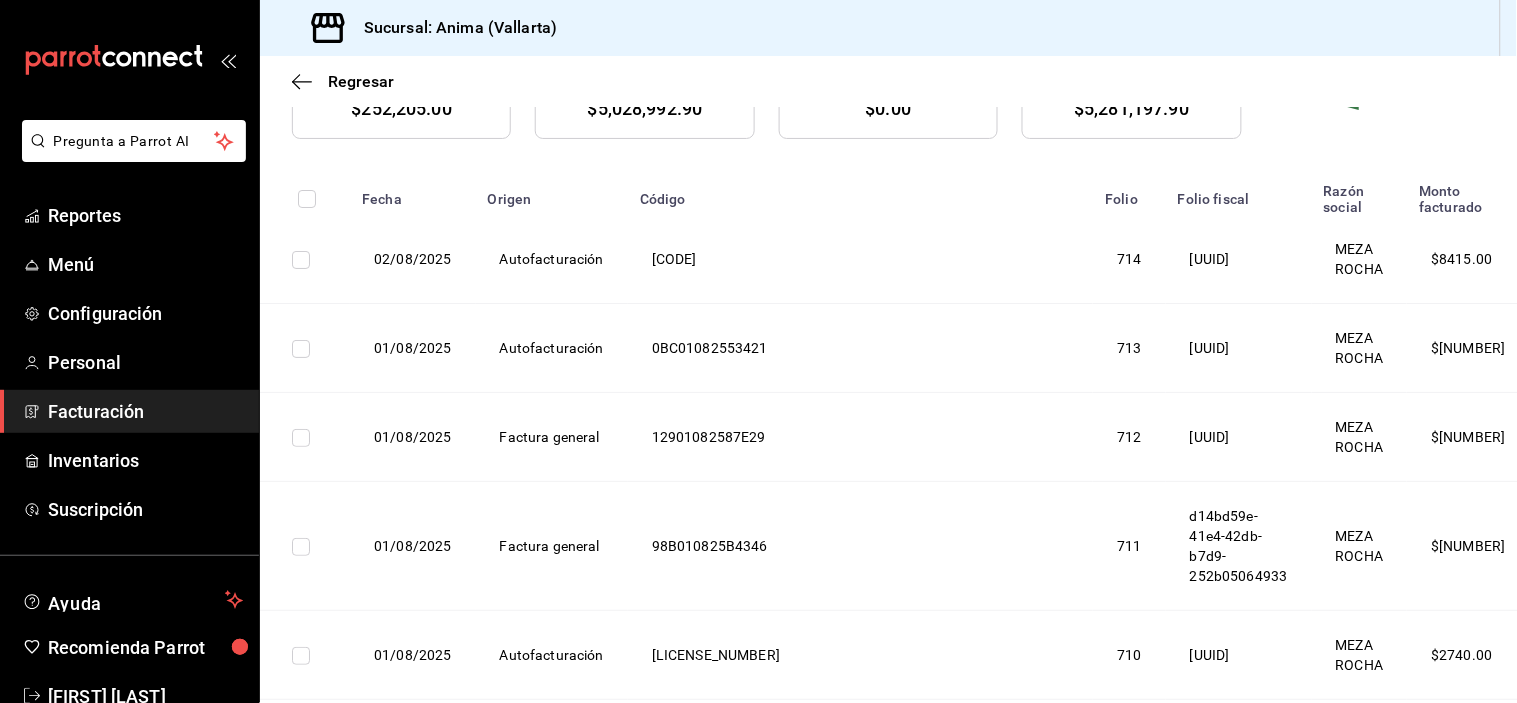scroll, scrollTop: 265, scrollLeft: 0, axis: vertical 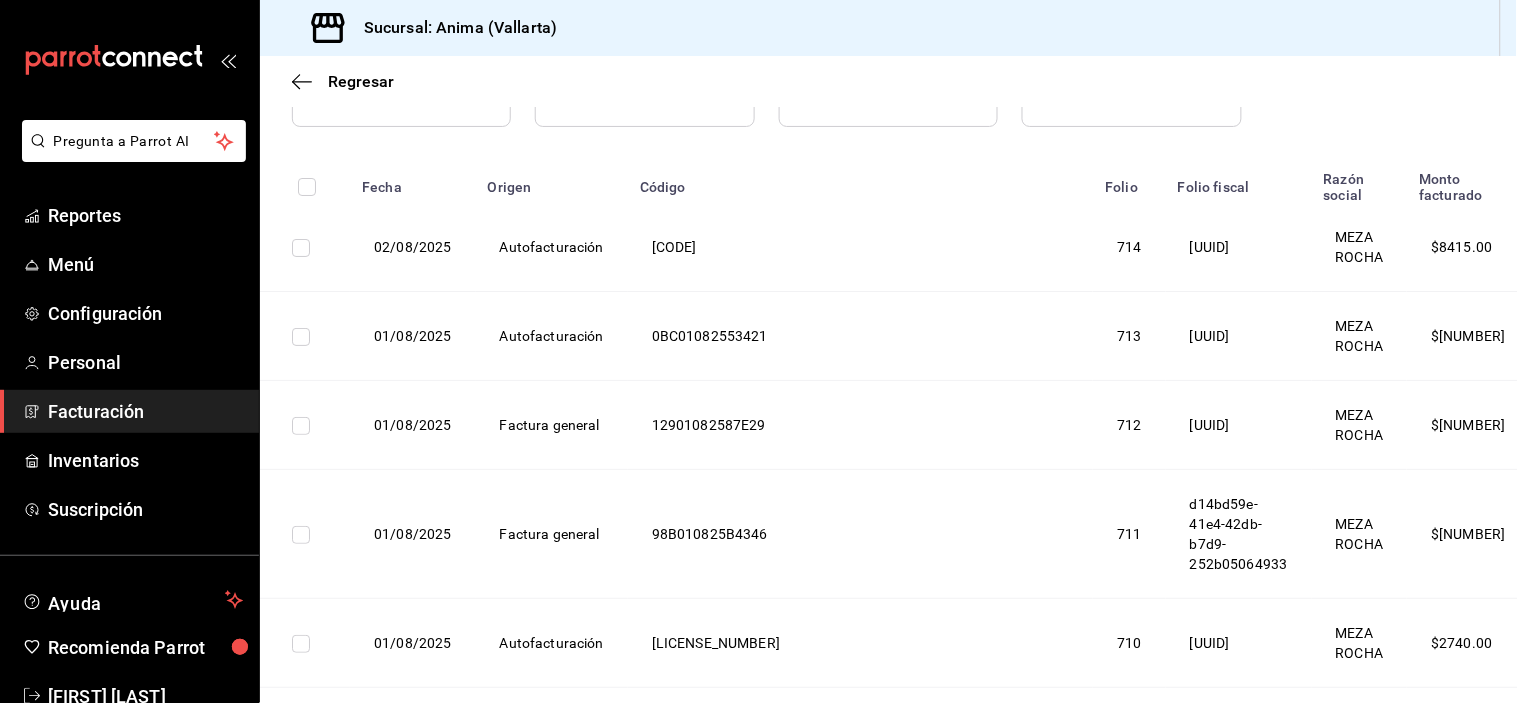 click 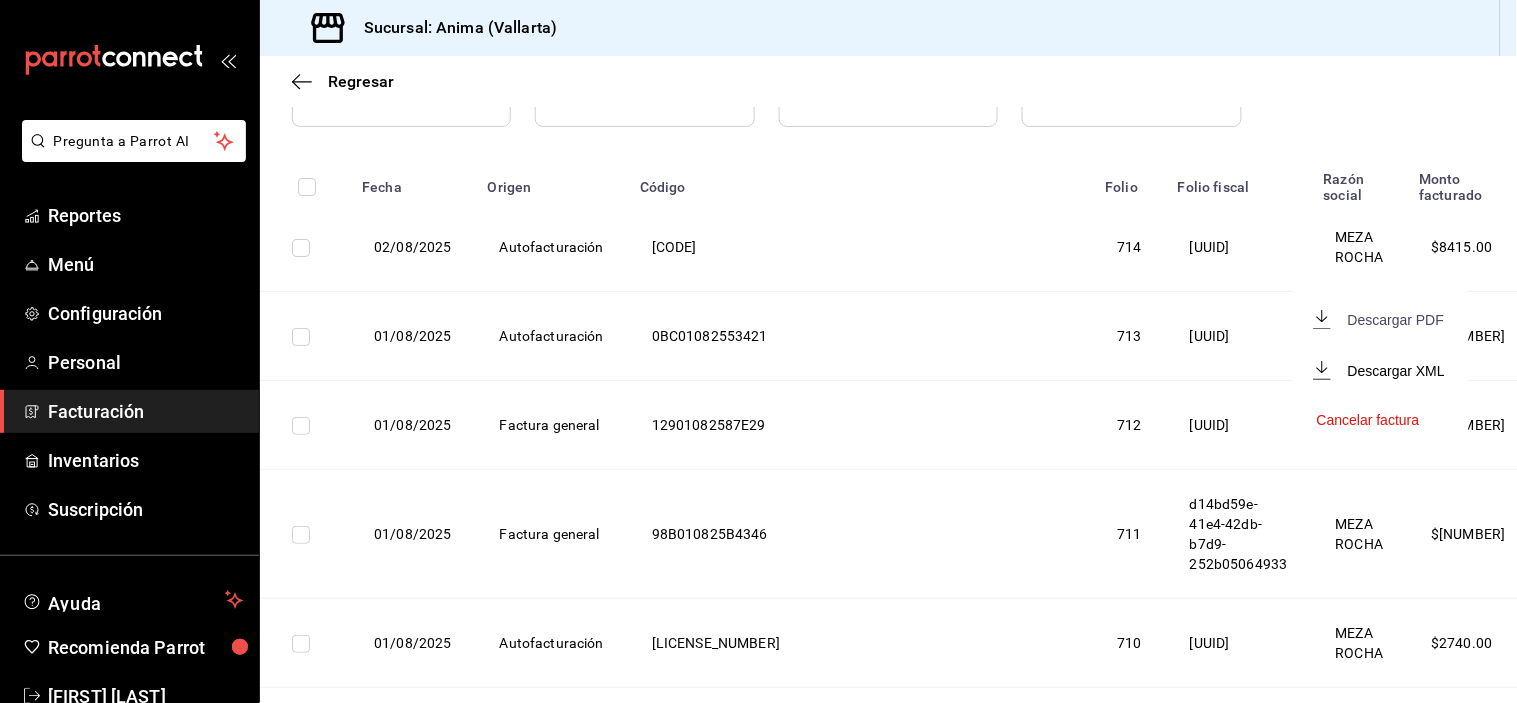 click on "Descargar PDF" at bounding box center (1396, 320) 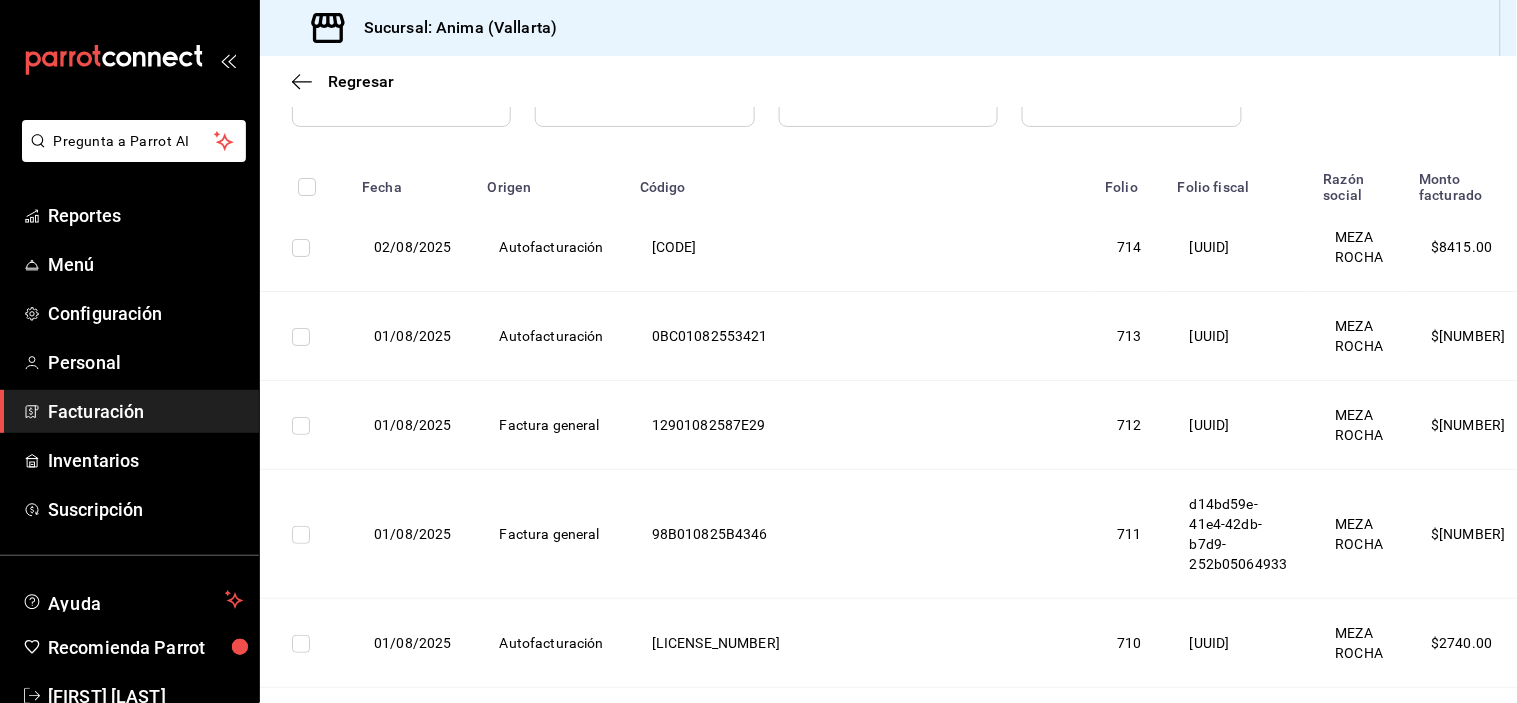 click 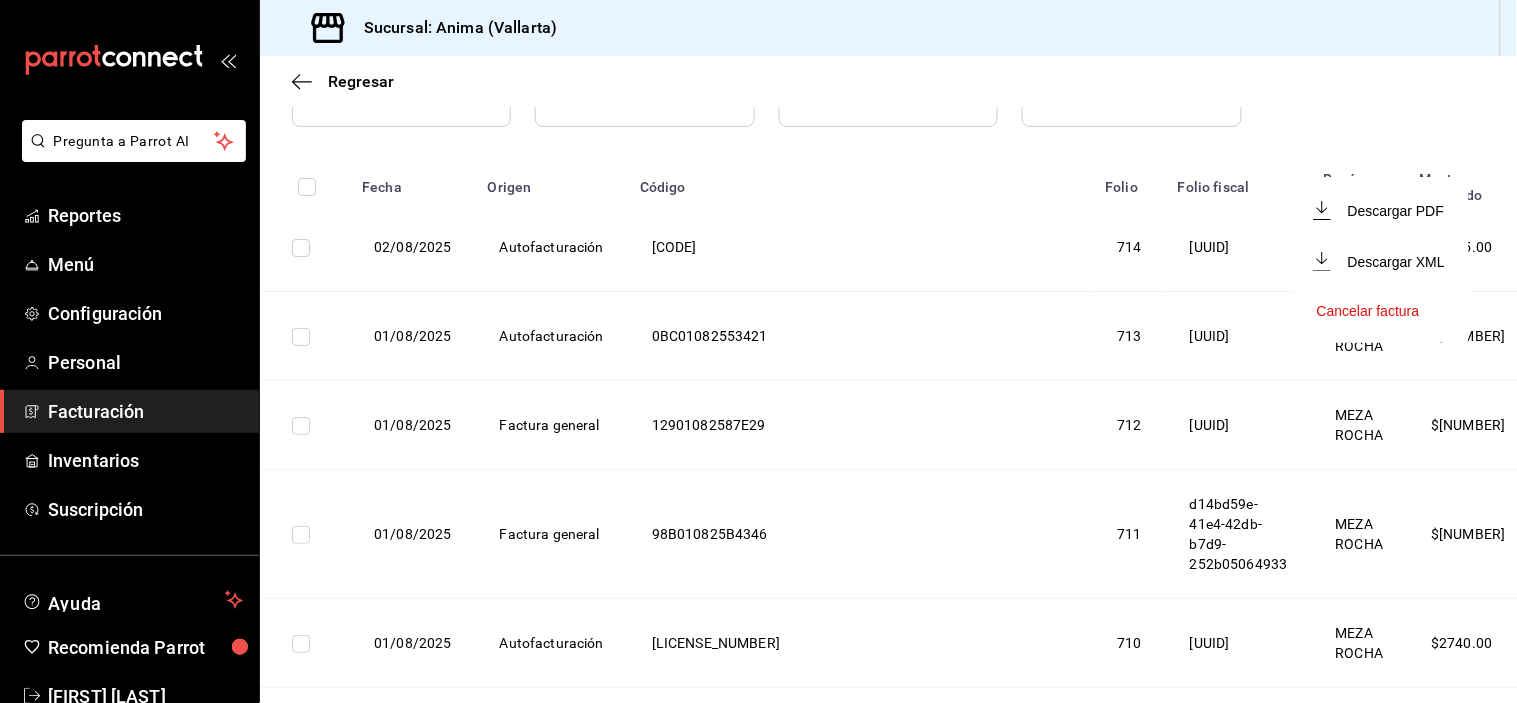 click on "Descargar PDF" at bounding box center [1381, 210] 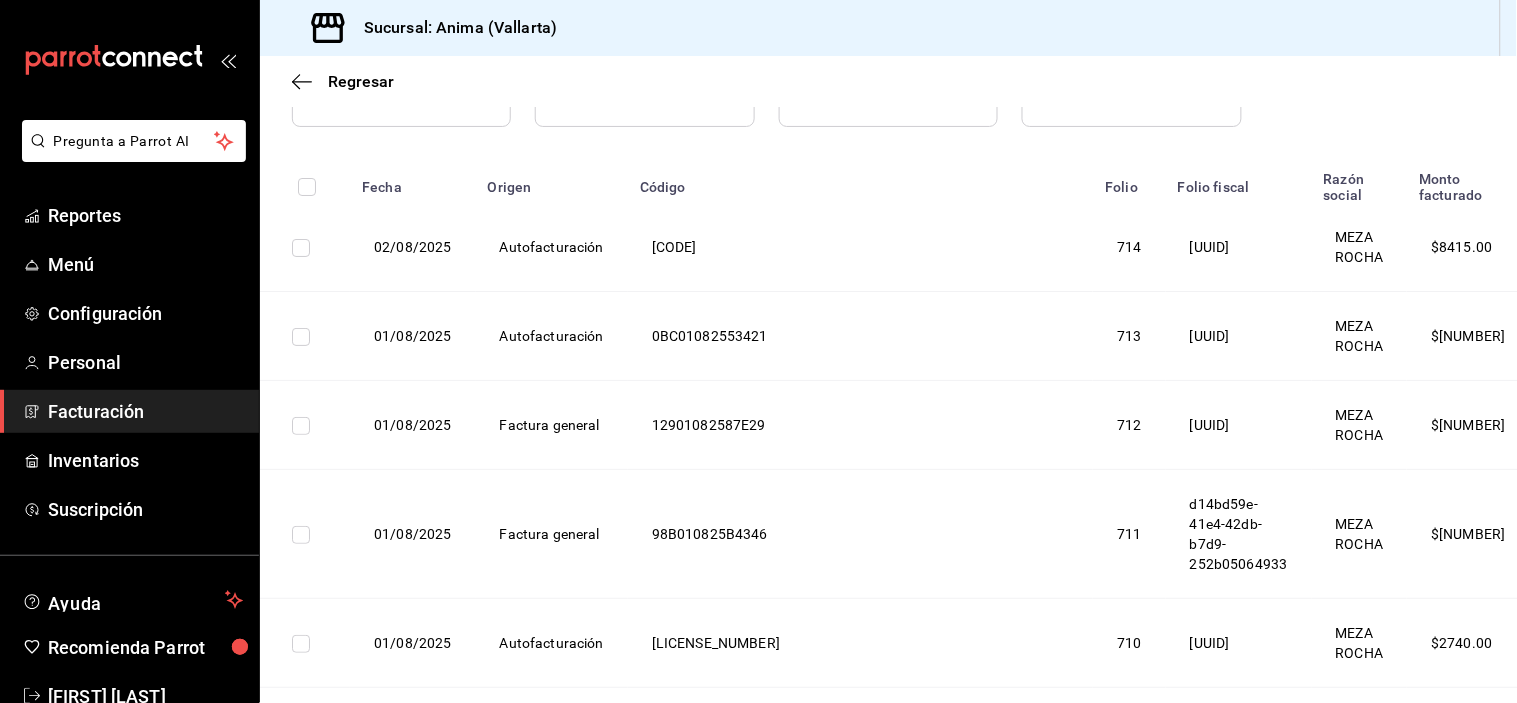scroll, scrollTop: 0, scrollLeft: 0, axis: both 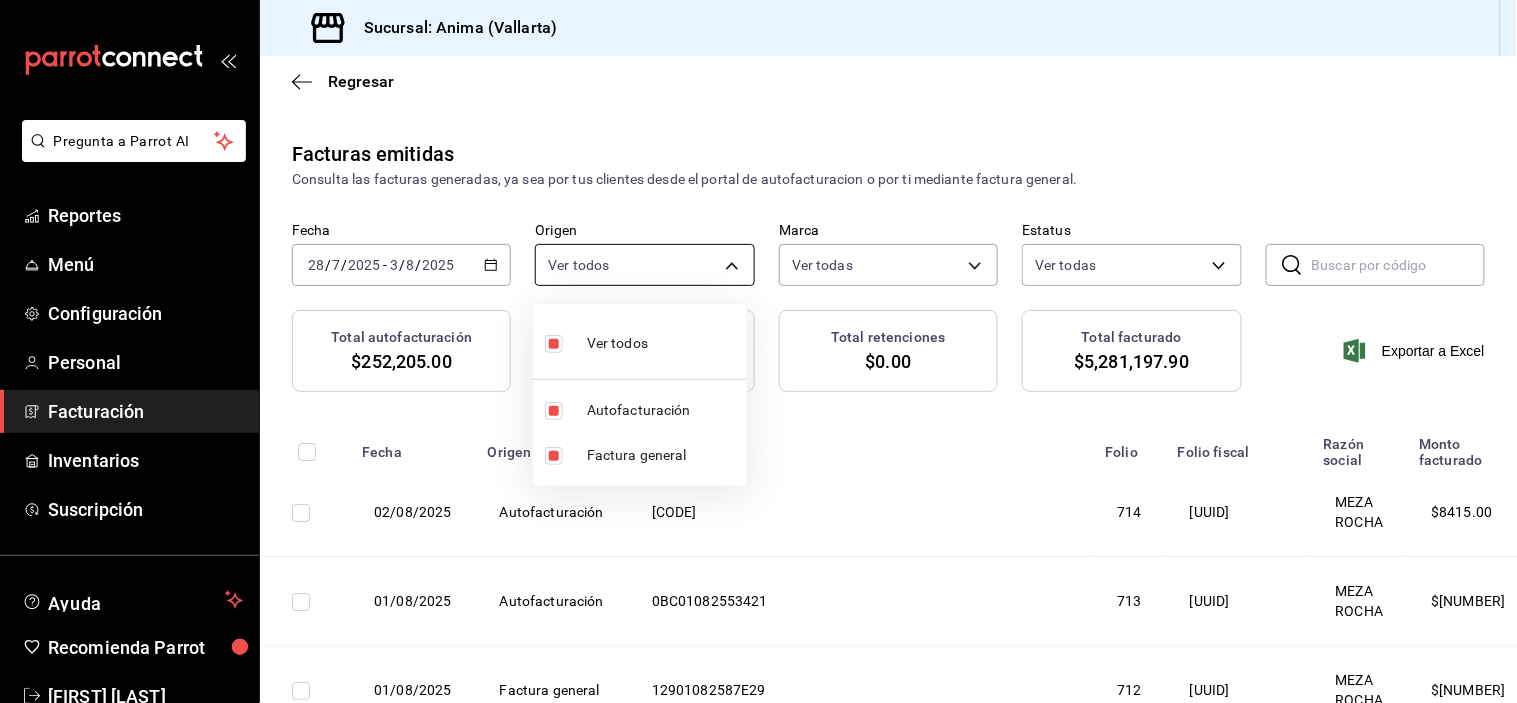 click on "Pregunta a Parrot AI Reportes   Menú   Configuración   Personal   Facturación   Inventarios   Suscripción   Ayuda Recomienda Parrot   [FIRST] [LAST]   Sugerir nueva función   Sucursal: Anima (Vallarta) Regresar Facturas emitidas Consulta las facturas generadas, ya sea por tus clientes desde el portal de autofacturacion o por ti mediante factura general. Fecha 2025-07-28 28 / 7 / 2025 - 2025-08-03 3 / 8 / 2025 Origen Ver todos ORDER_INVOICE,GENERAL_INVOICE Marca Ver todas a66376ae-ea22-4cd2-97e0-9ea16bf22336 Estatus Ver todas ACTIVE,PENDING_CANCELLATION,CANCELLED,PRE_CANCELLED ​ ​ Total autofacturación $252,205.00 Total factura General $5,028,992.90 Total retenciones $0.00 Total facturado $5,281,197.90 Exportar a Excel Fecha Origen Código Folio Folio fiscal Razón social Monto facturado Estatus 02/08/2025 Autofacturación 00B0108250D270 714 [UUID] [NAME] $ 8415.00 Emitida 01/08/2025 Autofacturación 0BC01082553421 713 [UUID] [NAME]" at bounding box center (758, 351) 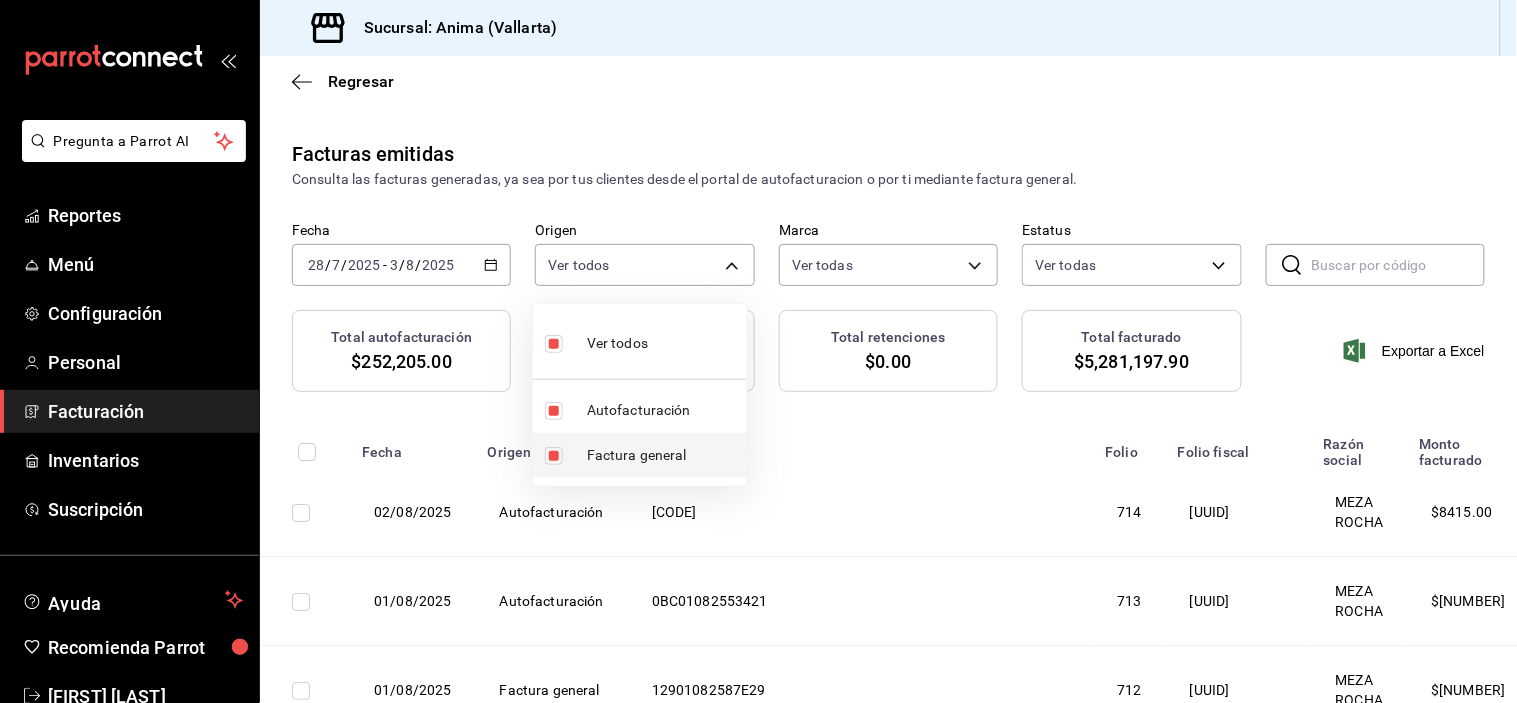 click on "Factura general" at bounding box center (640, 455) 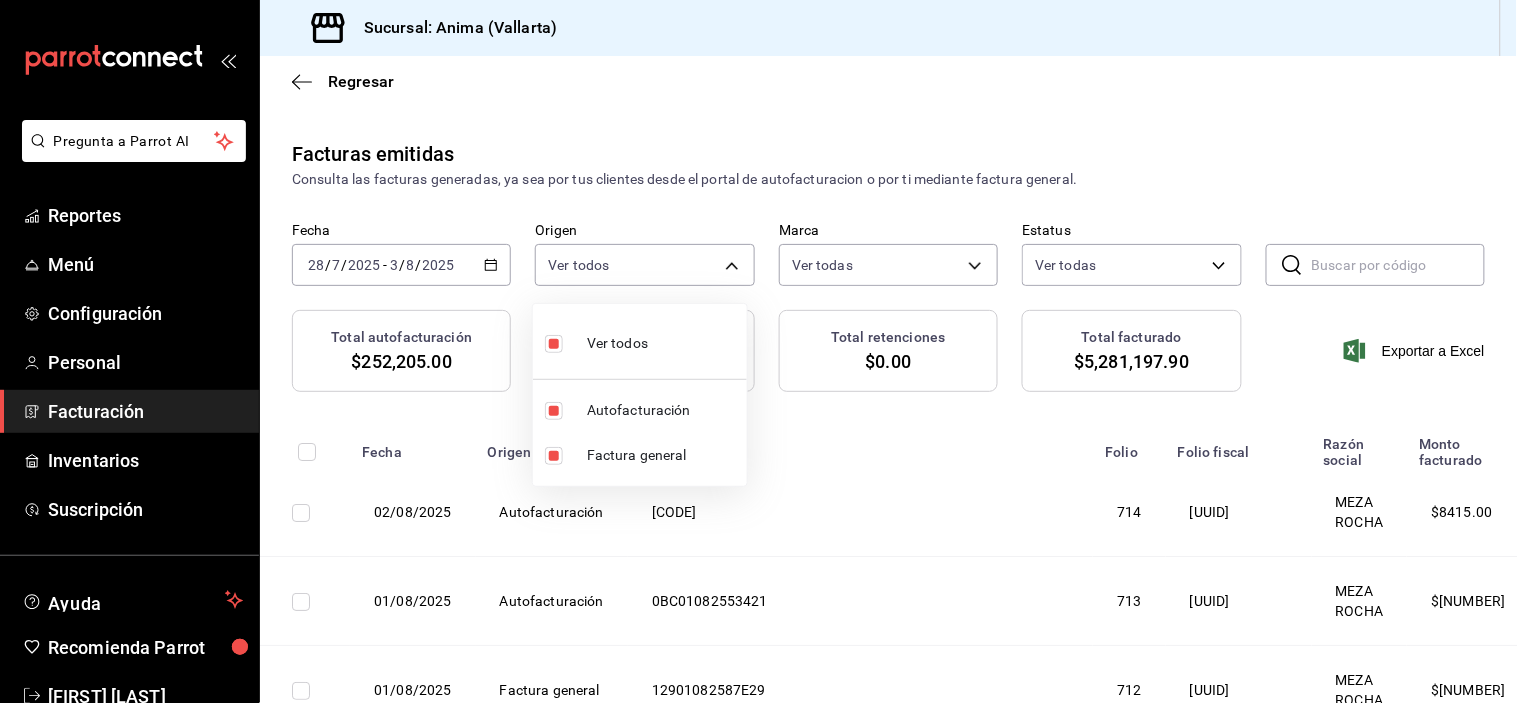 type on "ORDER_INVOICE" 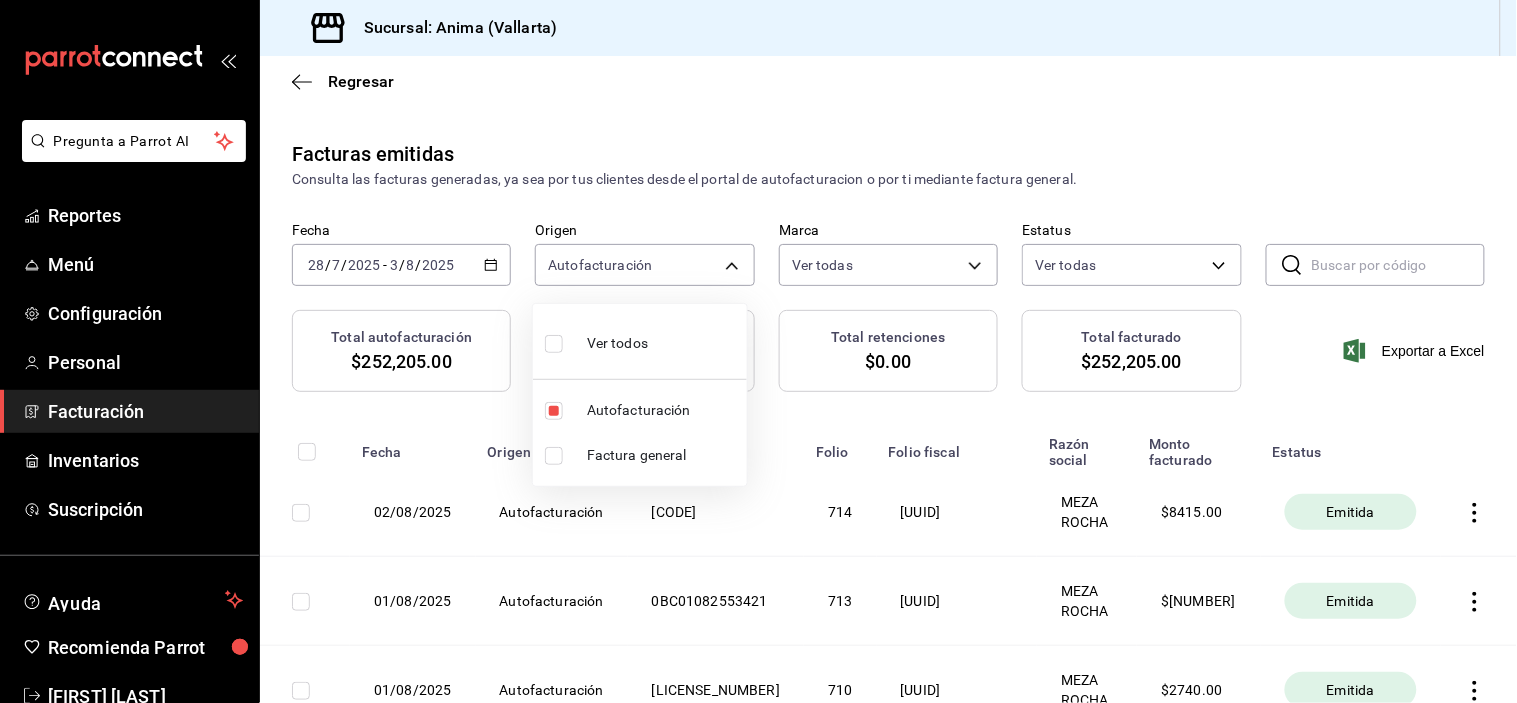 click at bounding box center (758, 351) 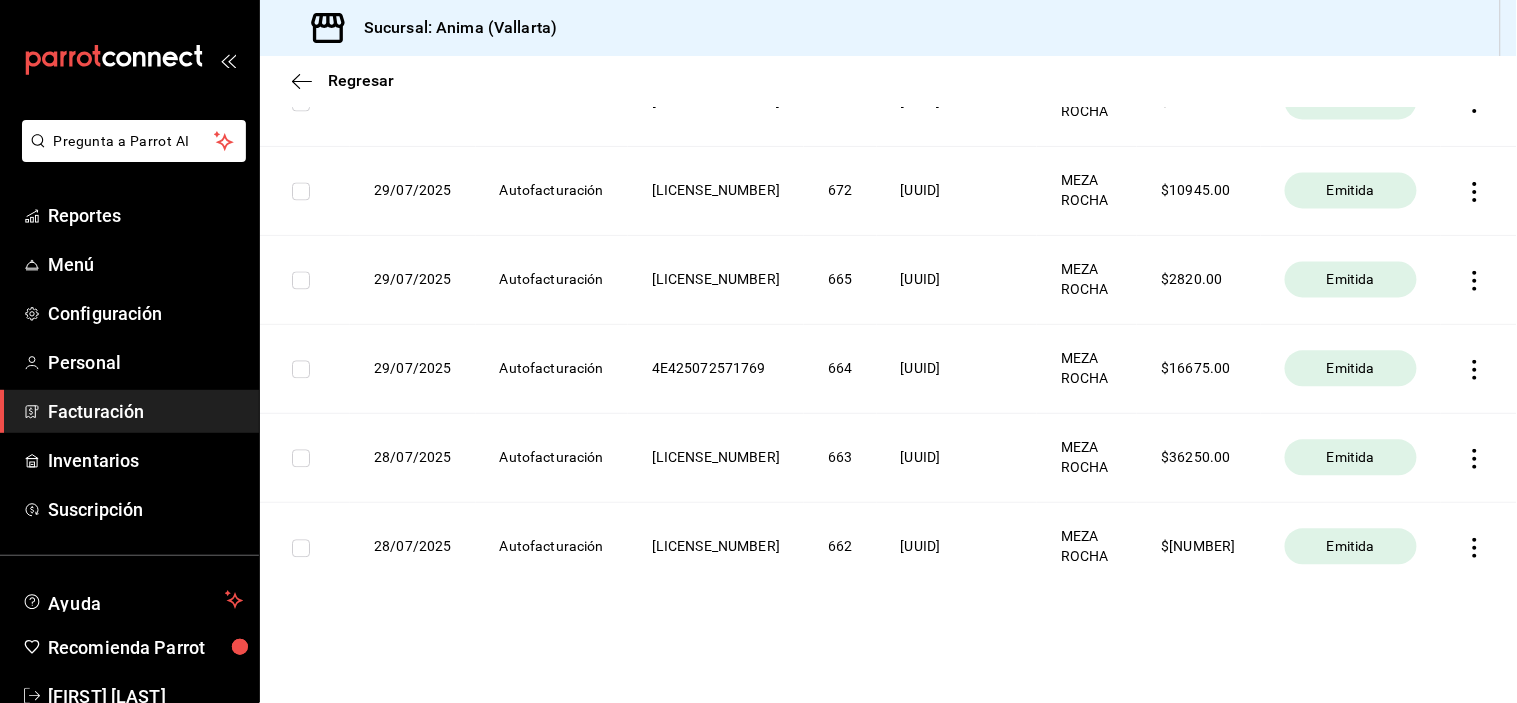 scroll, scrollTop: 1186, scrollLeft: 0, axis: vertical 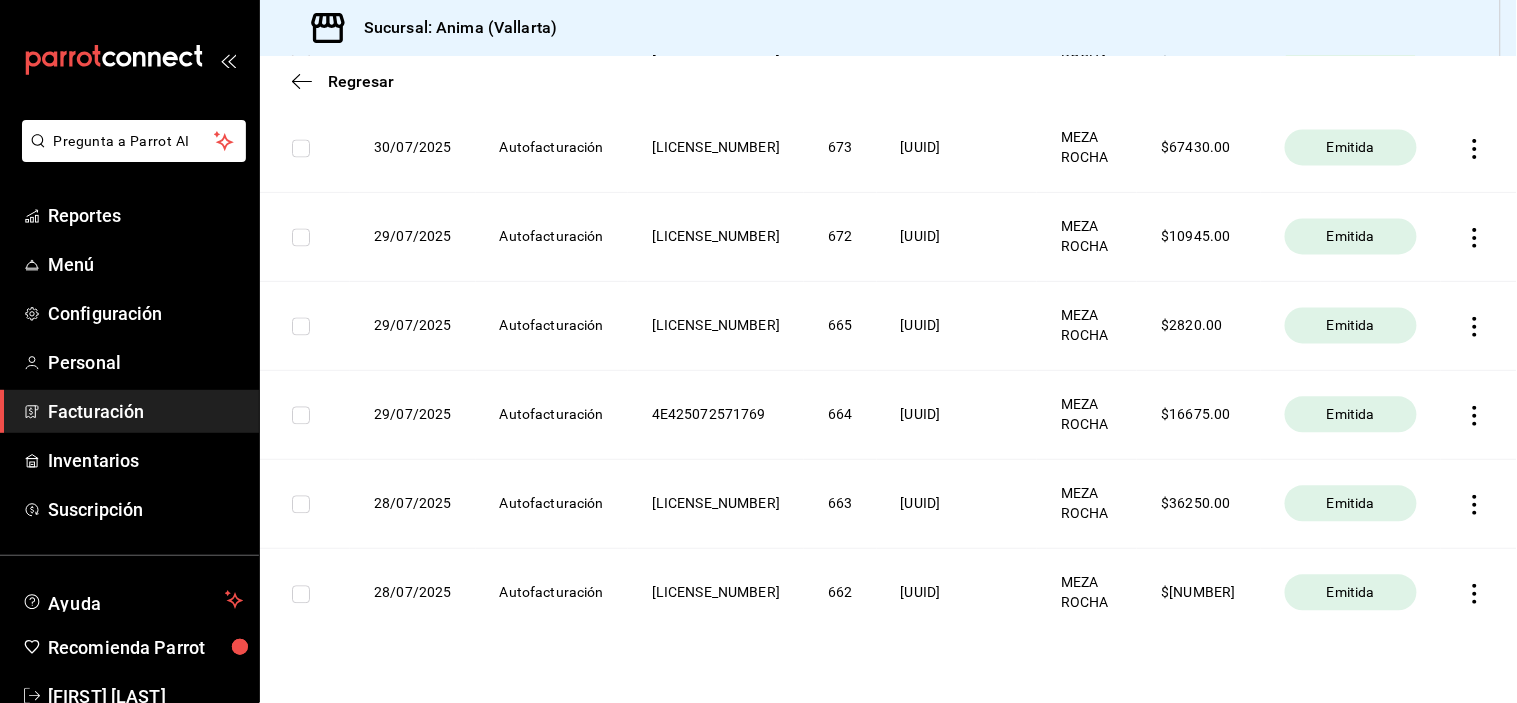 drag, startPoint x: 1497, startPoint y: 441, endPoint x: 1503, endPoint y: 486, distance: 45.39824 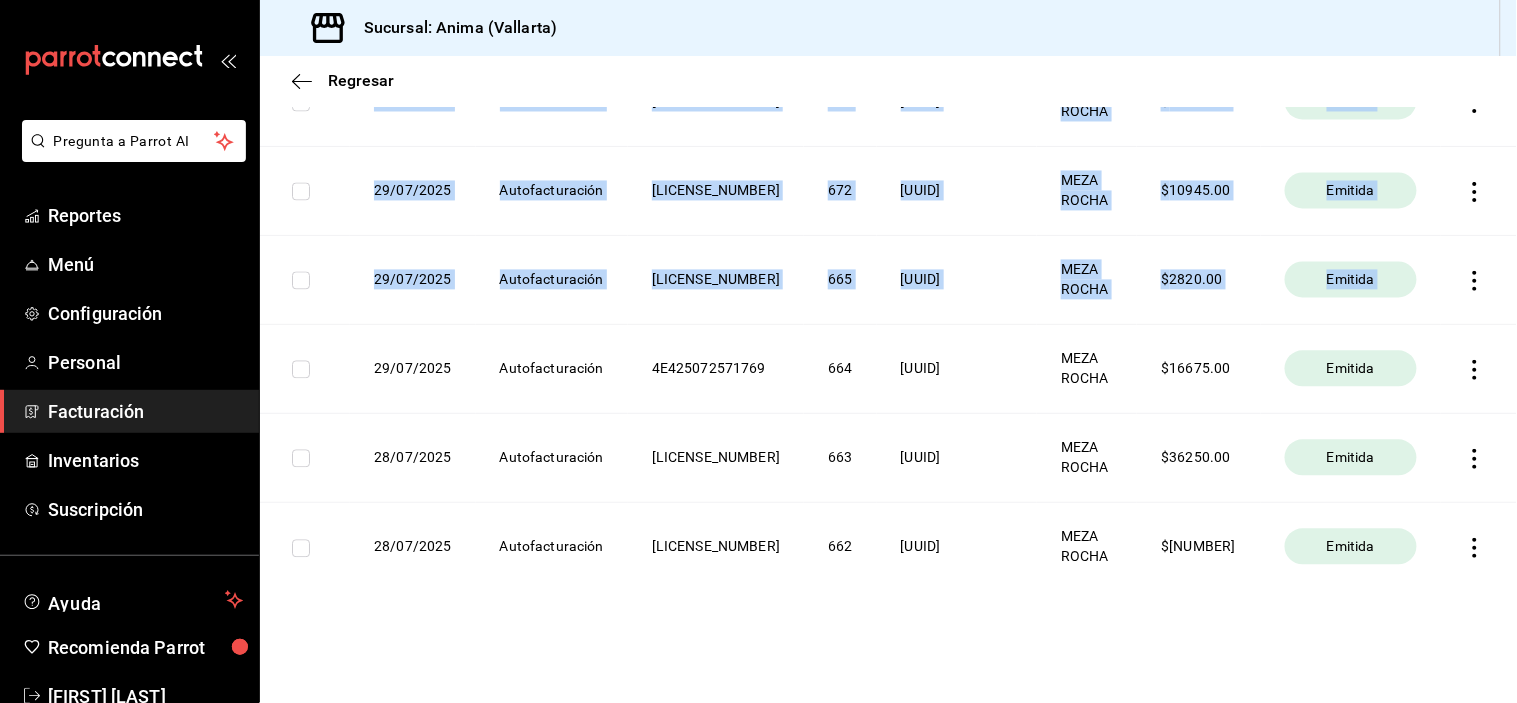 scroll, scrollTop: 1186, scrollLeft: 0, axis: vertical 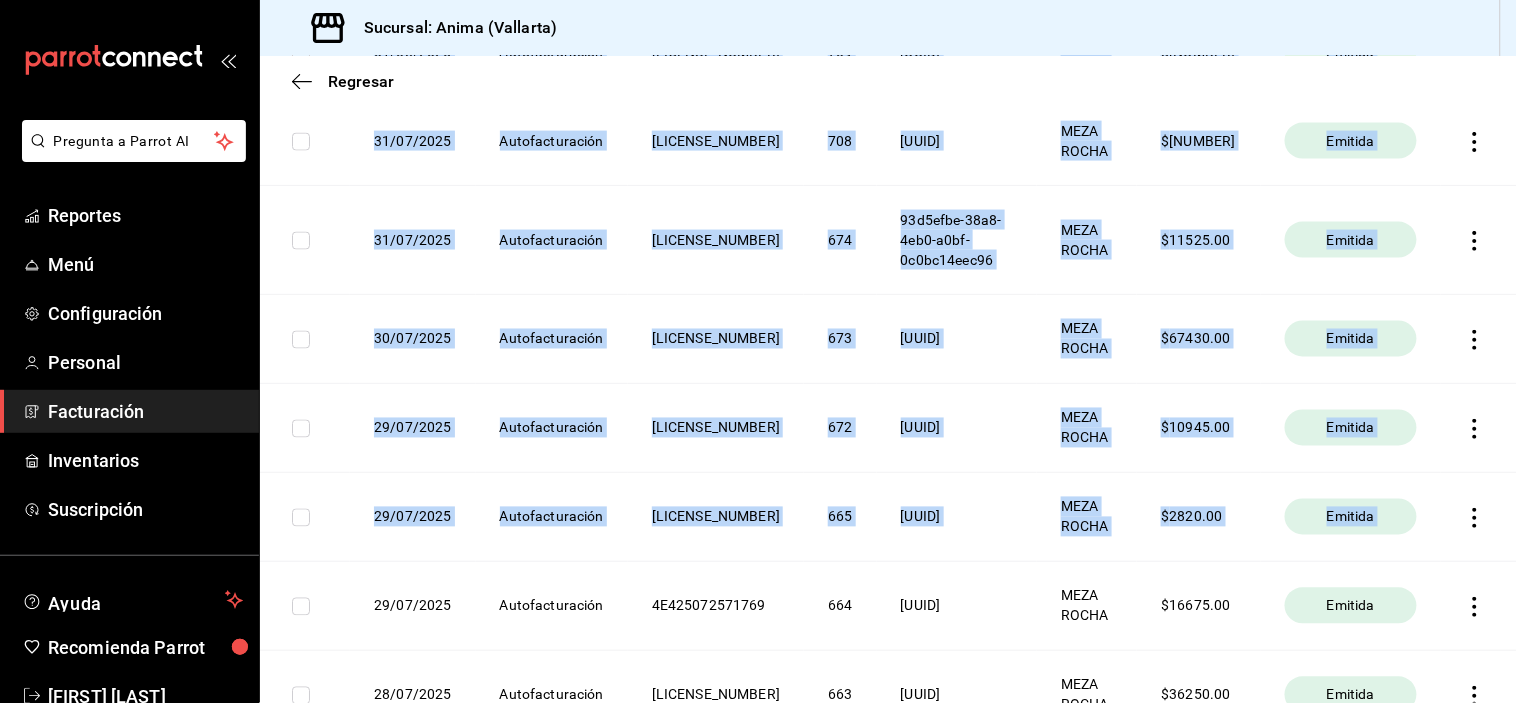 click 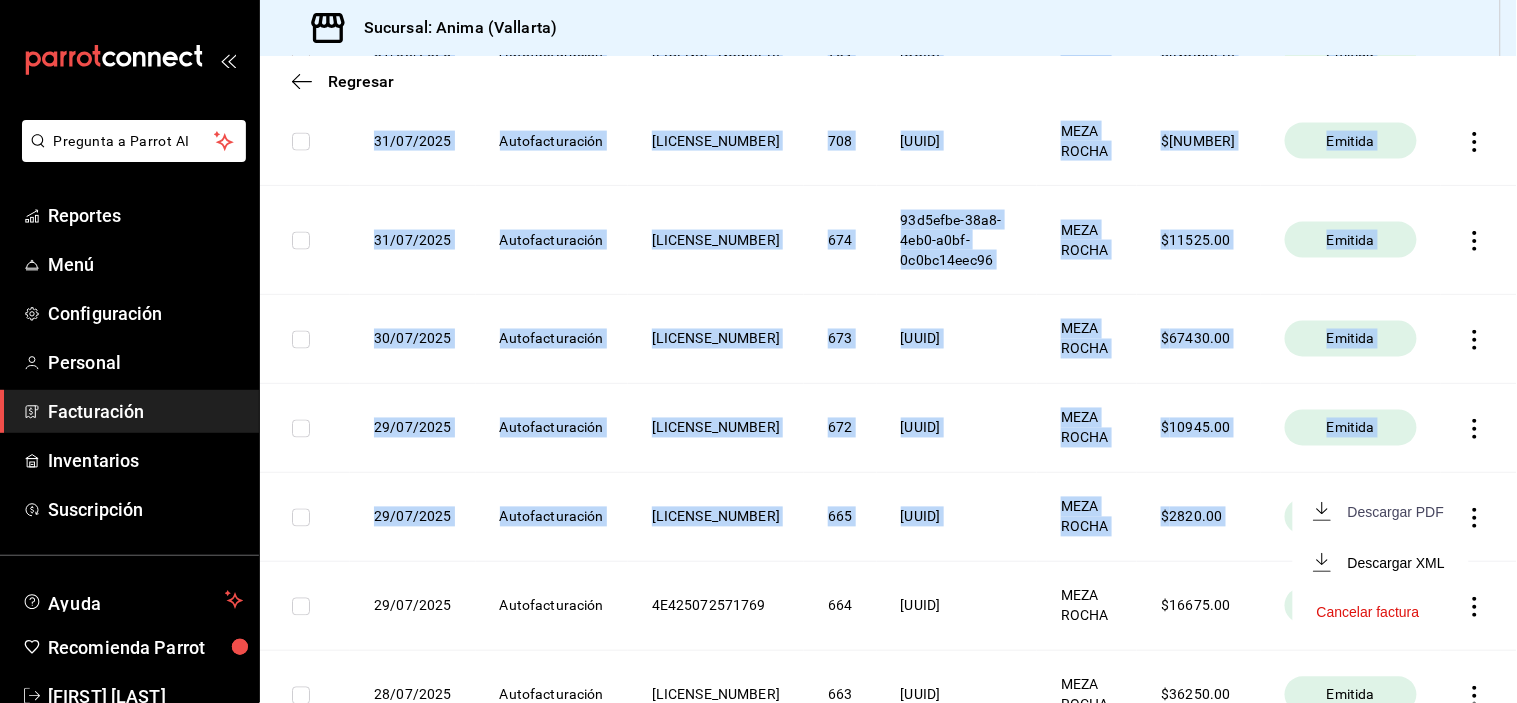 click on "Descargar PDF" at bounding box center [1396, 512] 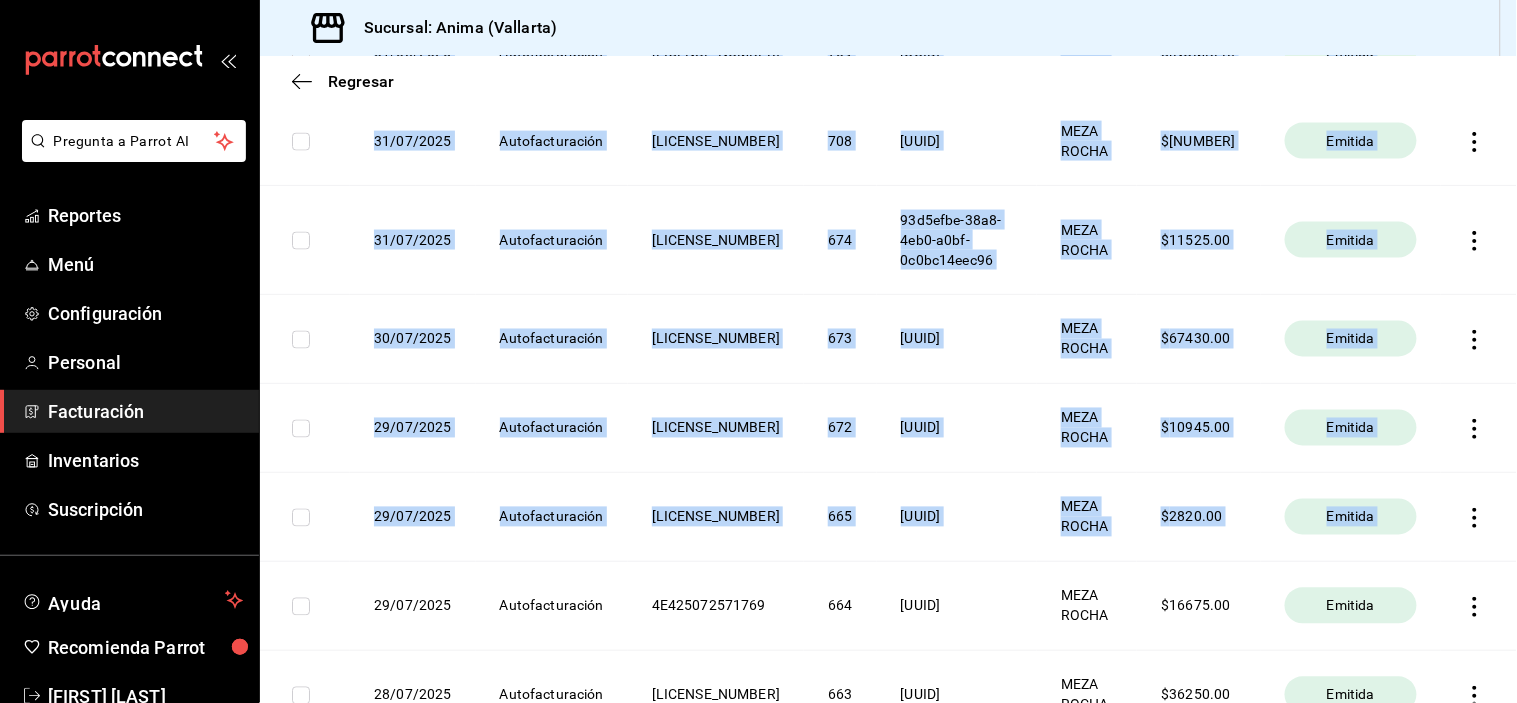 click 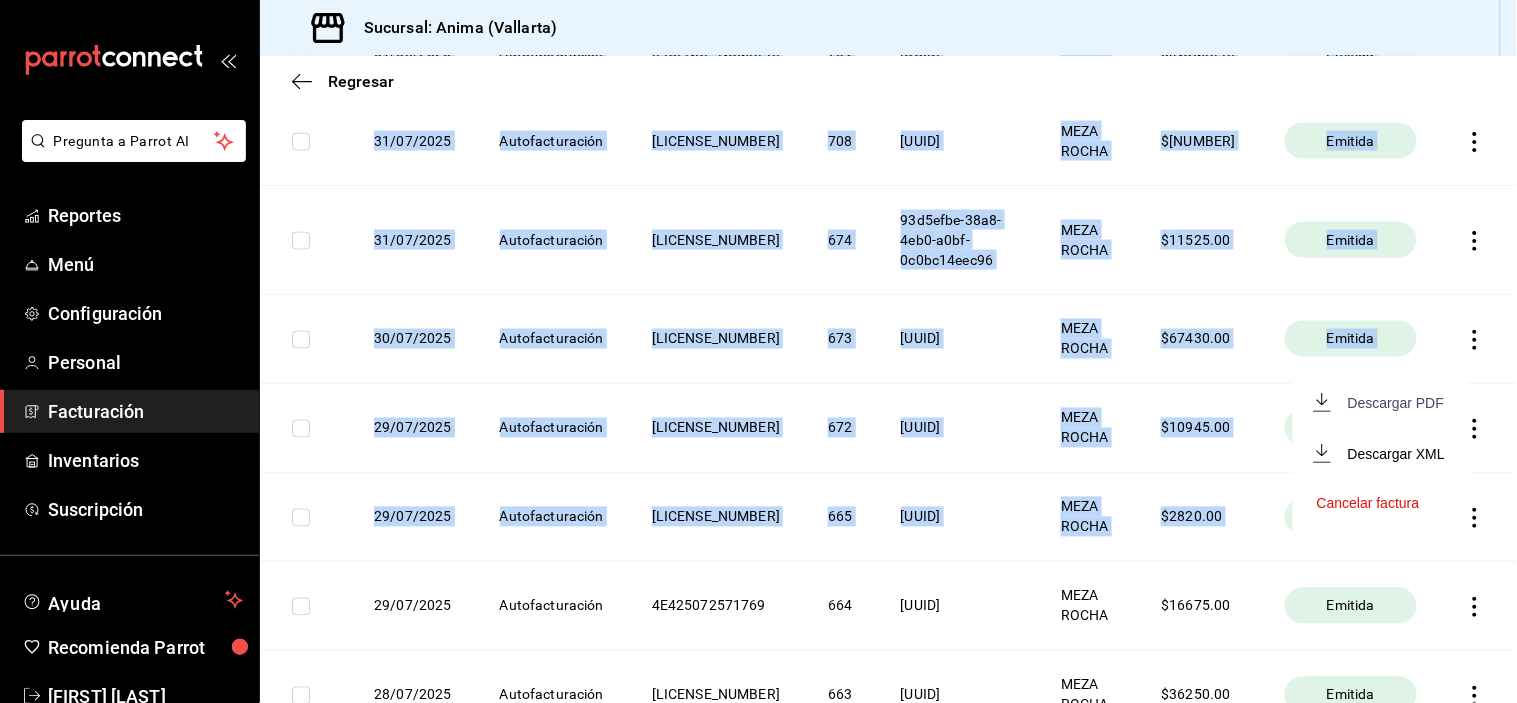 click on "Descargar PDF" at bounding box center [1396, 403] 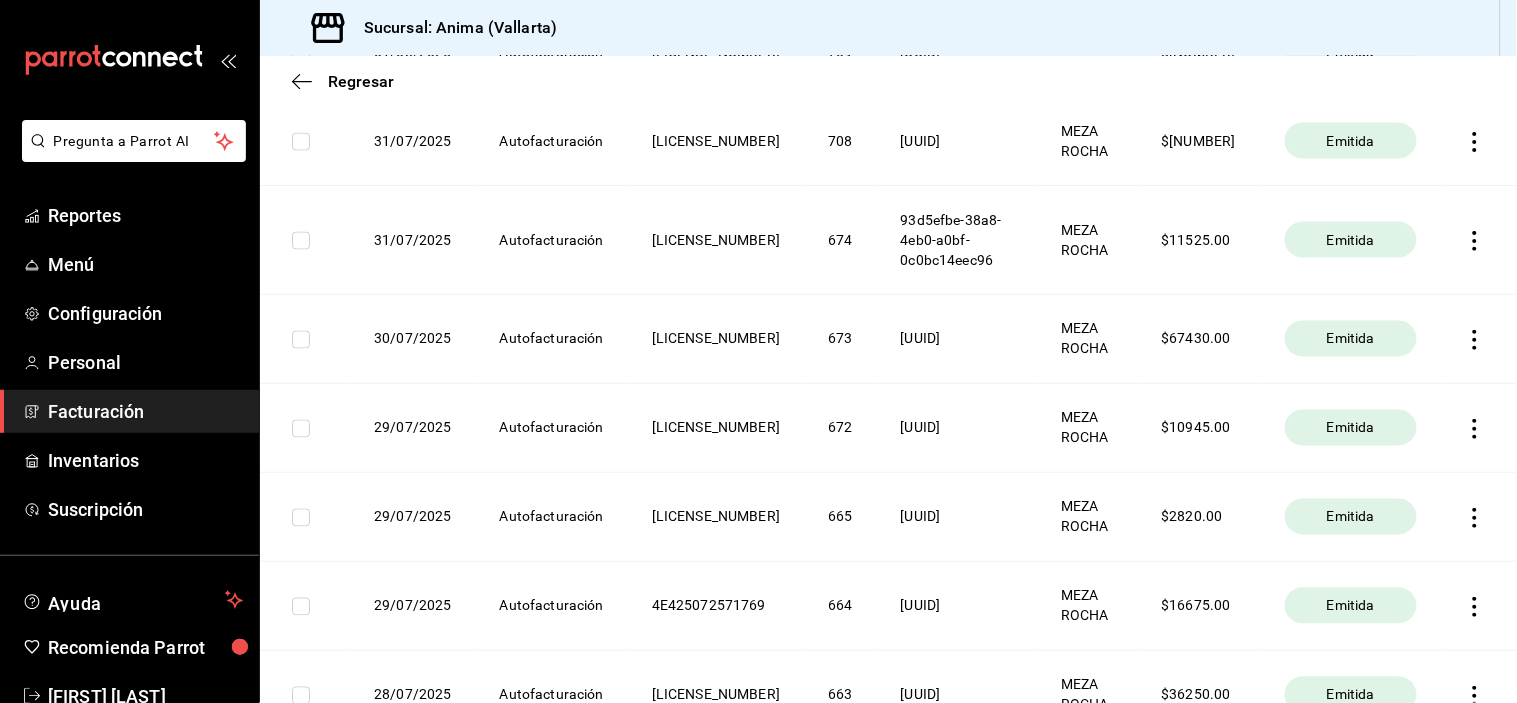 click at bounding box center [1479, 240] 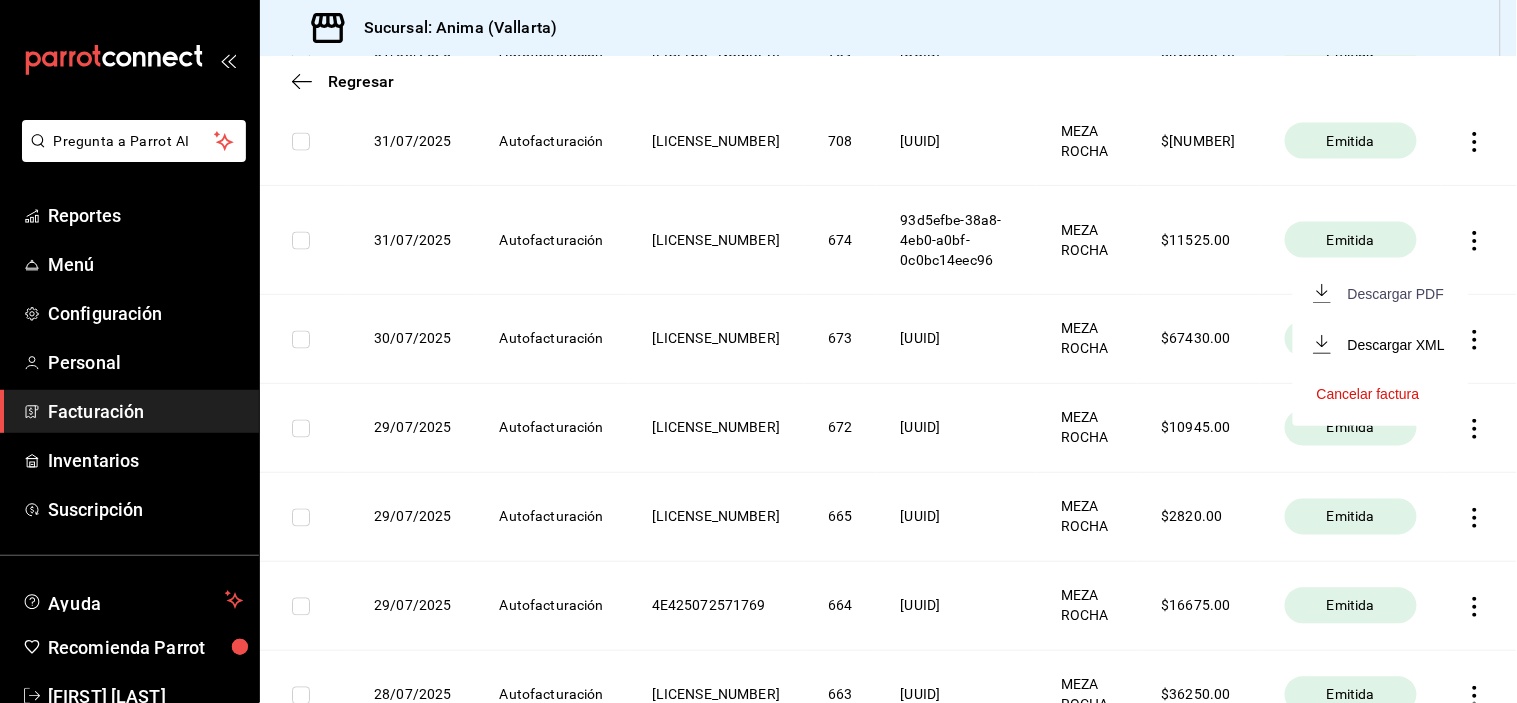 click on "Descargar PDF" at bounding box center [1396, 294] 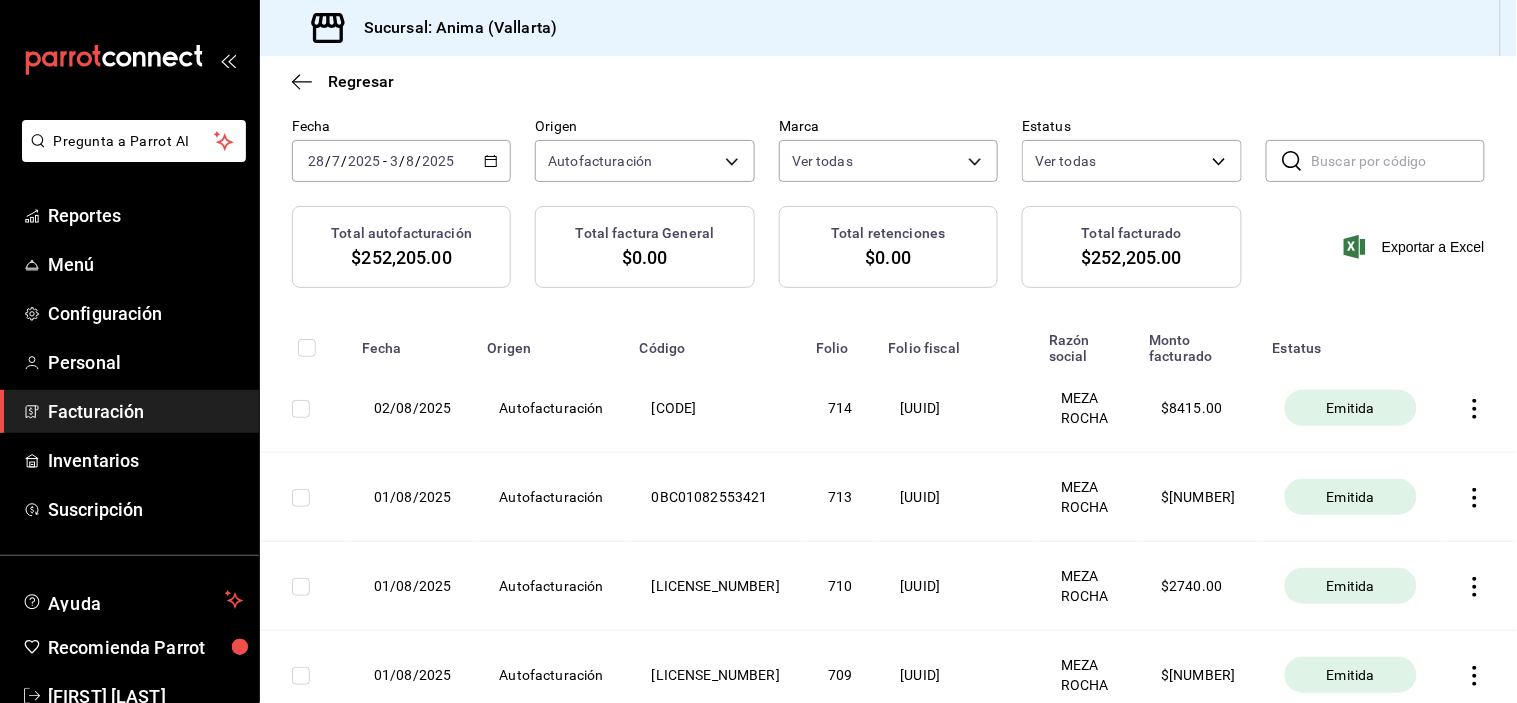 scroll, scrollTop: 33, scrollLeft: 0, axis: vertical 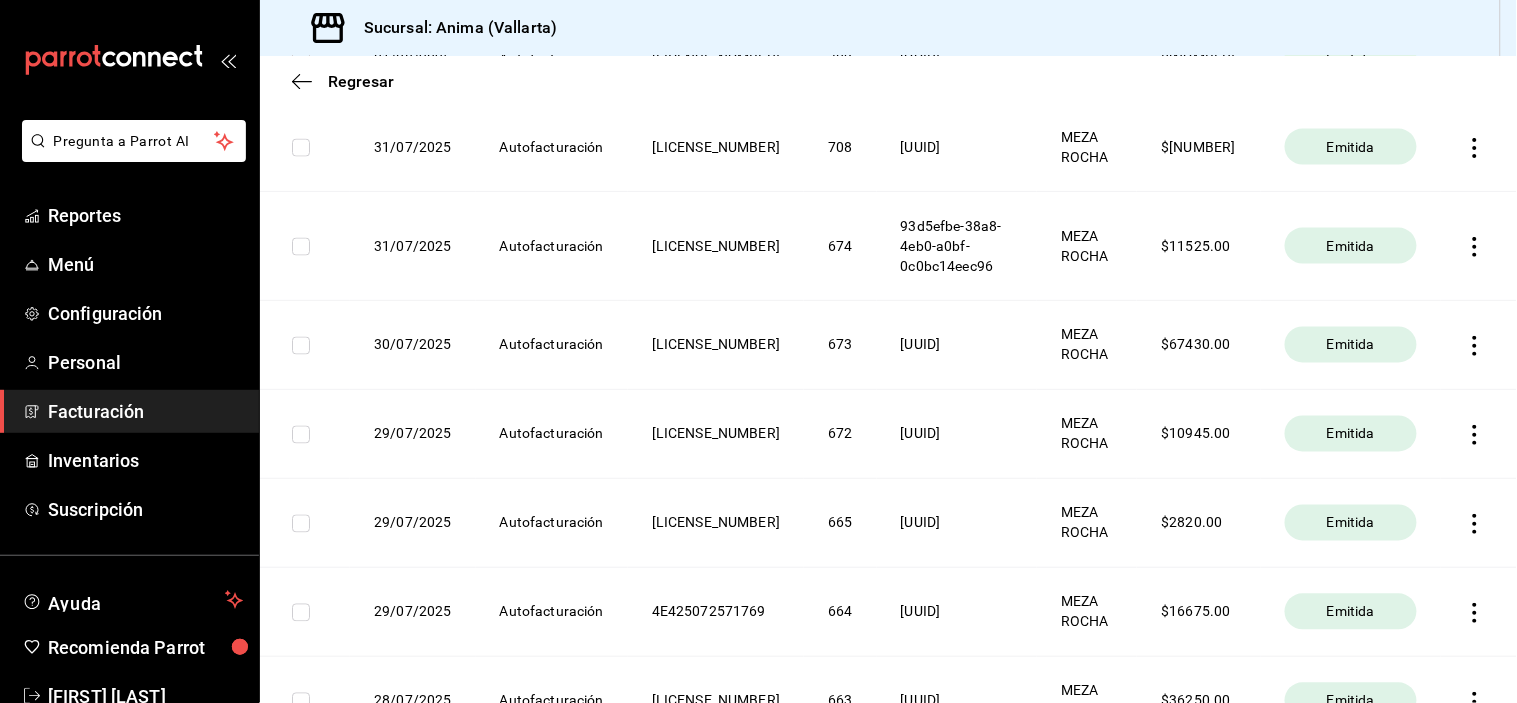 click at bounding box center [1479, 434] 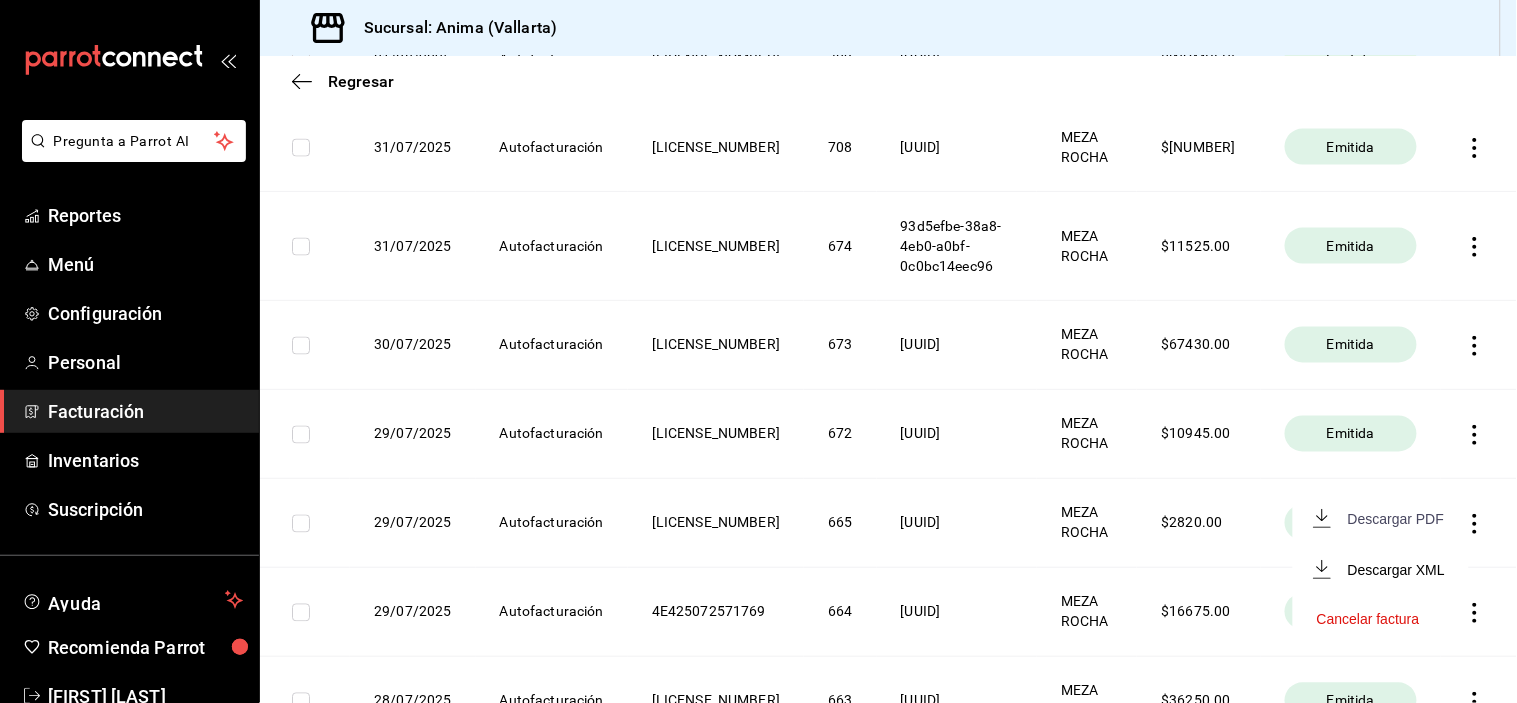 click on "Descargar PDF" at bounding box center [1396, 519] 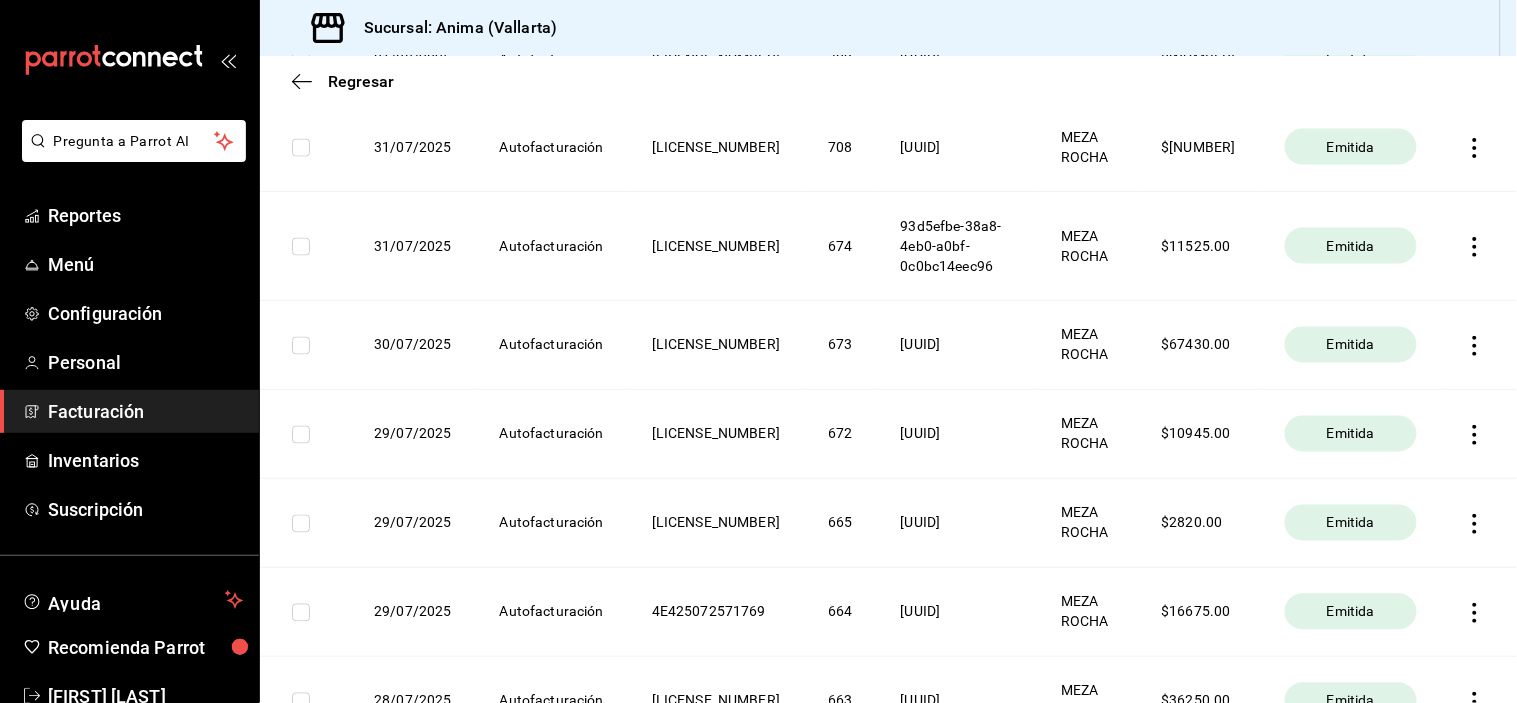 scroll, scrollTop: 154, scrollLeft: 0, axis: vertical 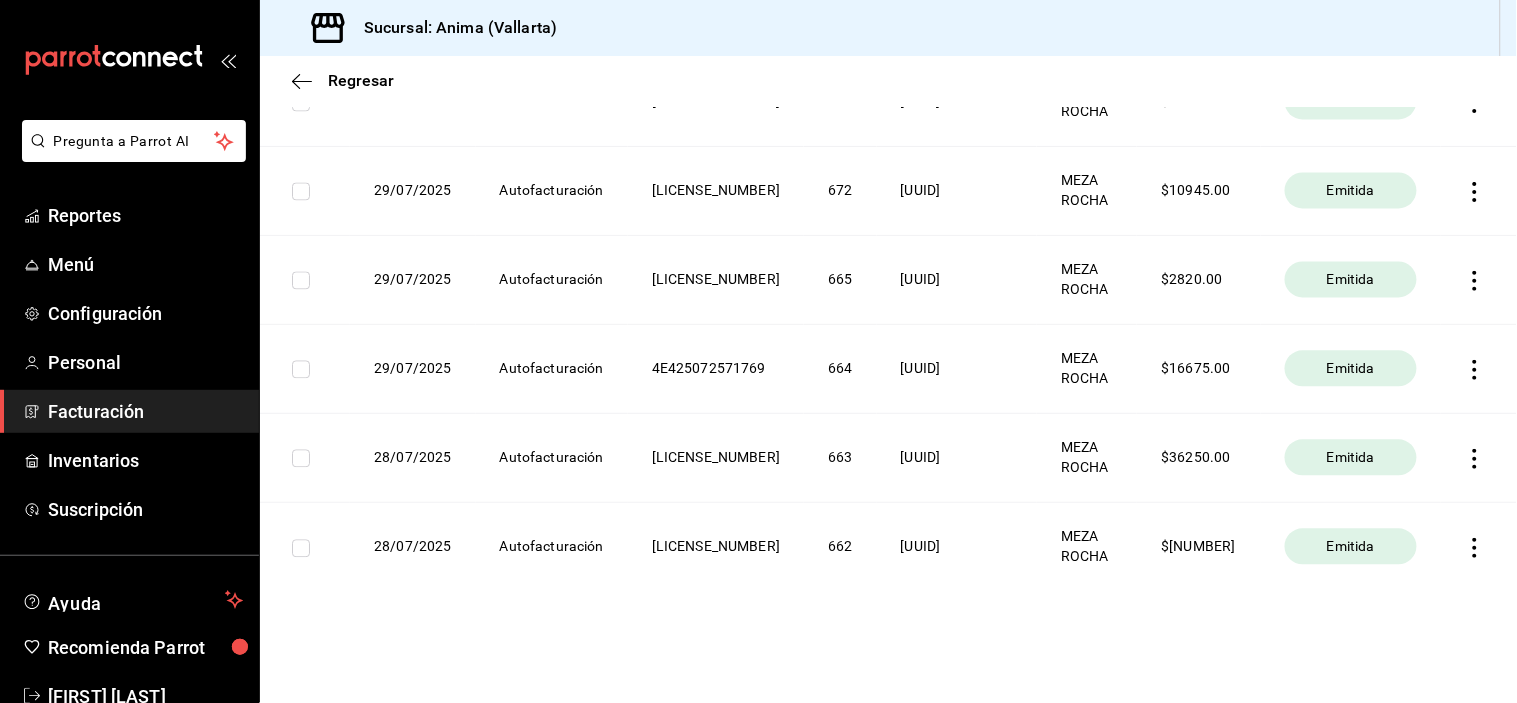 type 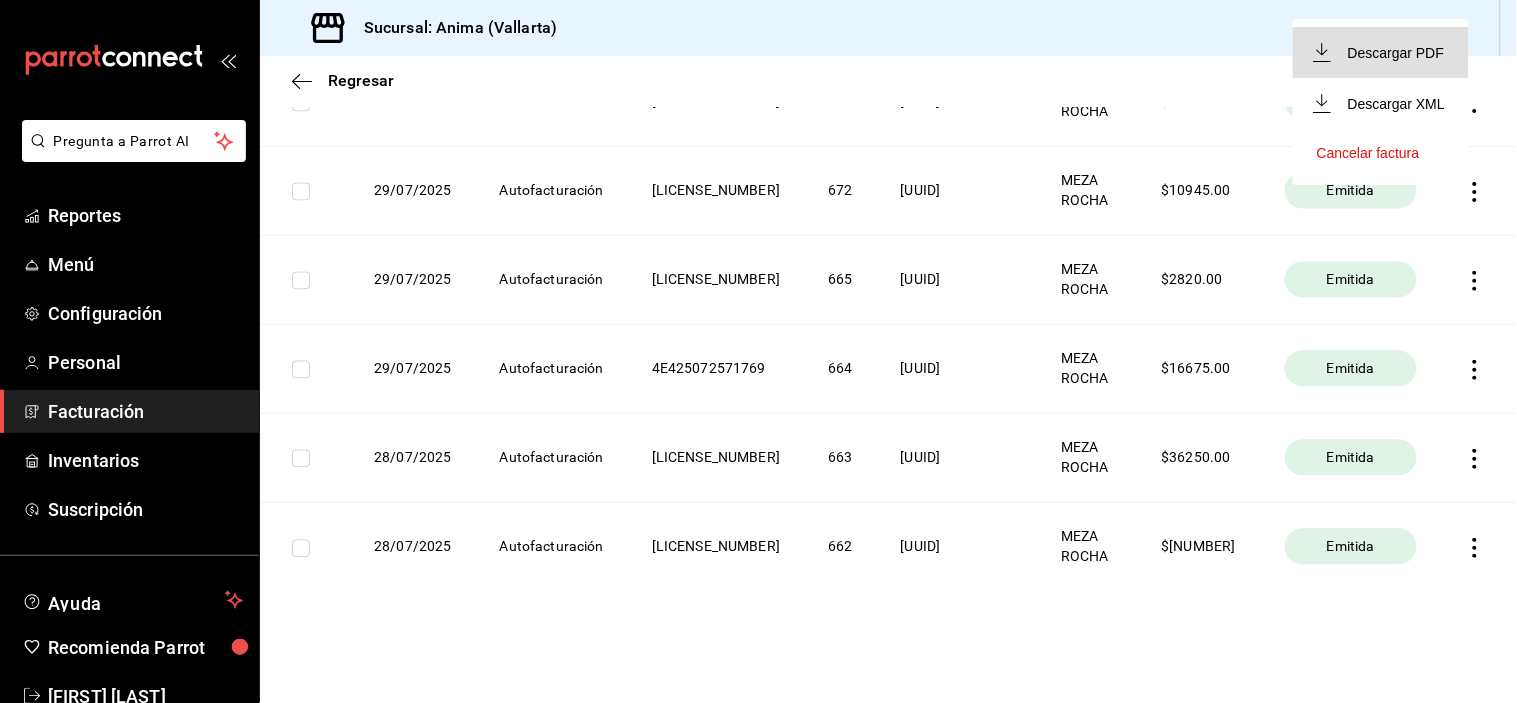 type 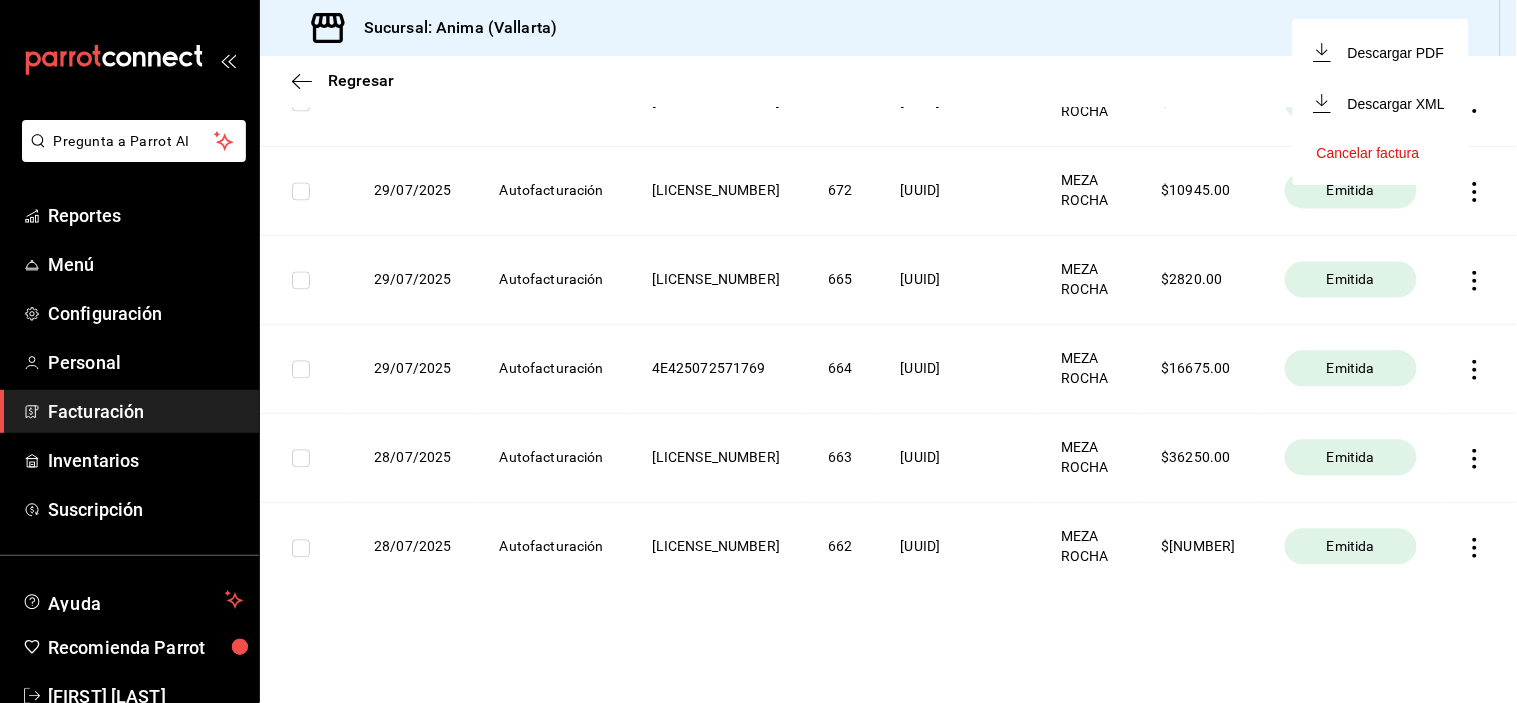 click at bounding box center [758, 351] 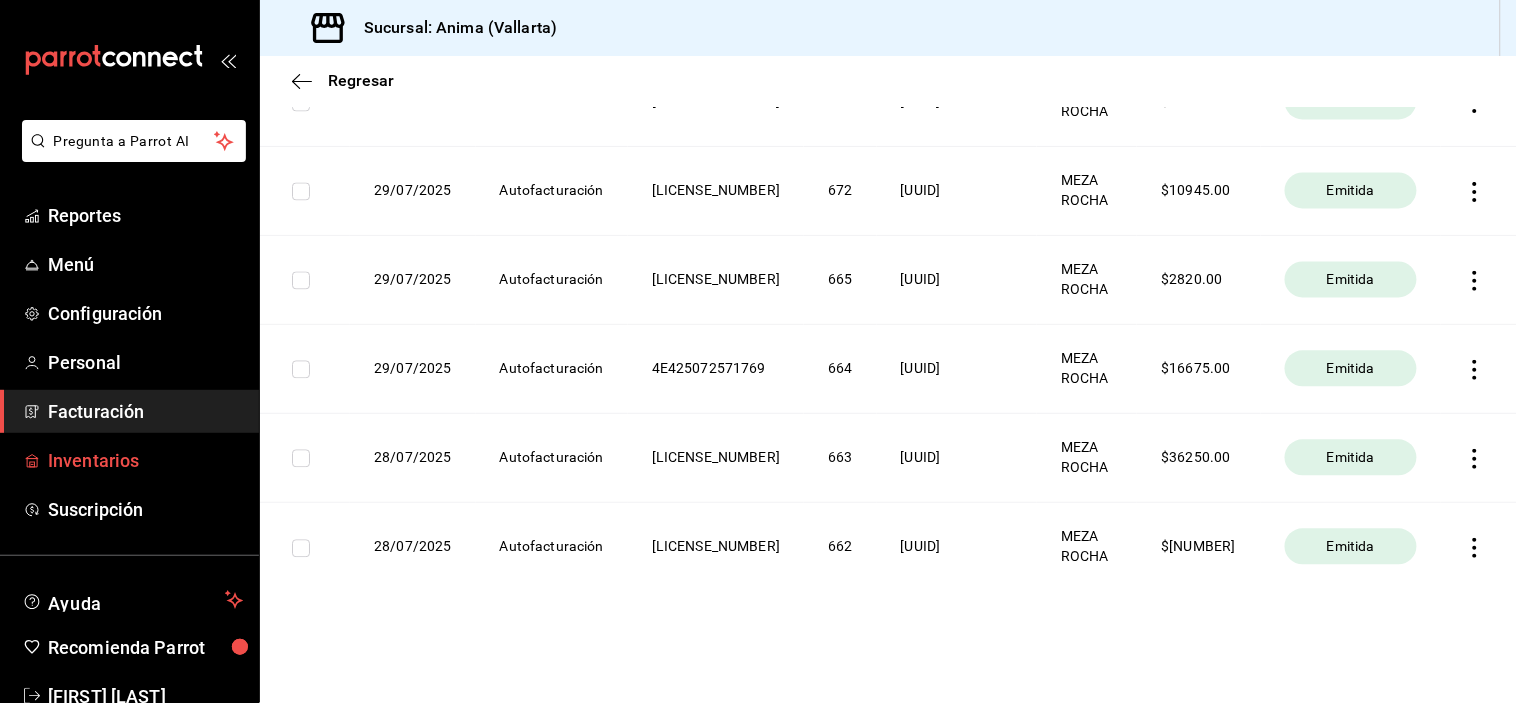 click on "Inventarios" at bounding box center (145, 460) 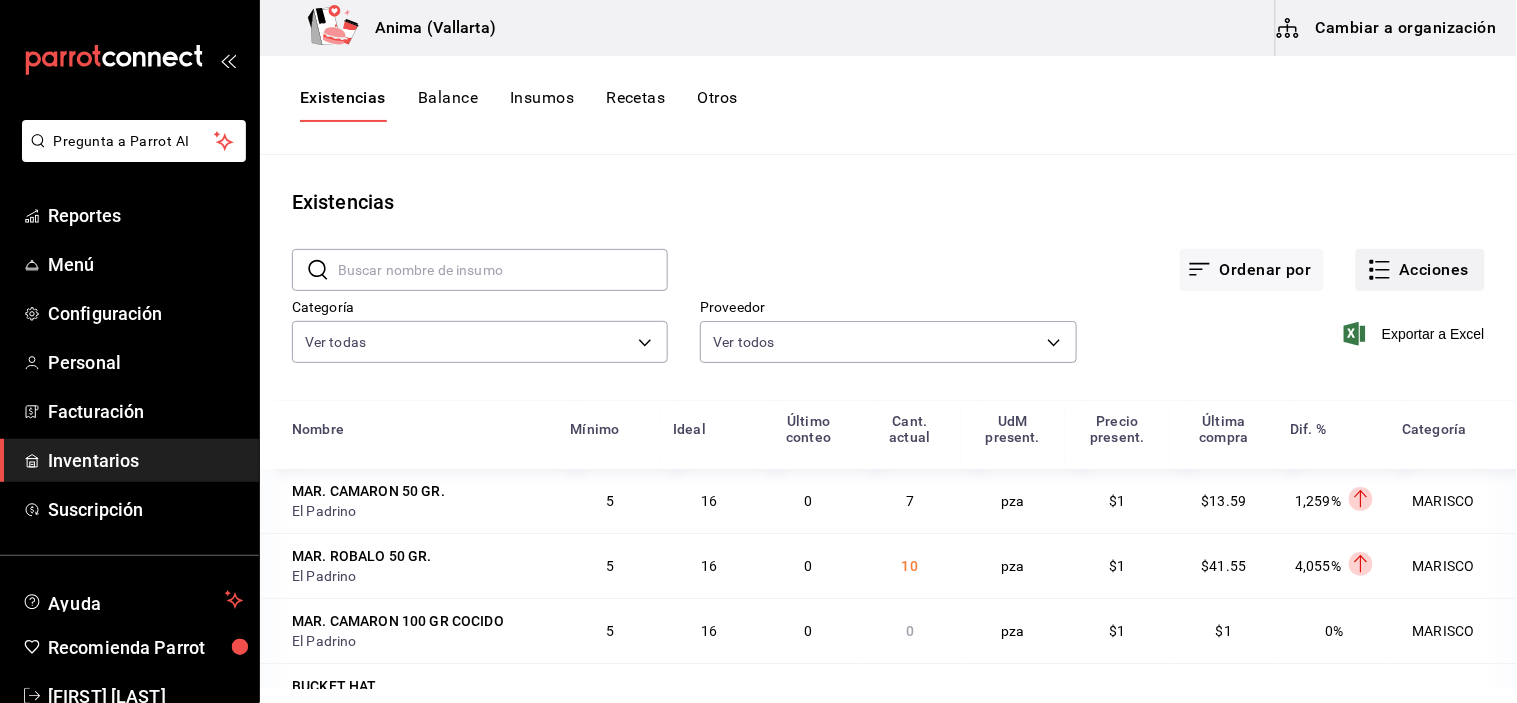 click on "Acciones" at bounding box center (1420, 270) 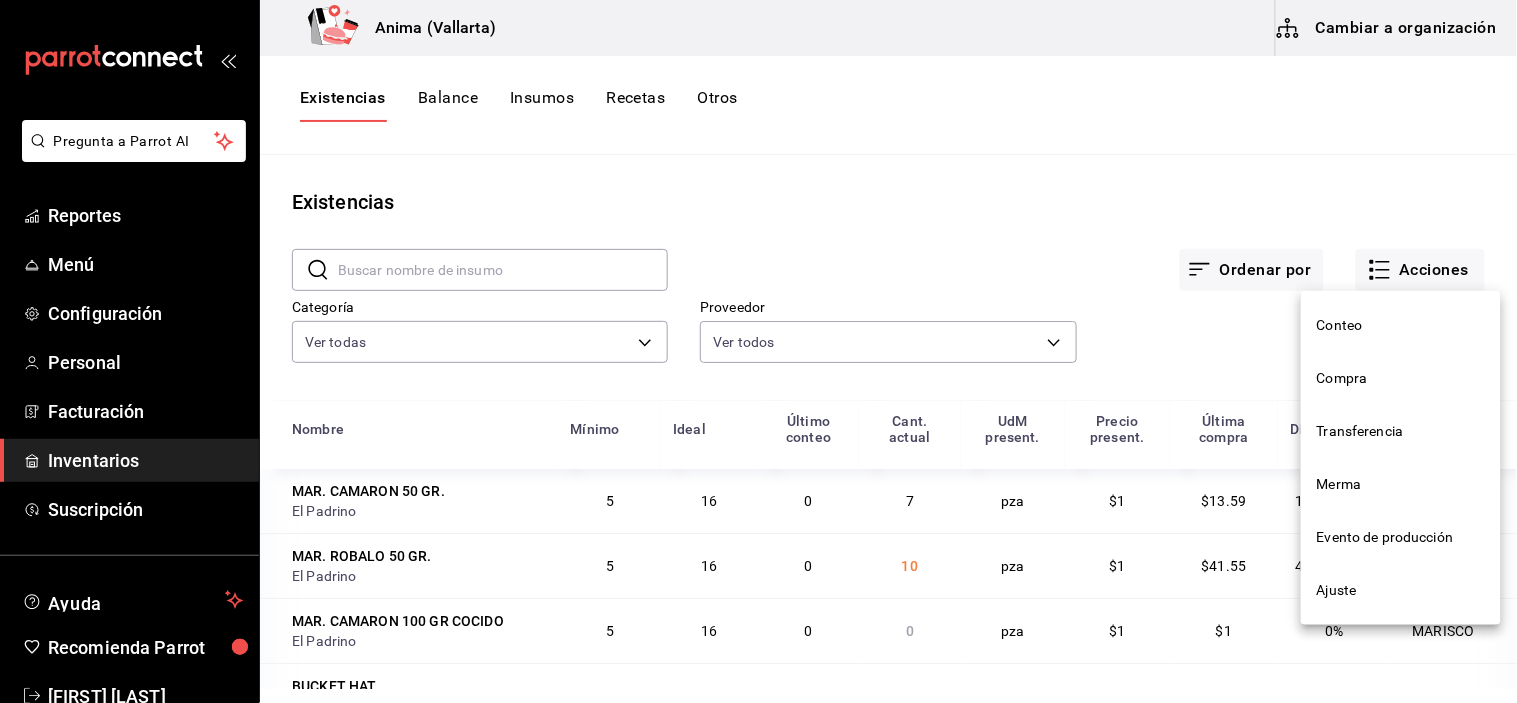 click on "Compra" at bounding box center (1401, 378) 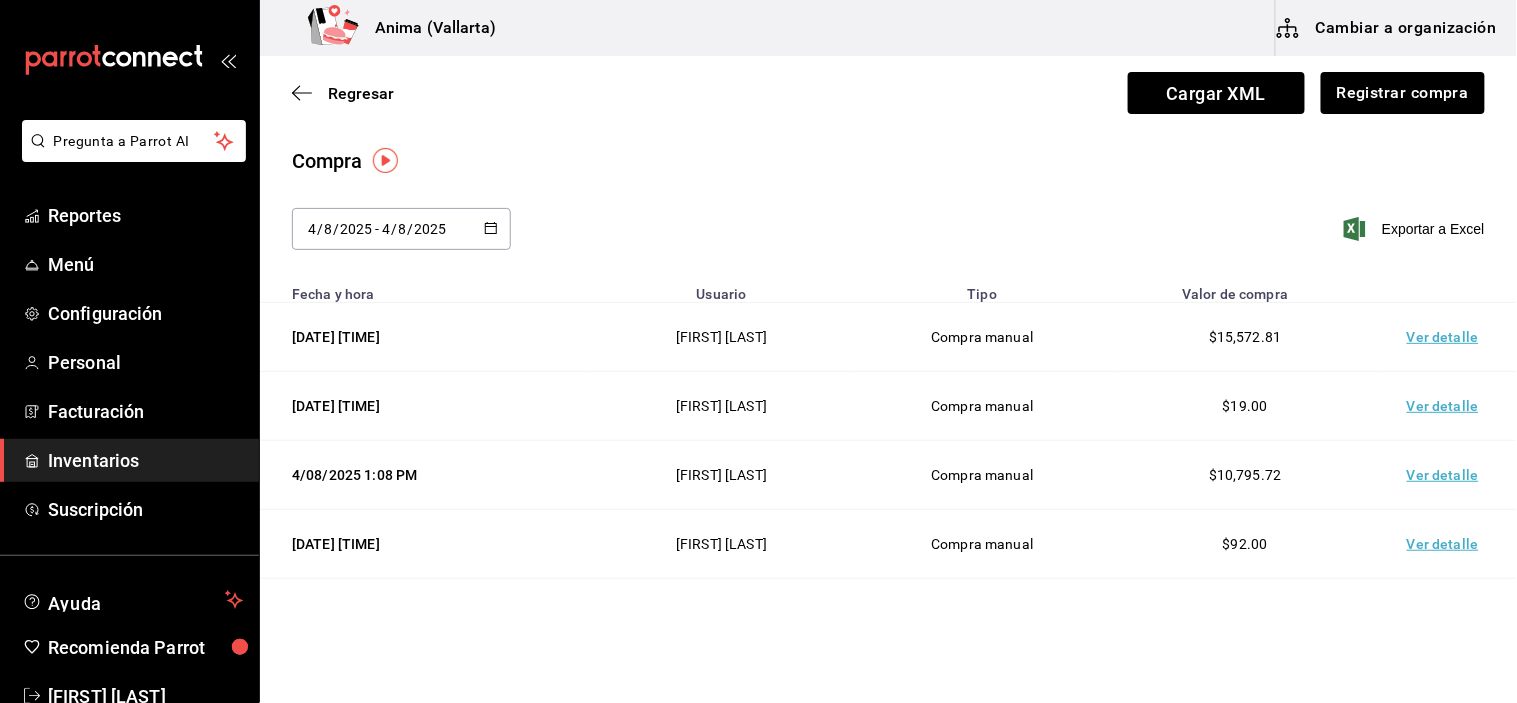 click on "Ver detalle" at bounding box center (1447, 406) 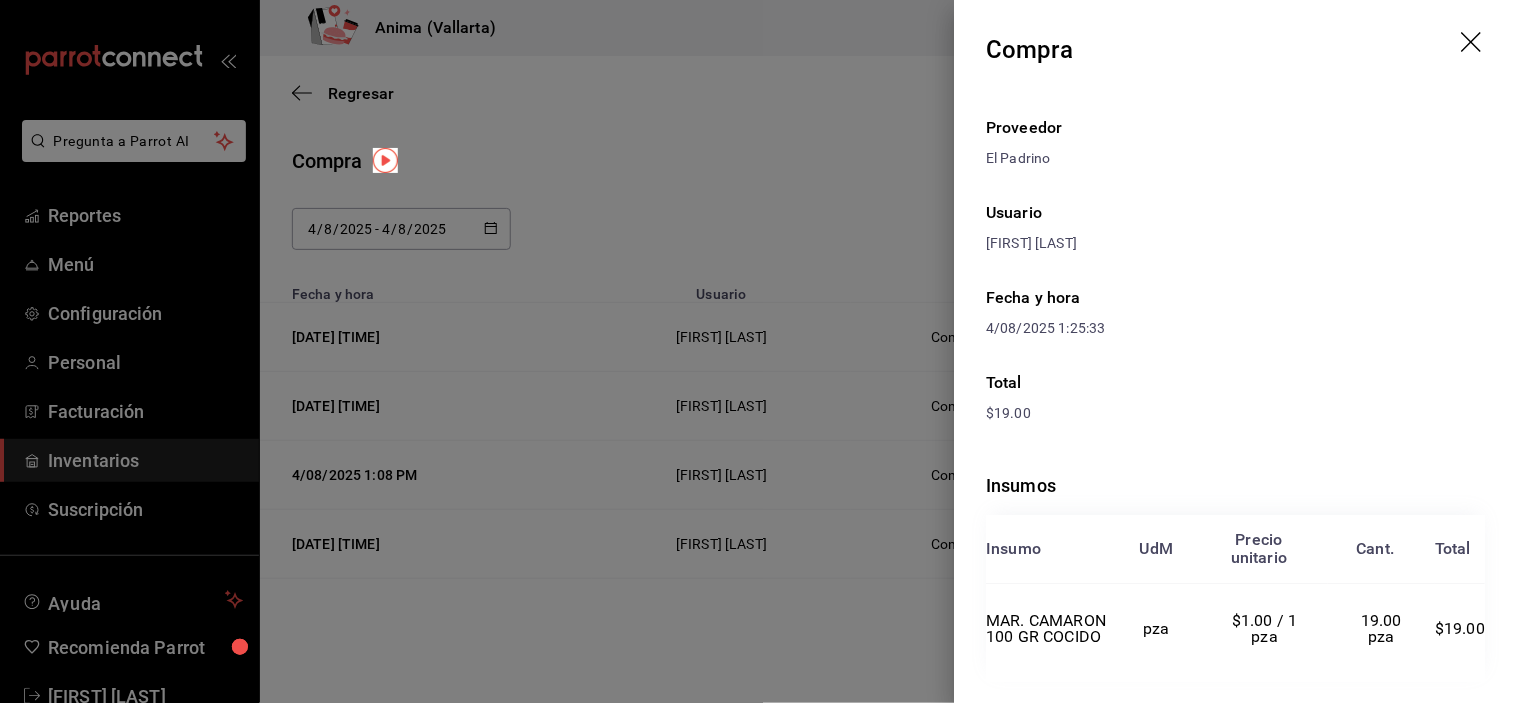 click at bounding box center [758, 351] 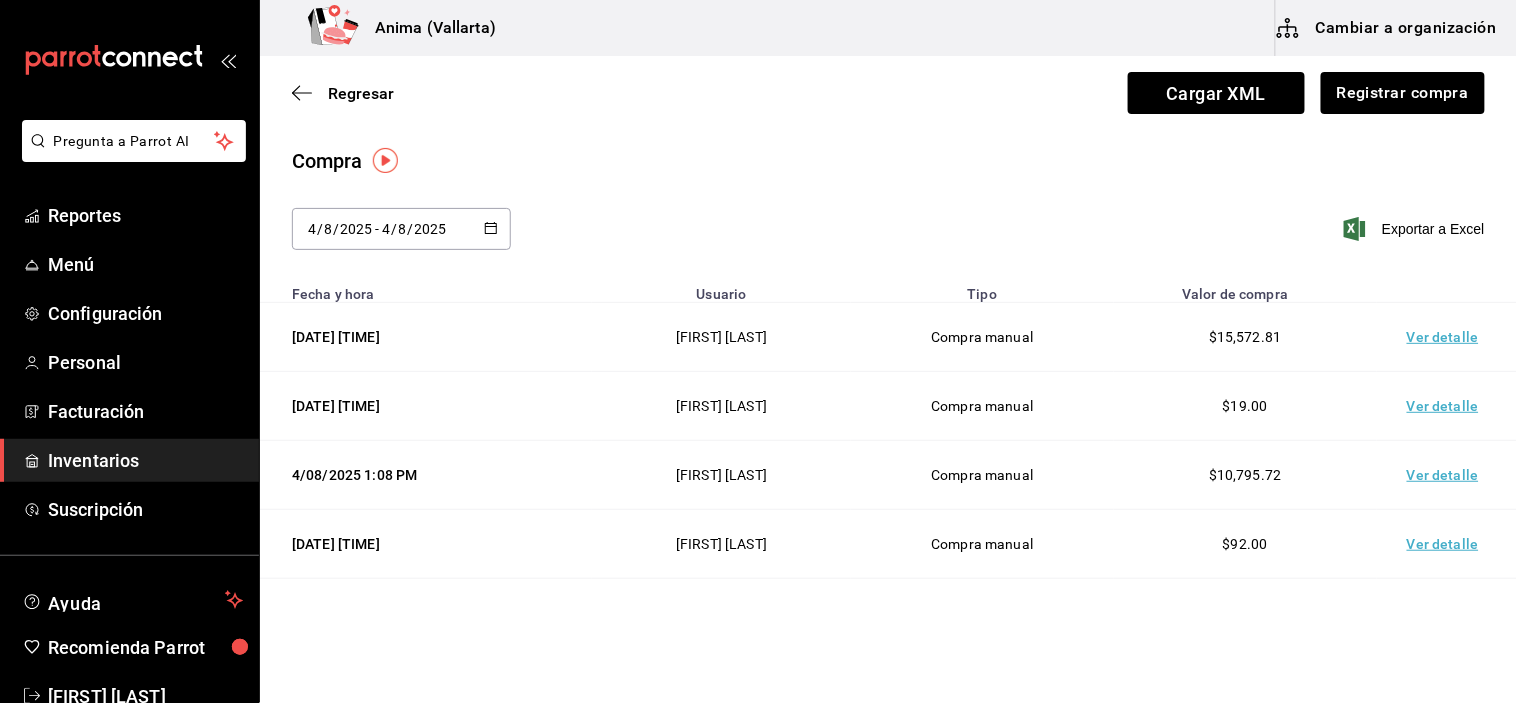 click on "Ver detalle" at bounding box center [1447, 544] 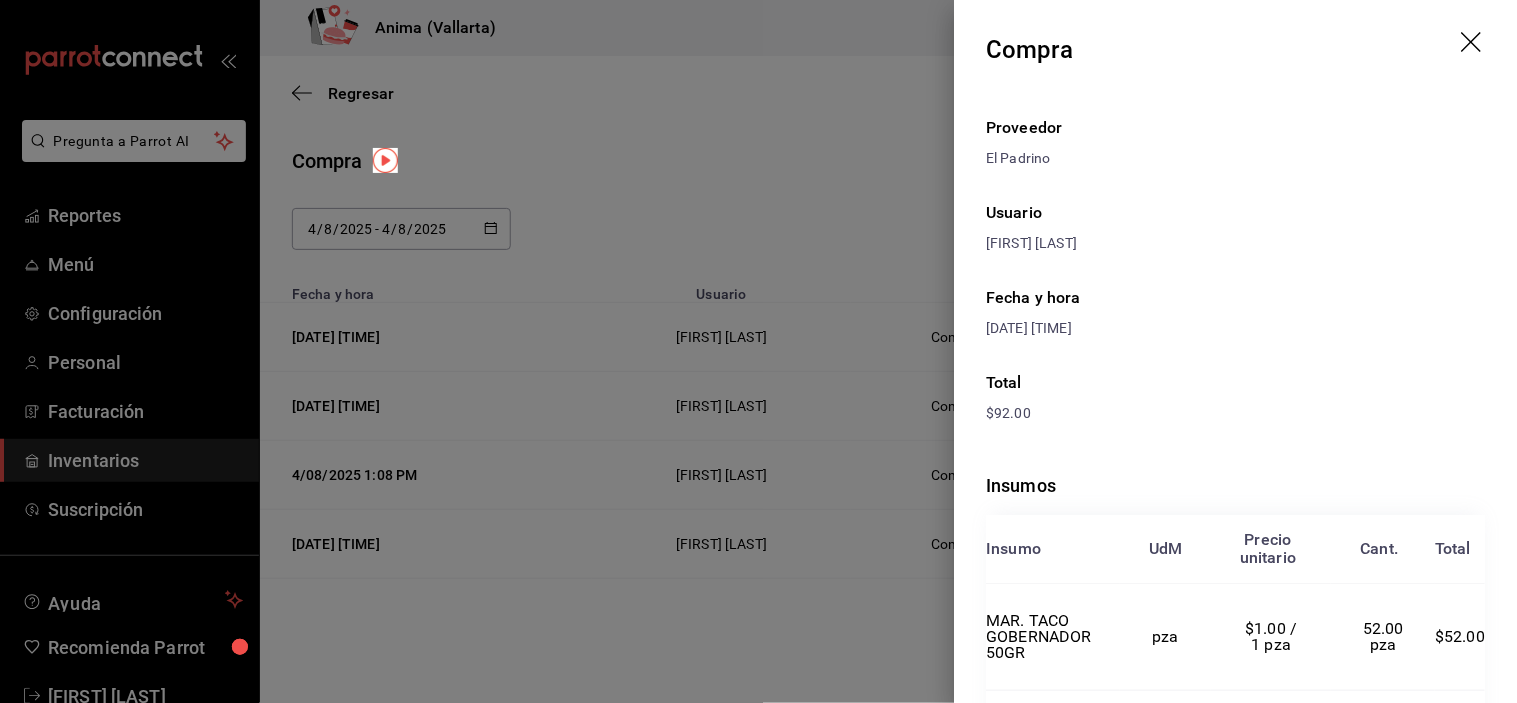 click at bounding box center [758, 351] 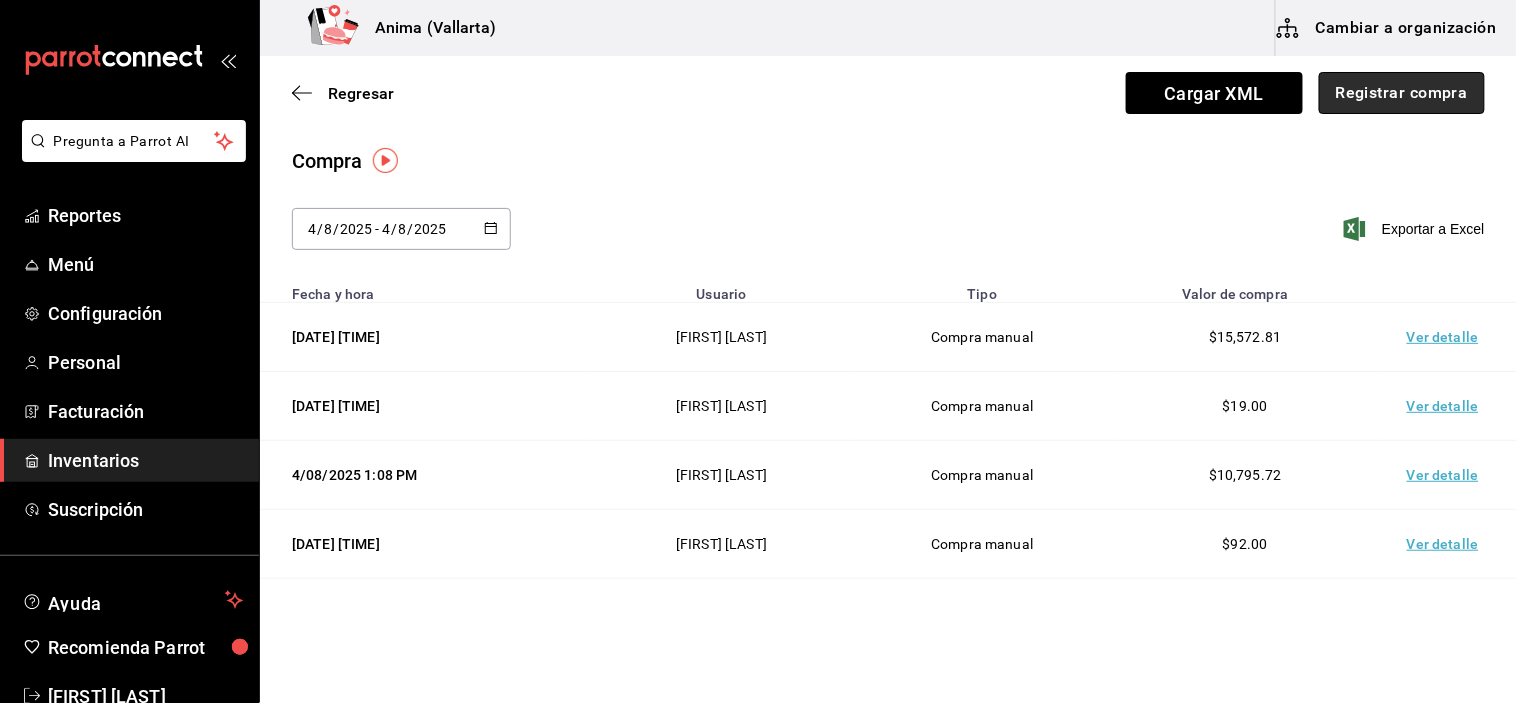 click on "Registrar compra" at bounding box center (1402, 93) 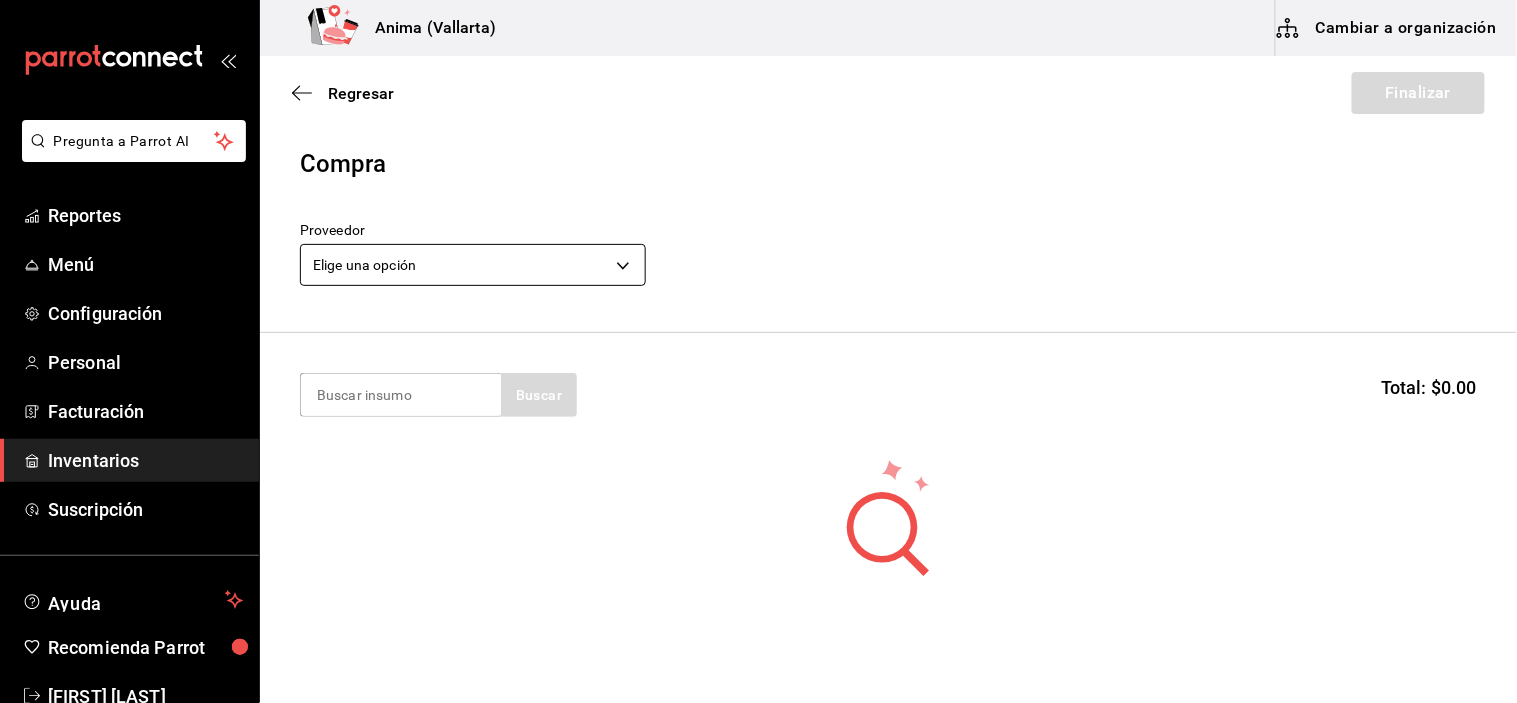 click on "Pregunta a Parrot AI Reportes   Menú   Configuración   Personal   Facturación   Inventarios   Suscripción   Ayuda Recomienda Parrot   [FIRST] [LAST]   Sugerir nueva función   Anima (Vallarta) Cambiar a organización Regresar Finalizar Compra Proveedor Elige una opción default Buscar Total: $0.00 No hay insumos a mostrar. Busca un insumo para agregarlo a la lista GANA 1 MES GRATIS EN TU SUSCRIPCIÓN AQUÍ ¿Recuerdas cómo empezó tu restaurante?
Hoy puedes ayudar a un colega a tener el mismo cambio que tú viviste.
Recomienda Parrot directamente desde tu Portal Administrador.
Es fácil y rápido.
🎁 Por cada restaurante que se una, ganas 1 mes gratis. Ver video tutorial Ir a video Pregunta a Parrot AI Reportes   Menú   Configuración   Personal   Facturación   Inventarios   Suscripción   Ayuda Recomienda Parrot   [FIRST] [LAST]   Sugerir nueva función   Editar Eliminar Visitar centro de ayuda ([PHONE]) [EMAIL] Visitar centro de ayuda ([PHONE])" at bounding box center [758, 295] 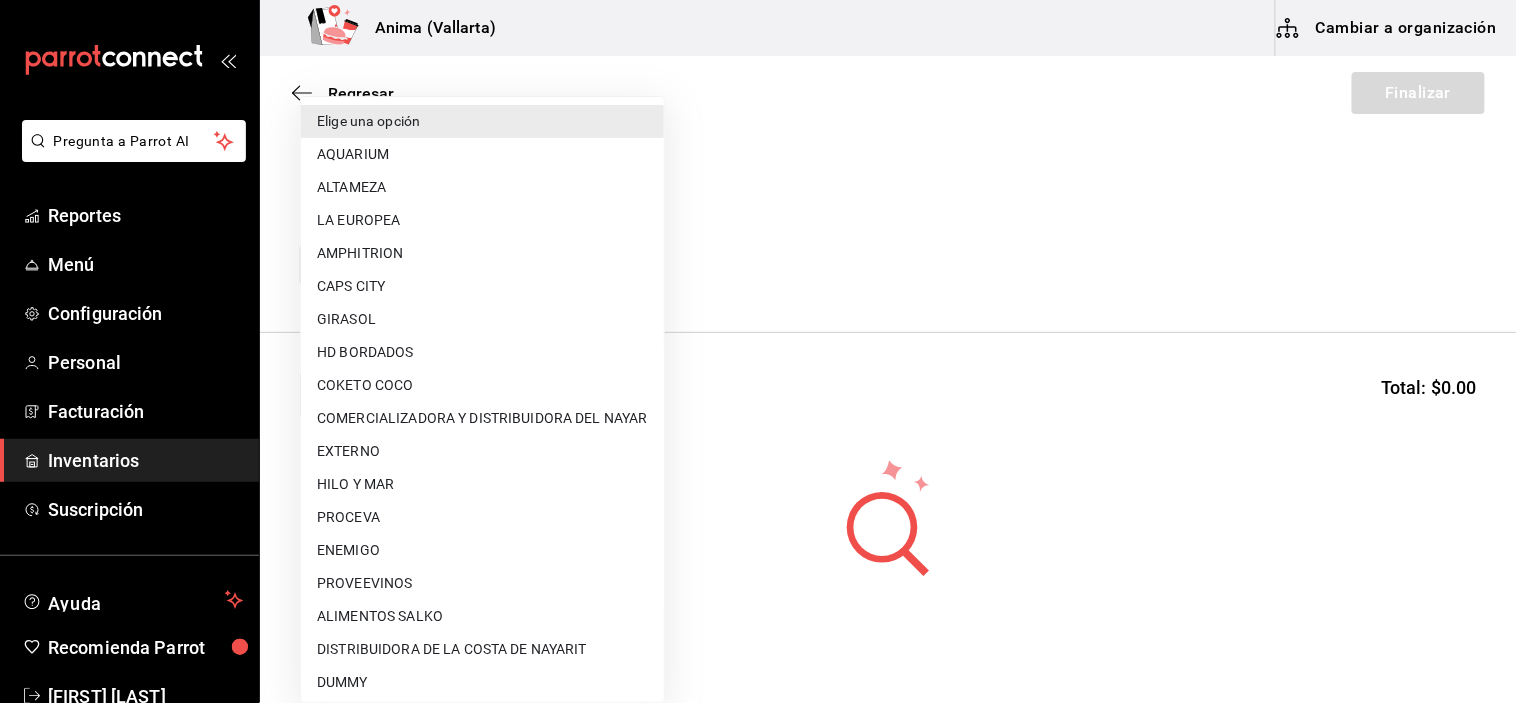 scroll, scrollTop: 366, scrollLeft: 0, axis: vertical 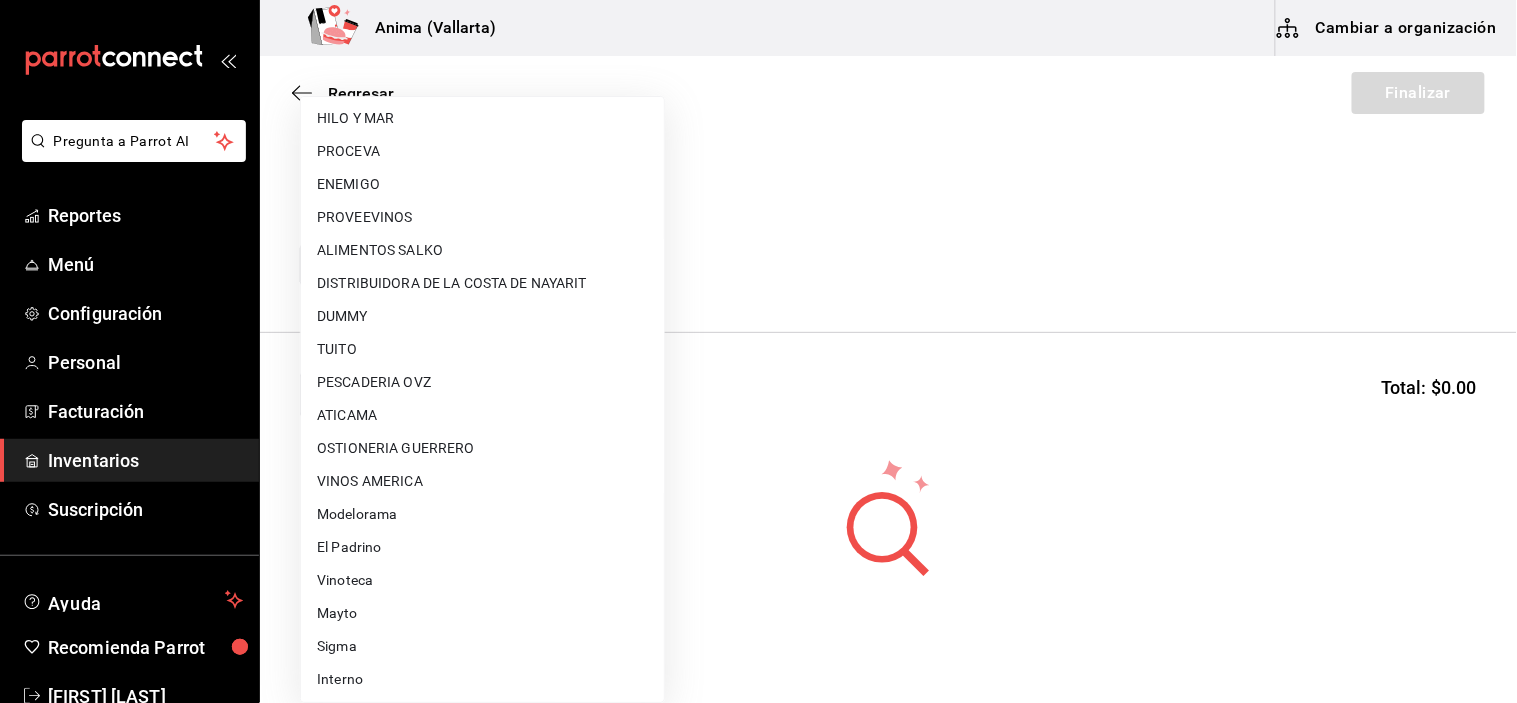 click on "Interno" at bounding box center [482, 679] 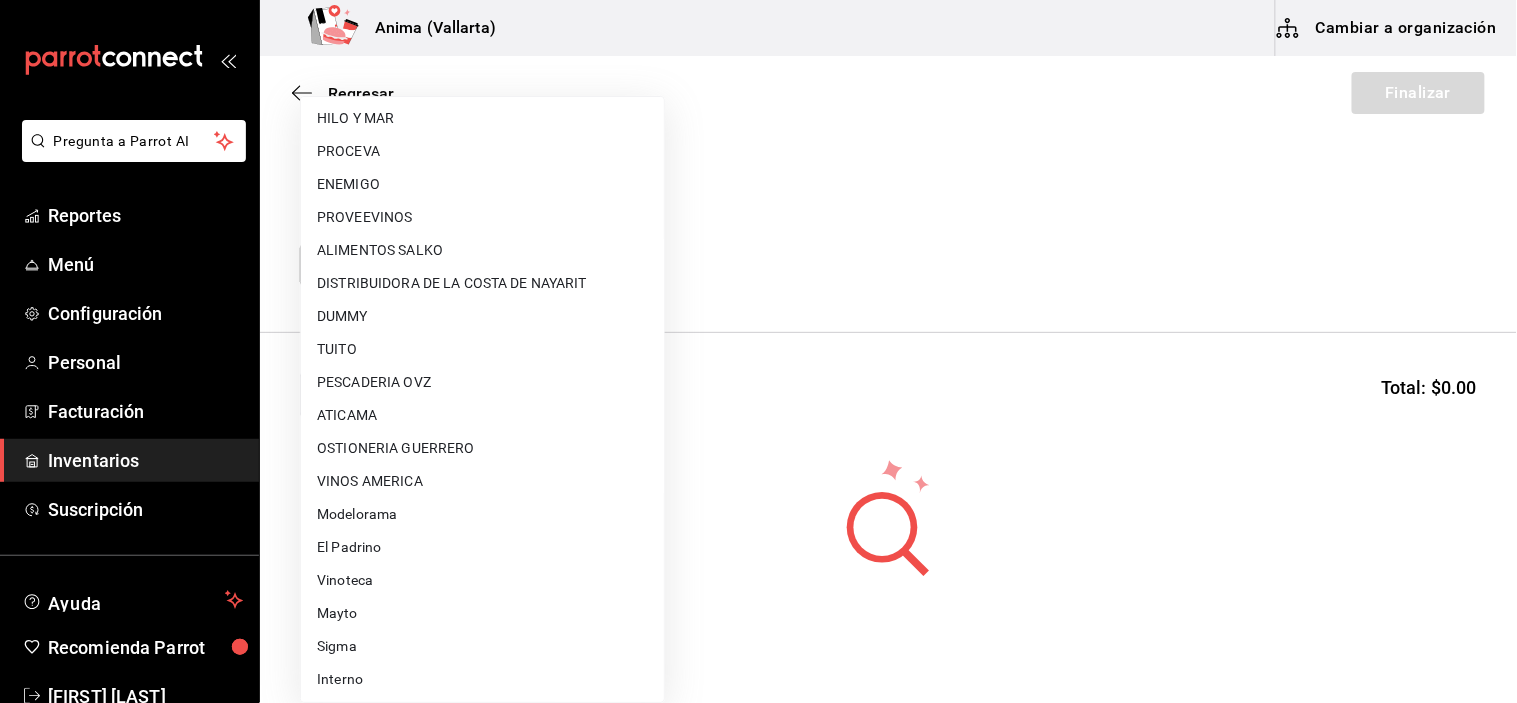 type on "c4277463-642f-4394-a394-6273027aff12" 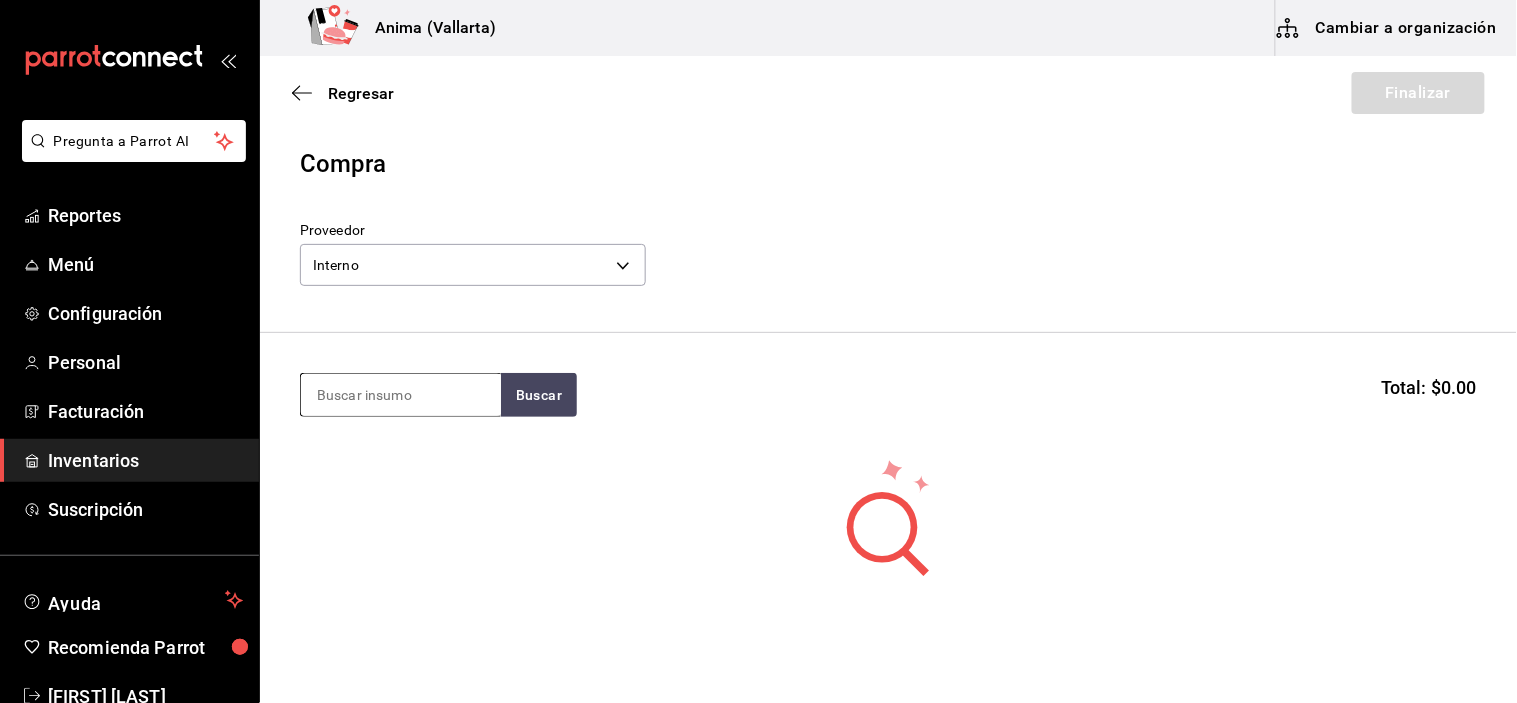 click at bounding box center [401, 395] 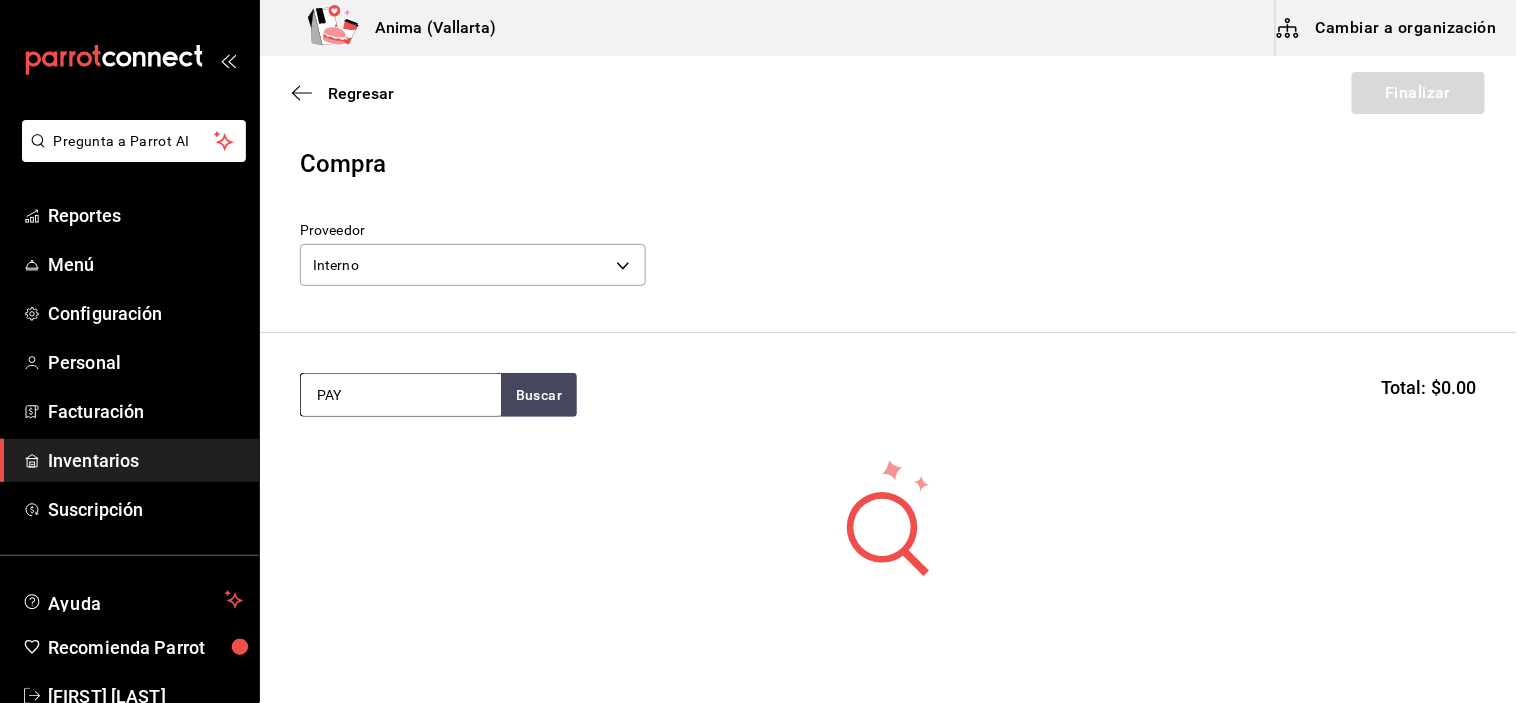 type on "PAY" 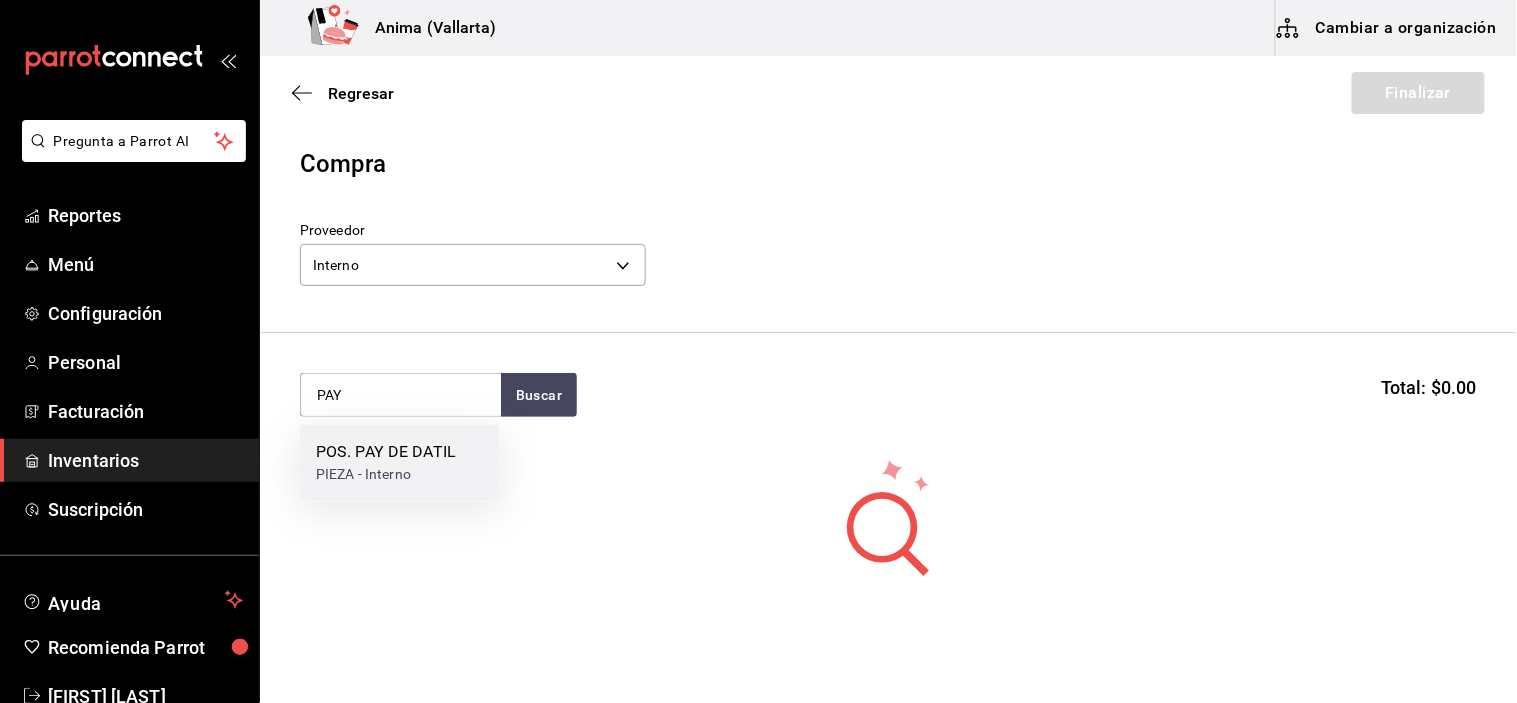 click on "POS. PAY DE DATIL PIEZA - Interno" at bounding box center (400, 463) 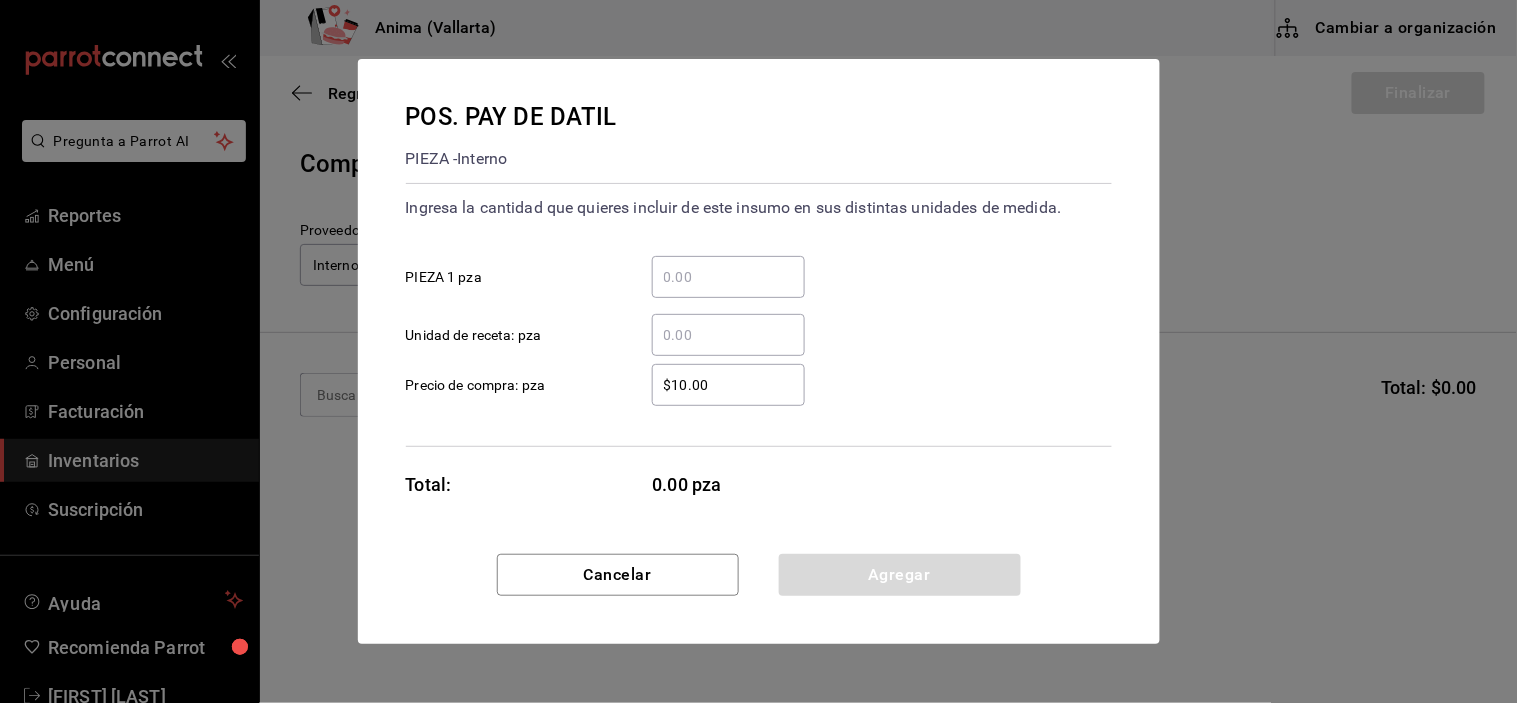 click on "​ Unidad de receta: pza" at bounding box center (728, 335) 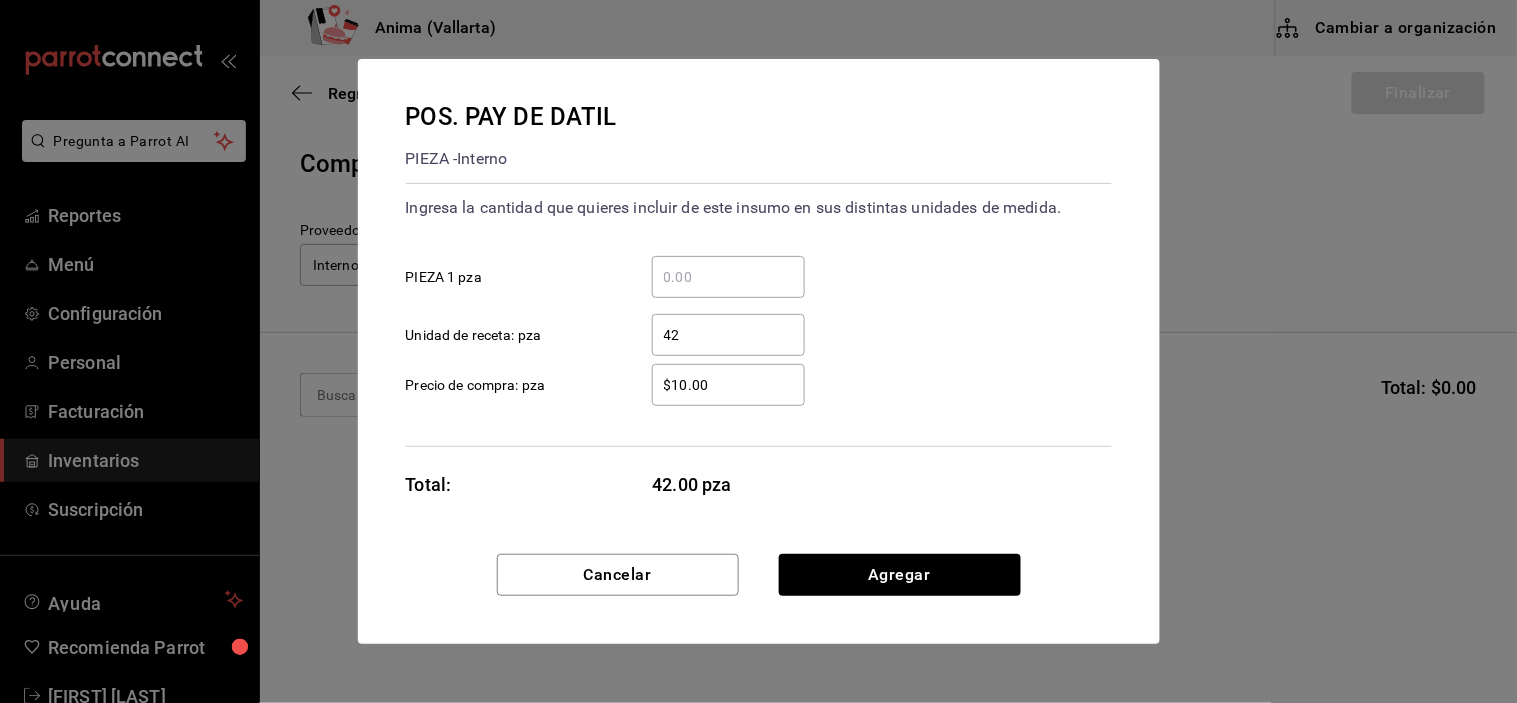 type on "42" 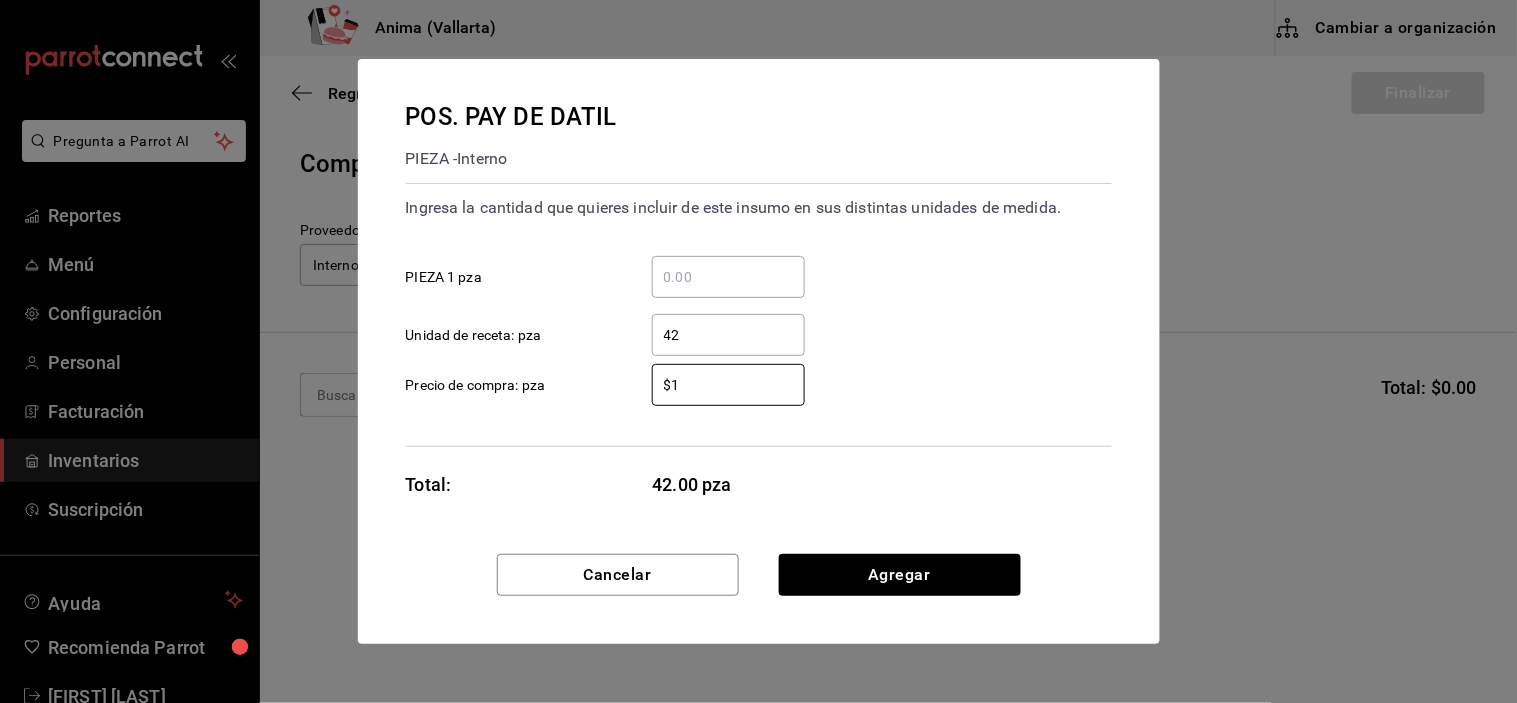 type on "$1" 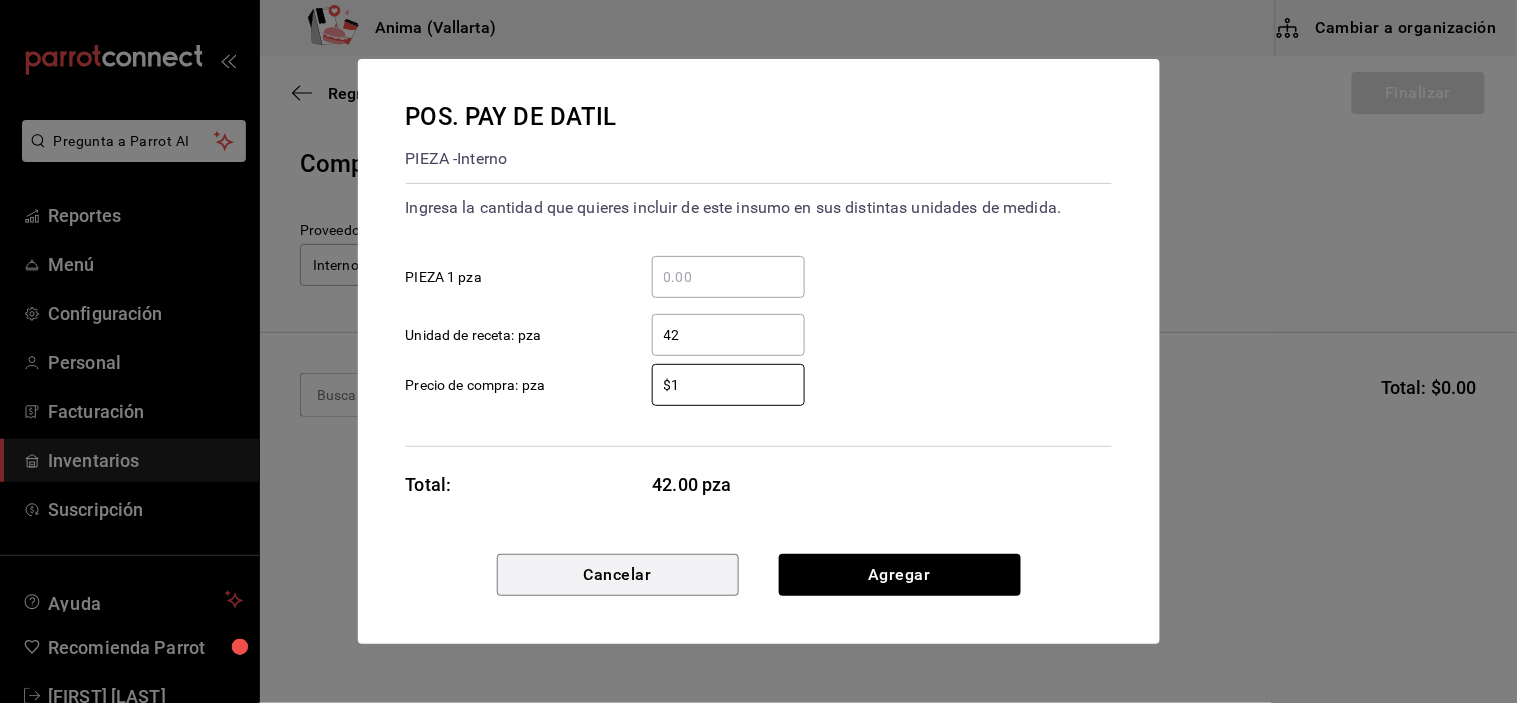 type 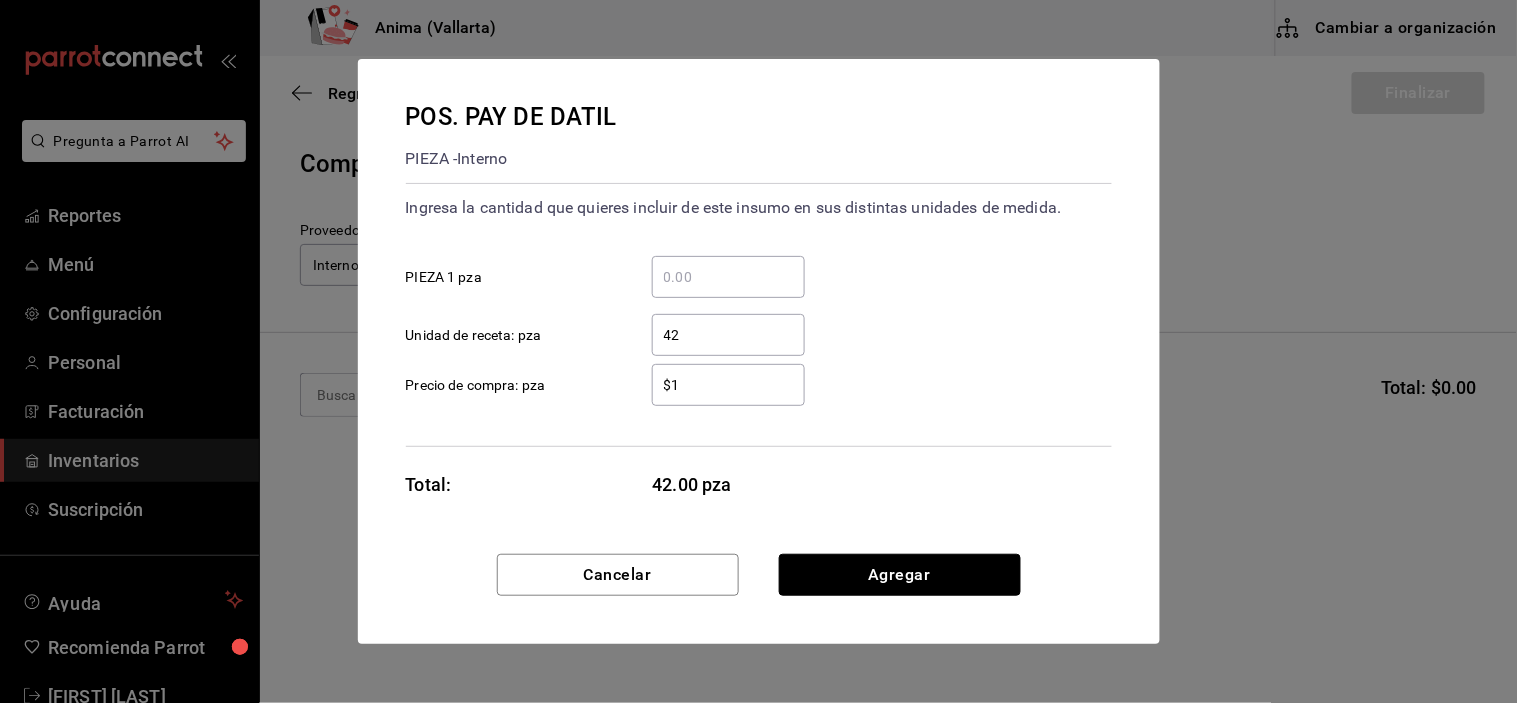 click on "Agregar" at bounding box center [900, 575] 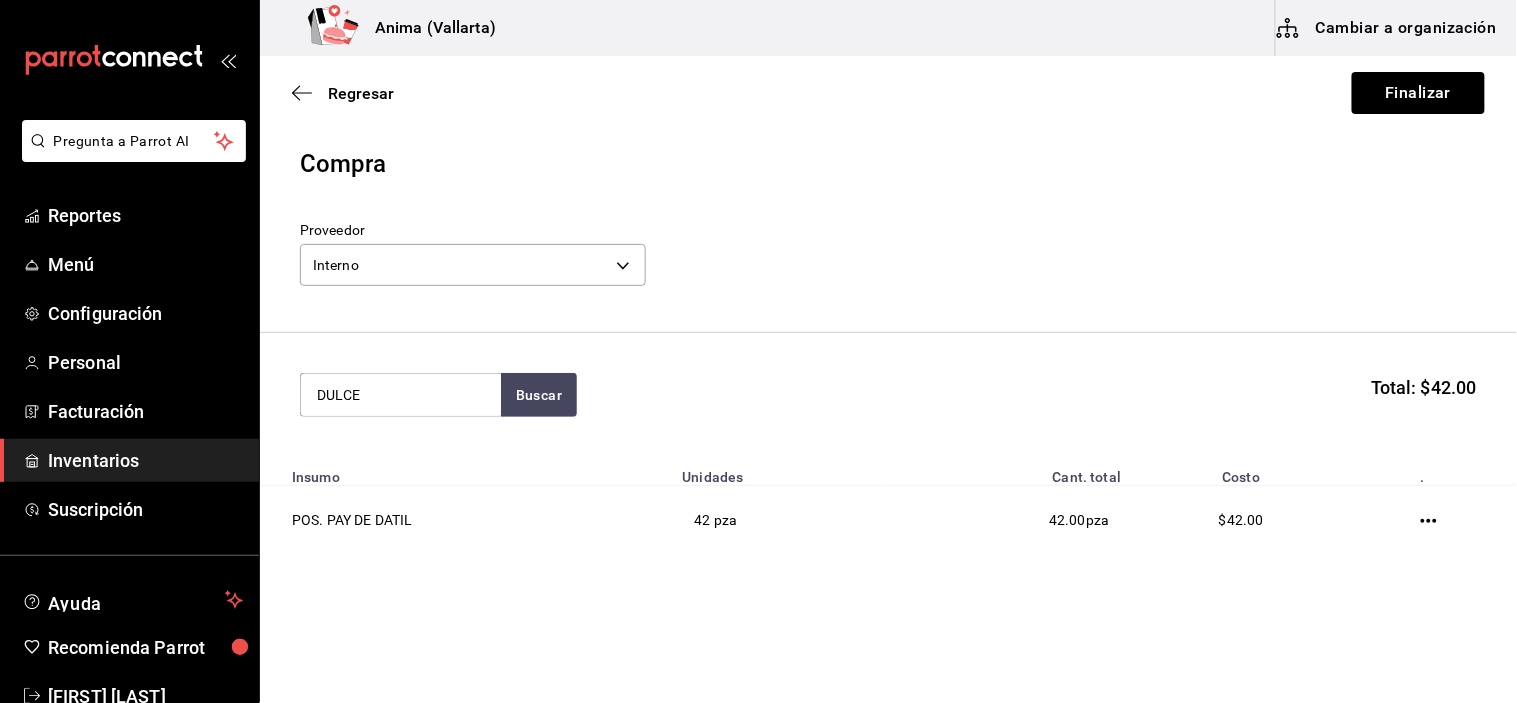 type on "DULCE" 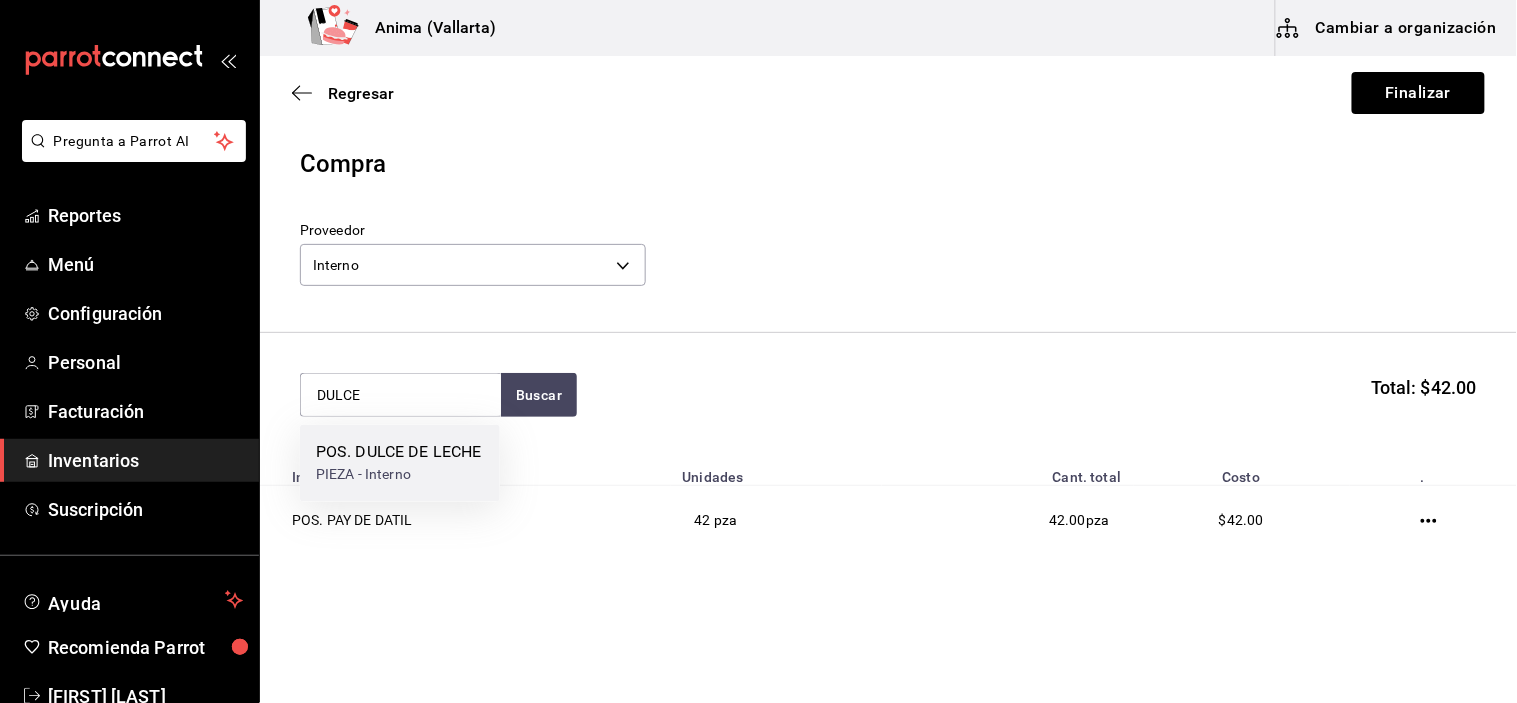 click on "POS. DULCE DE LECHE" at bounding box center [399, 453] 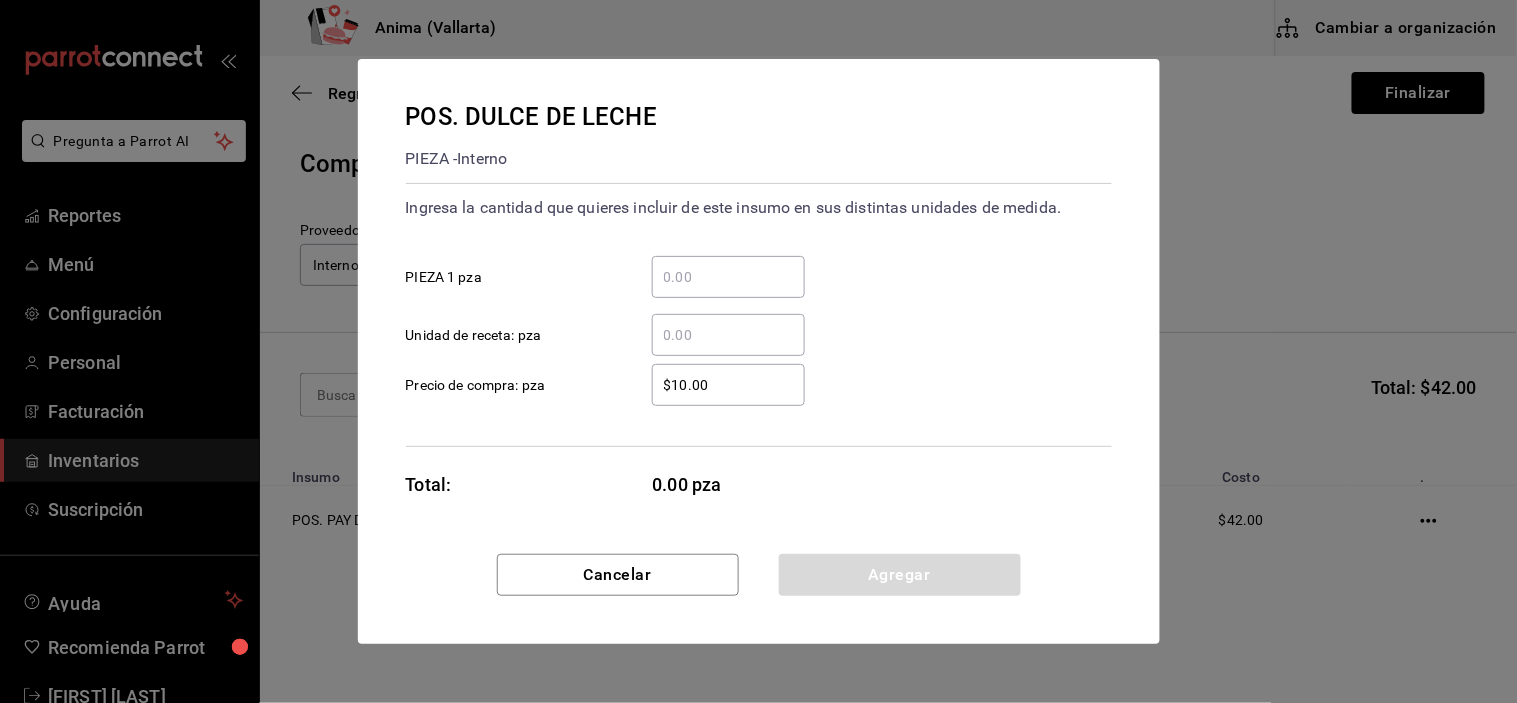 click on "​" at bounding box center (728, 335) 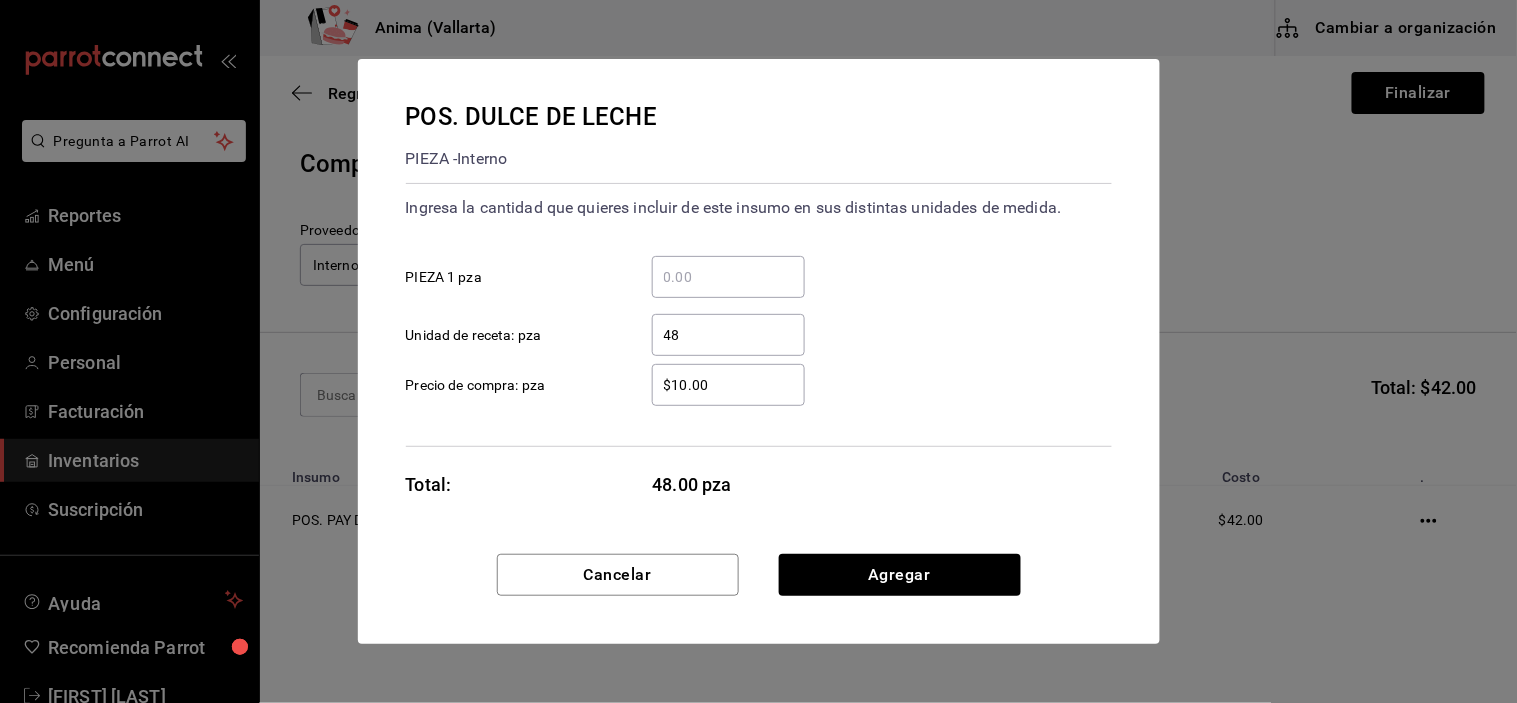 type on "48" 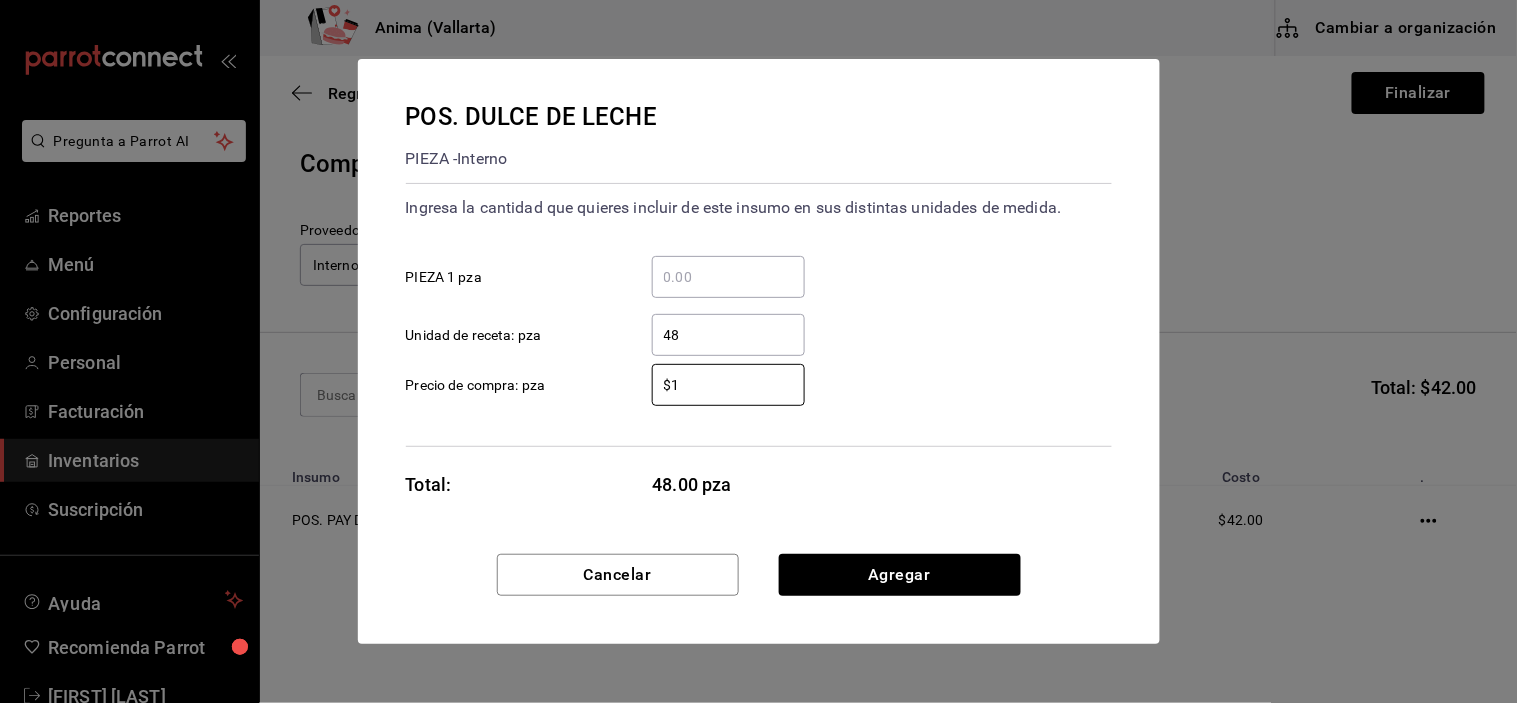 type on "$1" 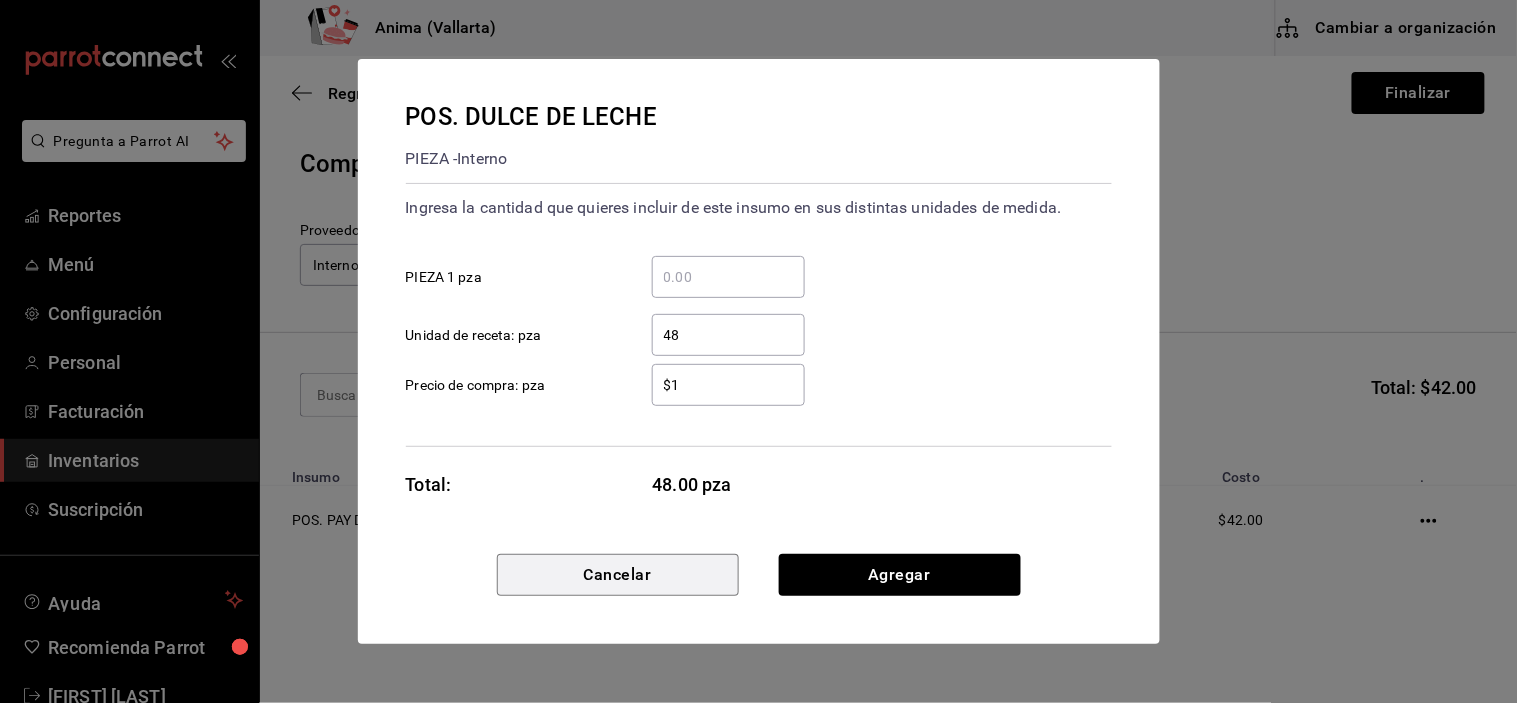 type 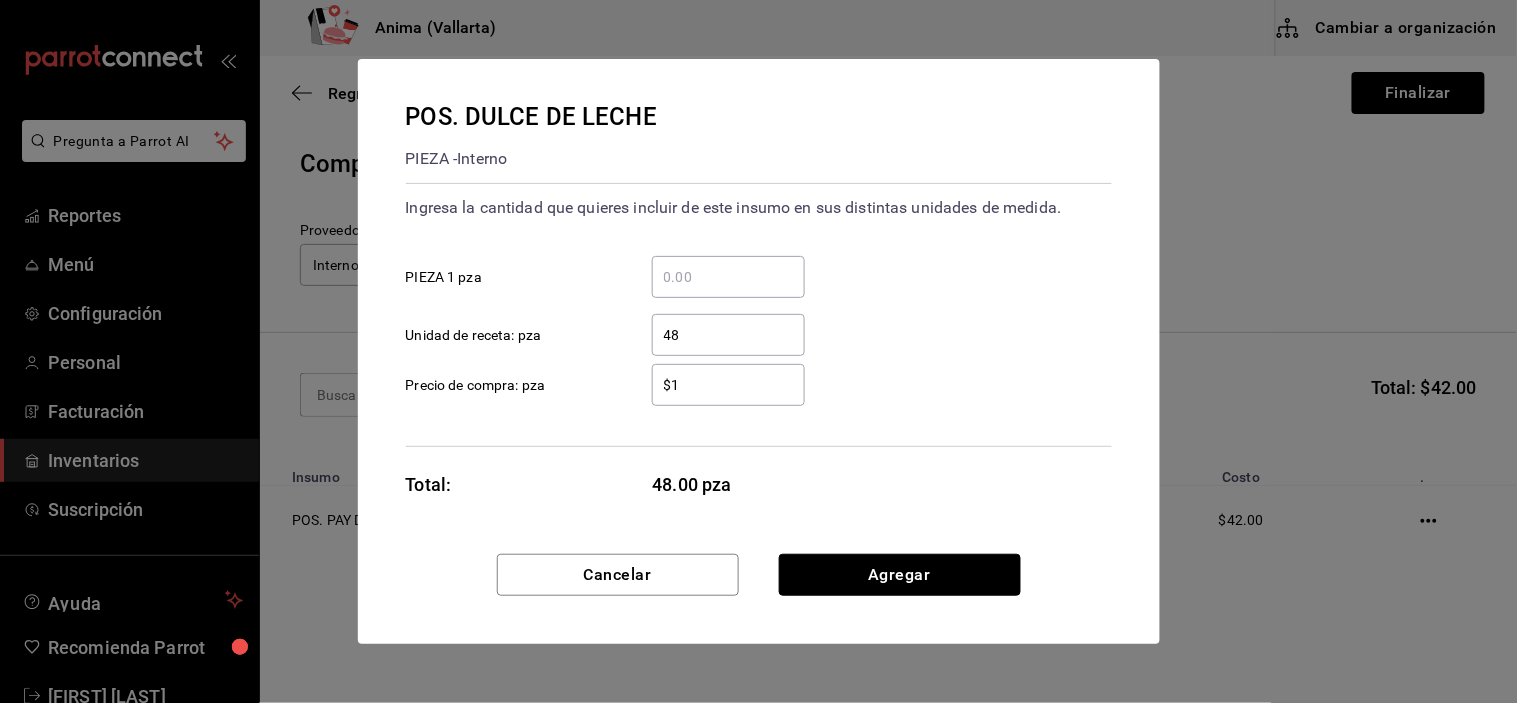 click on "Agregar" at bounding box center (900, 575) 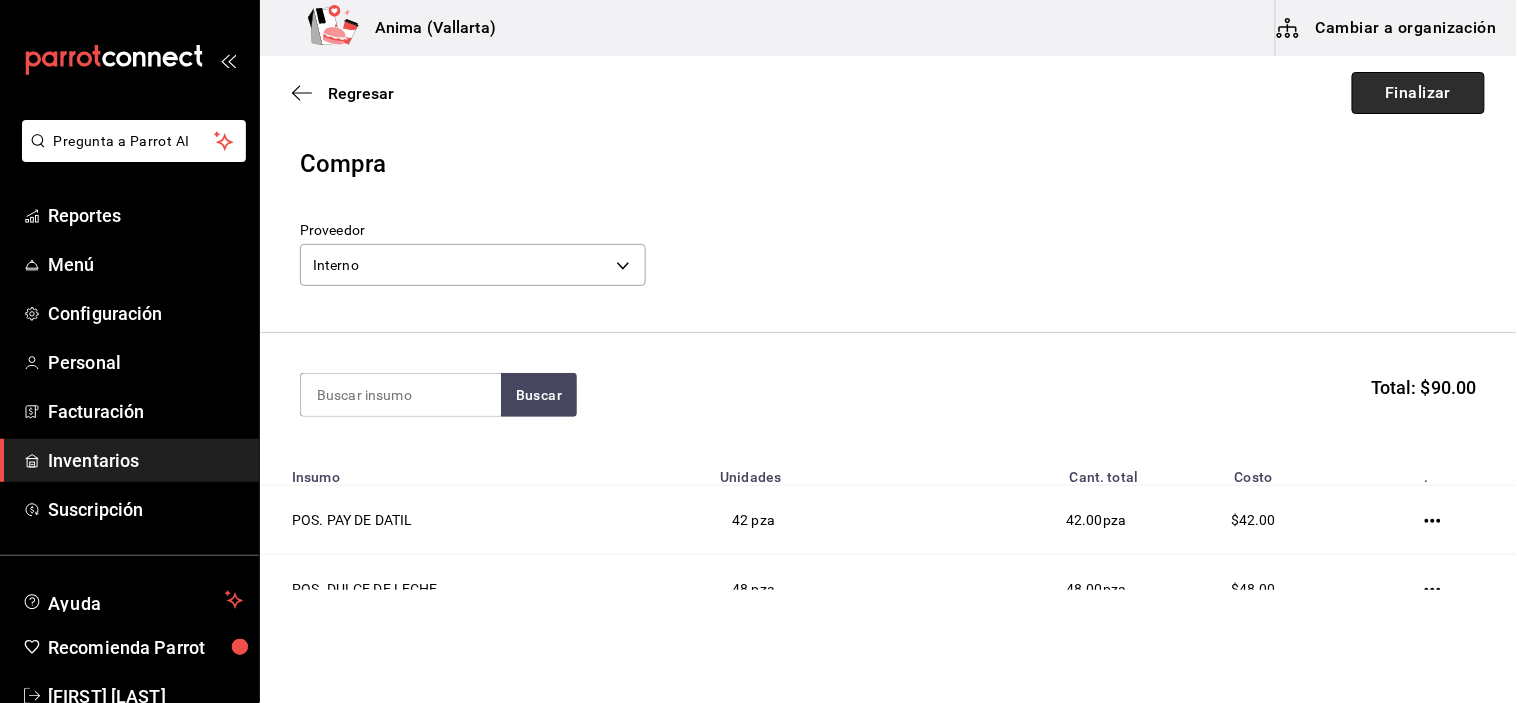 click on "Finalizar" at bounding box center [1418, 93] 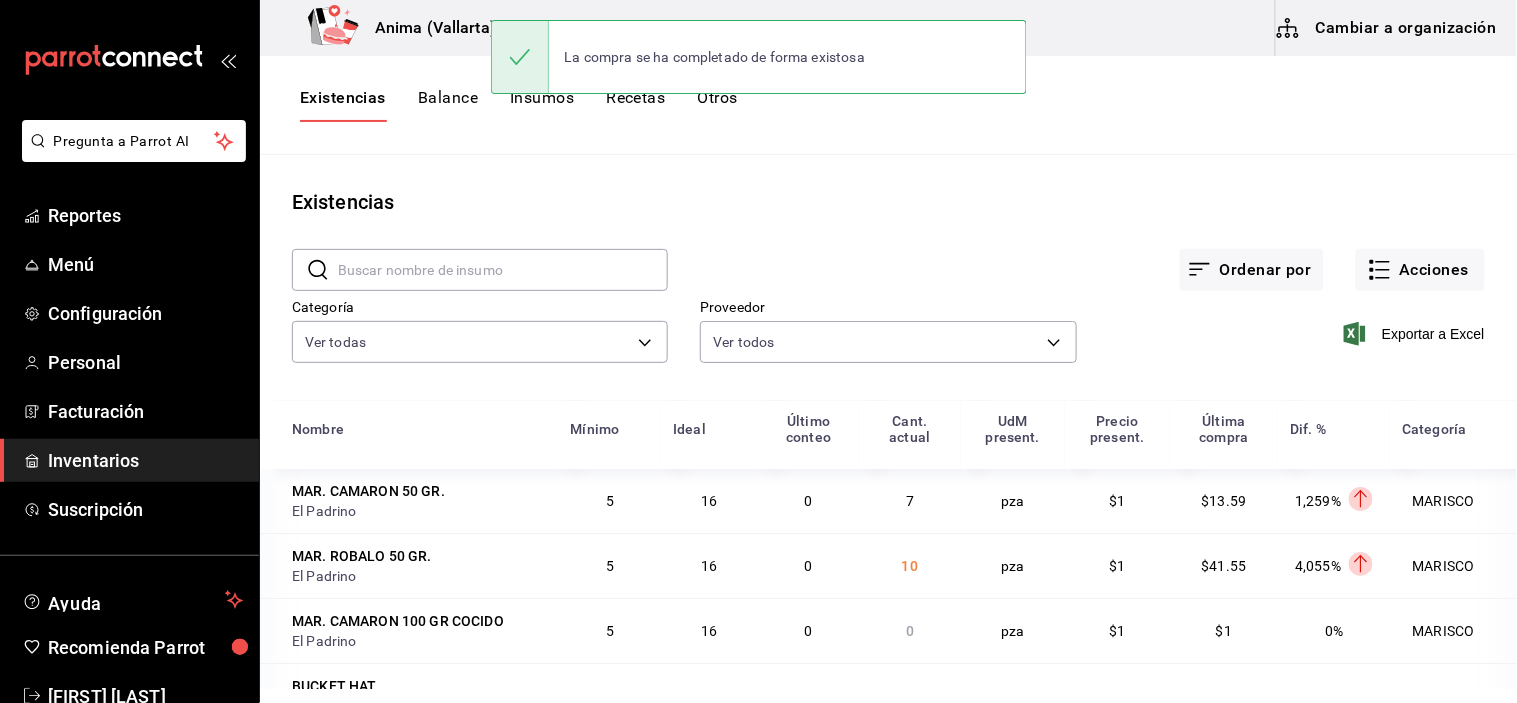 click on "Exportar a Excel" at bounding box center [1281, 318] 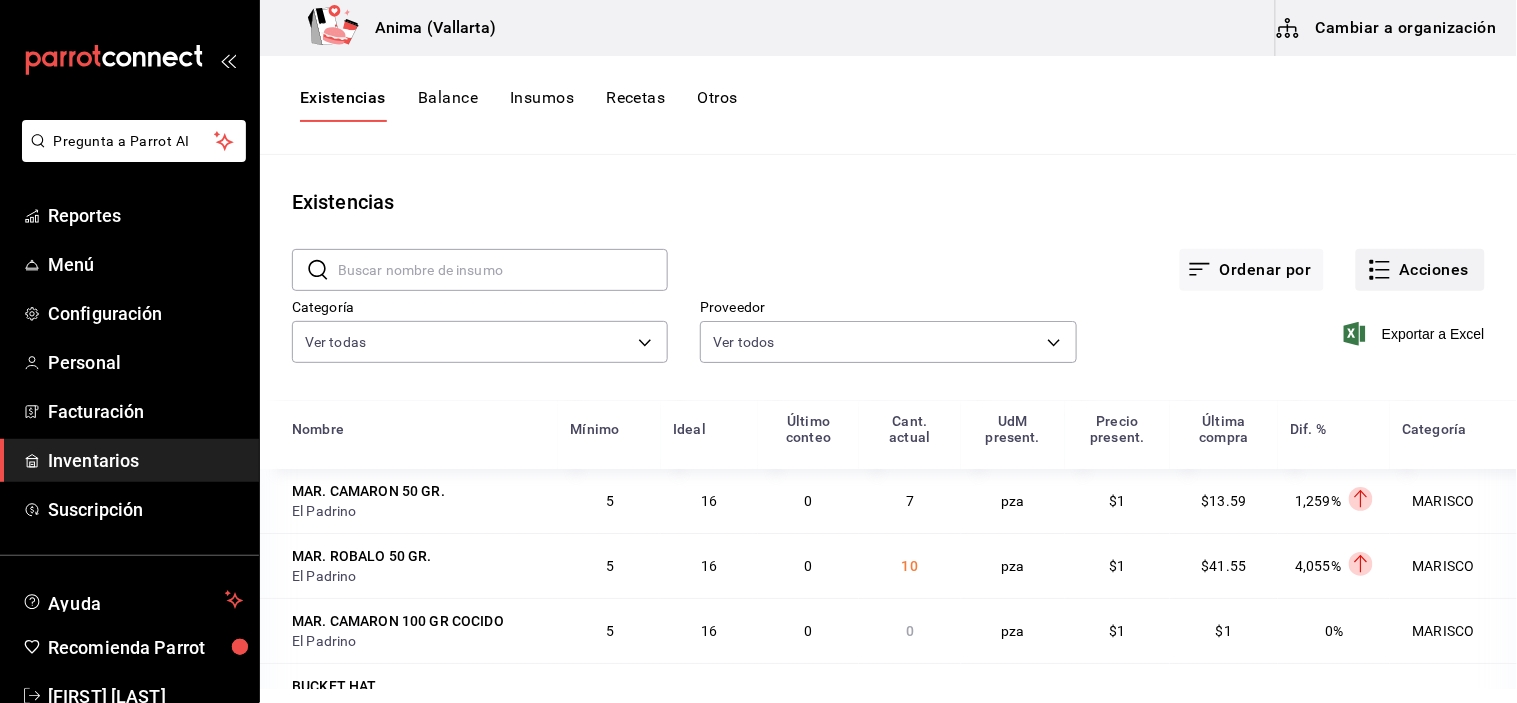 click on "Acciones" at bounding box center [1420, 270] 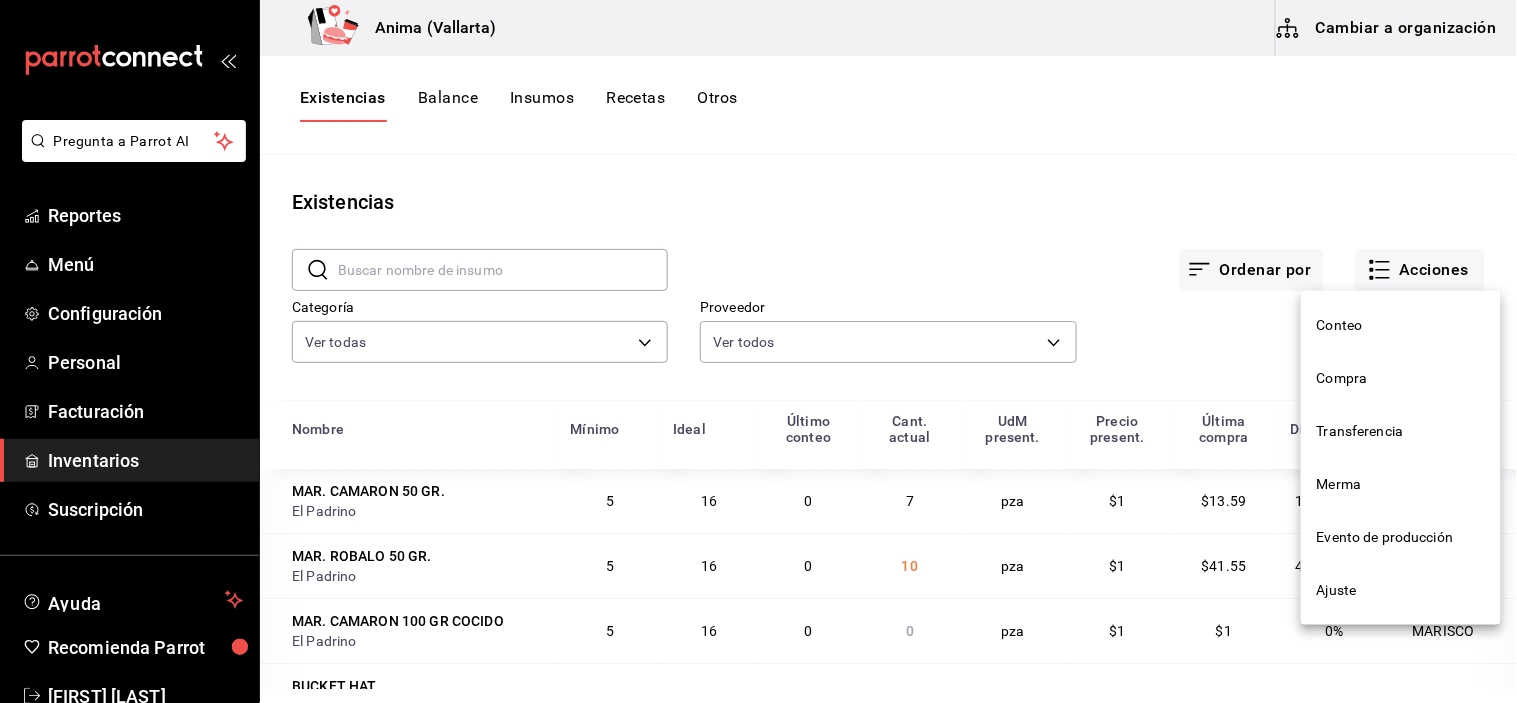 click on "Compra" at bounding box center [1401, 378] 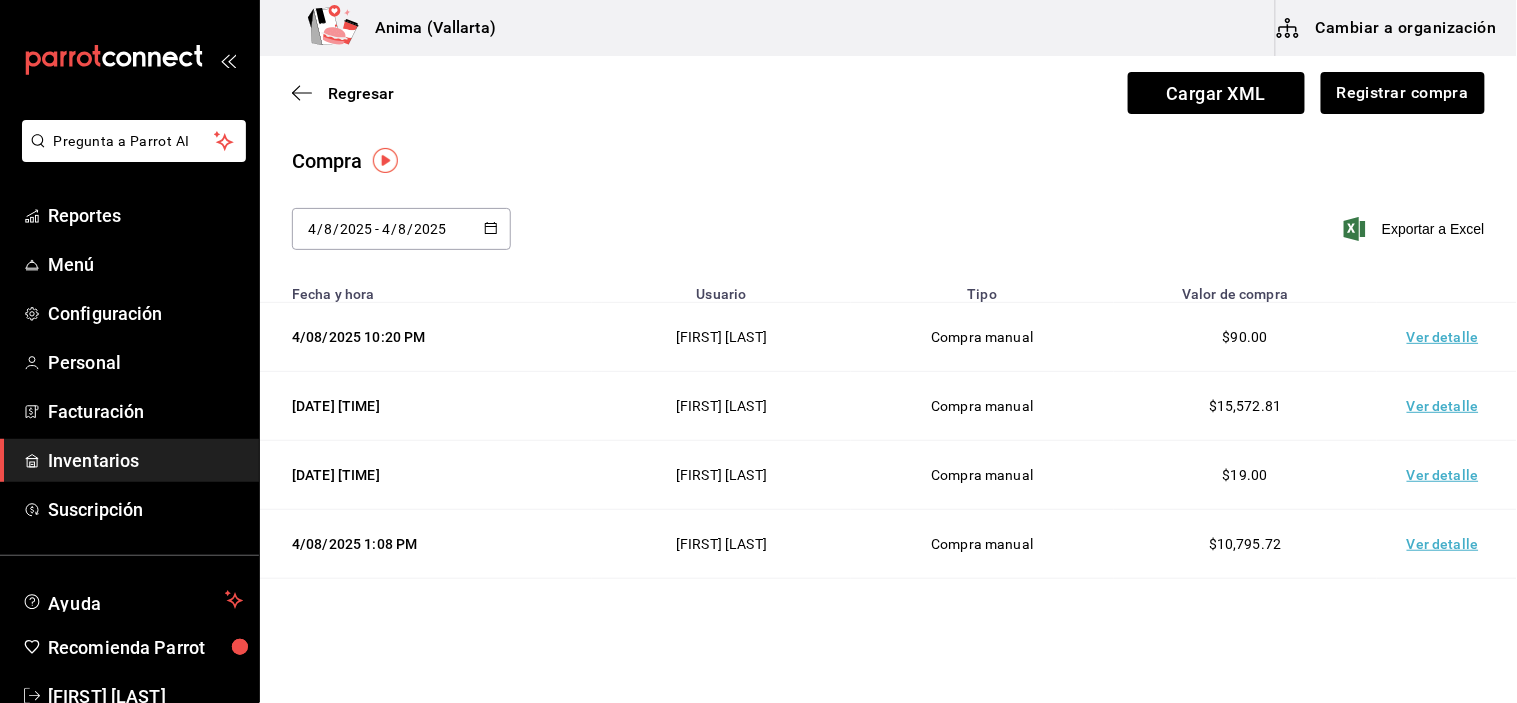 click on "Ver detalle" at bounding box center (1447, 337) 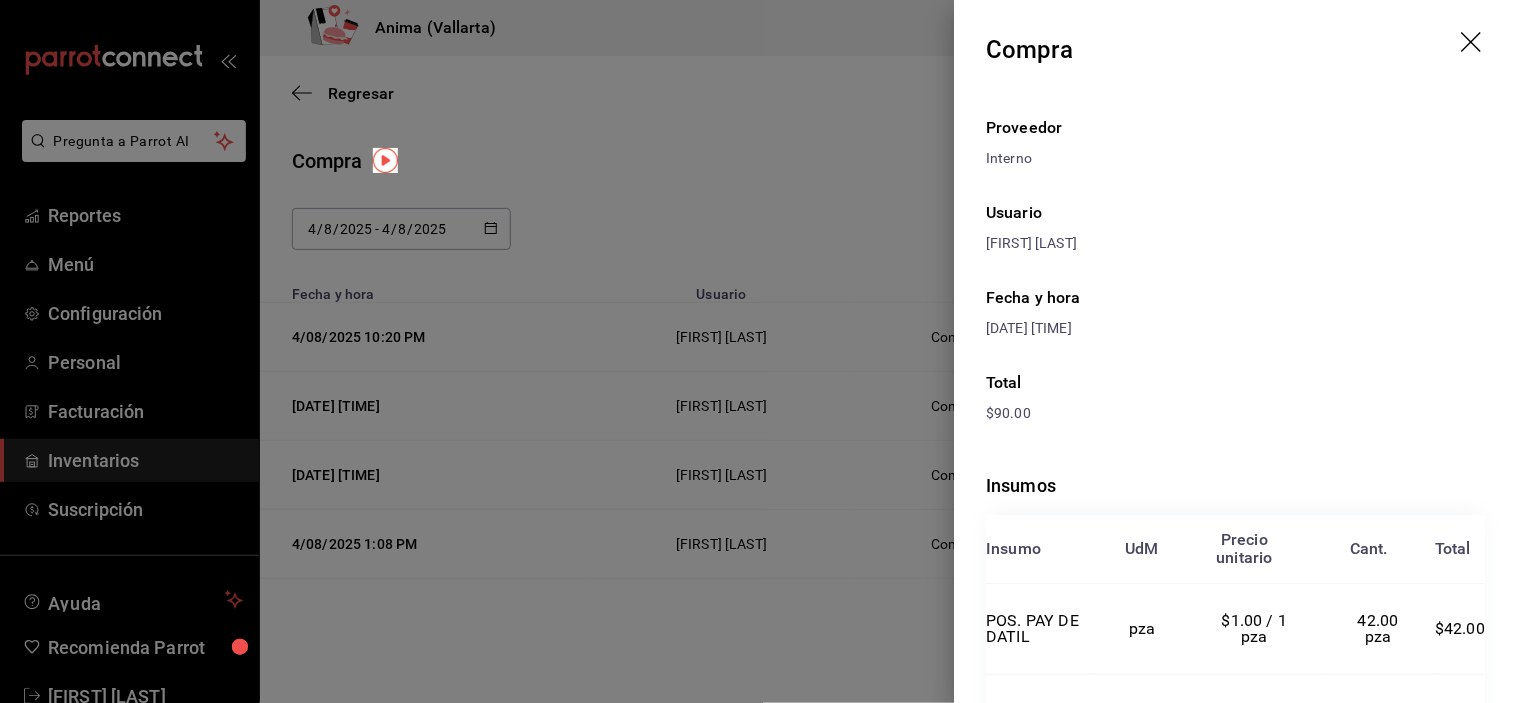 click at bounding box center (758, 351) 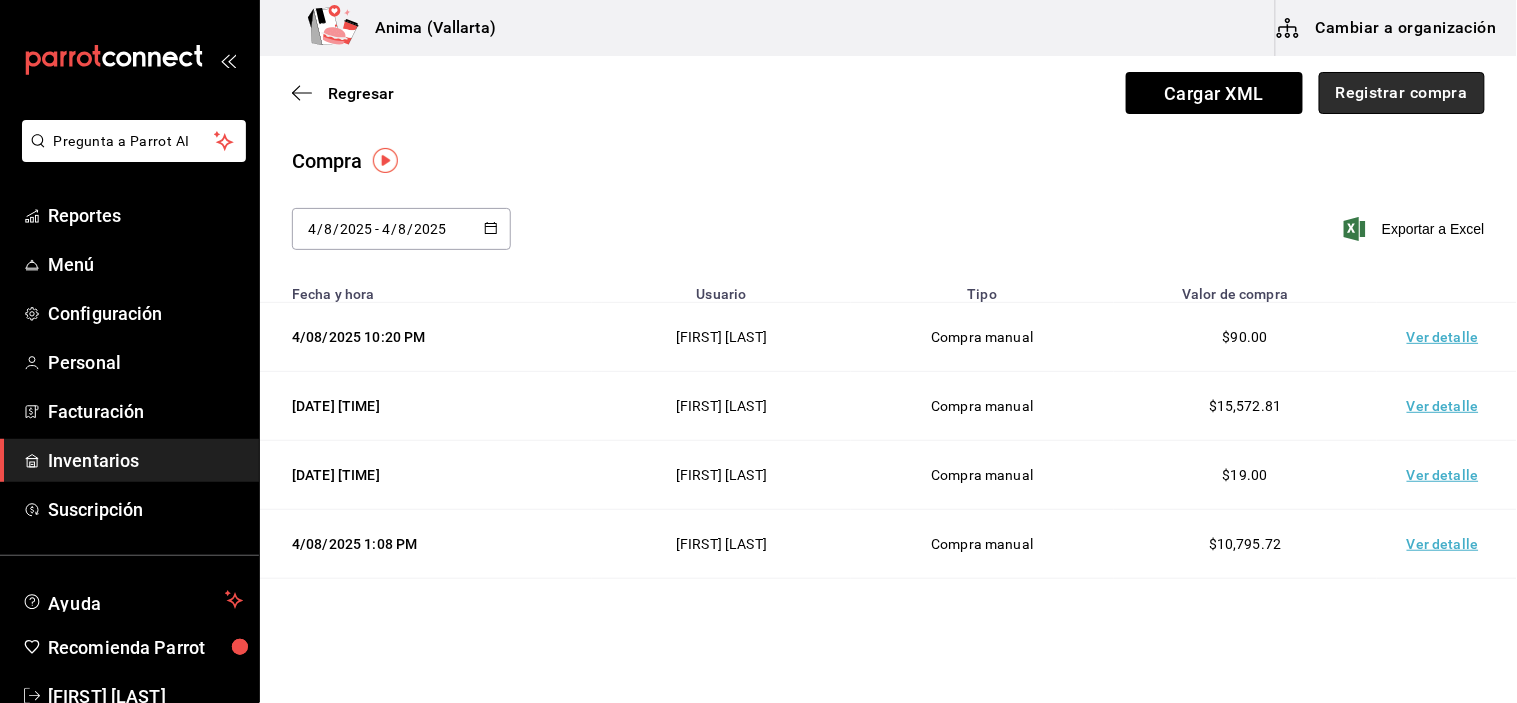 click on "Registrar compra" at bounding box center [1402, 93] 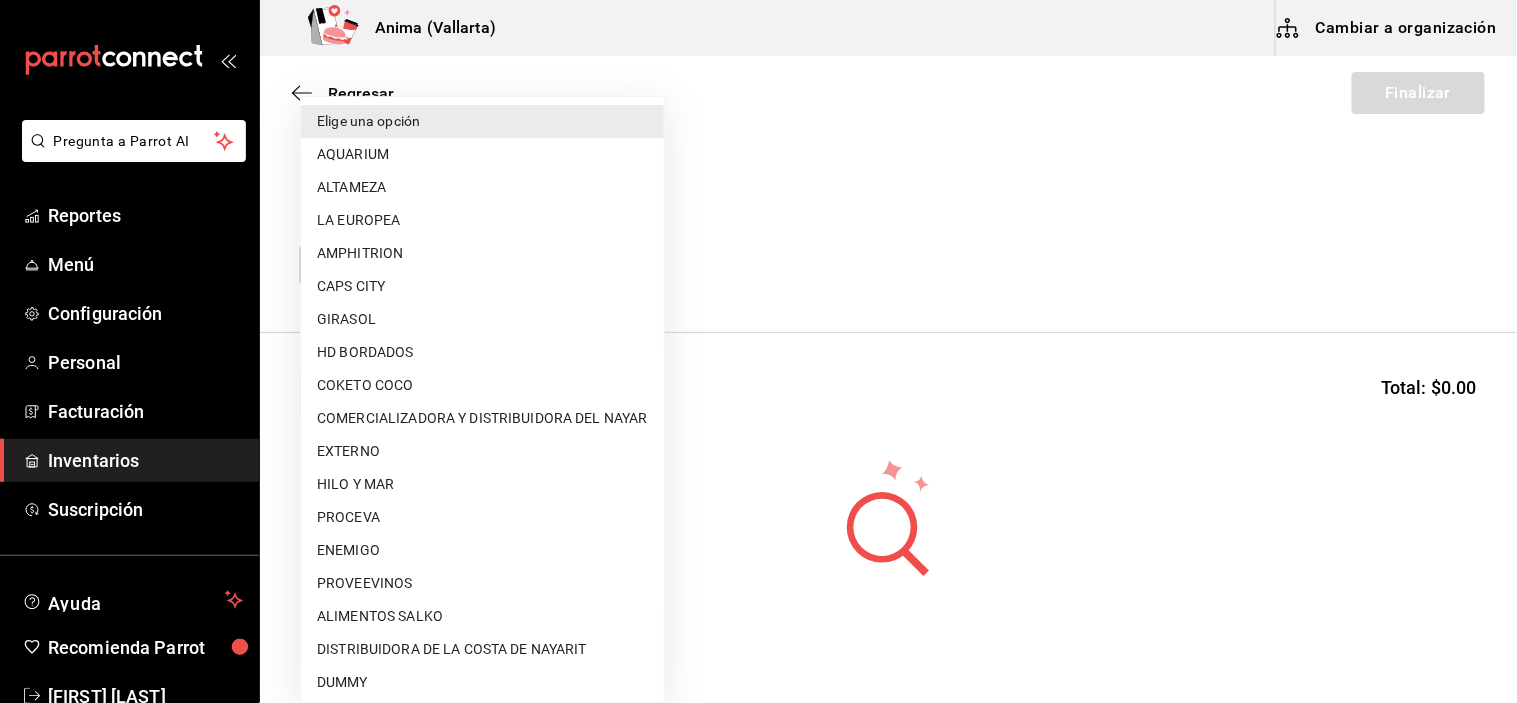 click on "Pregunta a Parrot AI Reportes   Menú   Configuración   Personal   Facturación   Inventarios   Suscripción   Ayuda Recomienda Parrot   [FIRST] [LAST]   Sugerir nueva función   Anima (Vallarta) Cambiar a organización Regresar Finalizar Compra Proveedor Elige una opción default Buscar Total: $0.00 No hay insumos a mostrar. Busca un insumo para agregarlo a la lista GANA 1 MES GRATIS EN TU SUSCRIPCIÓN AQUÍ ¿Recuerdas cómo empezó tu restaurante?
Hoy puedes ayudar a un colega a tener el mismo cambio que tú viviste.
Recomienda Parrot directamente desde tu Portal Administrador.
Es fácil y rápido.
🎁 Por cada restaurante que se una, ganas 1 mes gratis. Ver video tutorial Ir a video Pregunta a Parrot AI Reportes   Menú   Configuración   Personal   Facturación   Inventarios   Suscripción   Ayuda Recomienda Parrot   [FIRST] [LAST]   Sugerir nueva función   Editar Eliminar Visitar centro de ayuda (81) 2046 6363 soporte@parrotsoftware.io Visitar centro de ayuda (81) 2046 6363 Elige una opción DUMMY" at bounding box center (758, 295) 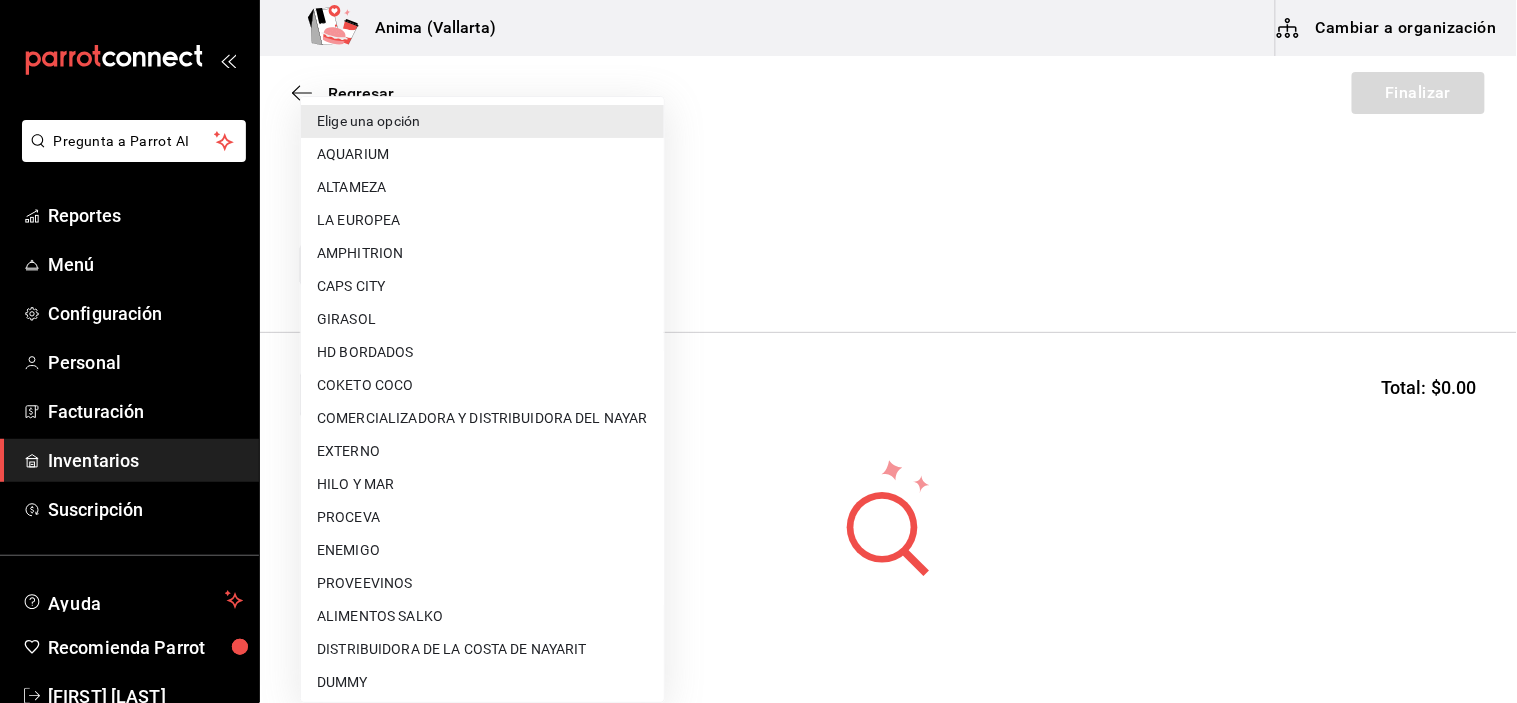 click at bounding box center (758, 351) 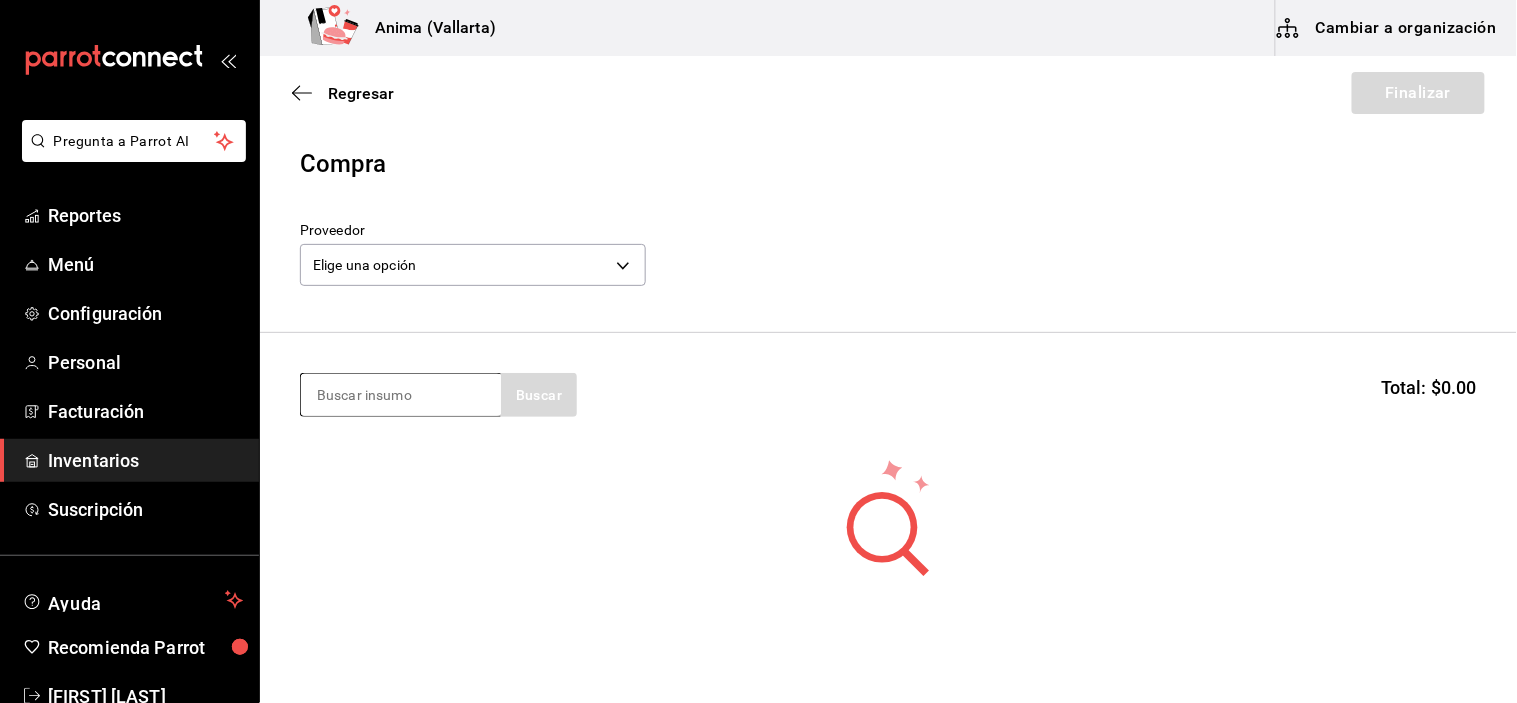 click at bounding box center (401, 395) 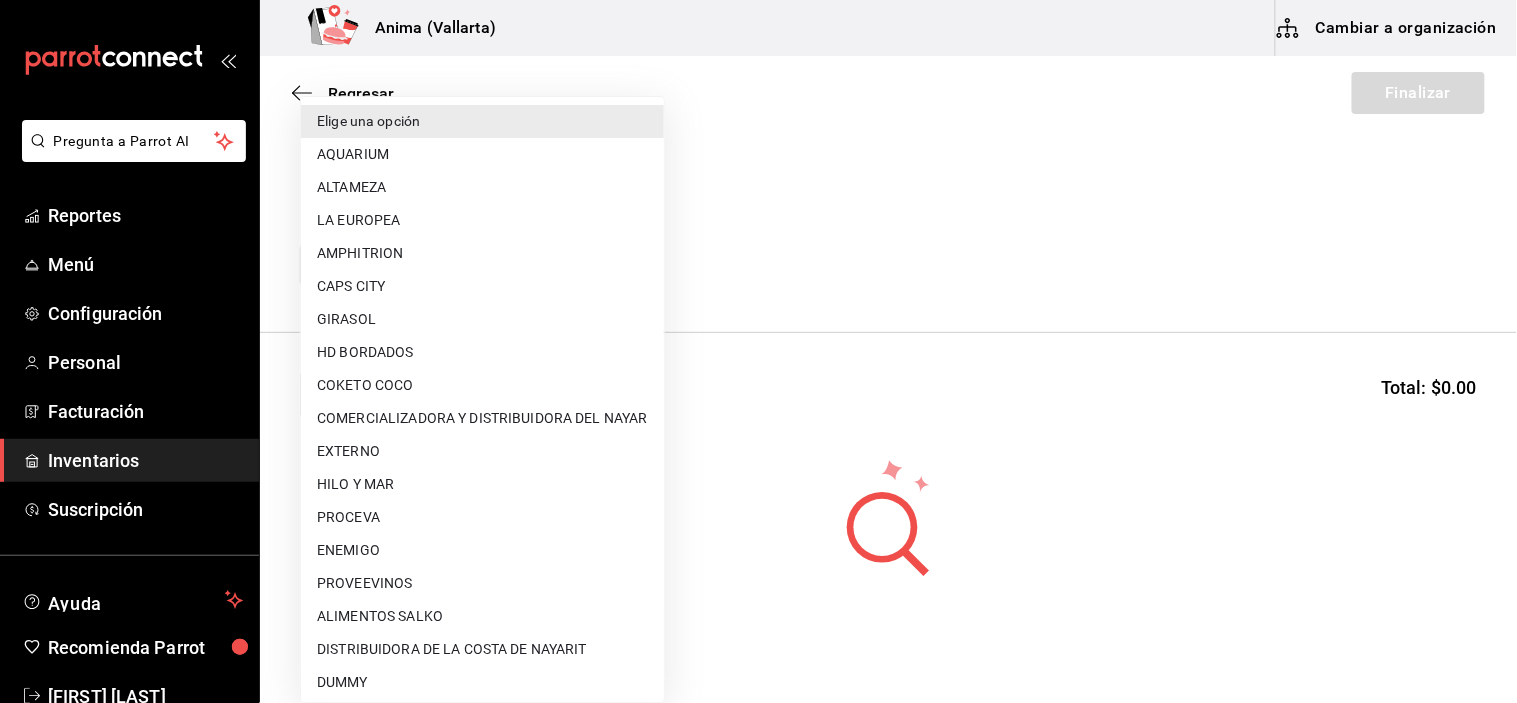 click on "Pregunta a Parrot AI Reportes   Menú   Configuración   Personal   Facturación   Inventarios   Suscripción   Ayuda Recomienda Parrot   [FIRST] [LAST]   Sugerir nueva función   Anima (Vallarta) Cambiar a organización Regresar Finalizar Compra Proveedor Elige una opción default Buscar Total: $0.00 No hay insumos a mostrar. Busca un insumo para agregarlo a la lista GANA 1 MES GRATIS EN TU SUSCRIPCIÓN AQUÍ ¿Recuerdas cómo empezó tu restaurante?
Hoy puedes ayudar a un colega a tener el mismo cambio que tú viviste.
Recomienda Parrot directamente desde tu Portal Administrador.
Es fácil y rápido.
🎁 Por cada restaurante que se una, ganas 1 mes gratis. Ver video tutorial Ir a video Pregunta a Parrot AI Reportes   Menú   Configuración   Personal   Facturación   Inventarios   Suscripción   Ayuda Recomienda Parrot   [FIRST] [LAST]   Sugerir nueva función   Editar Eliminar Visitar centro de ayuda (81) 2046 6363 soporte@parrotsoftware.io Visitar centro de ayuda (81) 2046 6363 Elige una opción DUMMY" at bounding box center [758, 295] 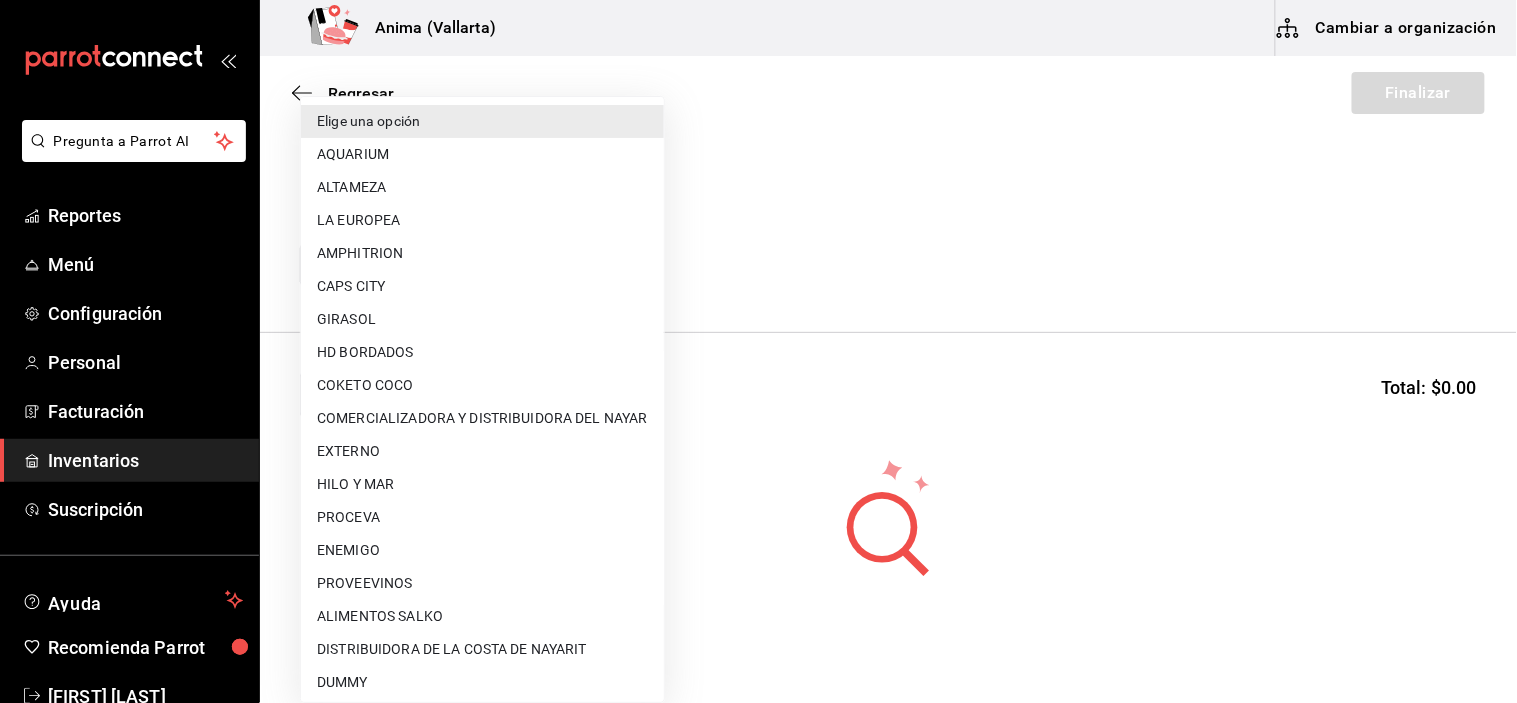 click at bounding box center [758, 351] 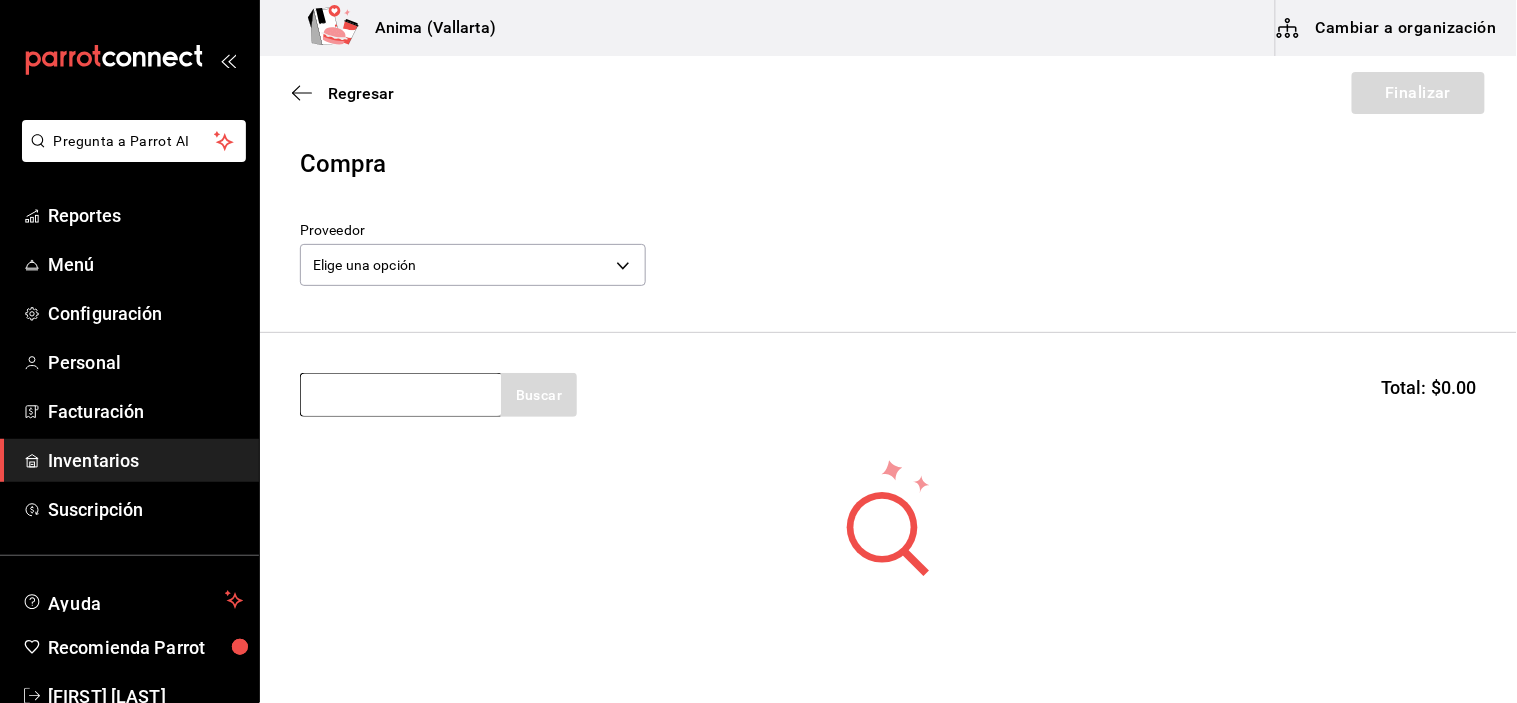 click at bounding box center [401, 395] 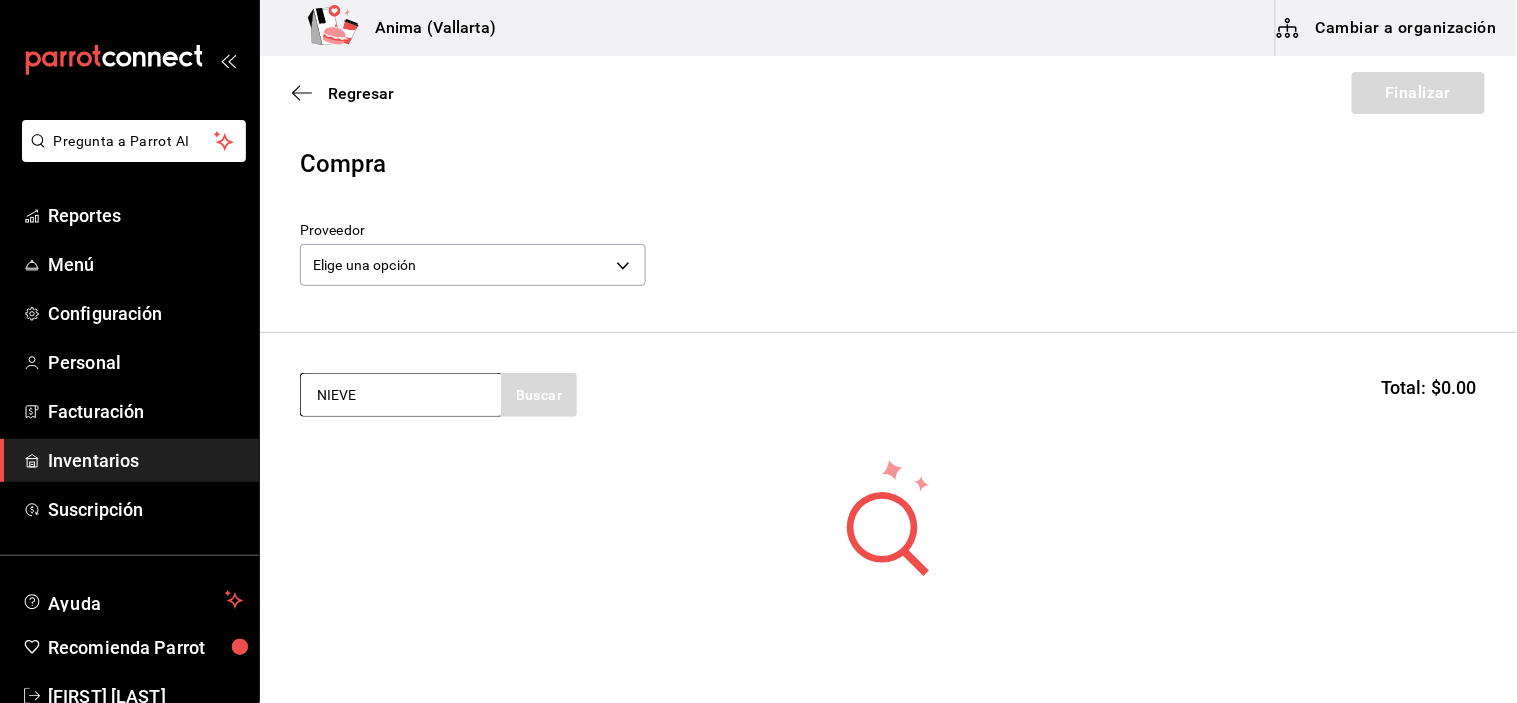type on "NIEVE" 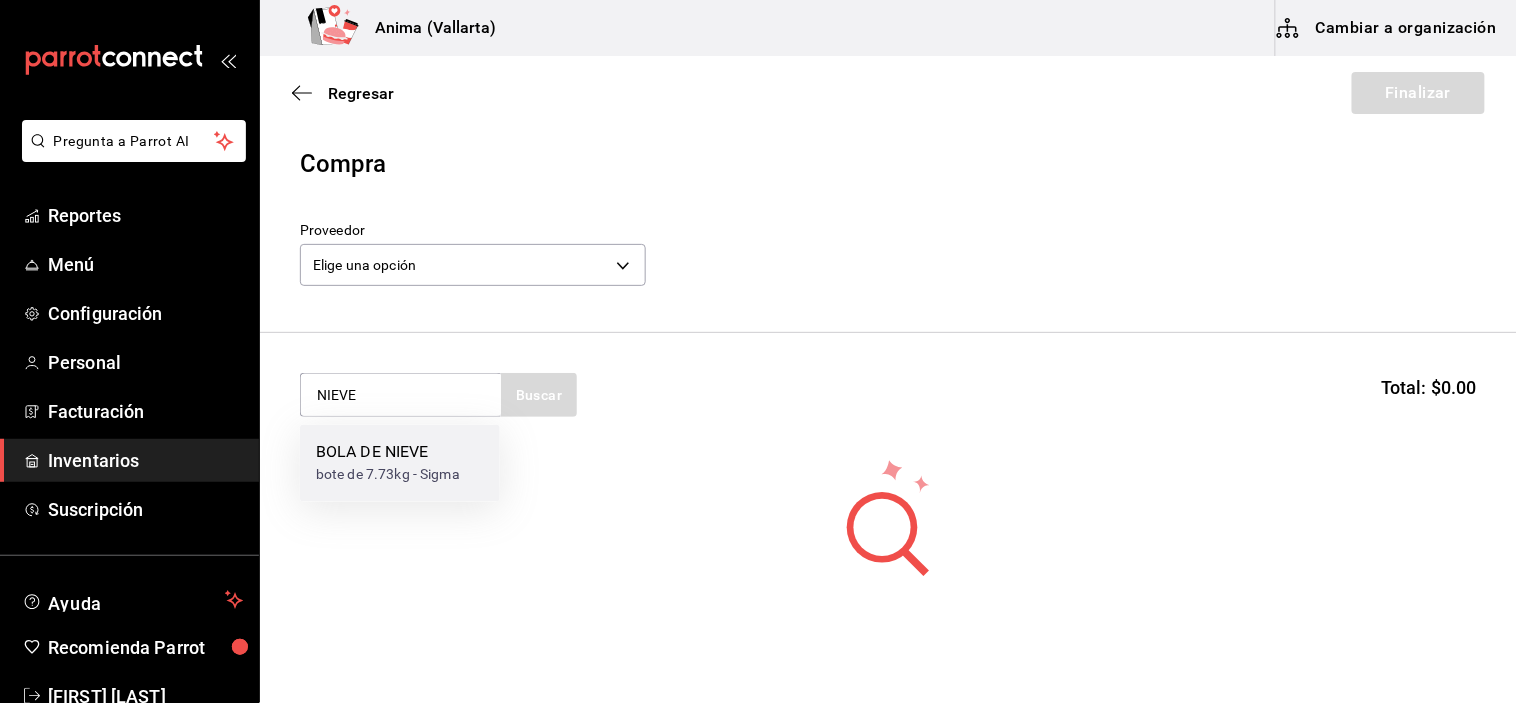 click on "BOLA DE NIEVE" at bounding box center (388, 453) 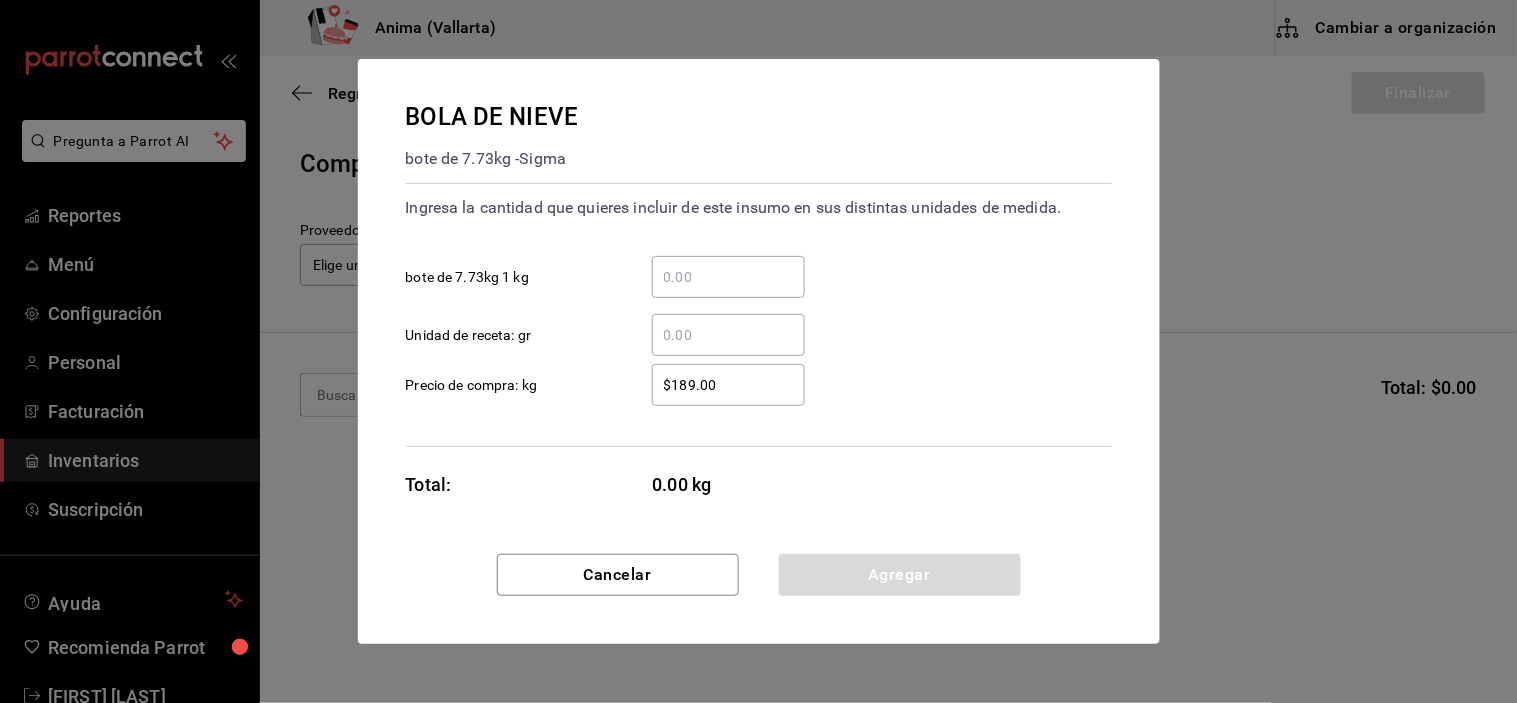 click on "​ Unidad de receta: gr" at bounding box center [728, 335] 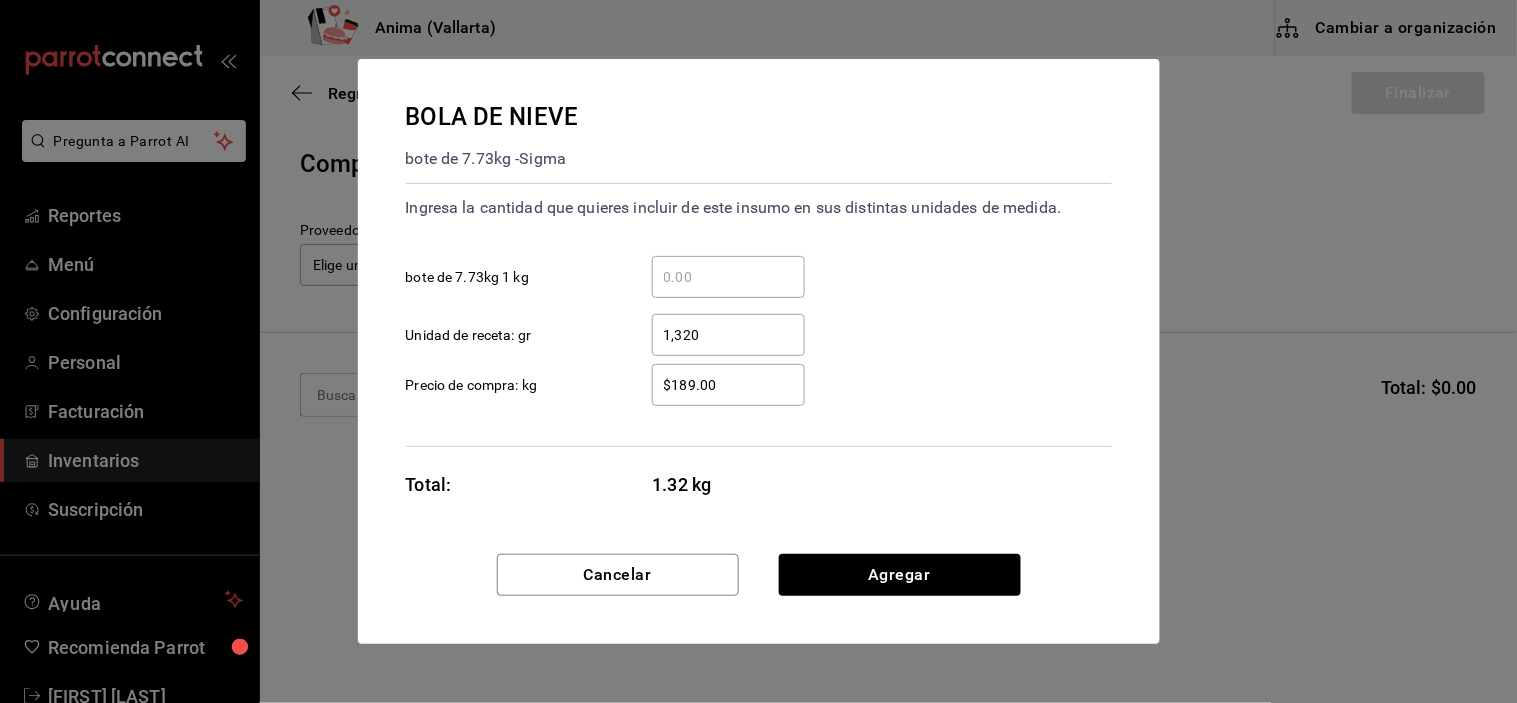 type on "1,320" 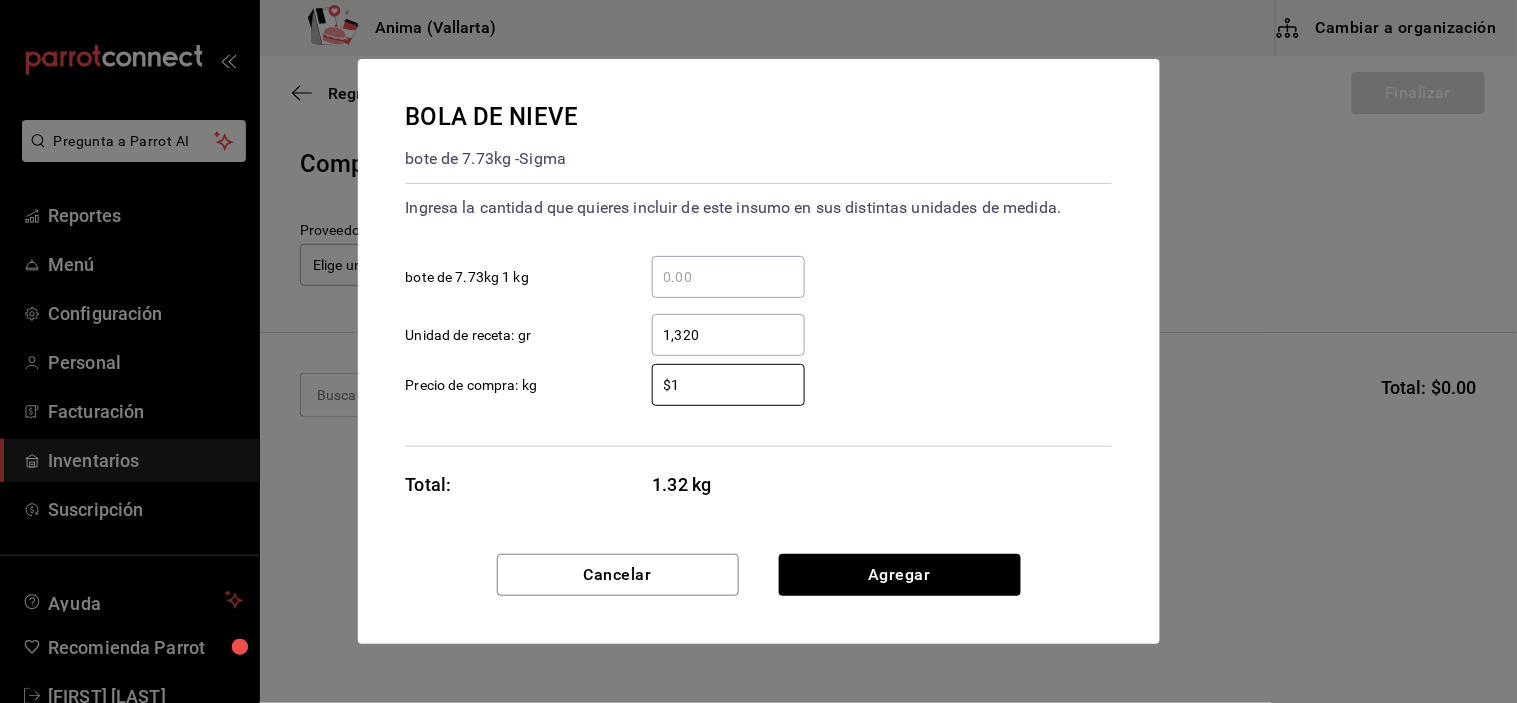 type on "$1" 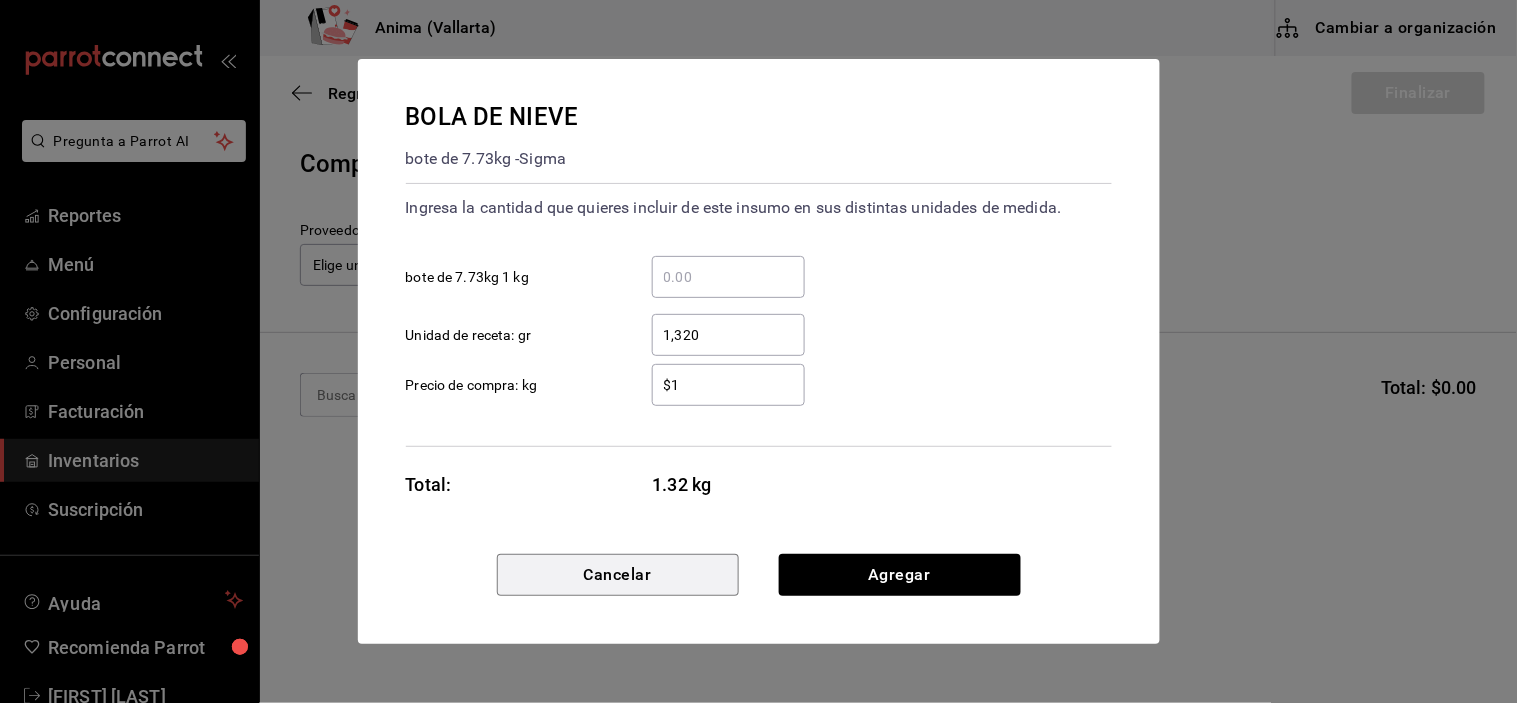 type 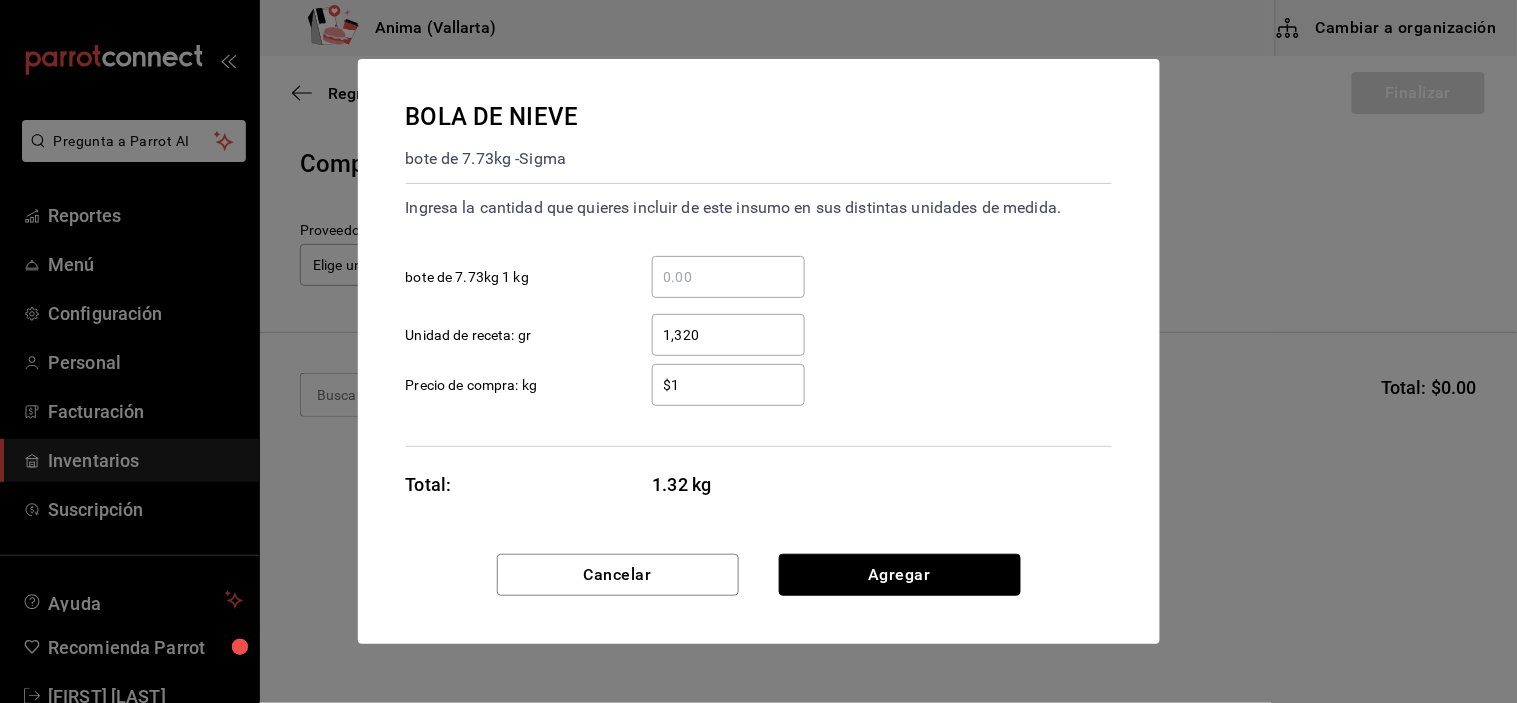 click on "Agregar" at bounding box center (900, 575) 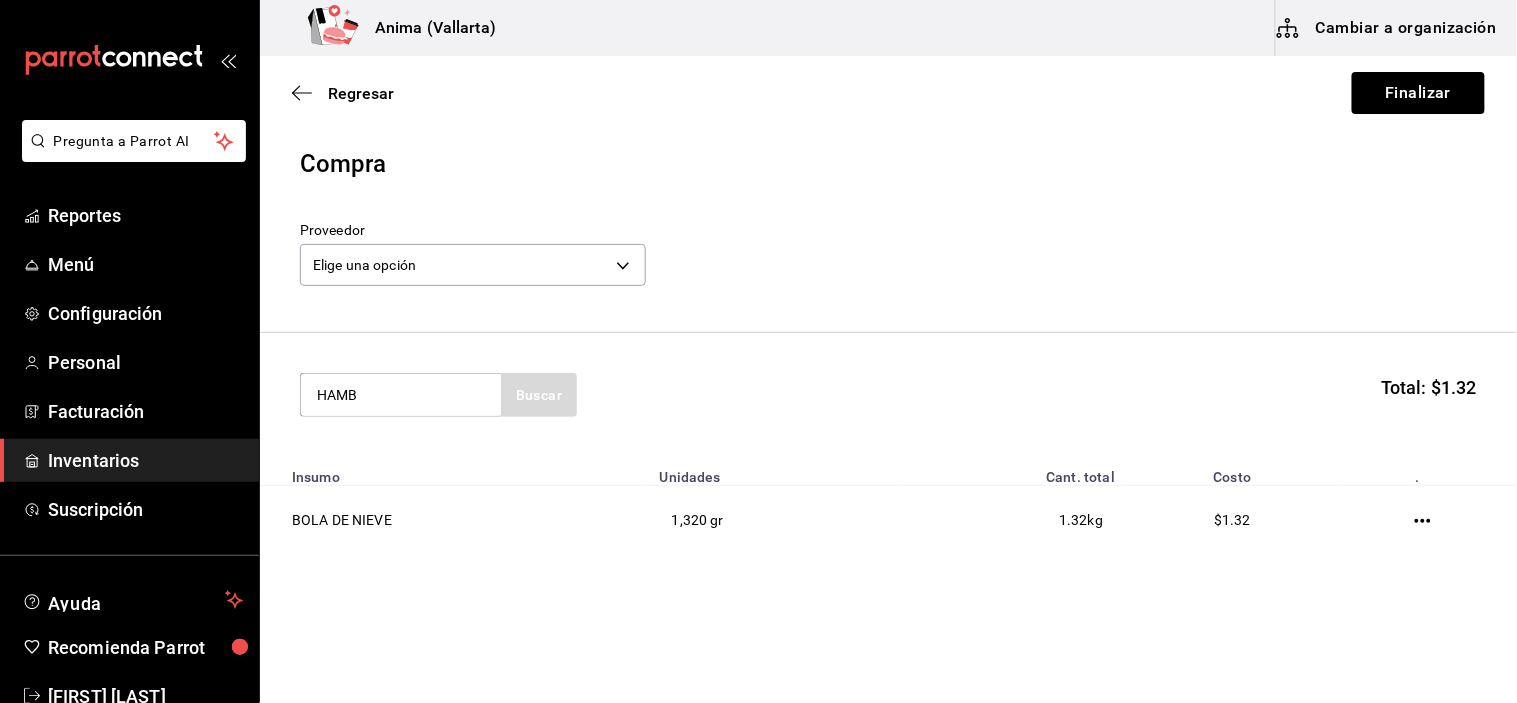 type on "HAMB" 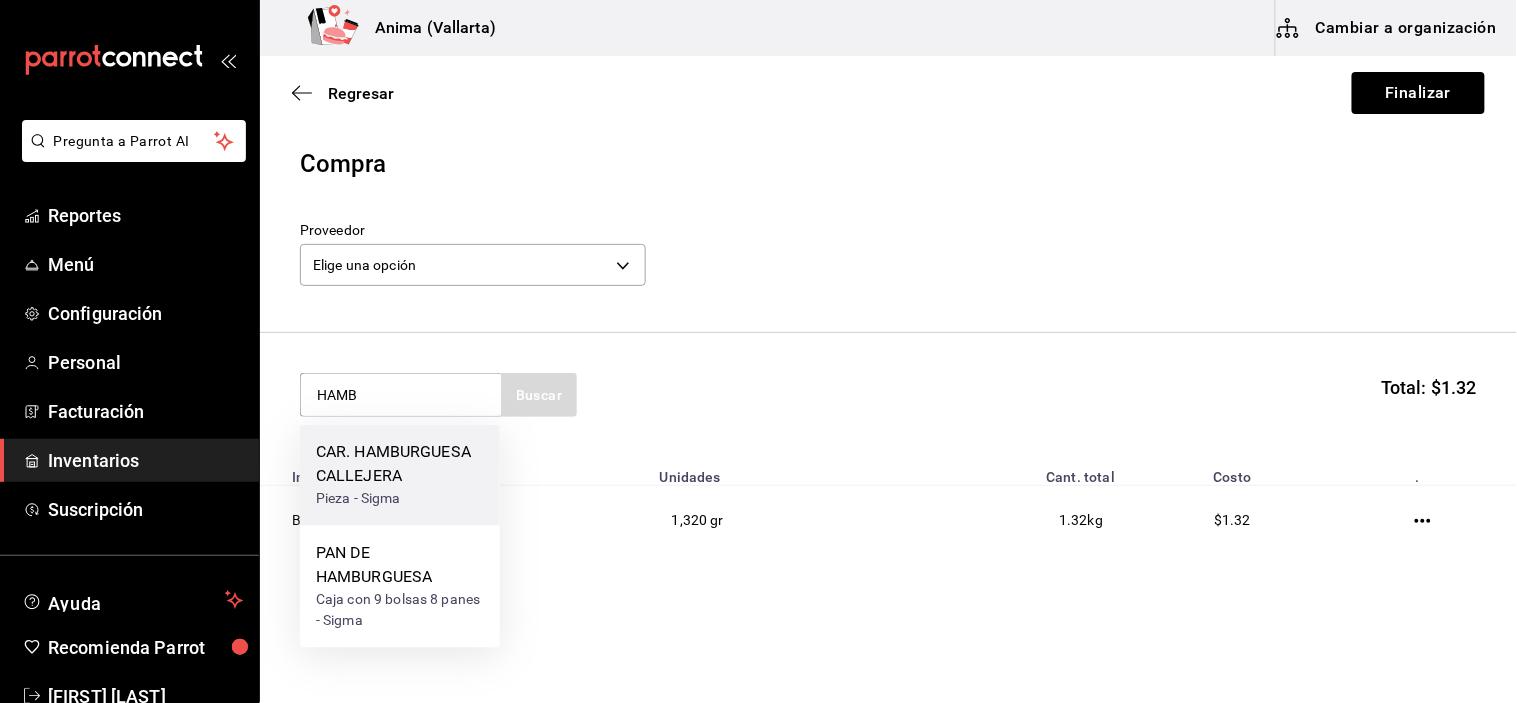 click on "Pieza - Sigma" at bounding box center [400, 499] 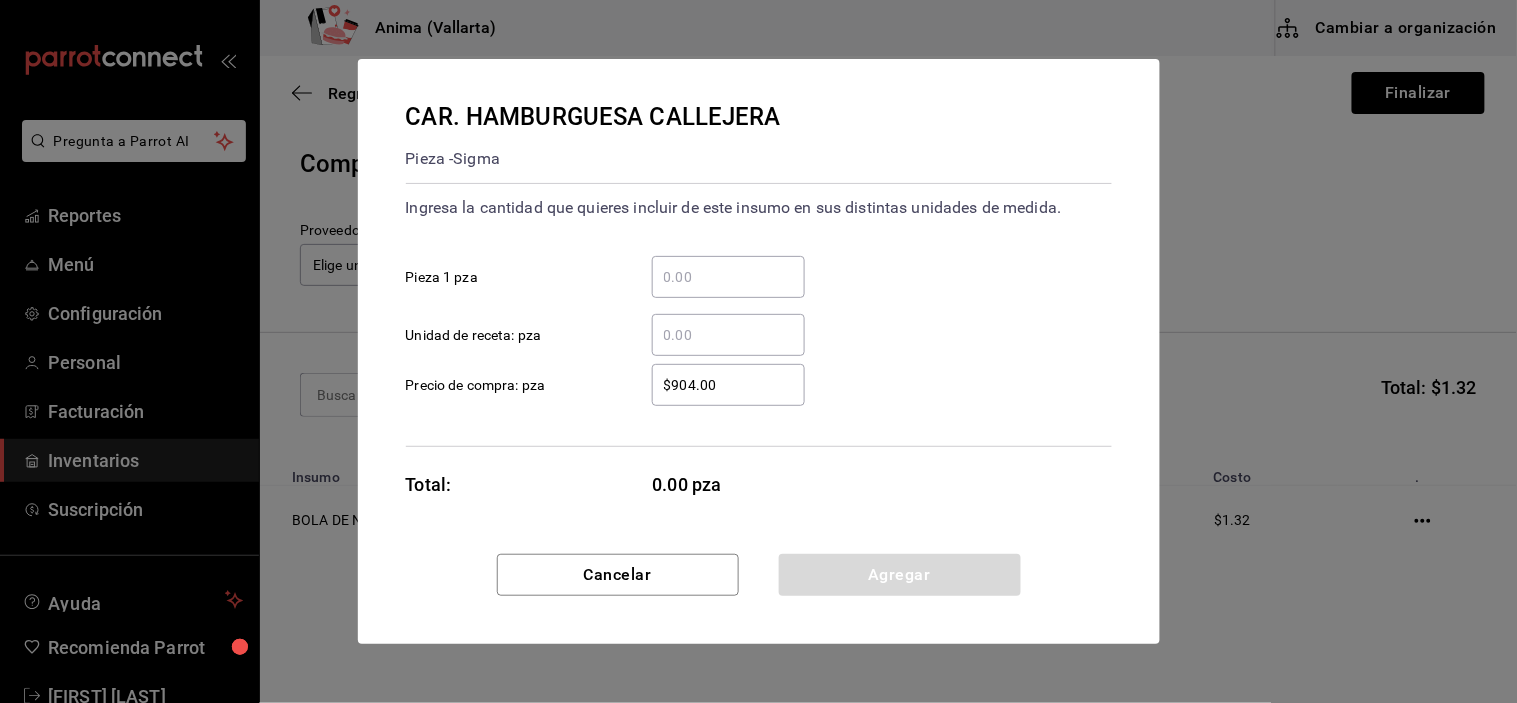 click on "​ Unidad de receta: pza" at bounding box center (728, 335) 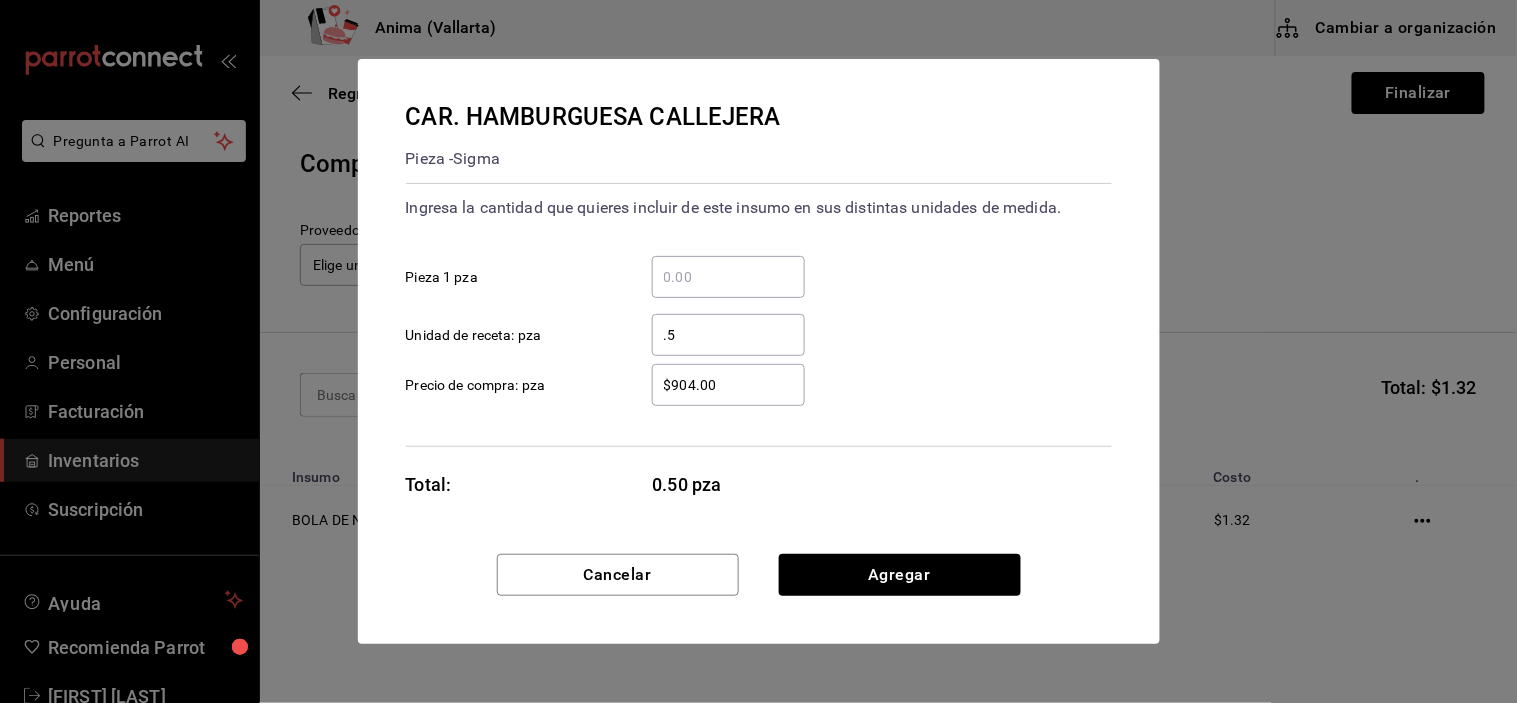 type on "0.5" 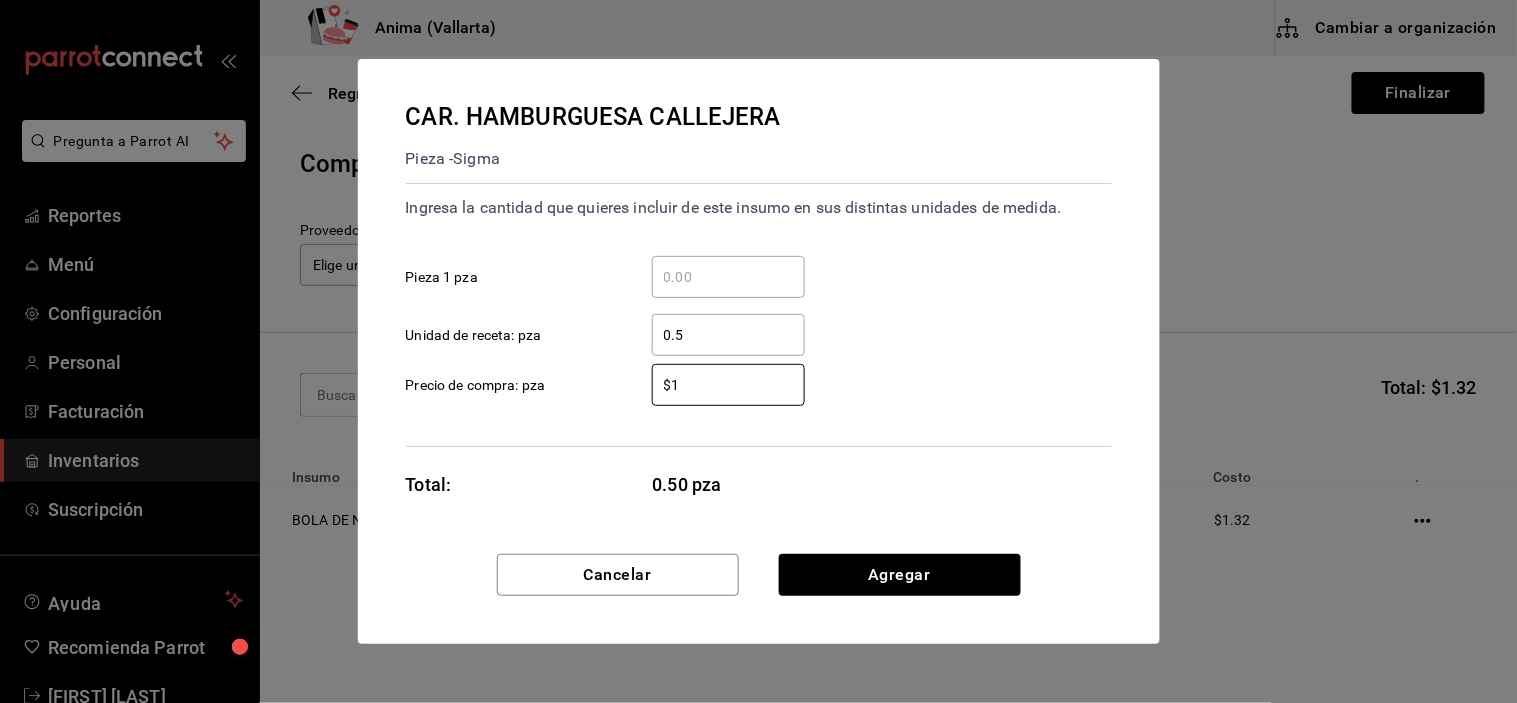 type on "$1" 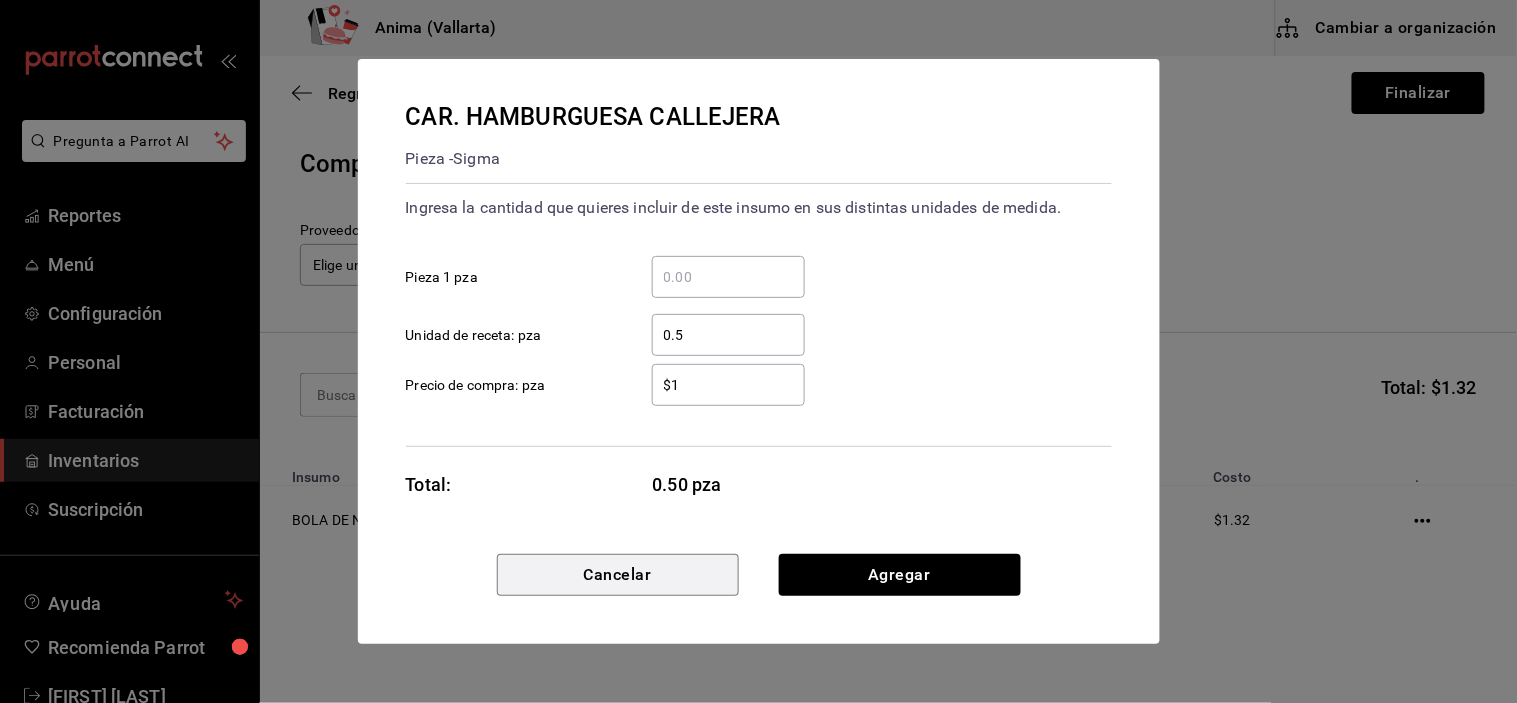 type 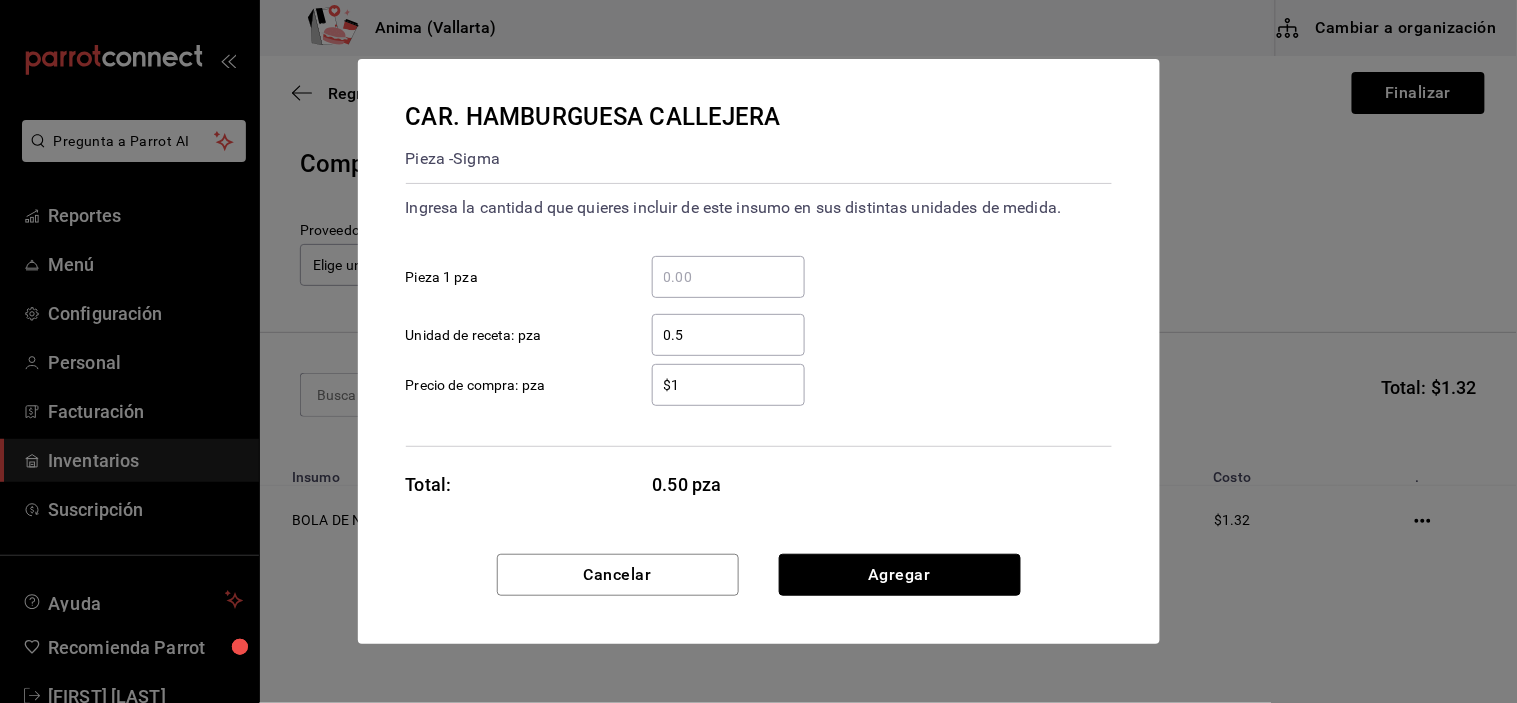 click on "Agregar" at bounding box center (900, 575) 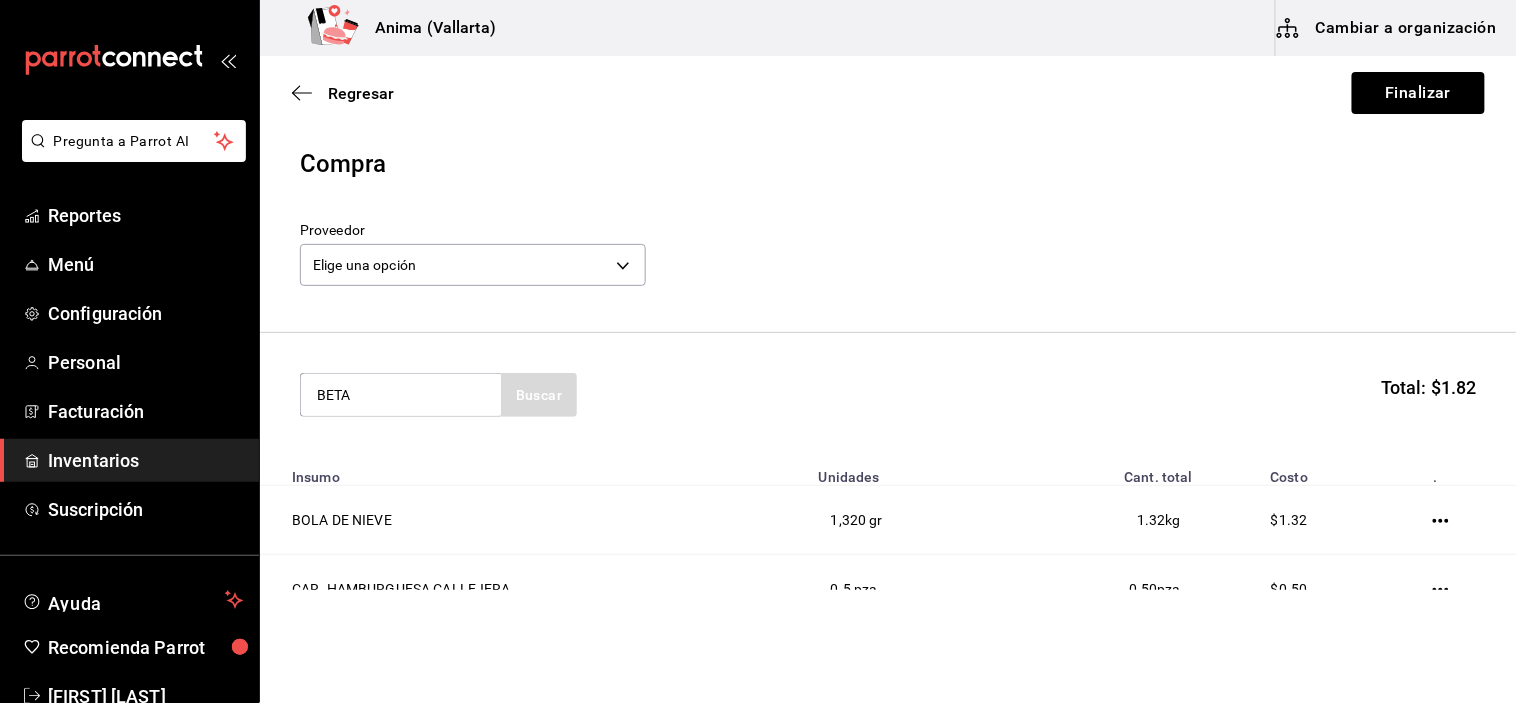 type on "BETA" 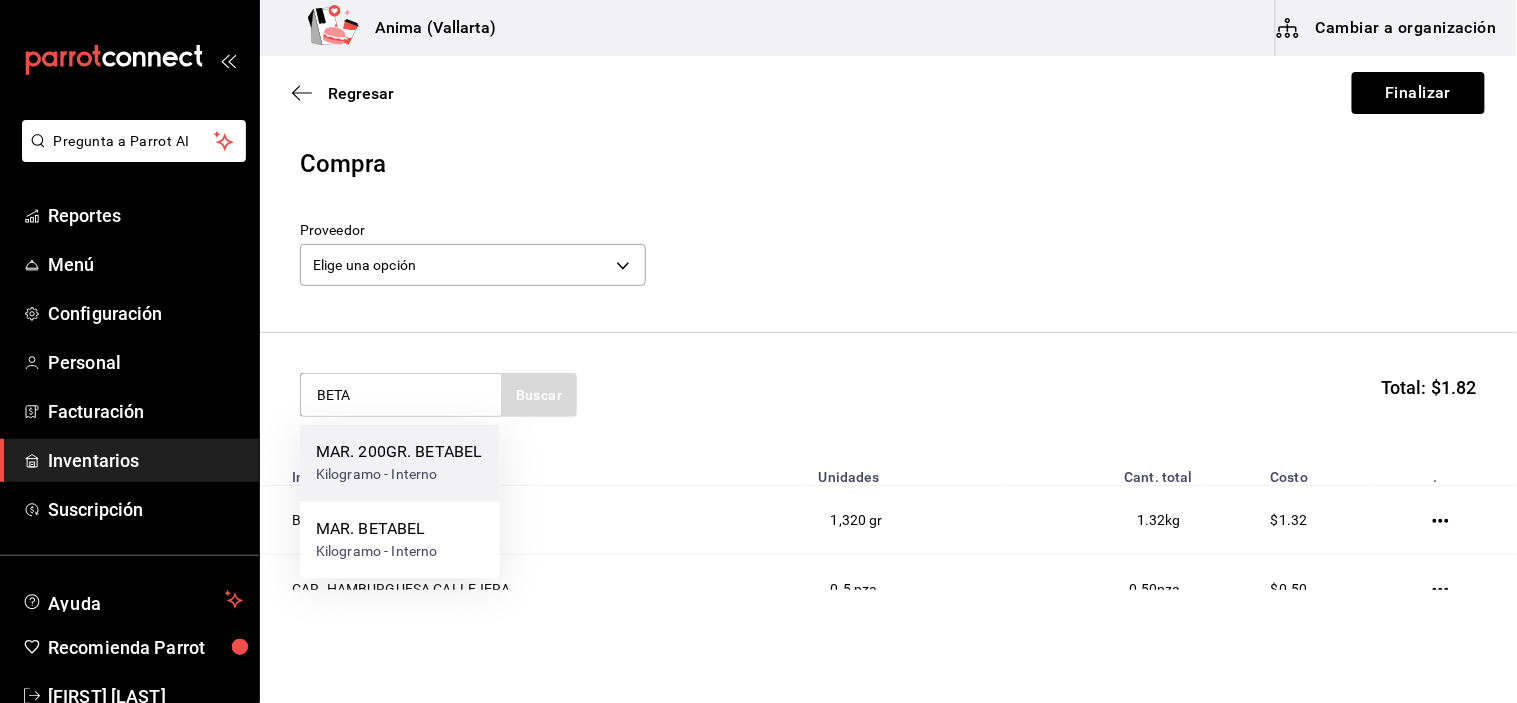click on "Kilogramo - Interno" at bounding box center [399, 475] 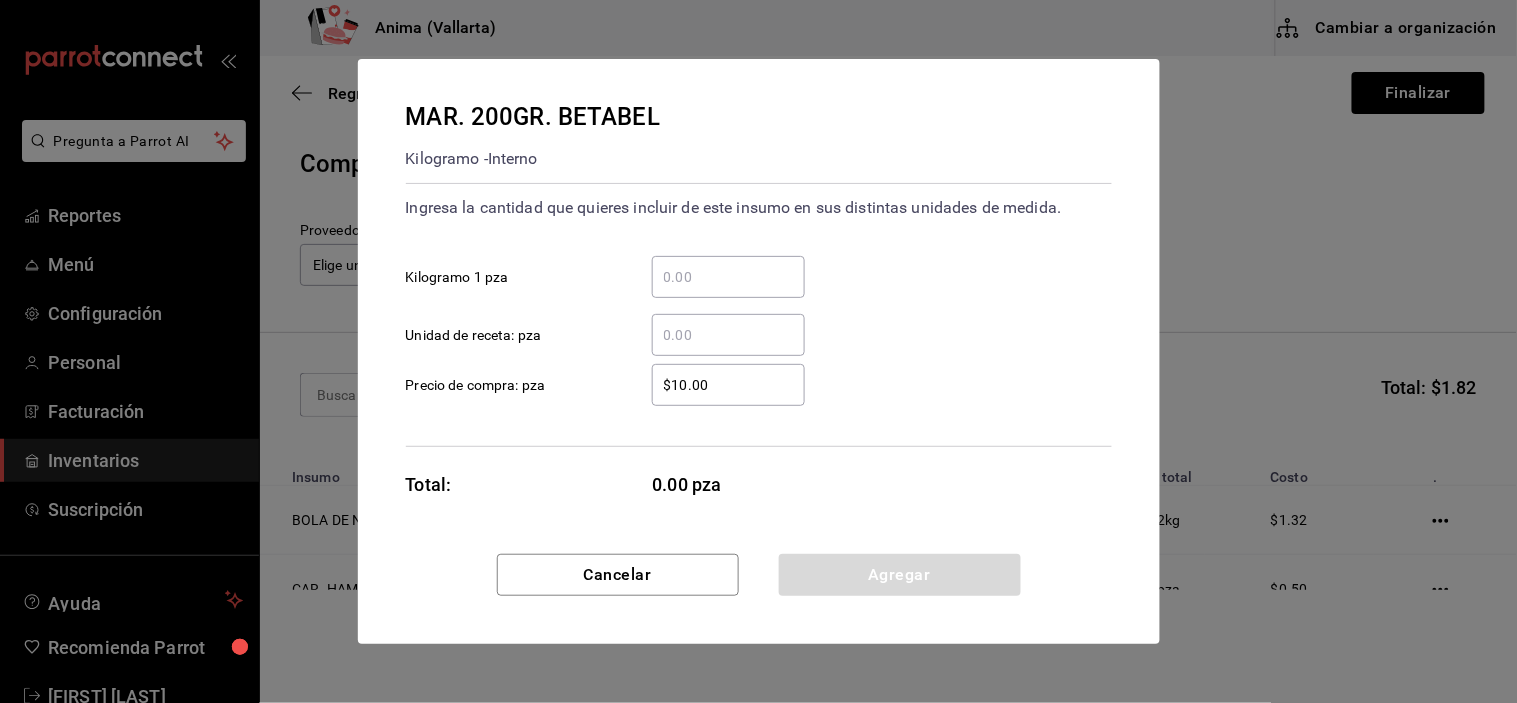 click on "​ Unidad de receta: pza" at bounding box center [728, 335] 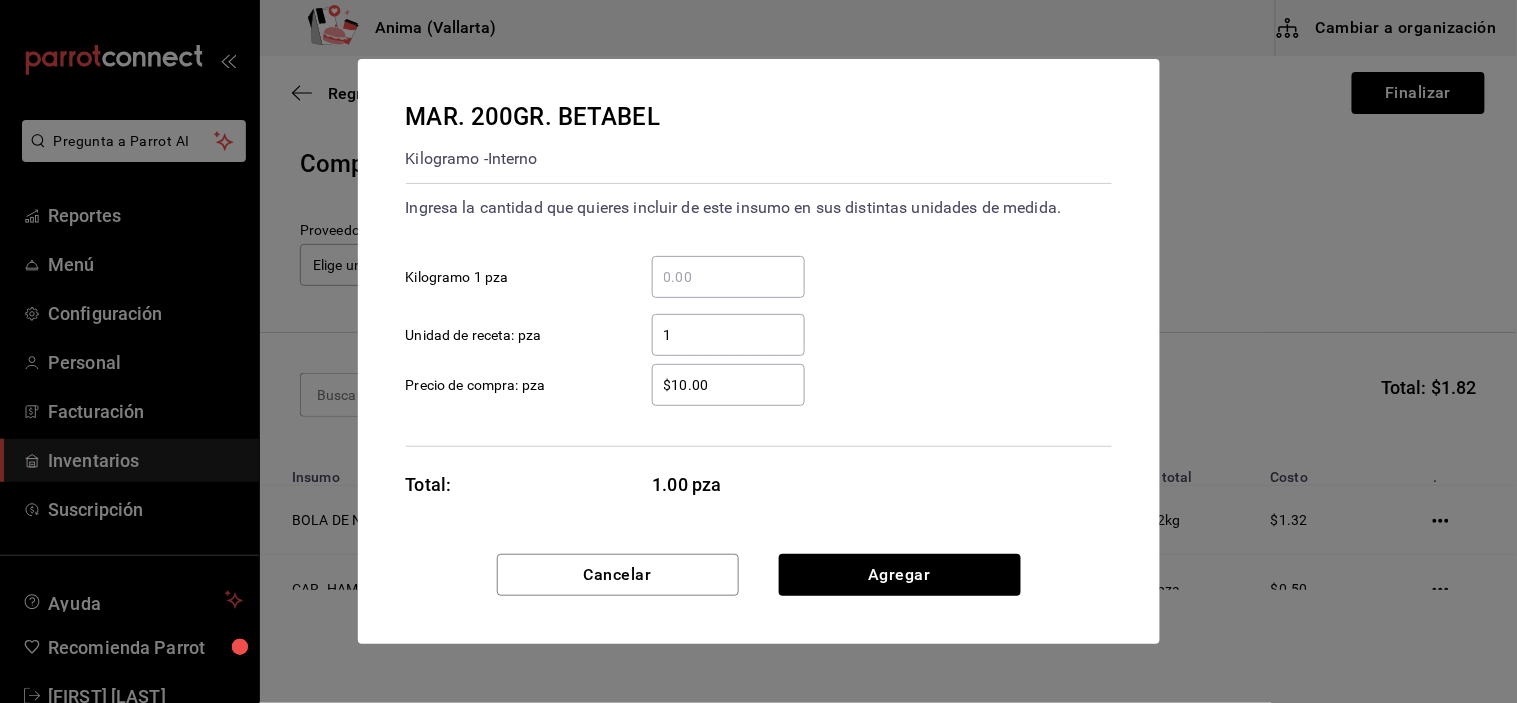 type on "1" 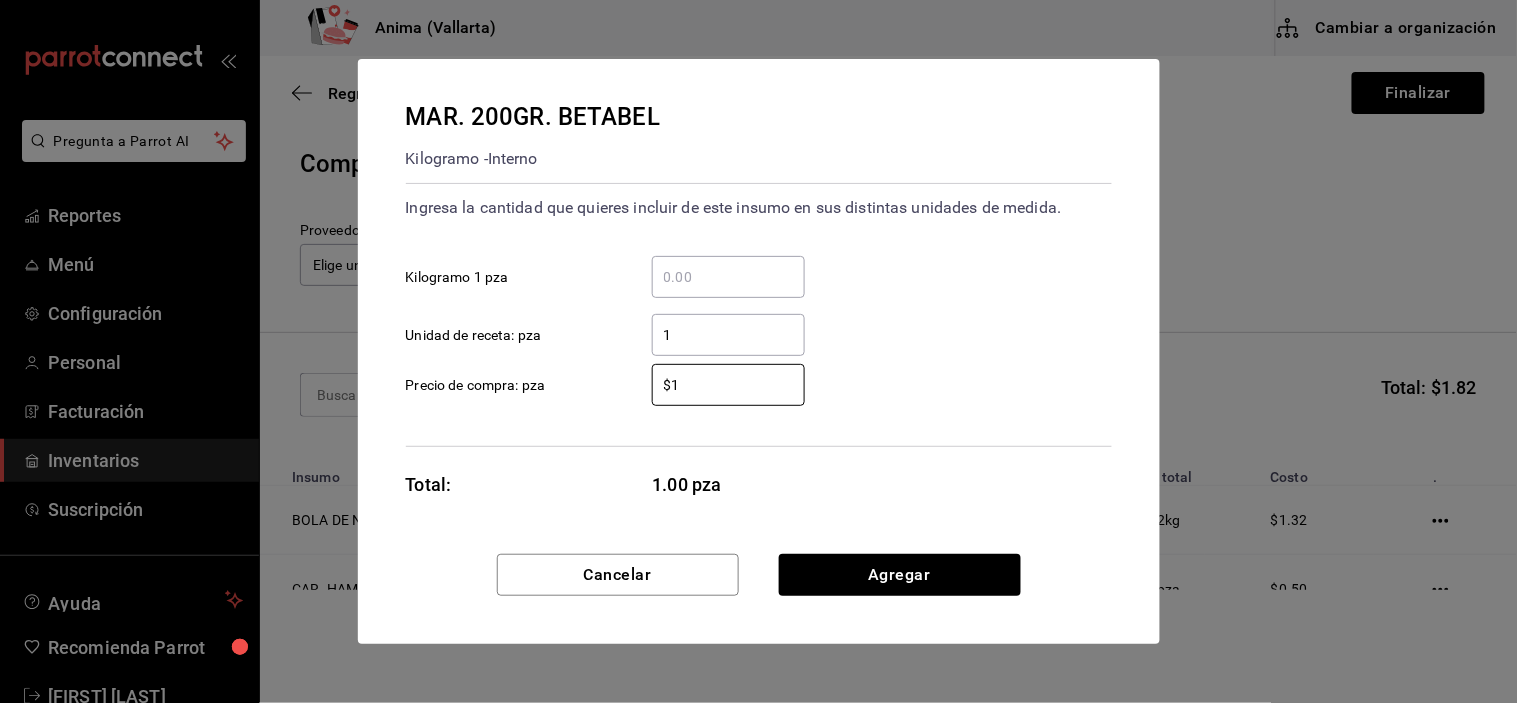 type on "$1" 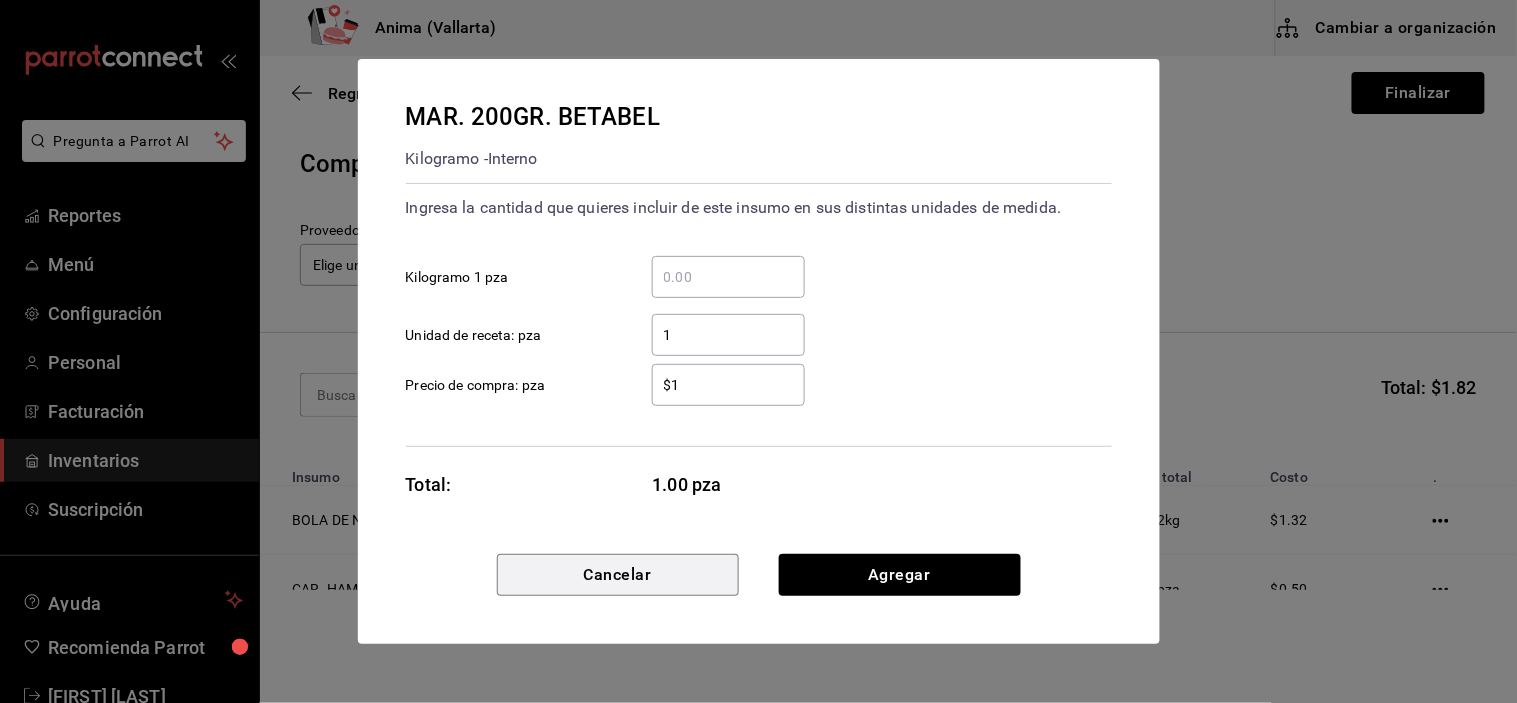 type 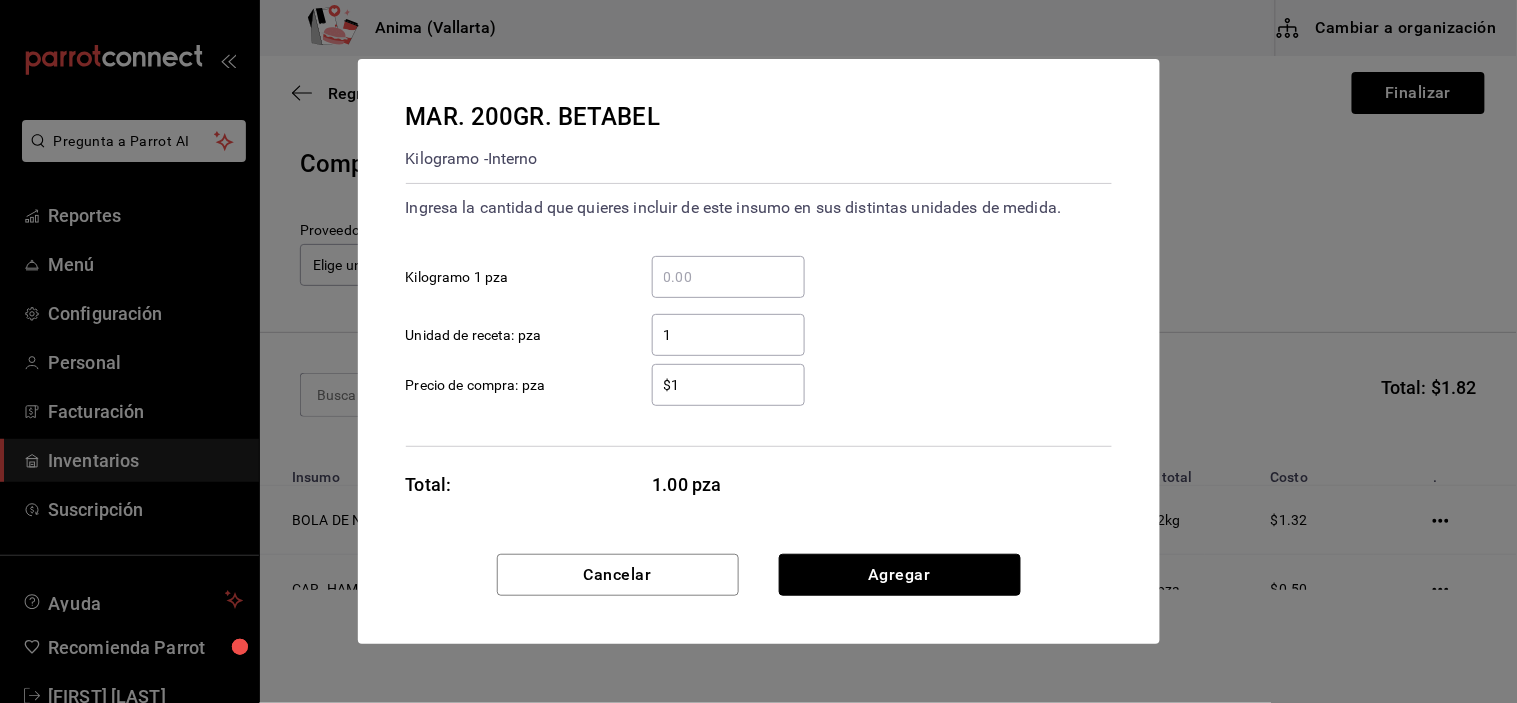 type 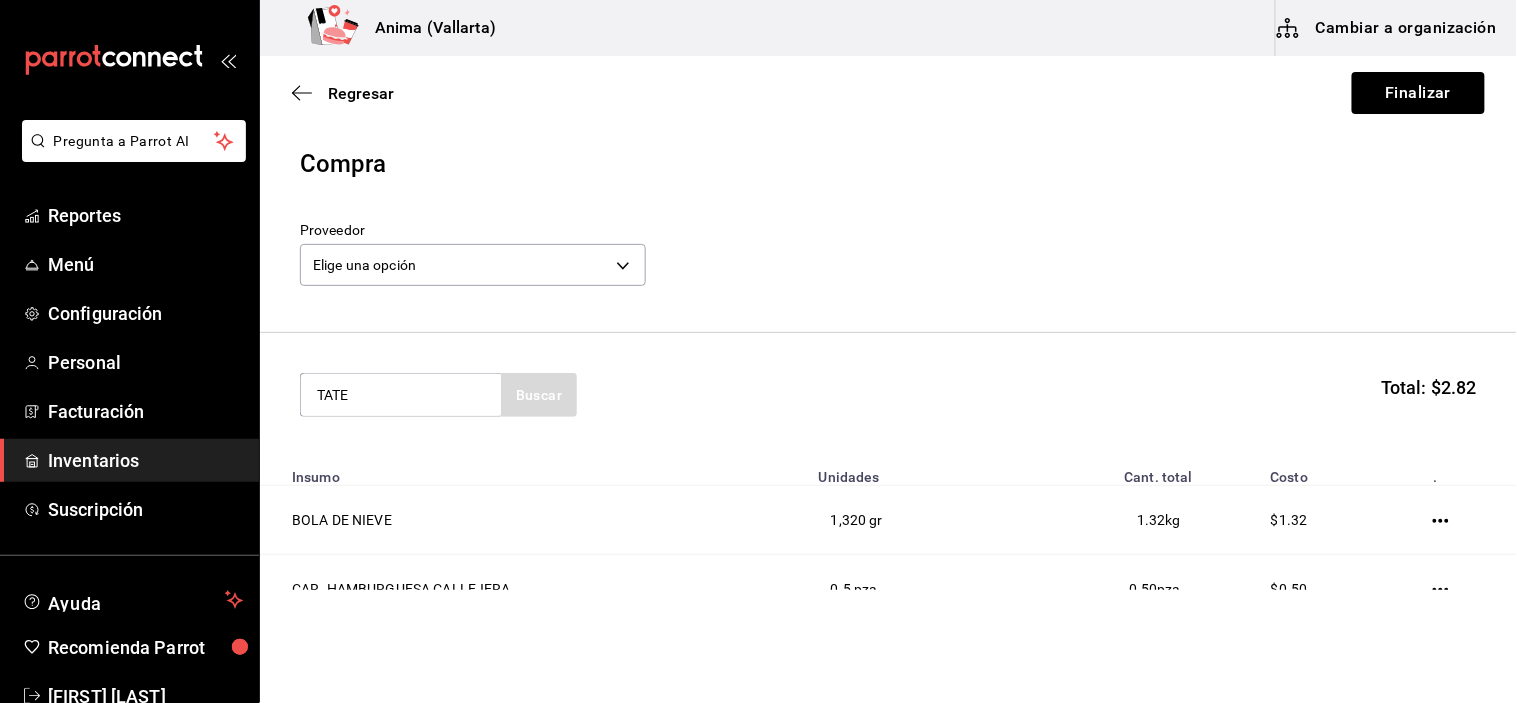 type on "TATE" 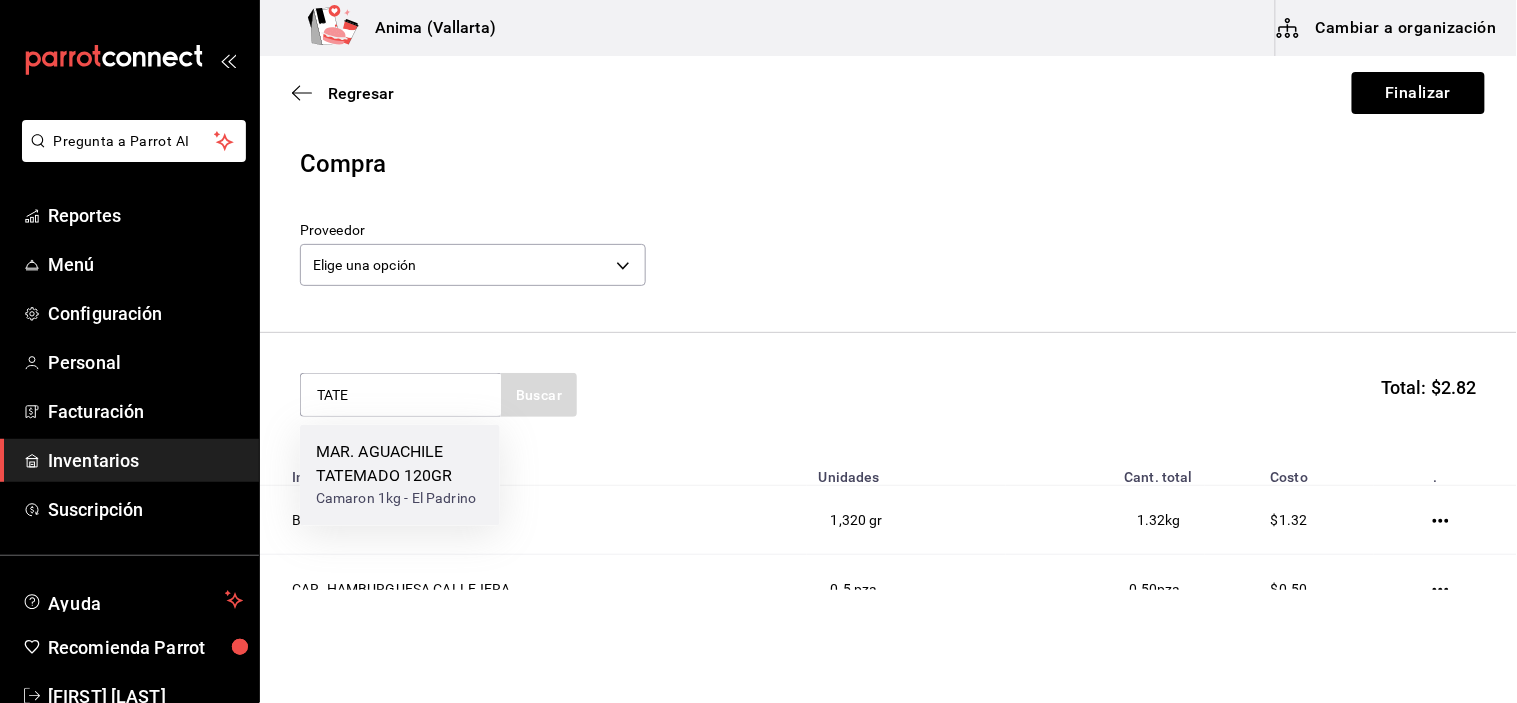 click on "MAR. AGUACHILE TATEMADO 120GR Camaron 1kg - El Padrino" at bounding box center [400, 475] 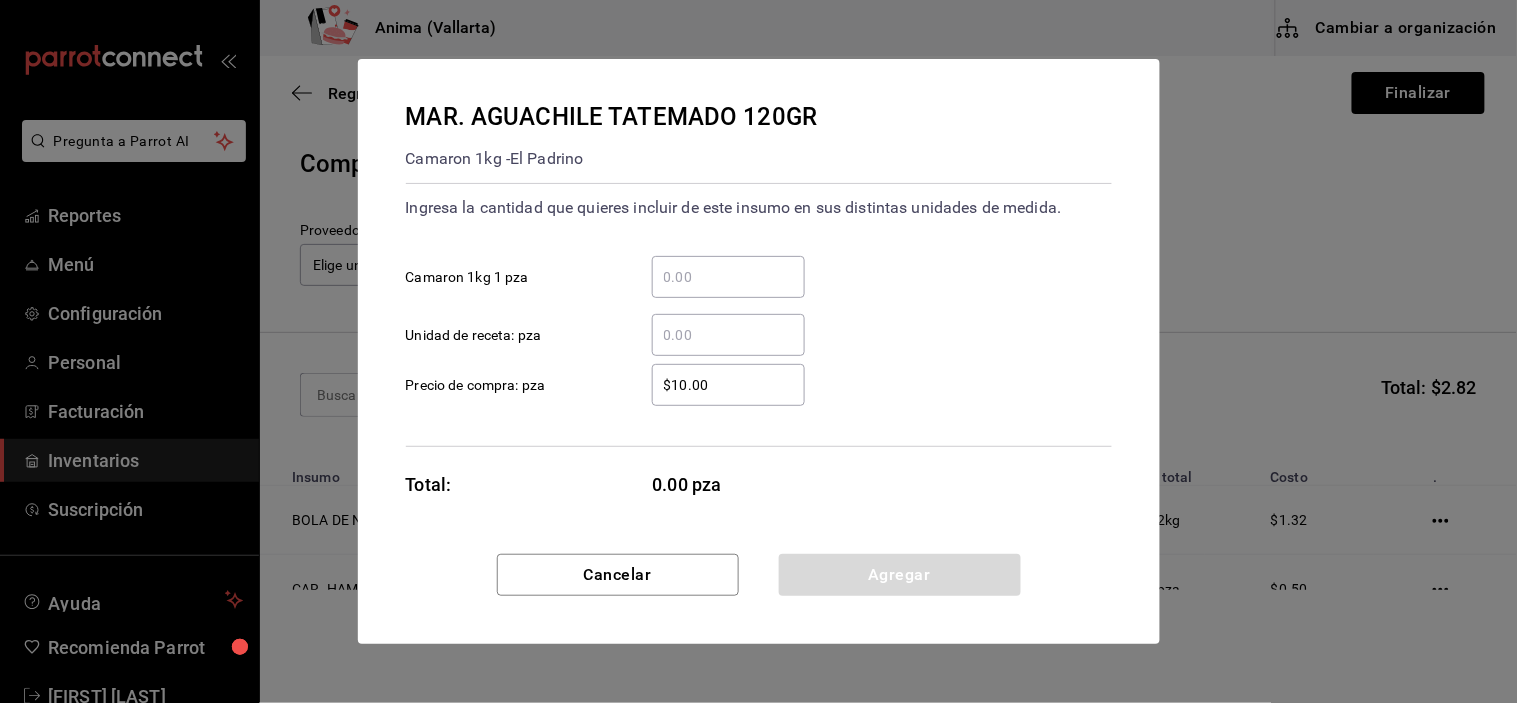 click on "​ Unidad de receta: pza" at bounding box center (728, 335) 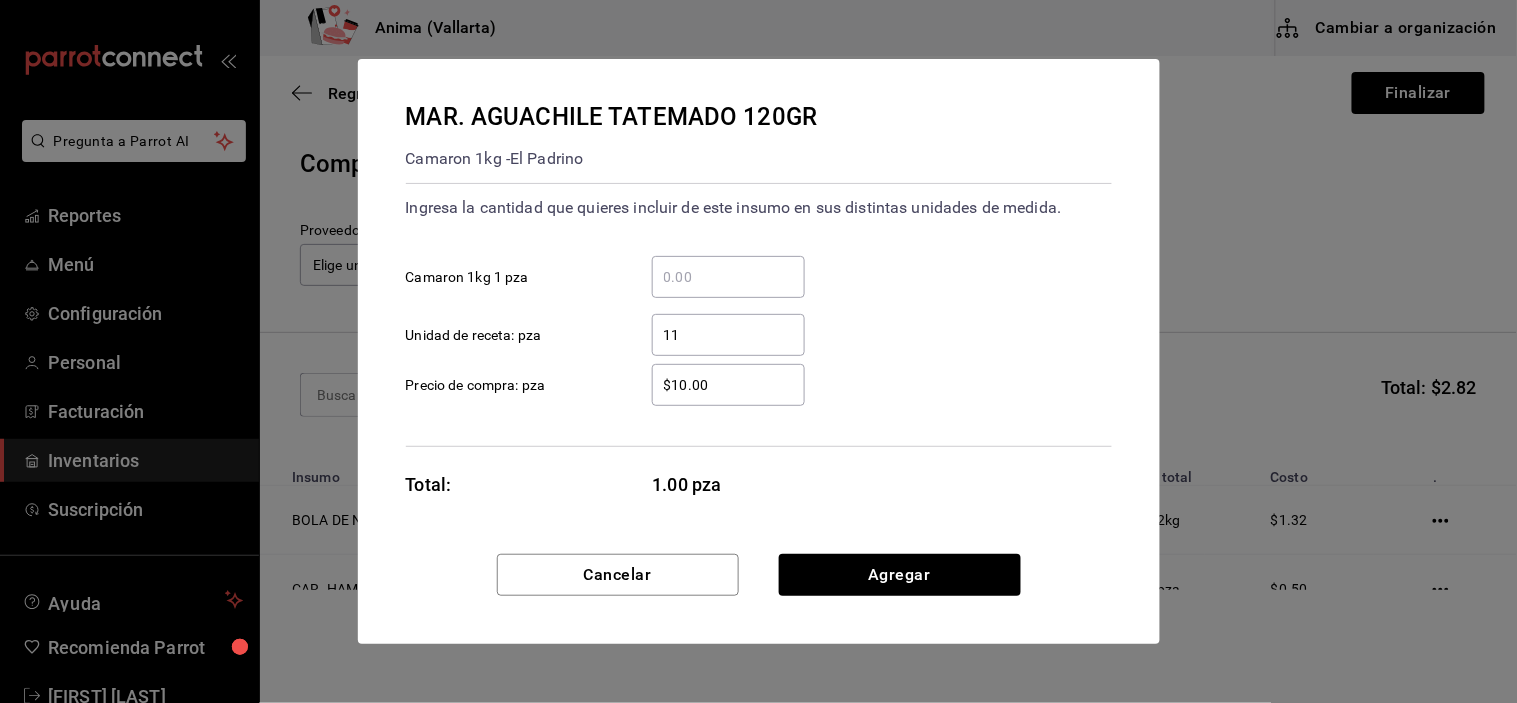 type on "11" 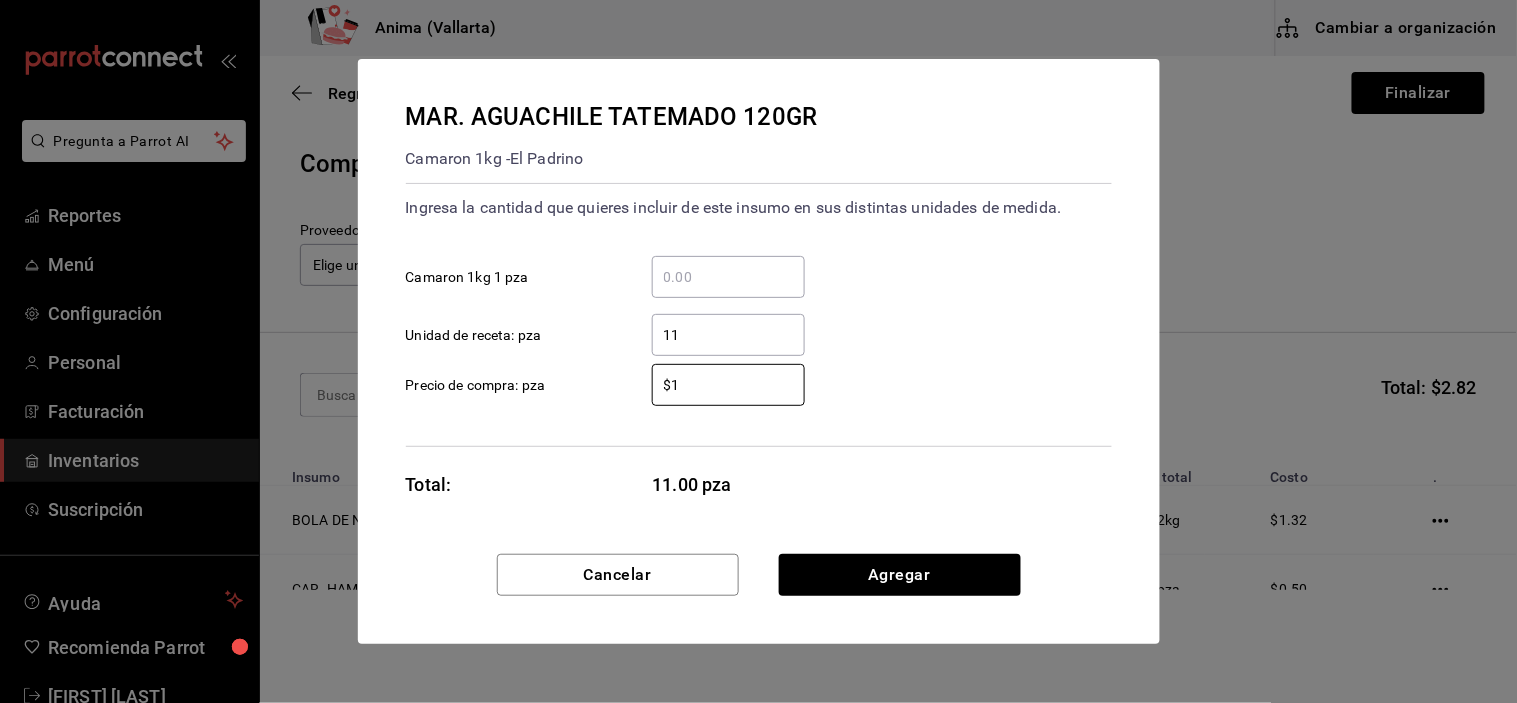 type on "$1" 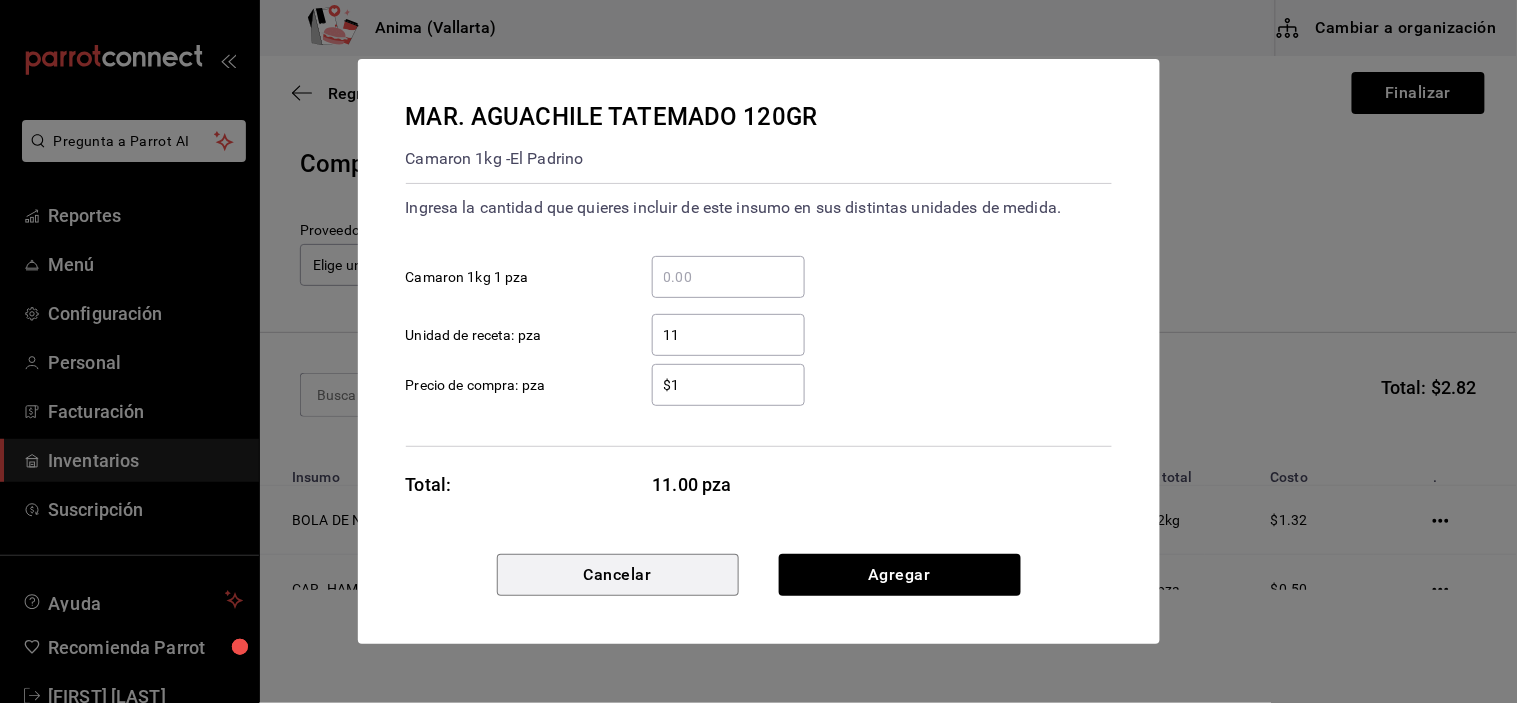 type 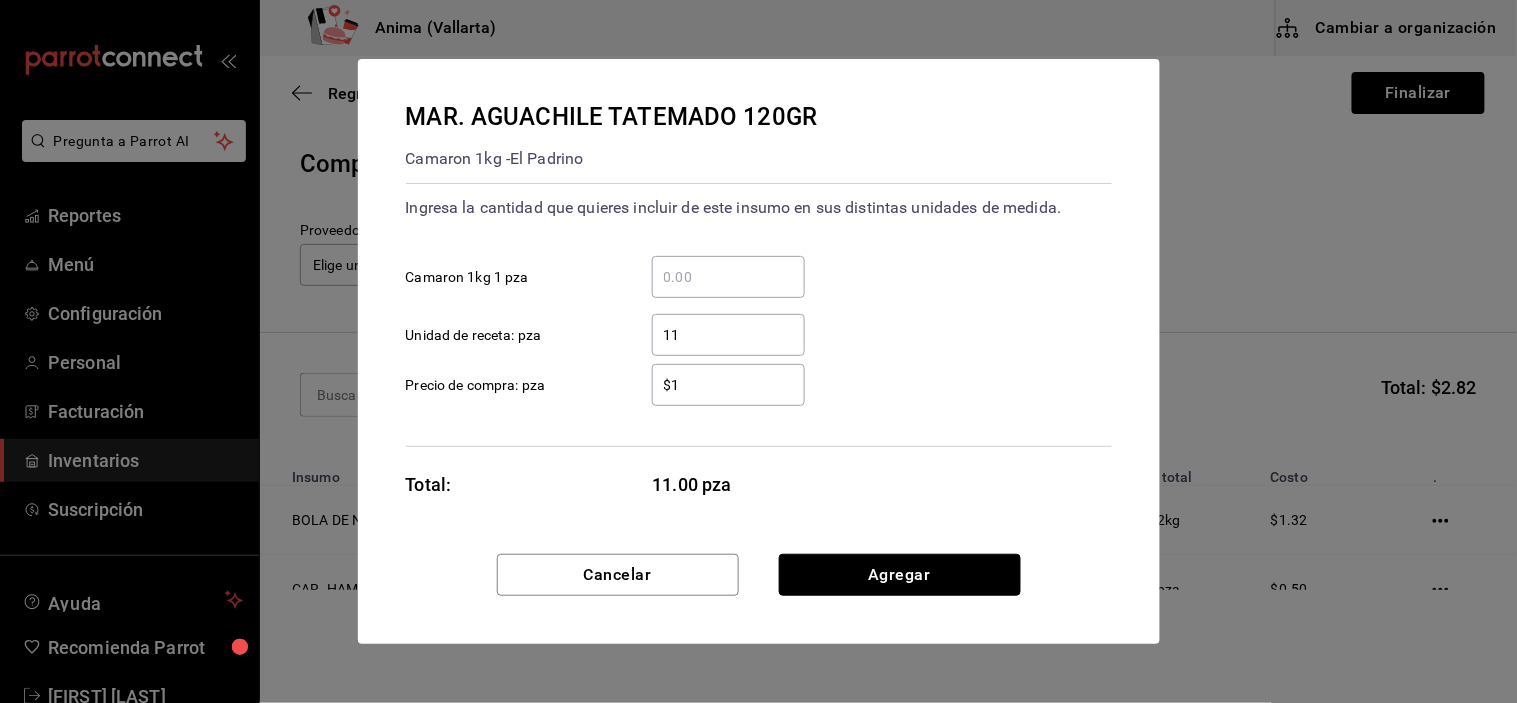 click on "Agregar" at bounding box center [900, 575] 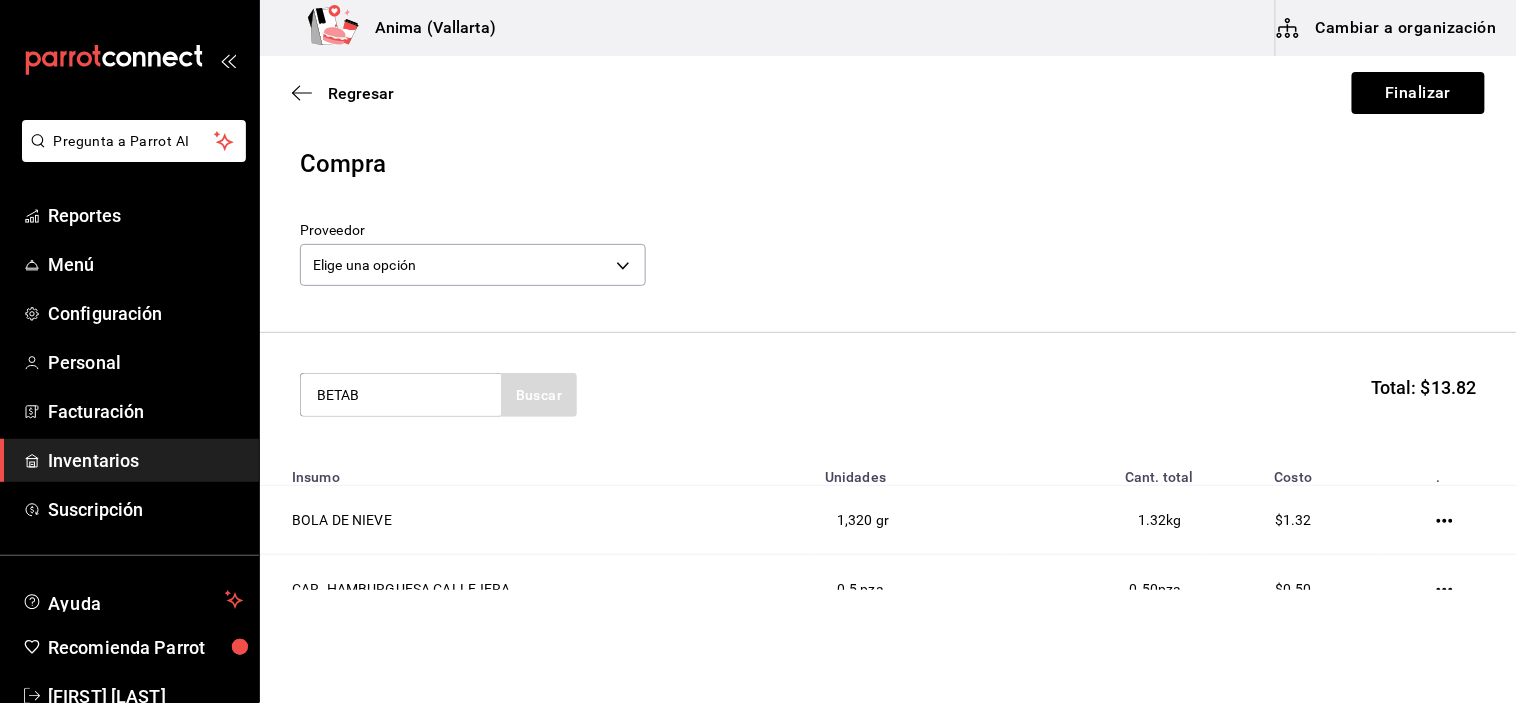 type on "BETAB" 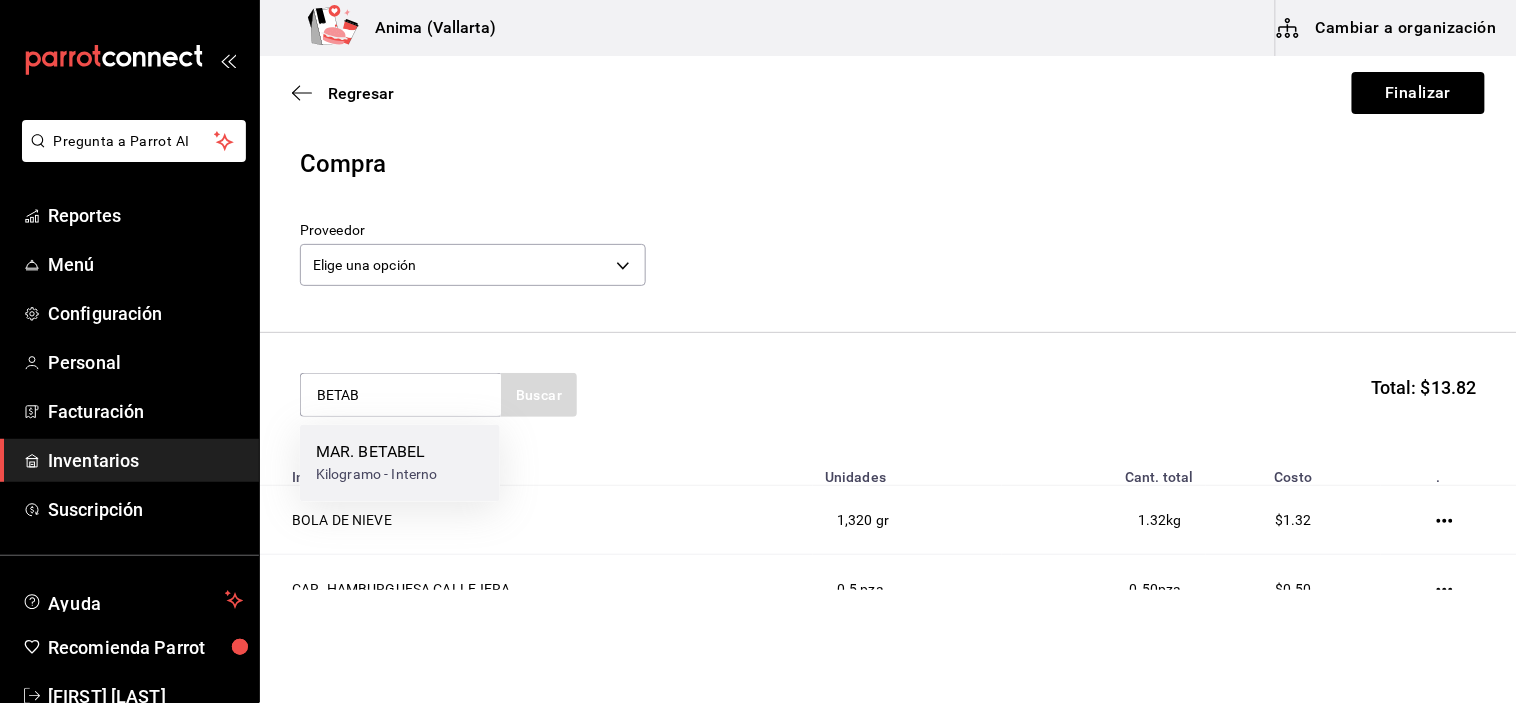 click on "MAR. BETABEL Kilogramo - Interno" at bounding box center (400, 463) 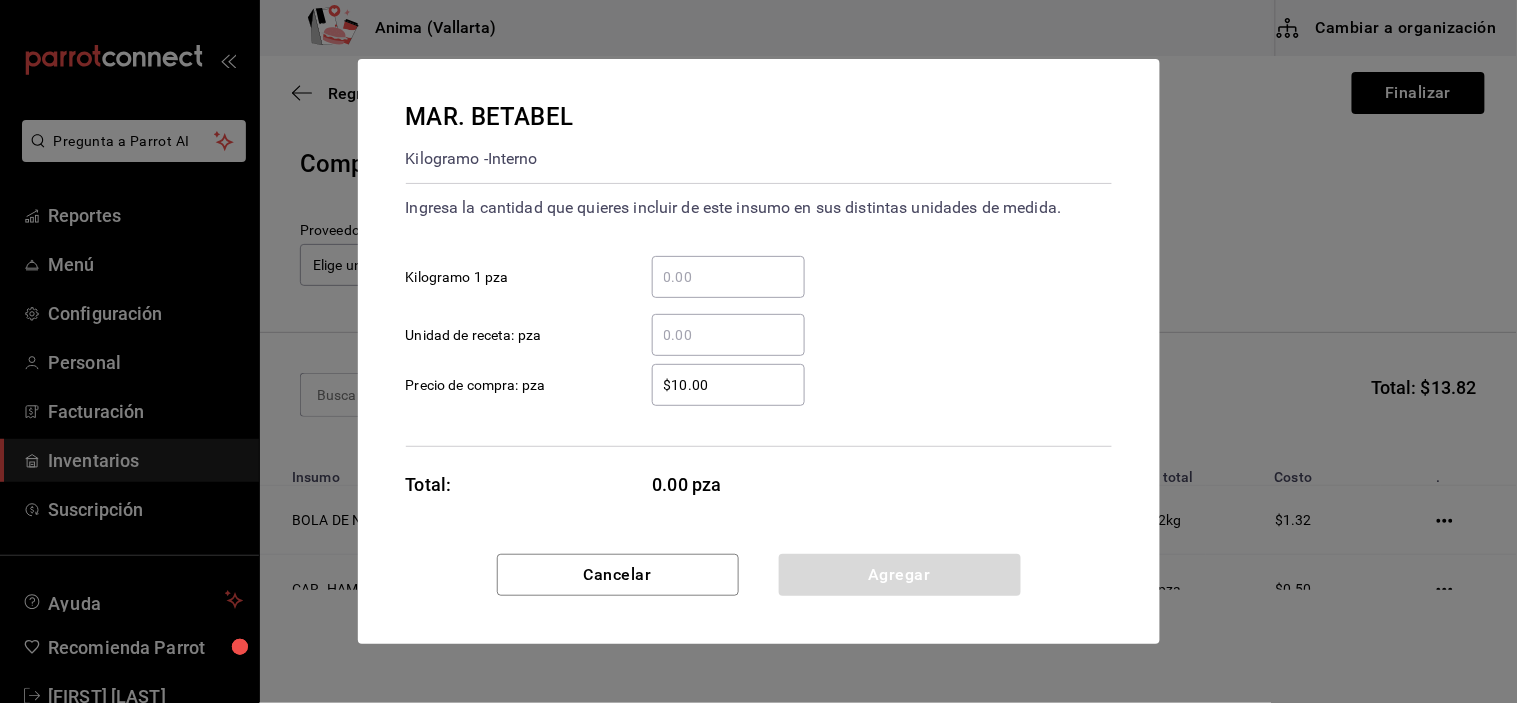 click on "​" at bounding box center [728, 335] 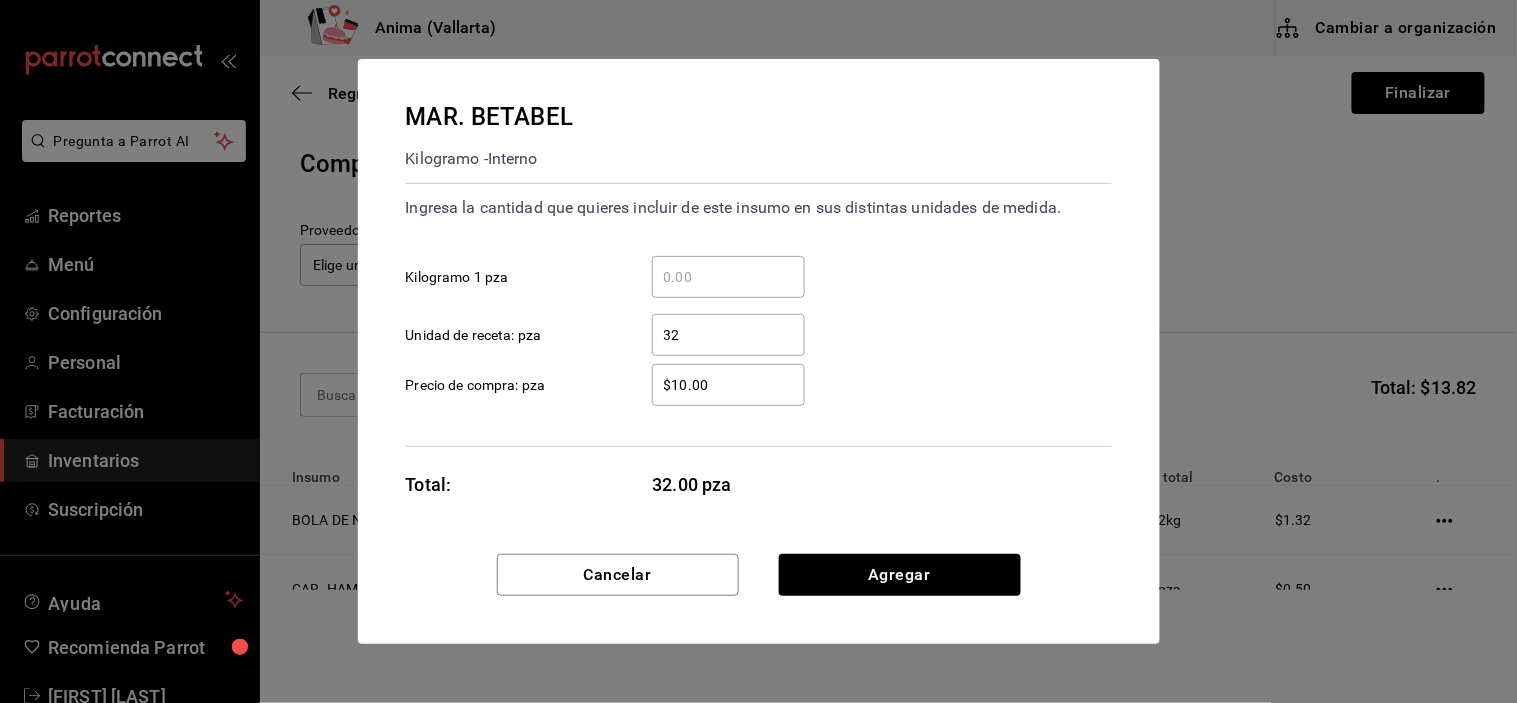 type on "32" 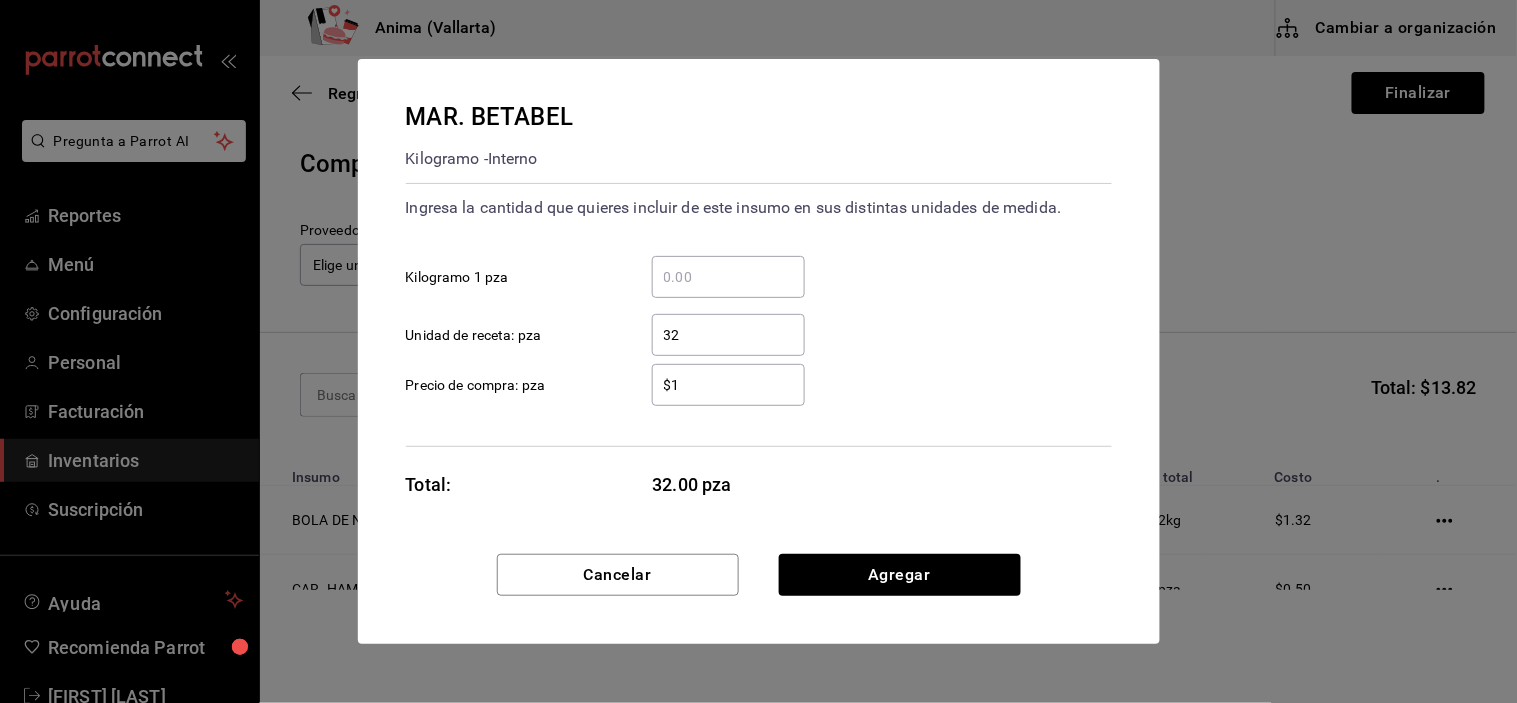 type on "$1" 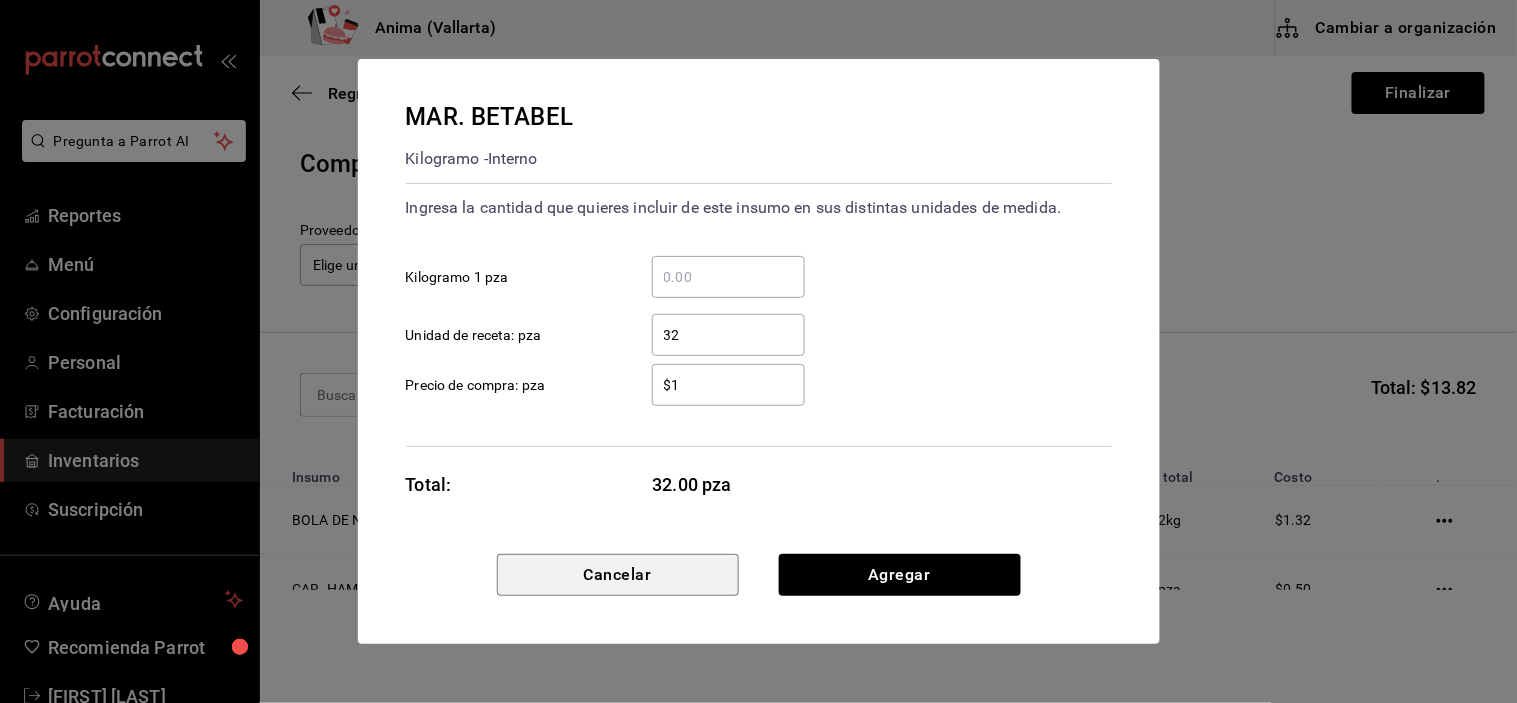 type 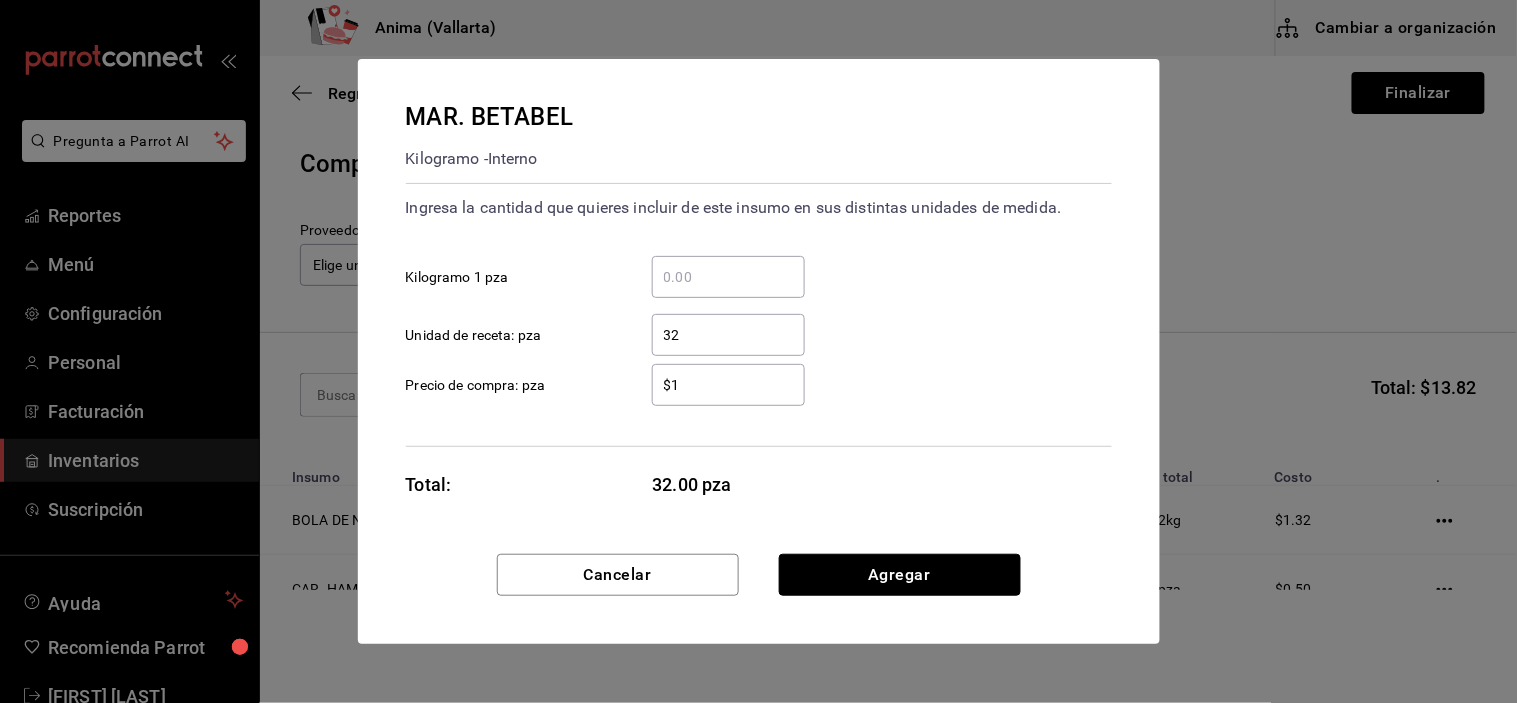type 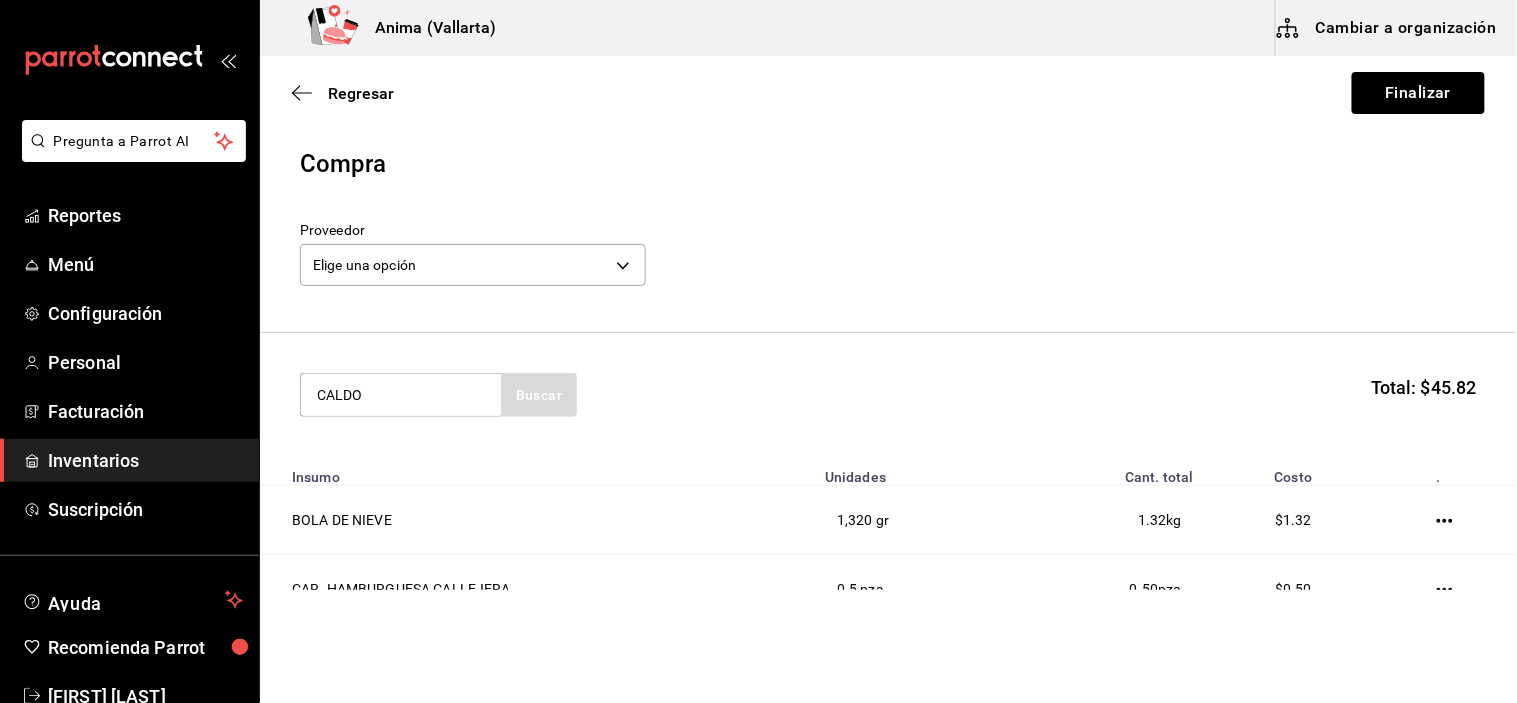 type on "CALDO" 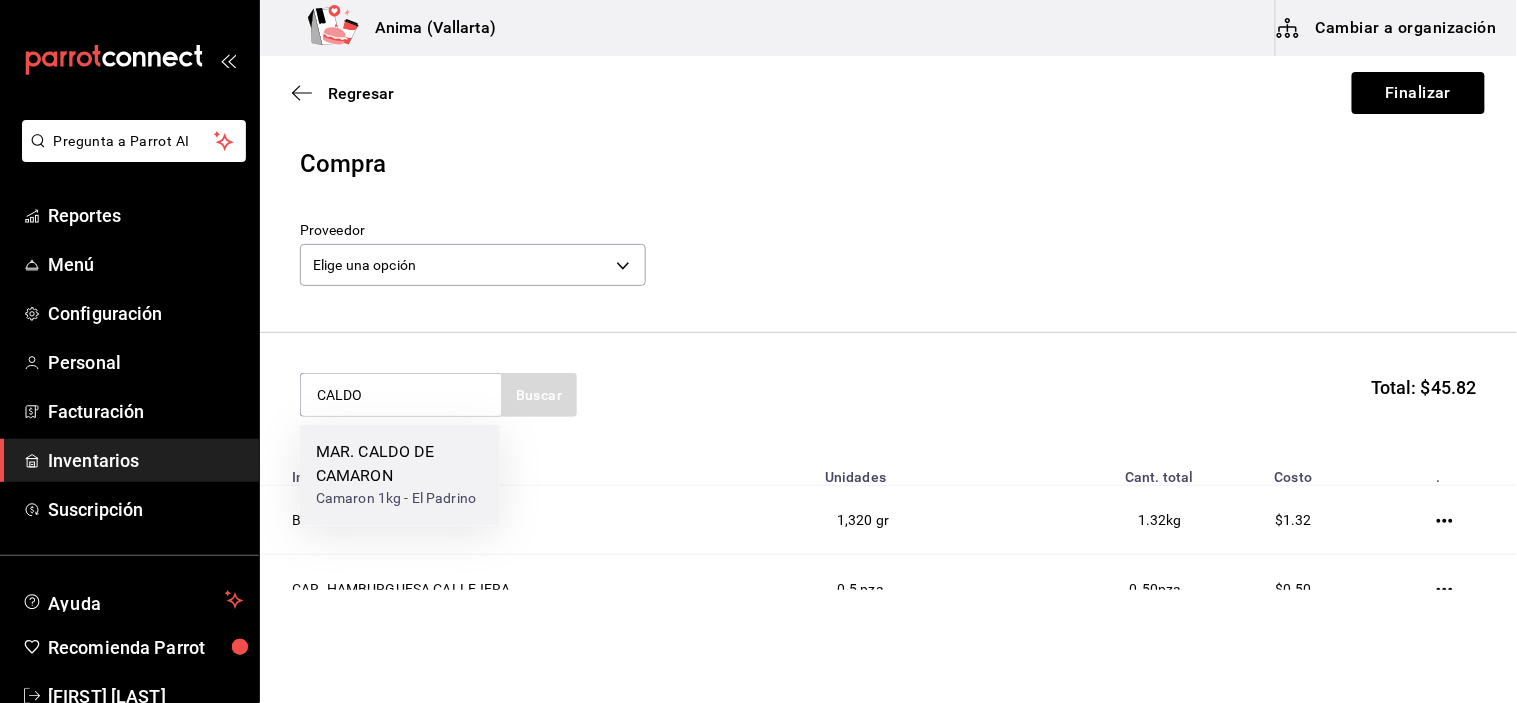 click on "MAR. CALDO DE CAMARON" at bounding box center [400, 465] 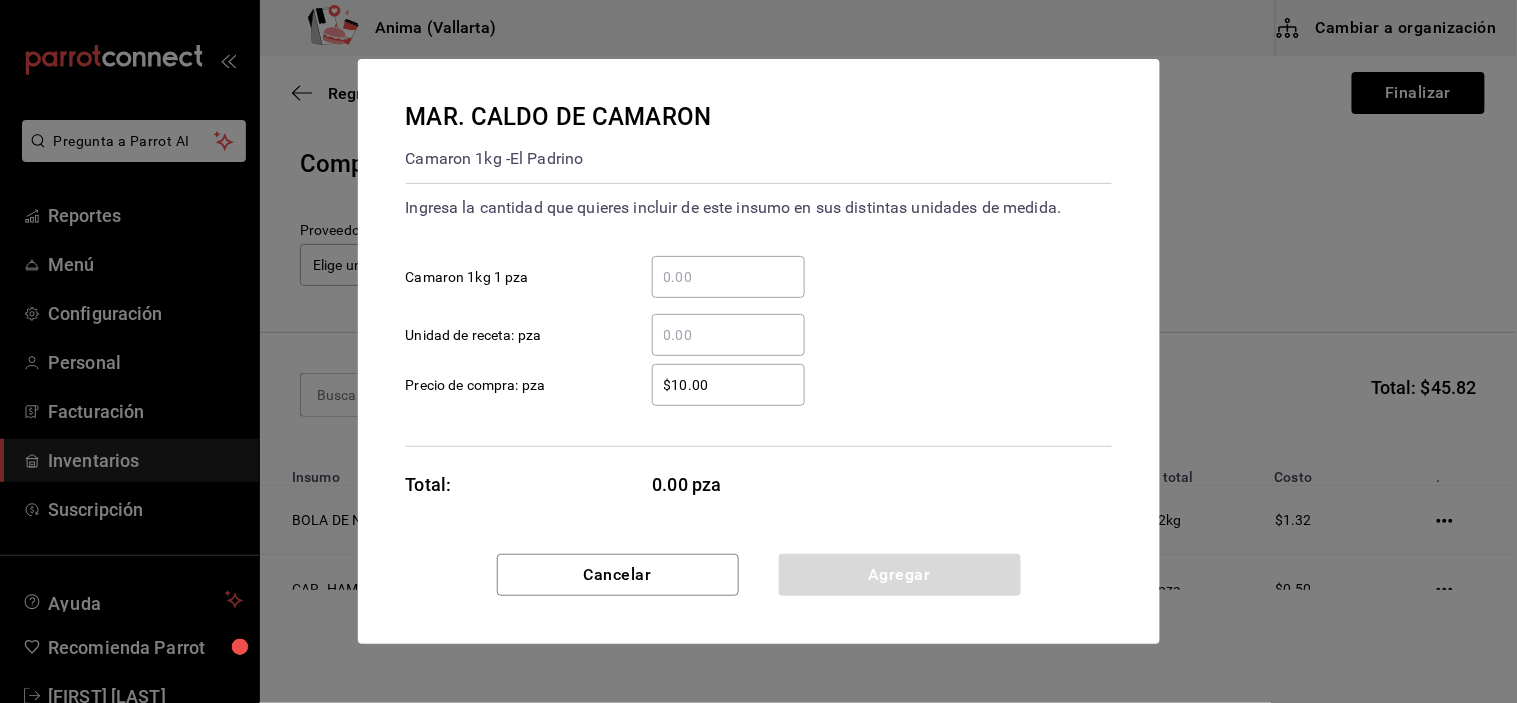 click on "​ Unidad de receta: pza" at bounding box center [728, 335] 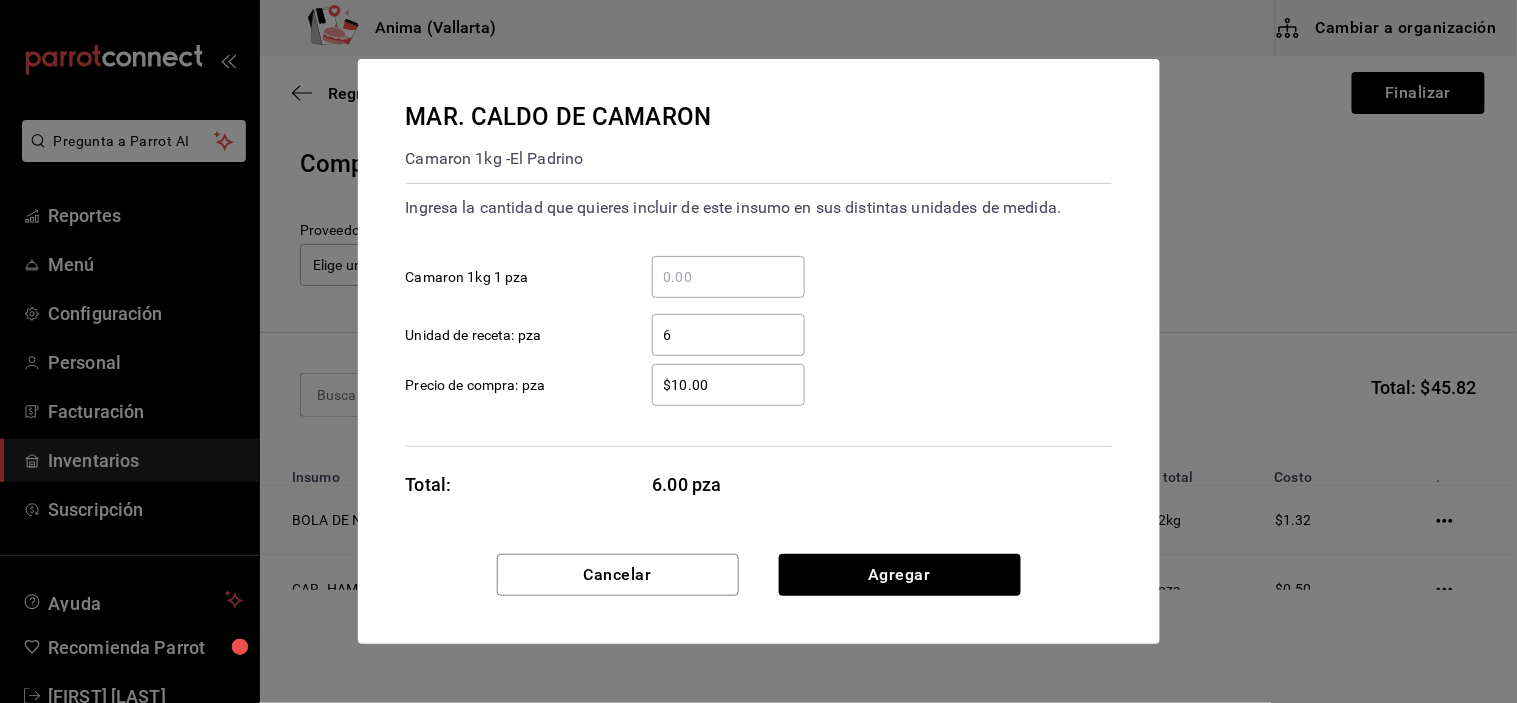 type on "6" 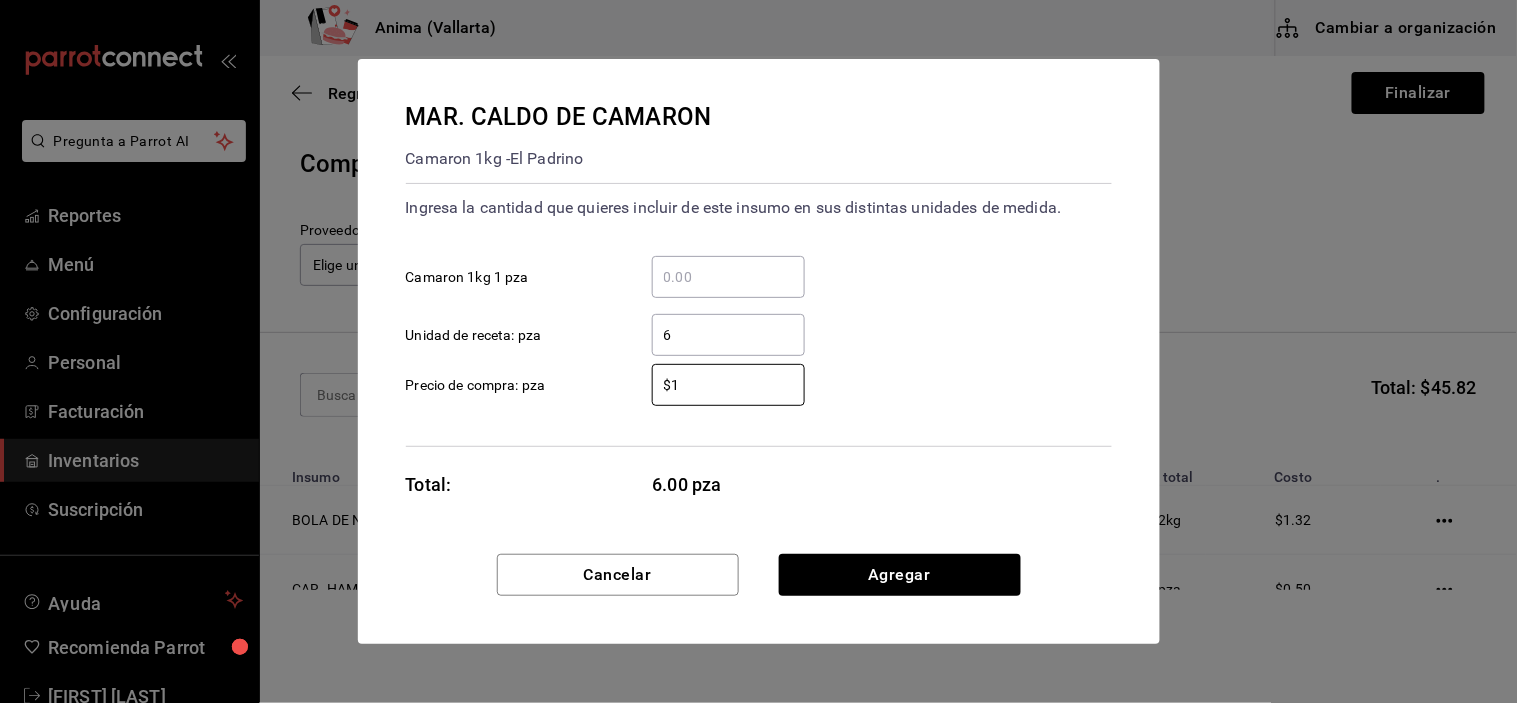 type on "$1" 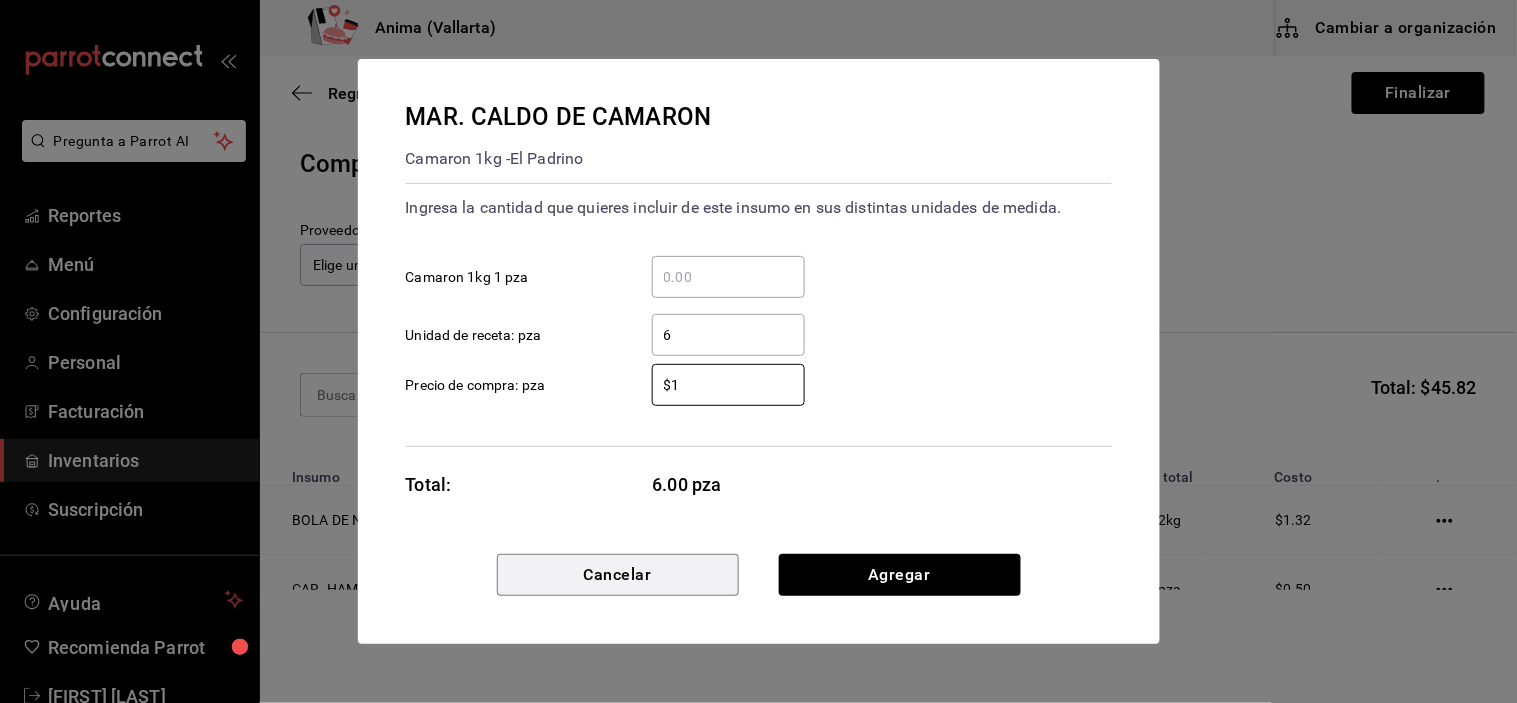 type 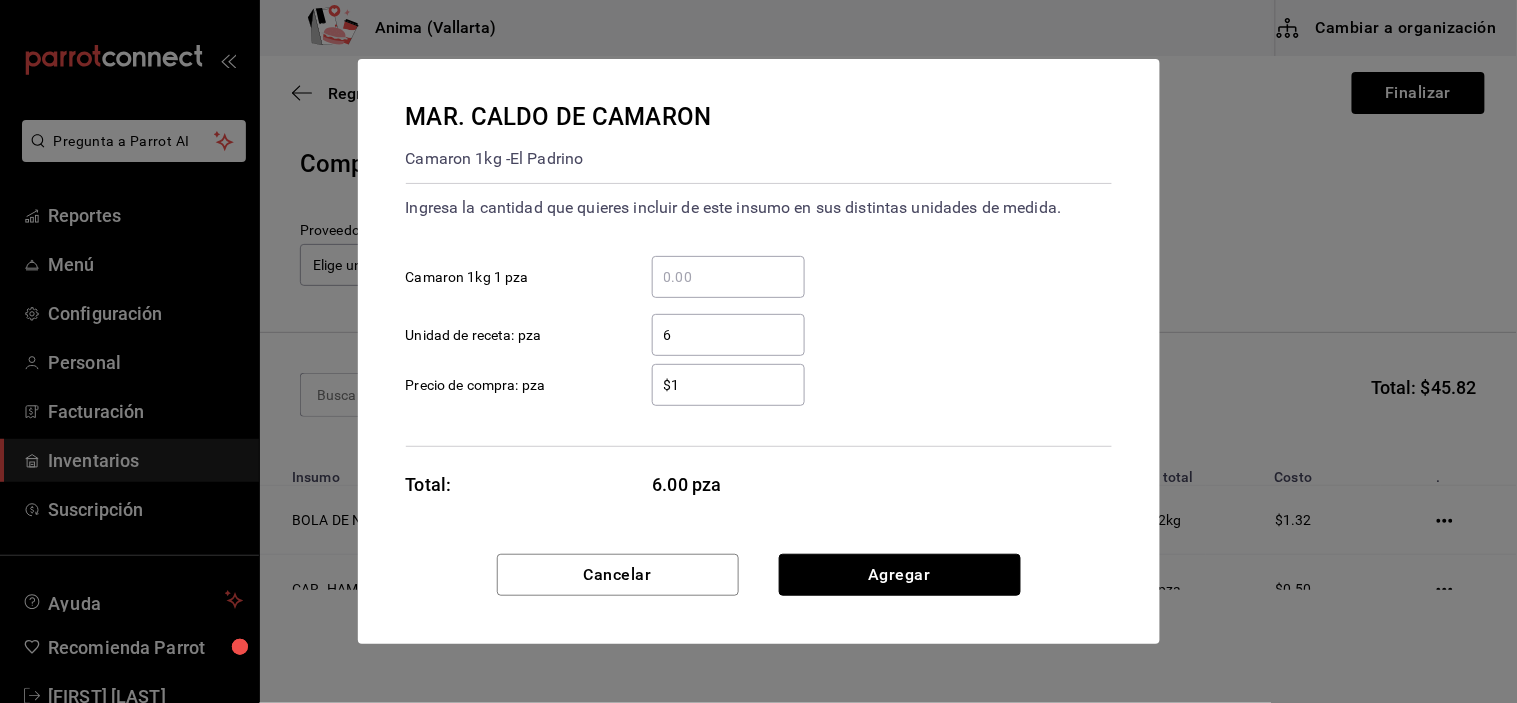 type 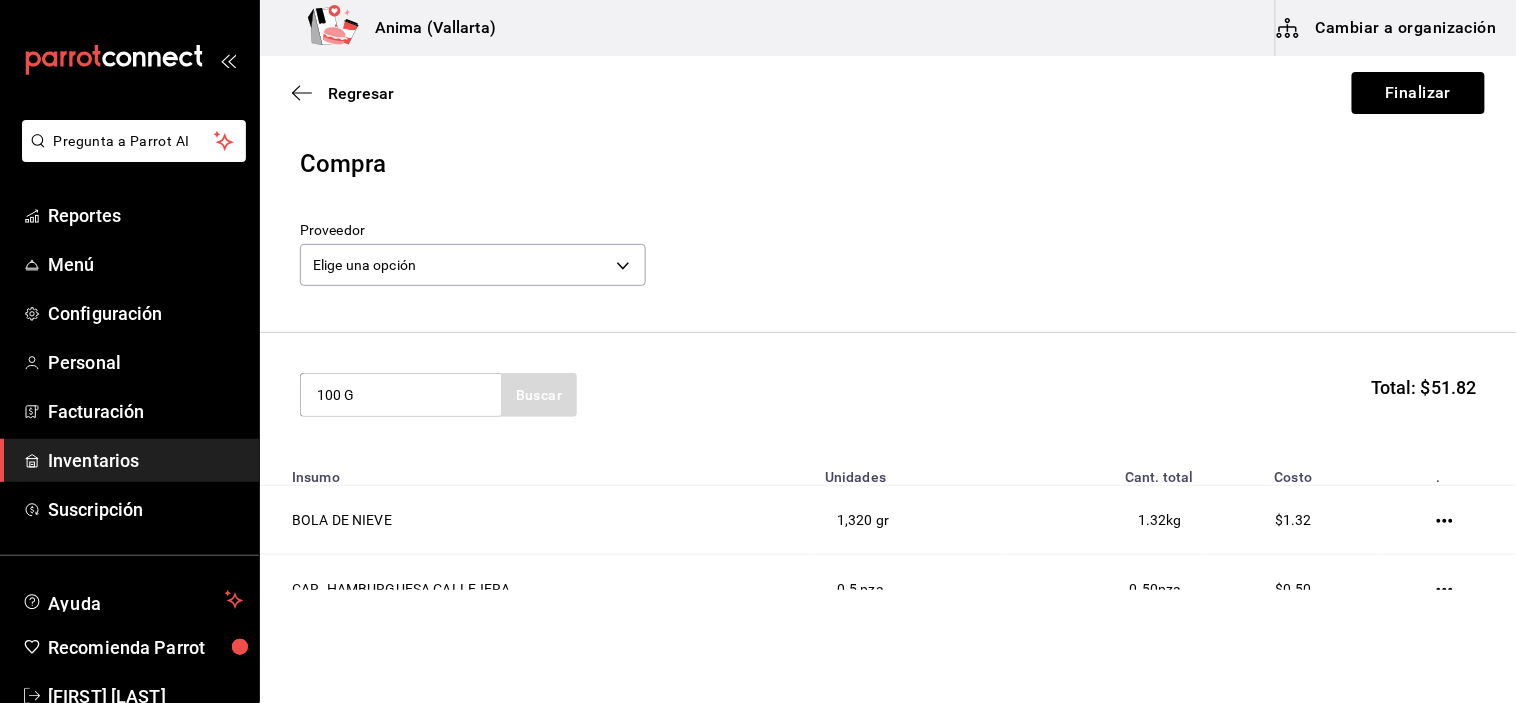 type on "100 G" 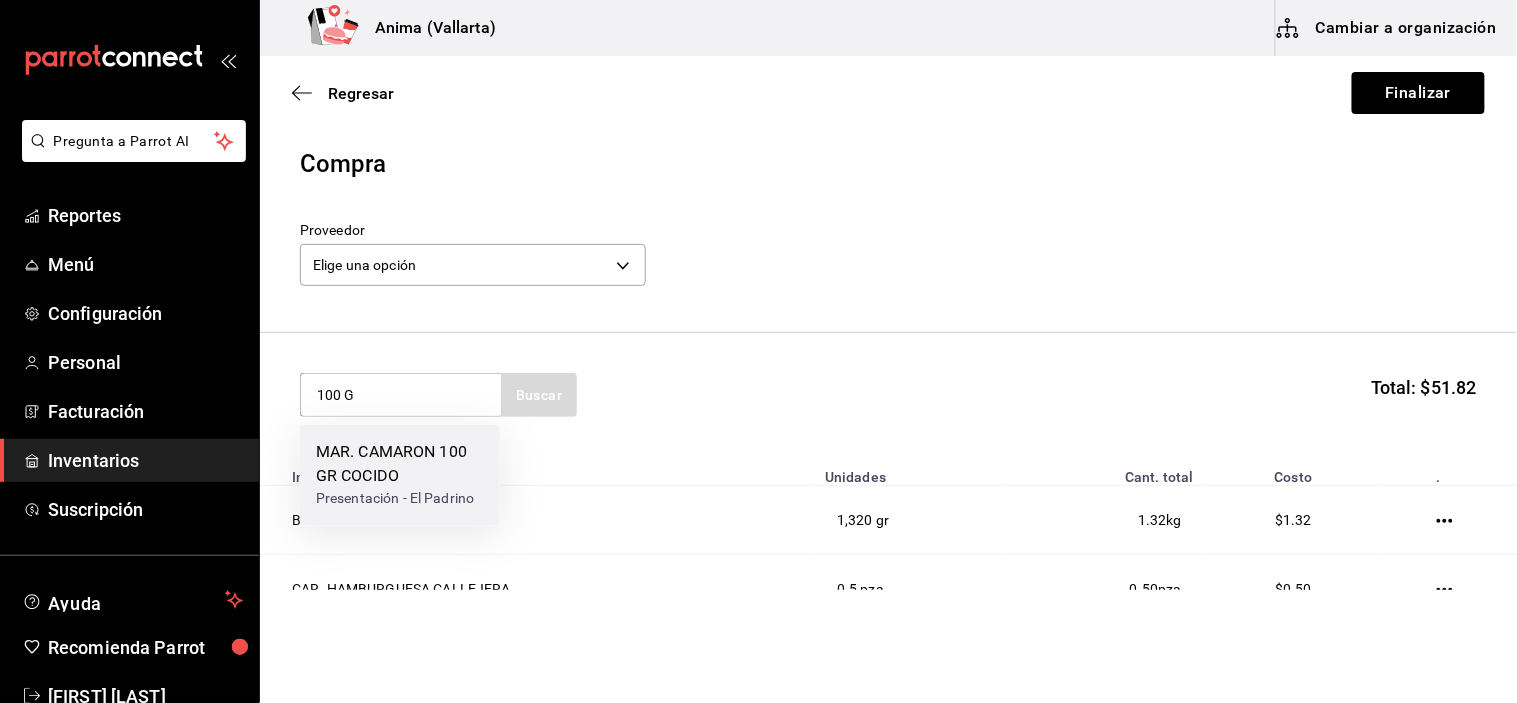 click on "MAR. CAMARON 100 GR COCIDO" at bounding box center [400, 465] 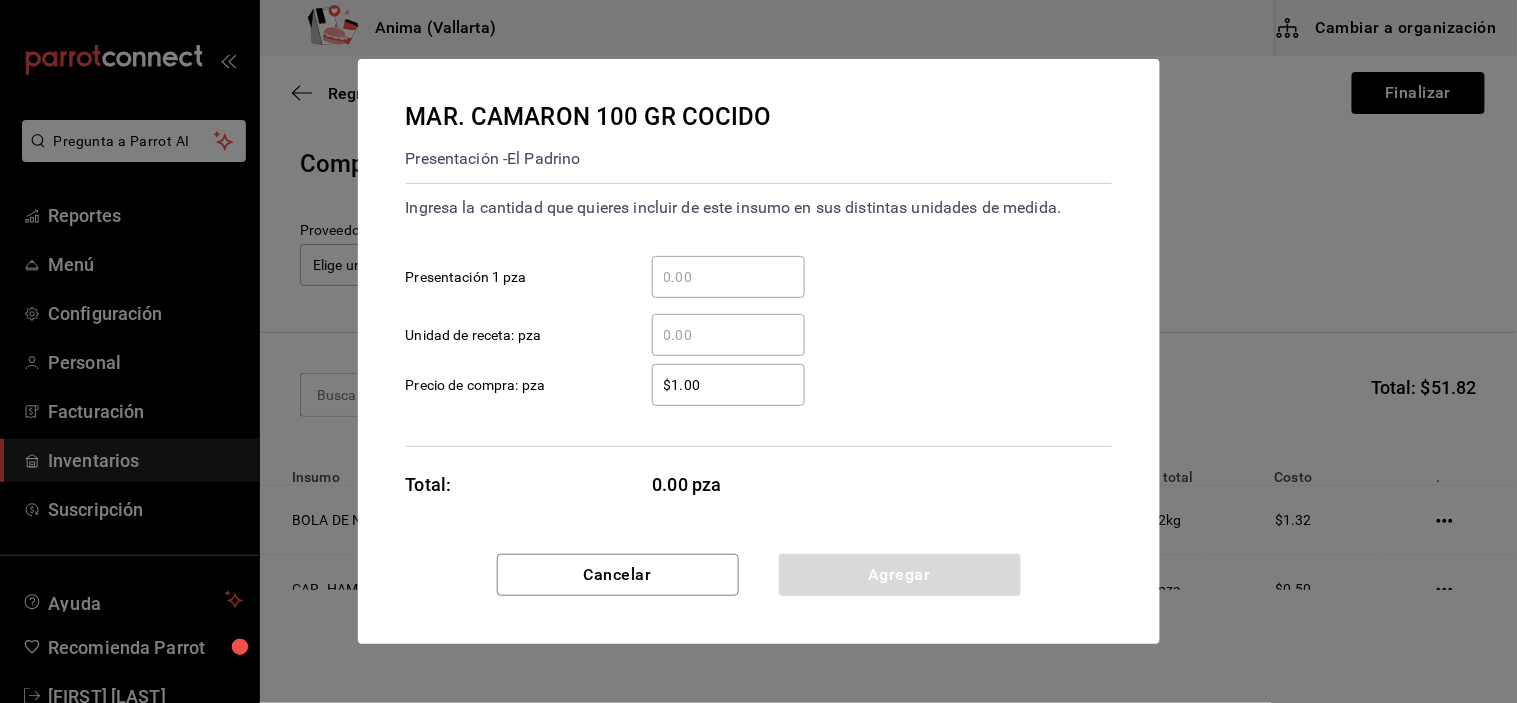 click on "​ Unidad de receta: pza" at bounding box center (728, 335) 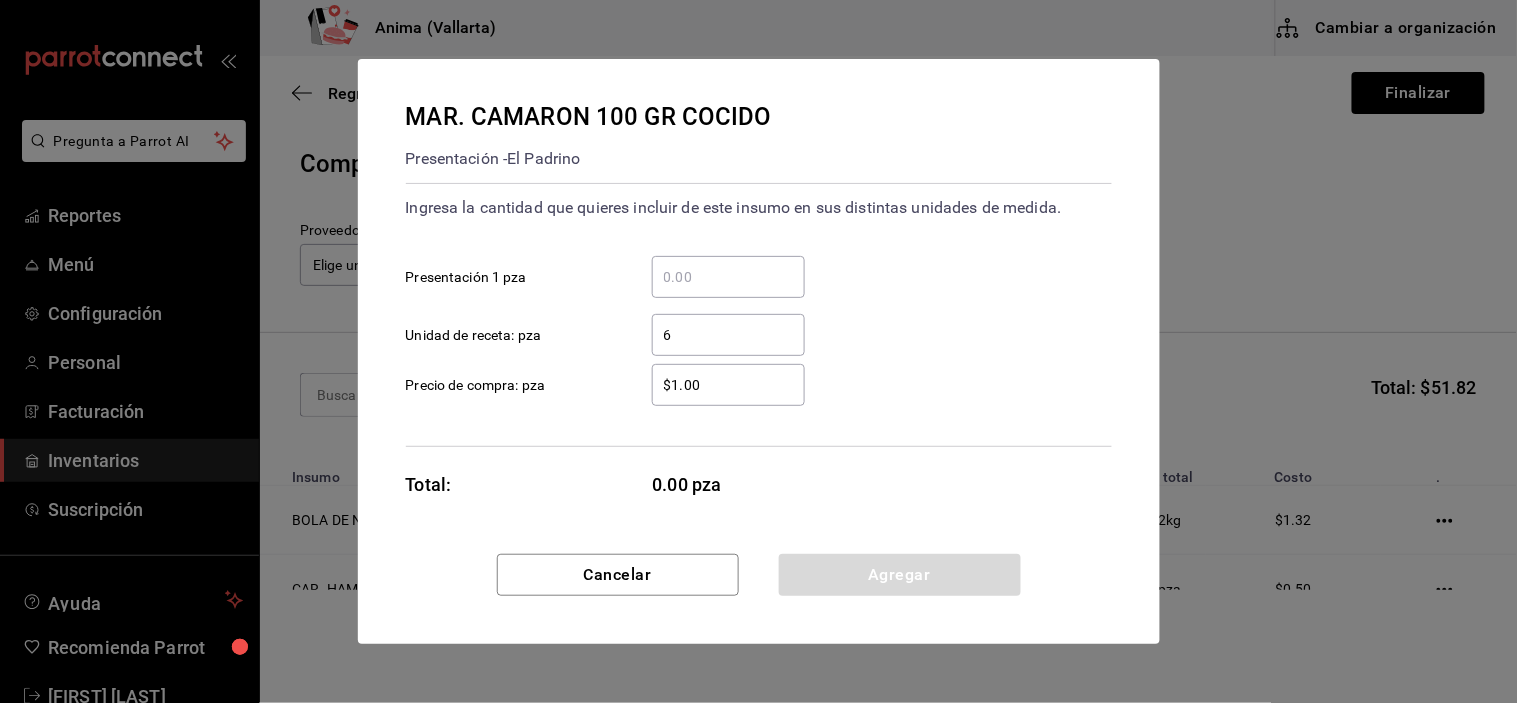 type on "6" 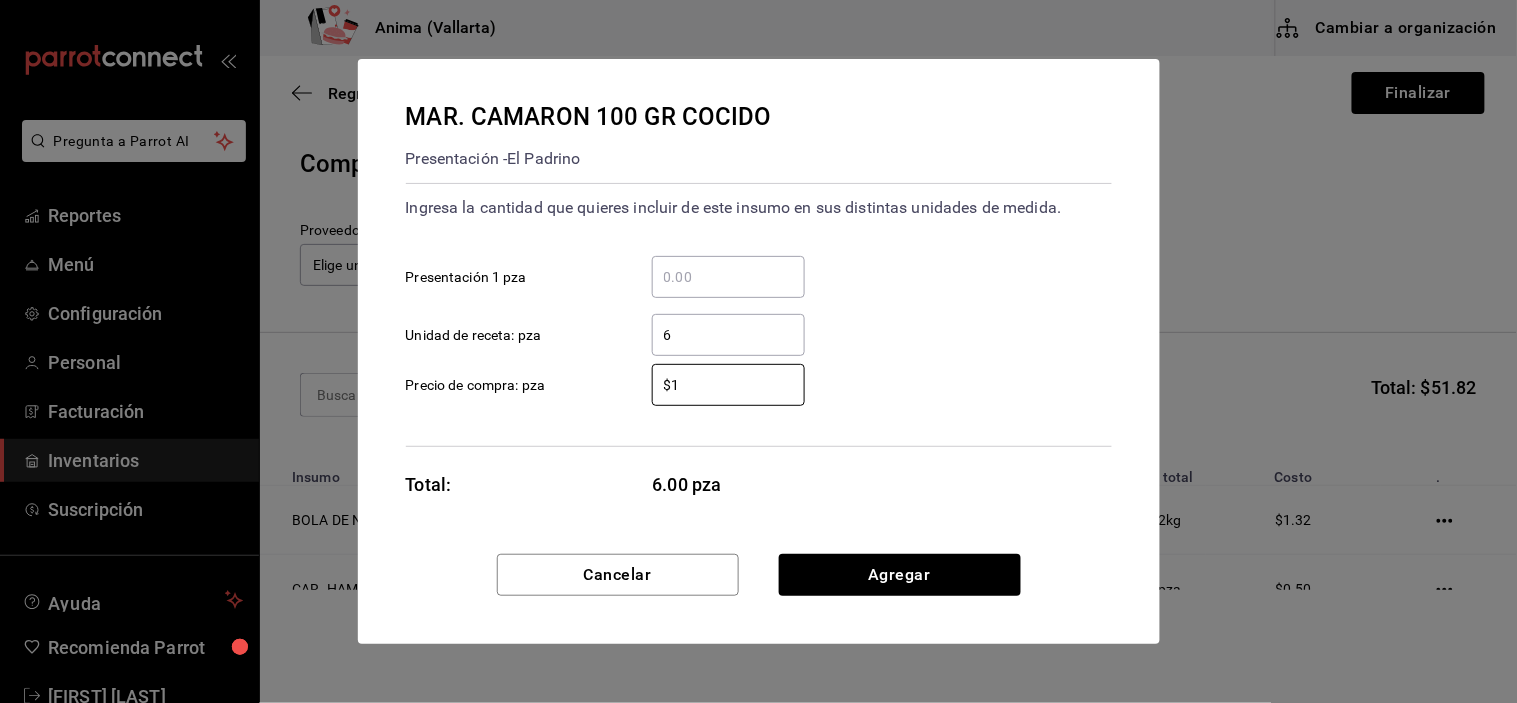 type on "$1" 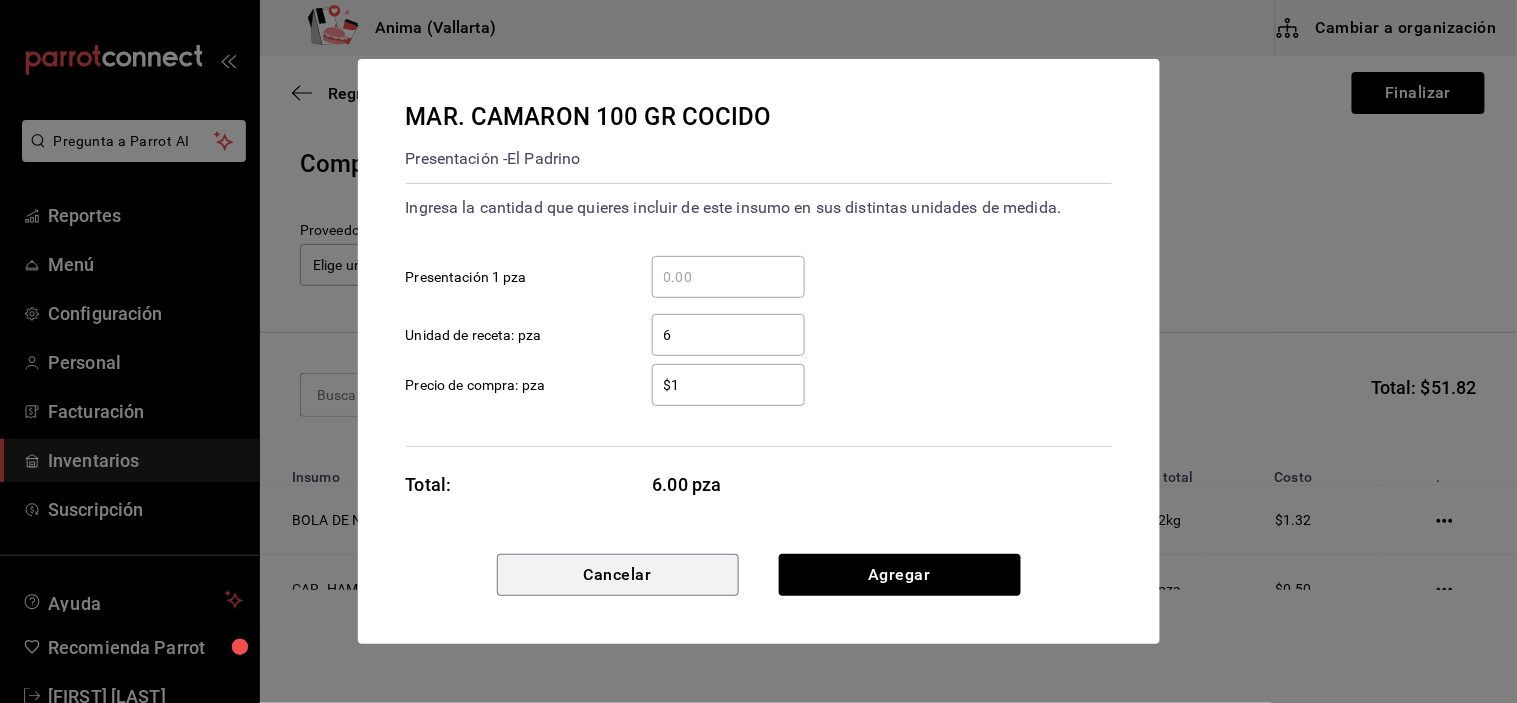type 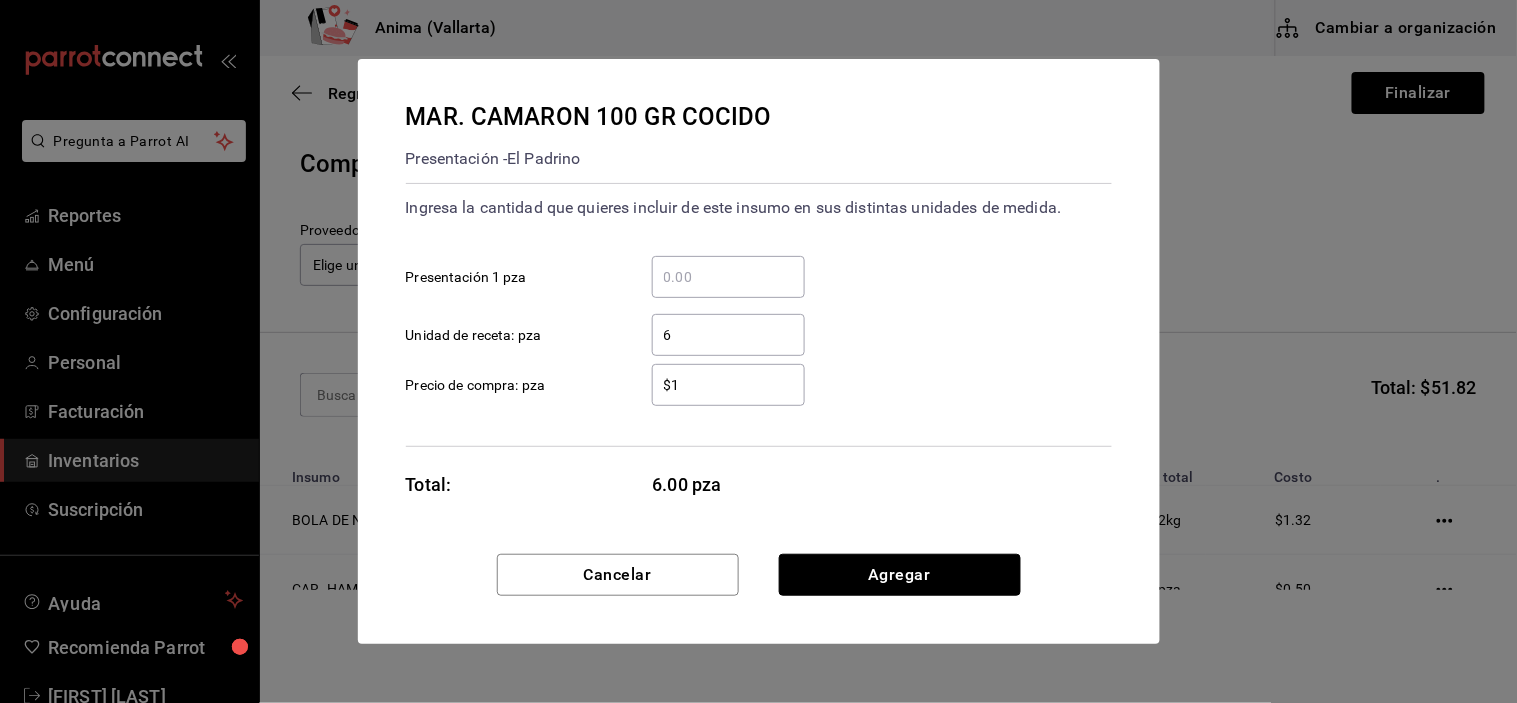 type 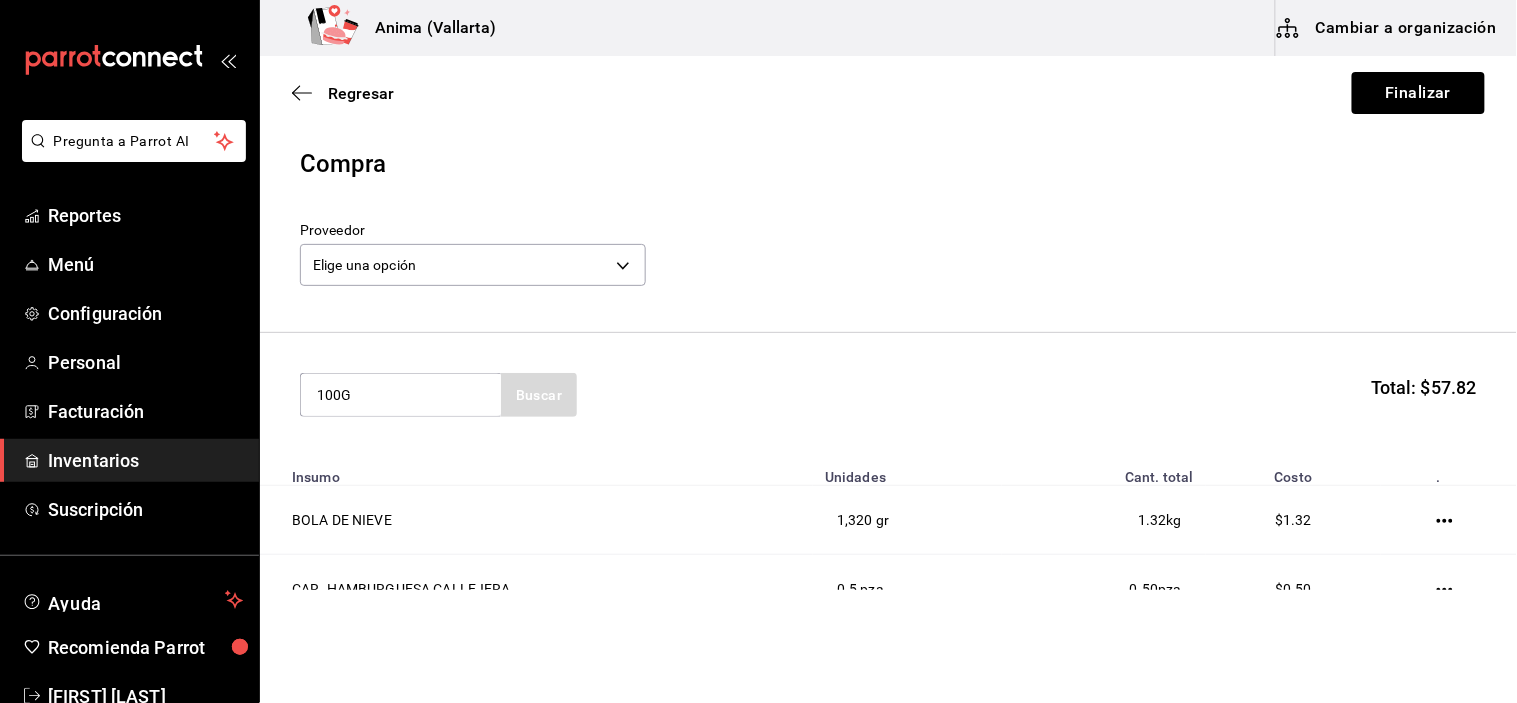 type on "100G" 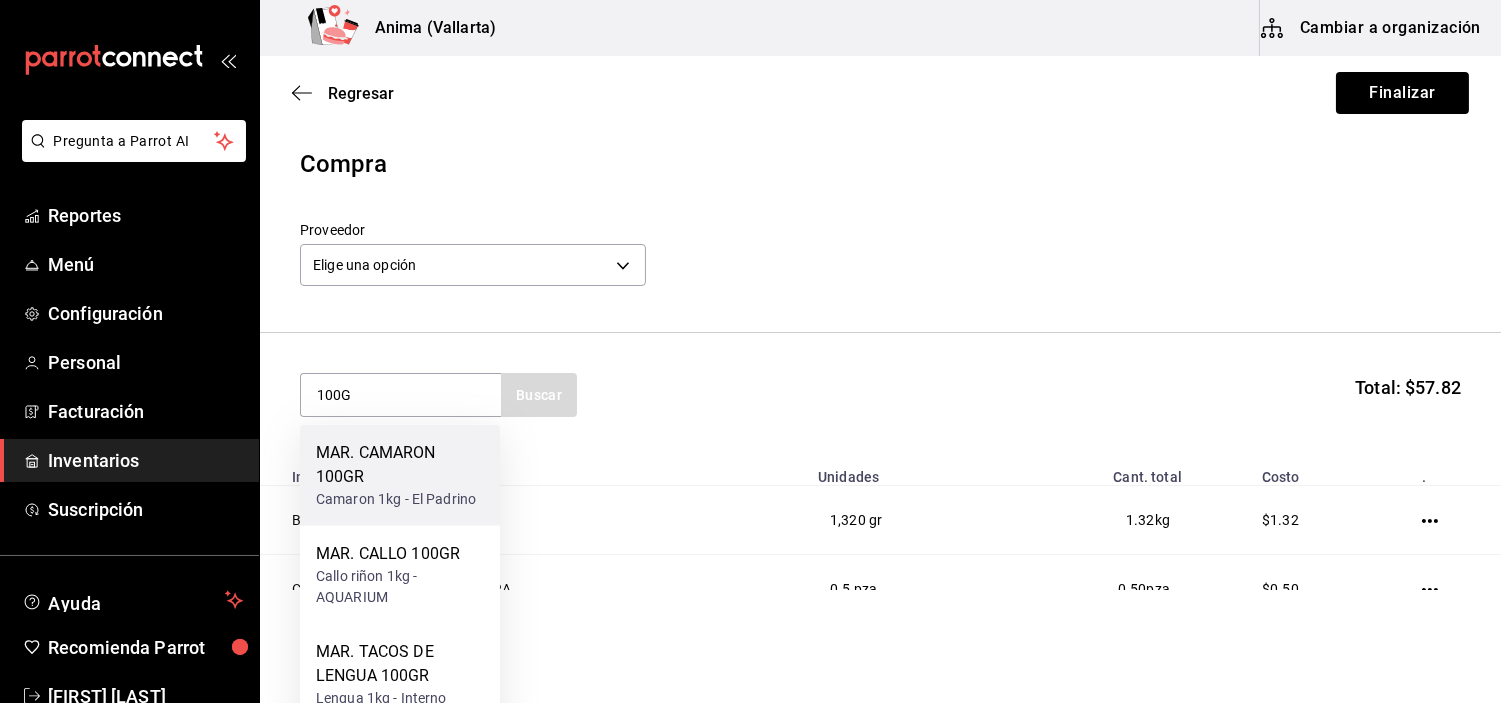 click on "Camaron 1kg - El Padrino" at bounding box center (400, 499) 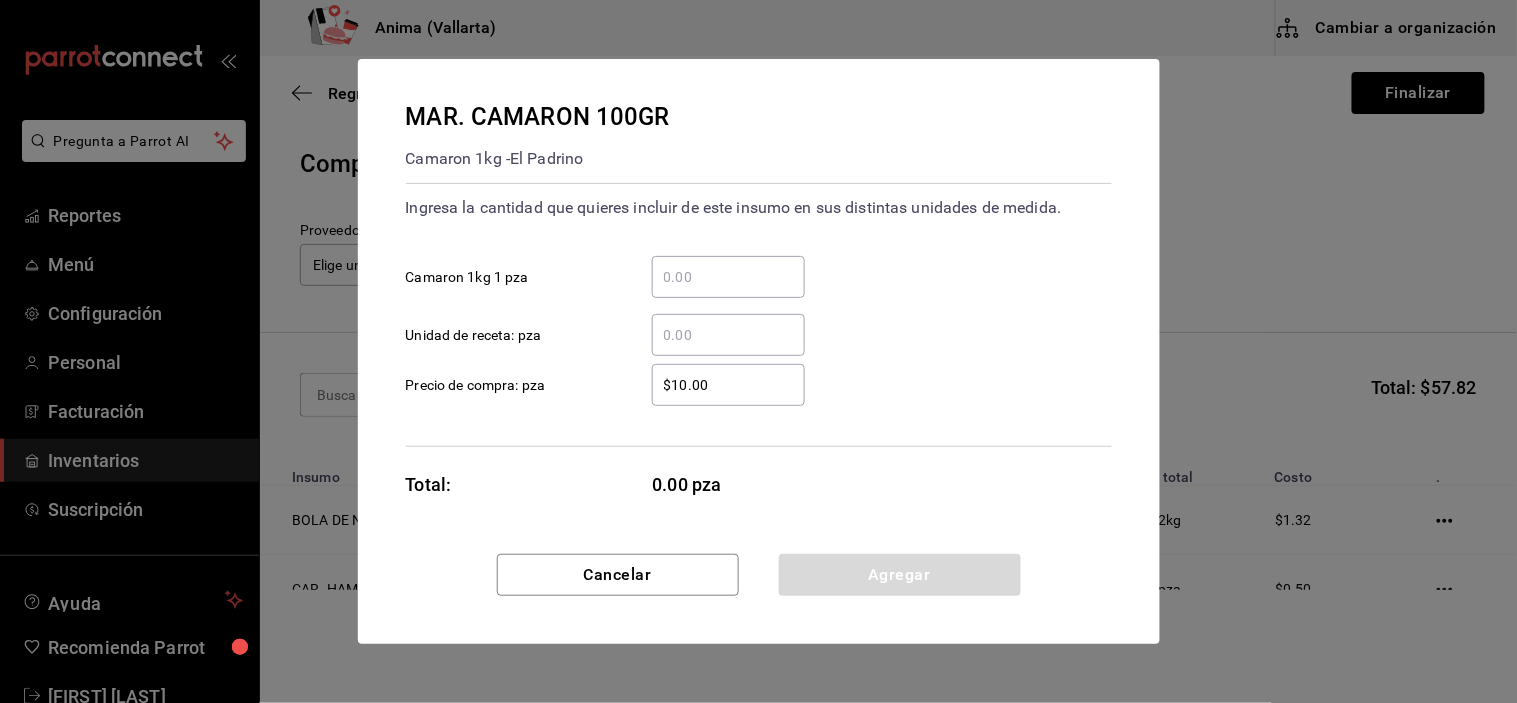 click on "​" at bounding box center (728, 335) 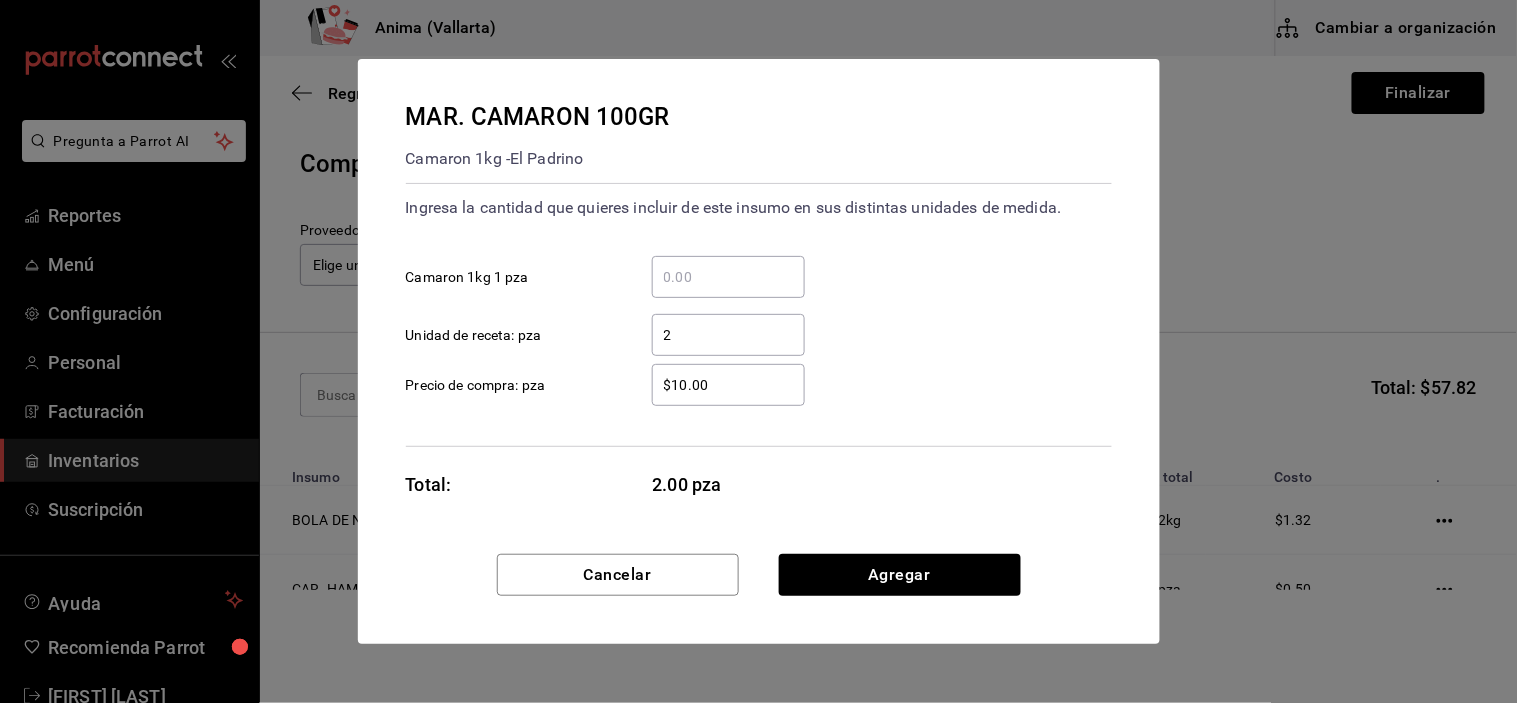 type on "2" 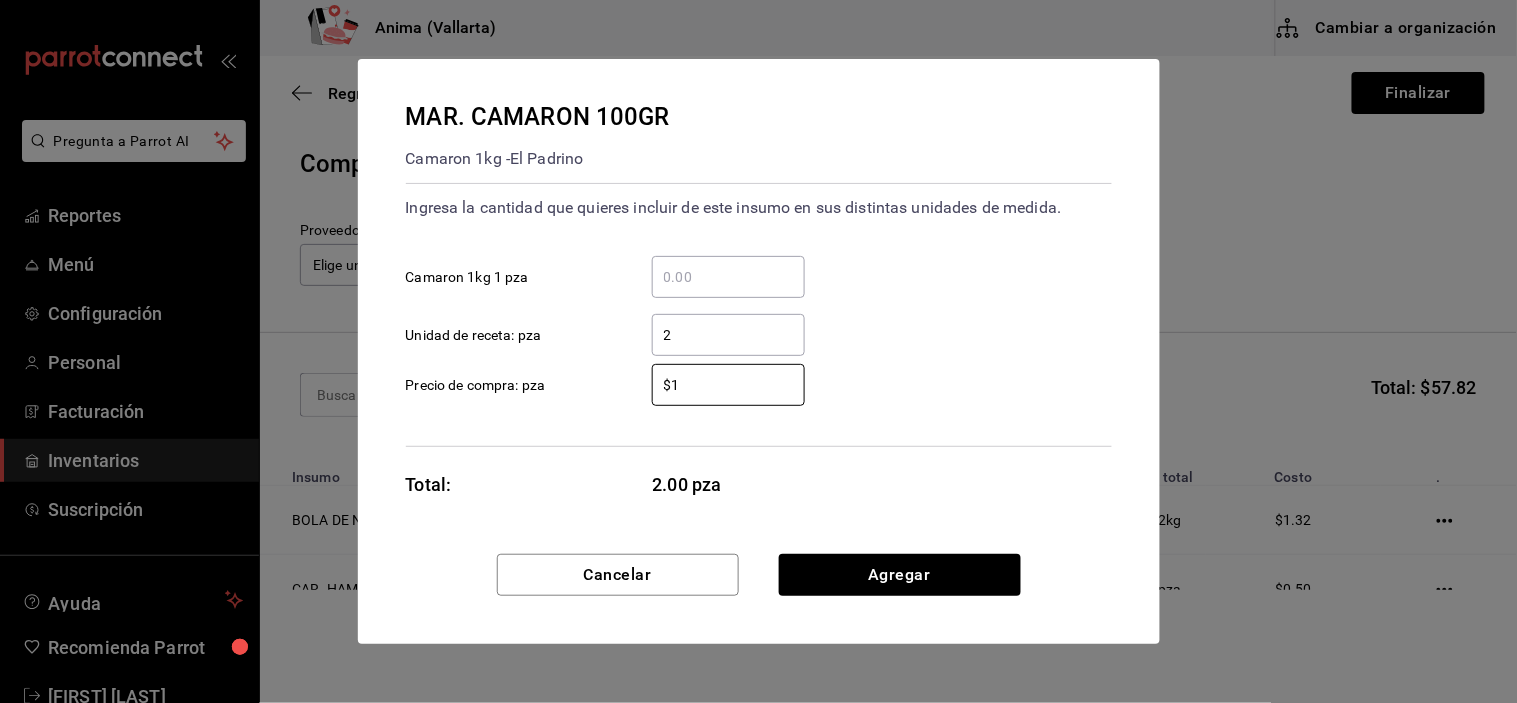 type on "$1" 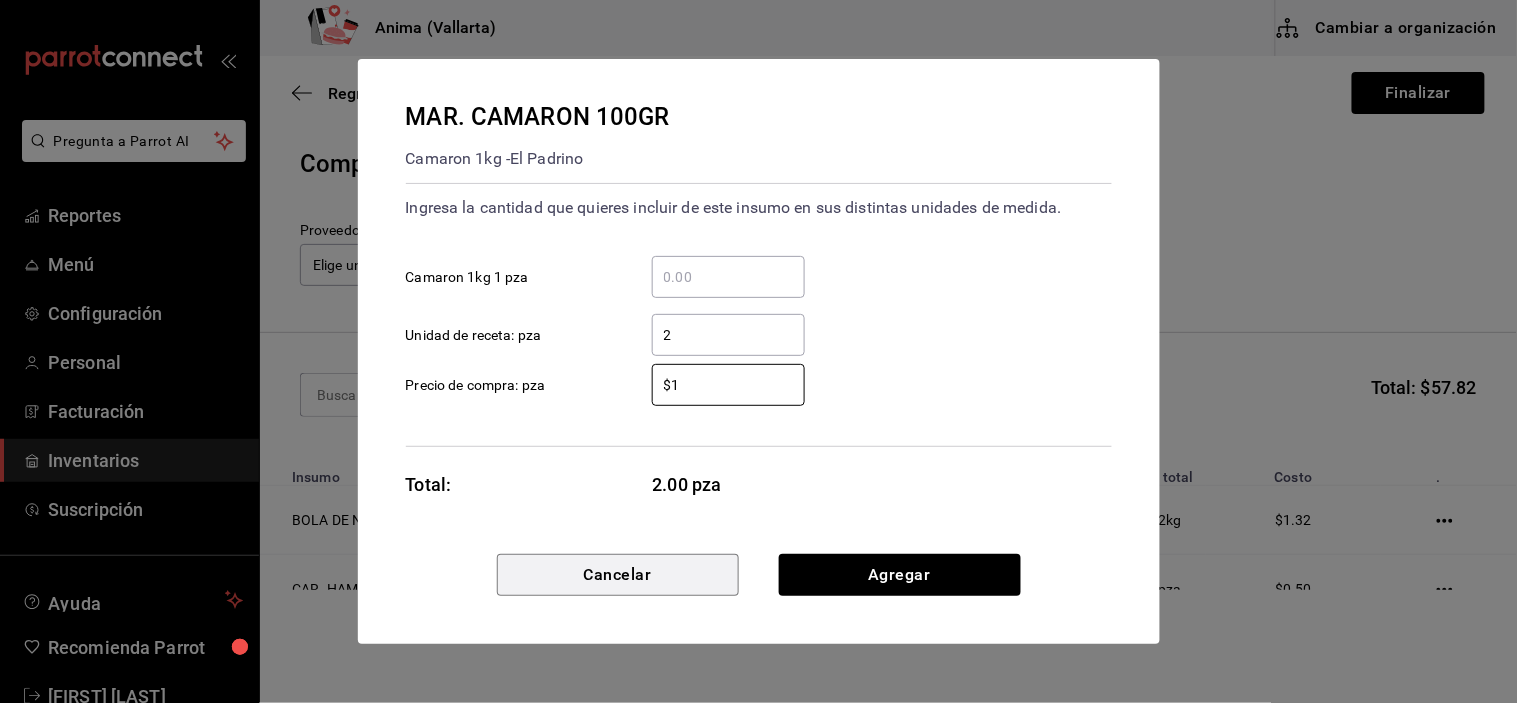 type 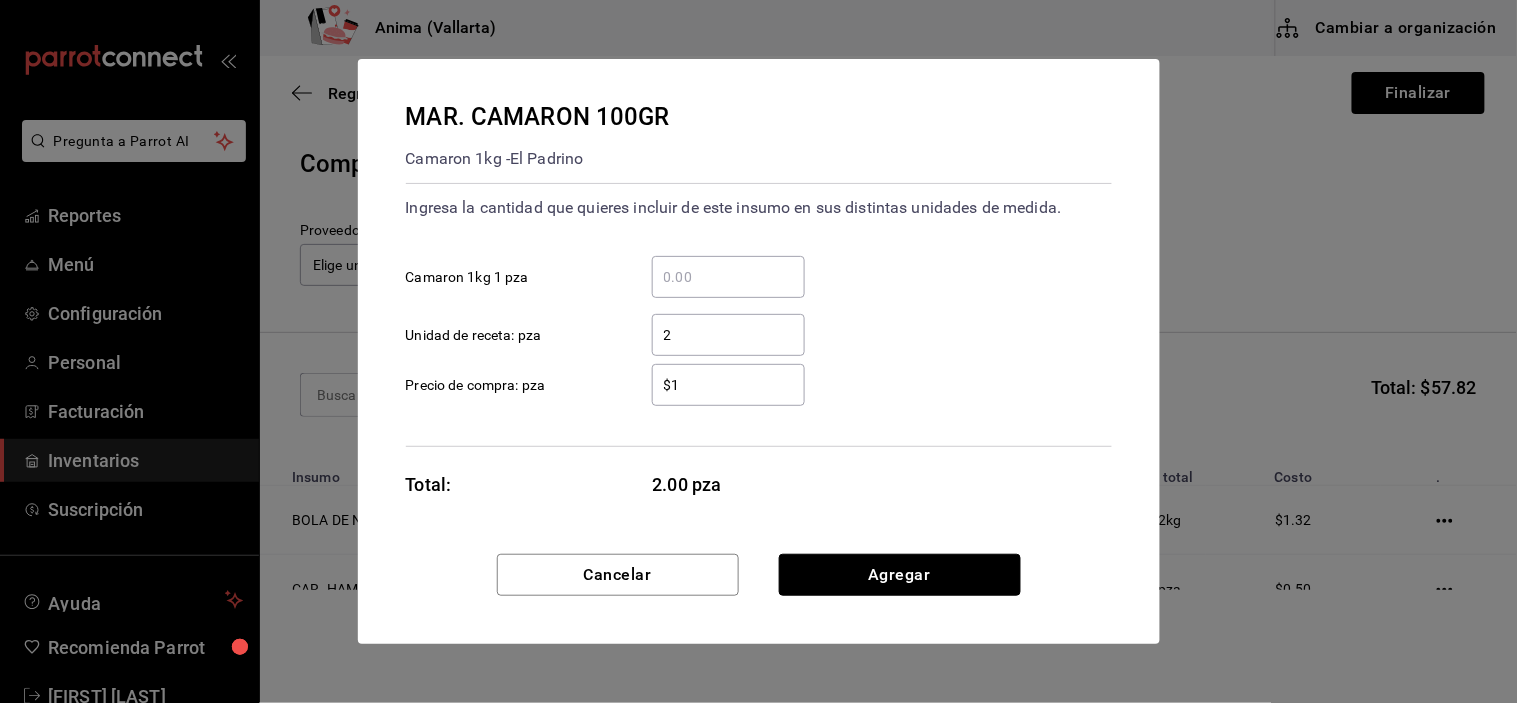 type 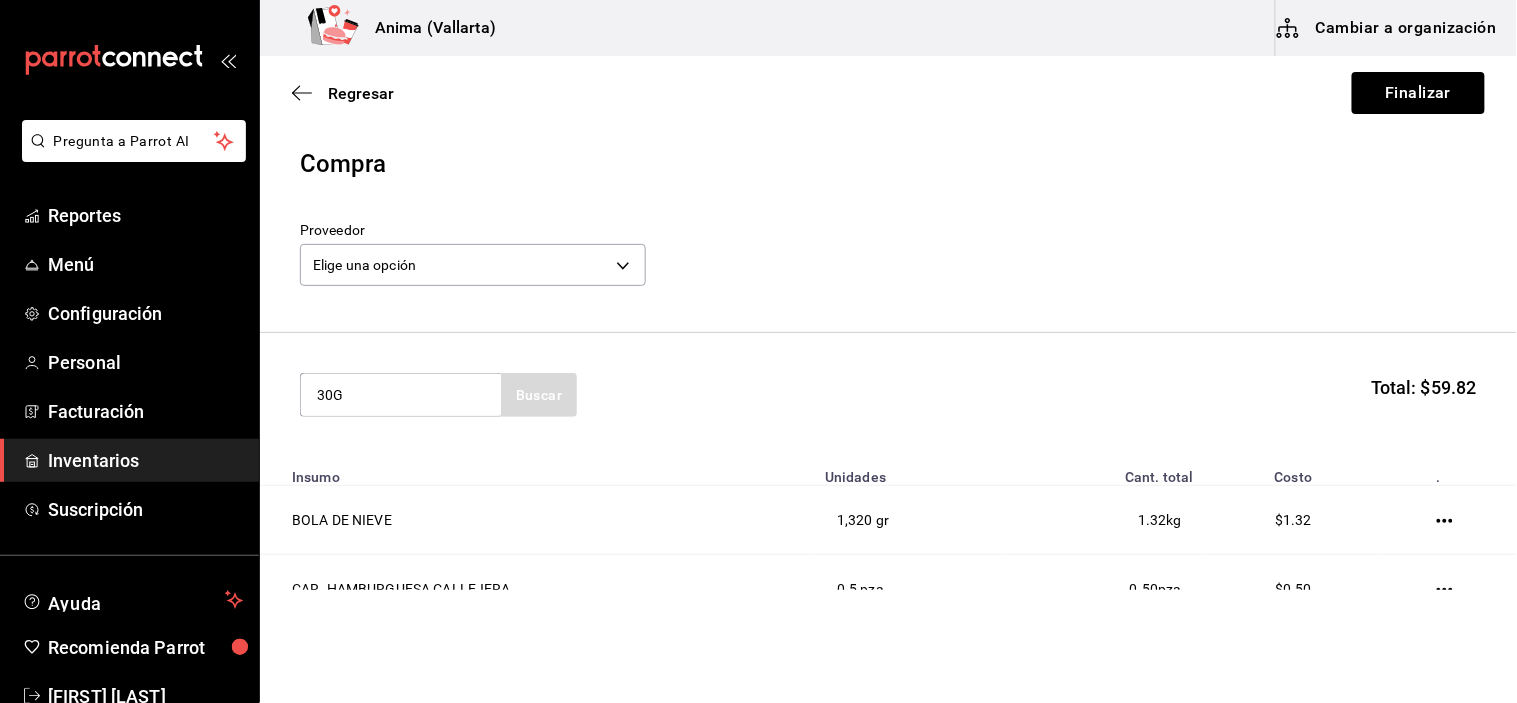 type on "30G" 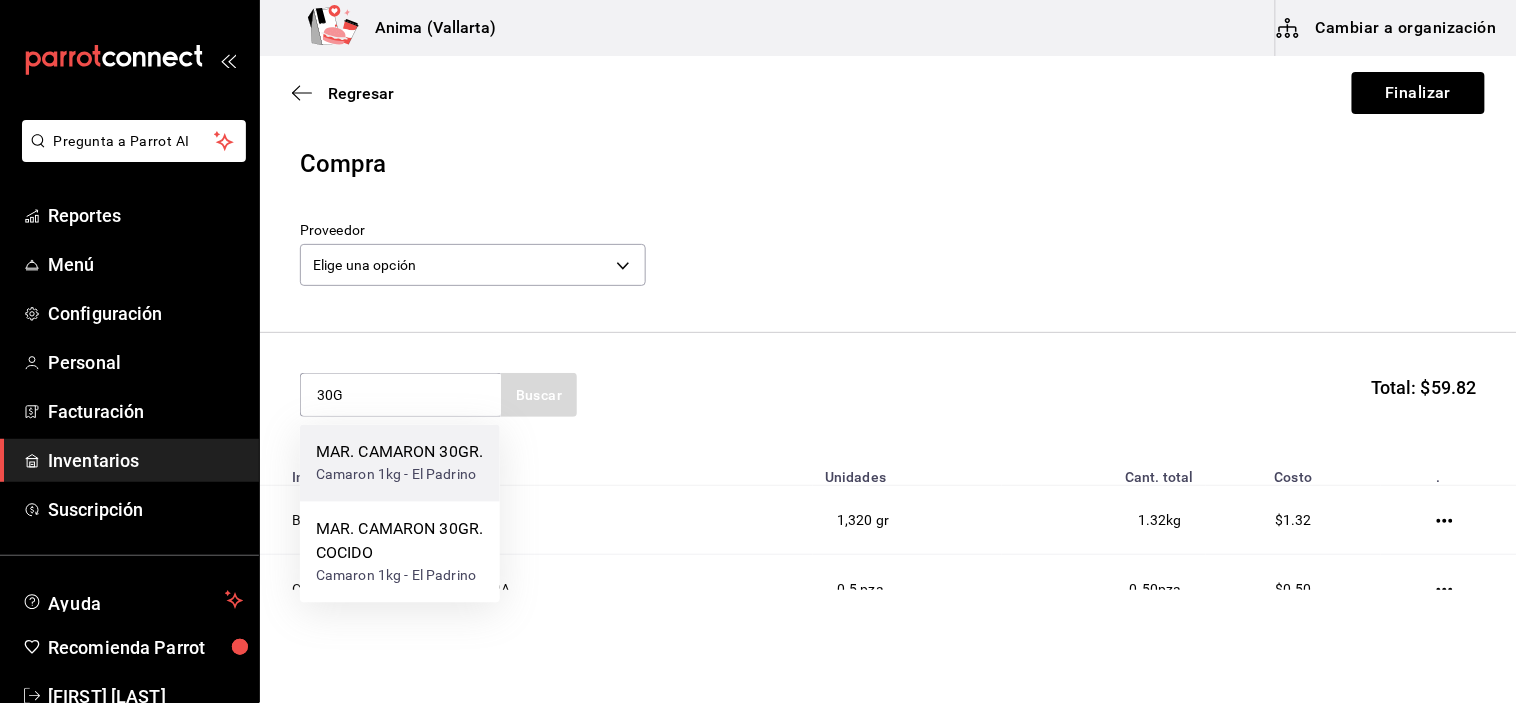 click on "MAR. CAMARON 30GR." at bounding box center [399, 453] 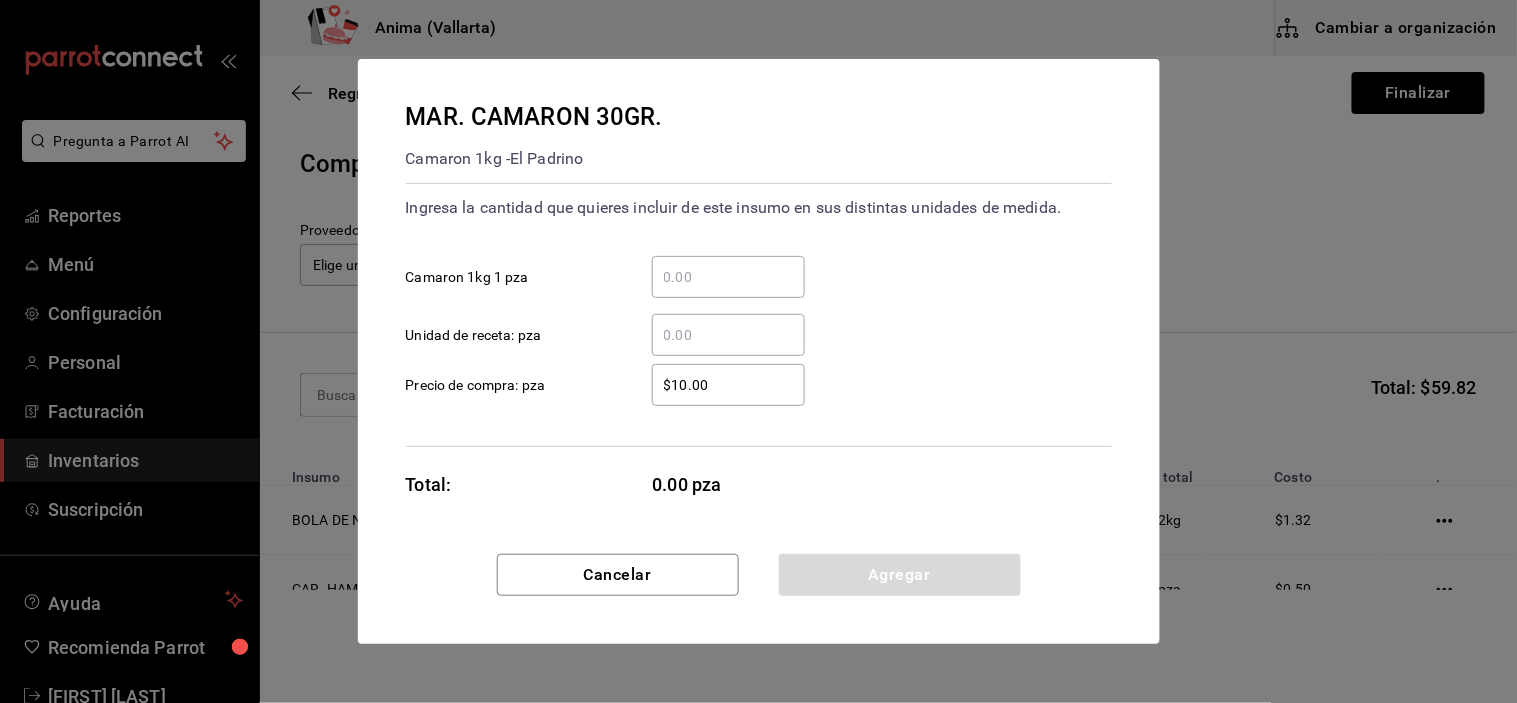 click on "​ Unidad de receta: pza" at bounding box center [728, 335] 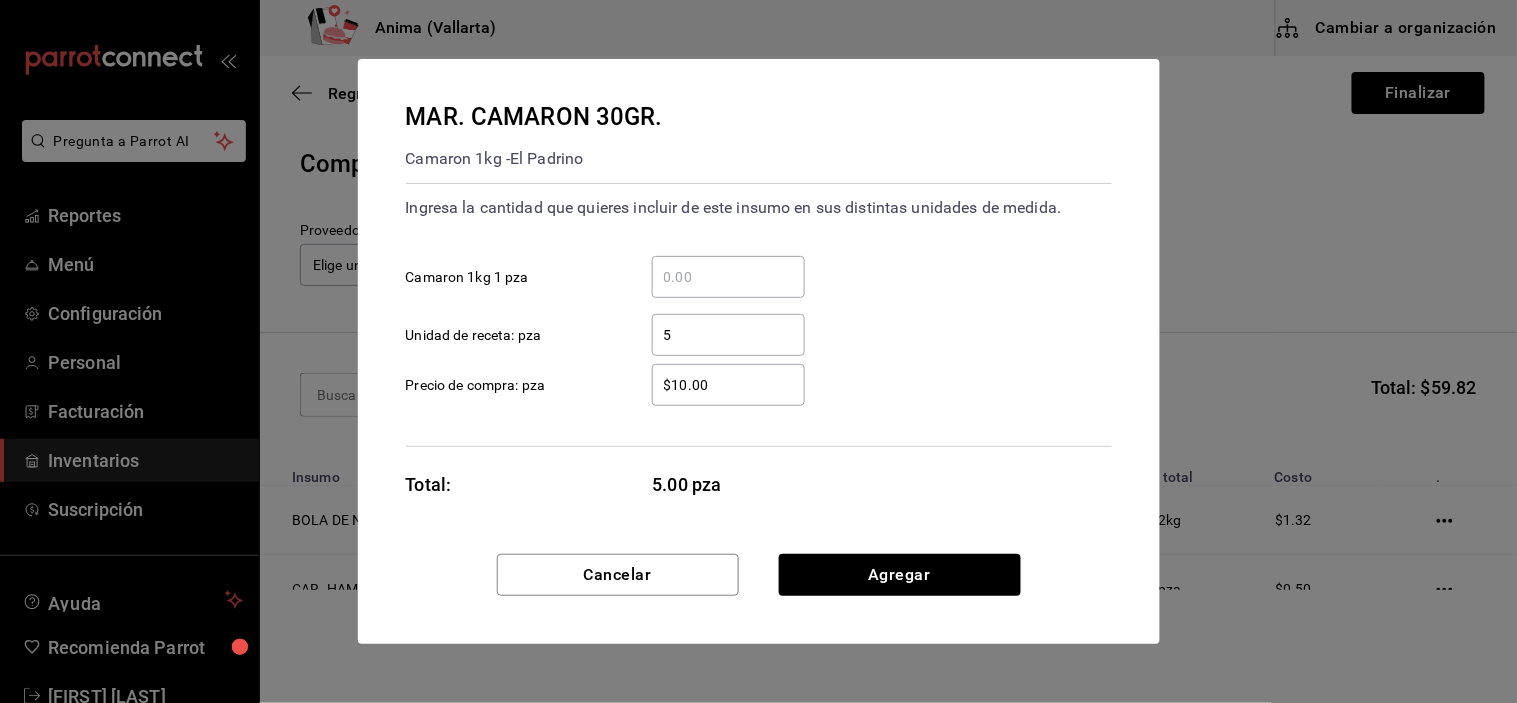 type on "5" 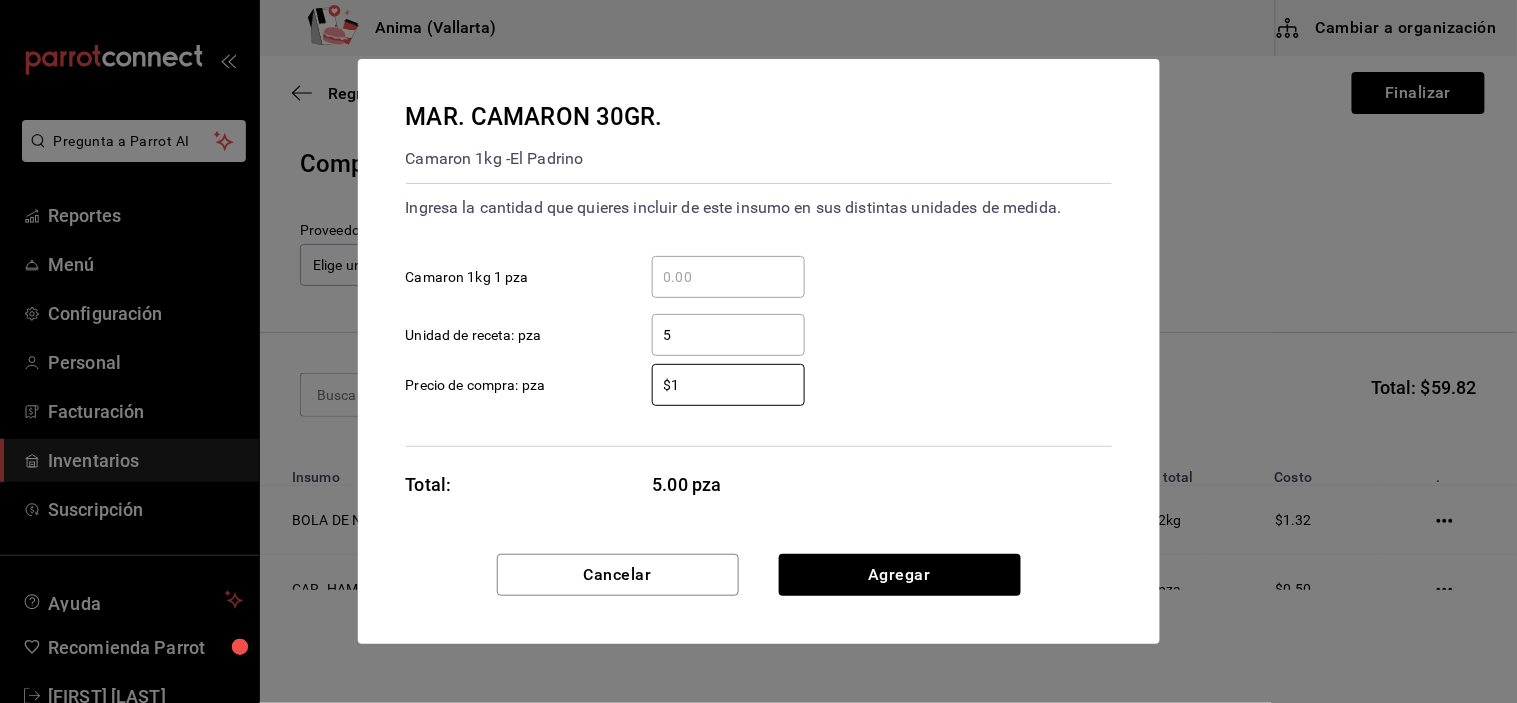 type on "$1" 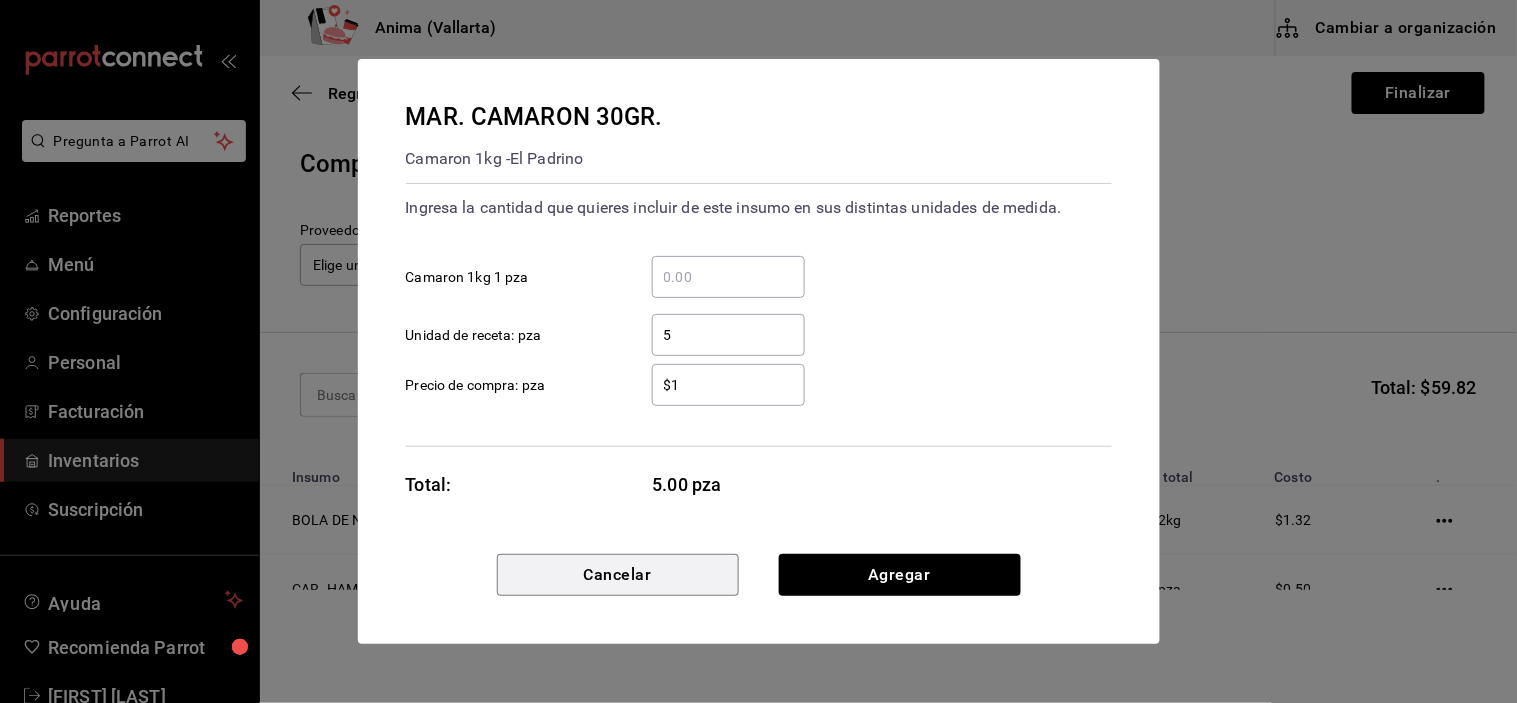 type 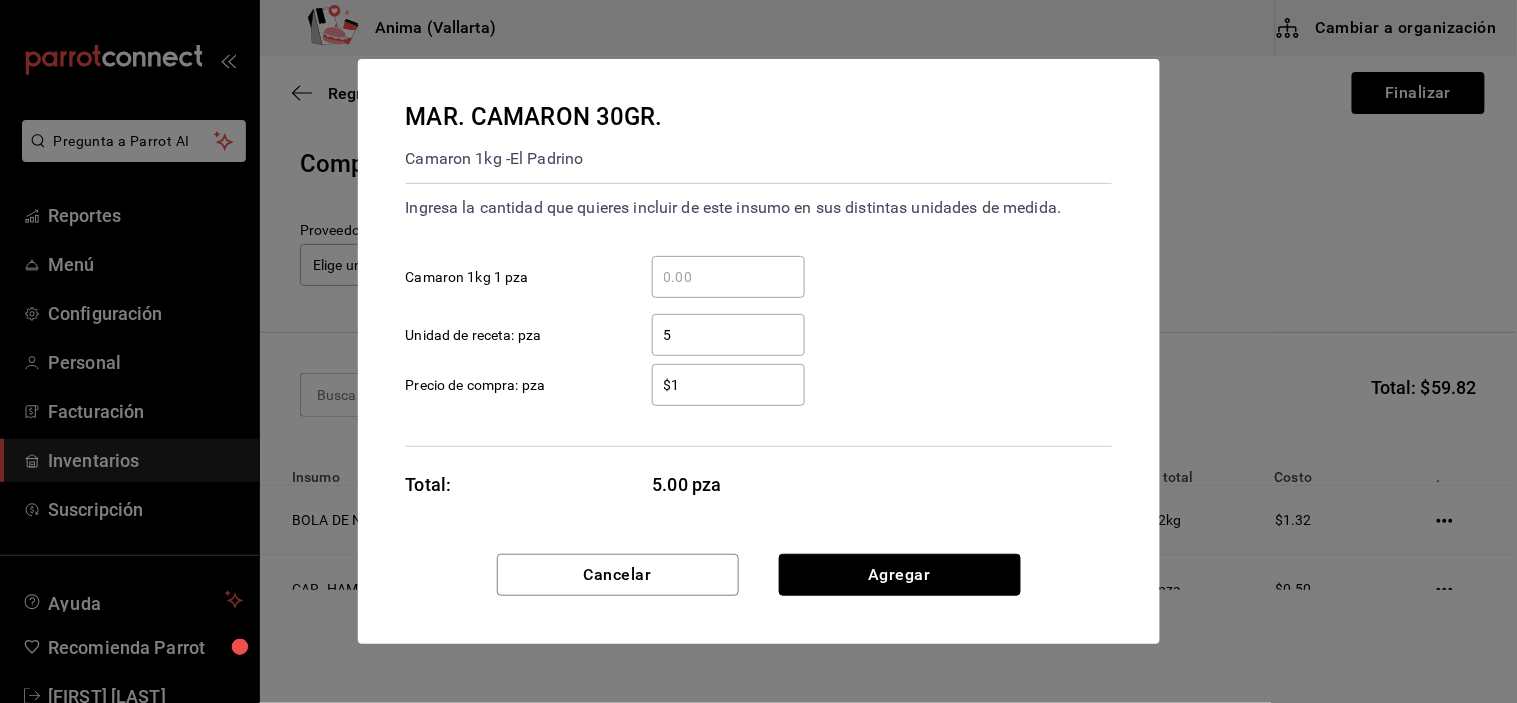 click on "Agregar" at bounding box center (900, 575) 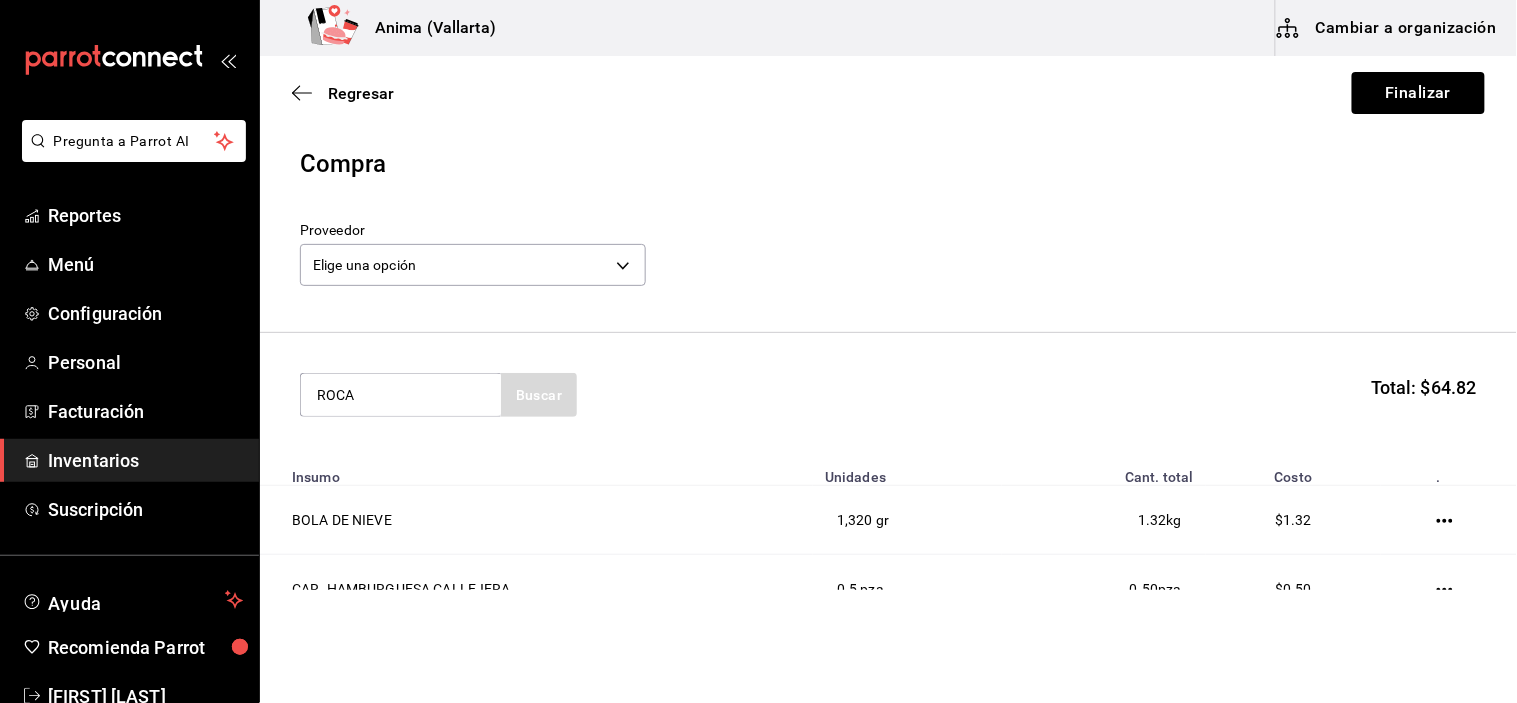 type on "ROCA" 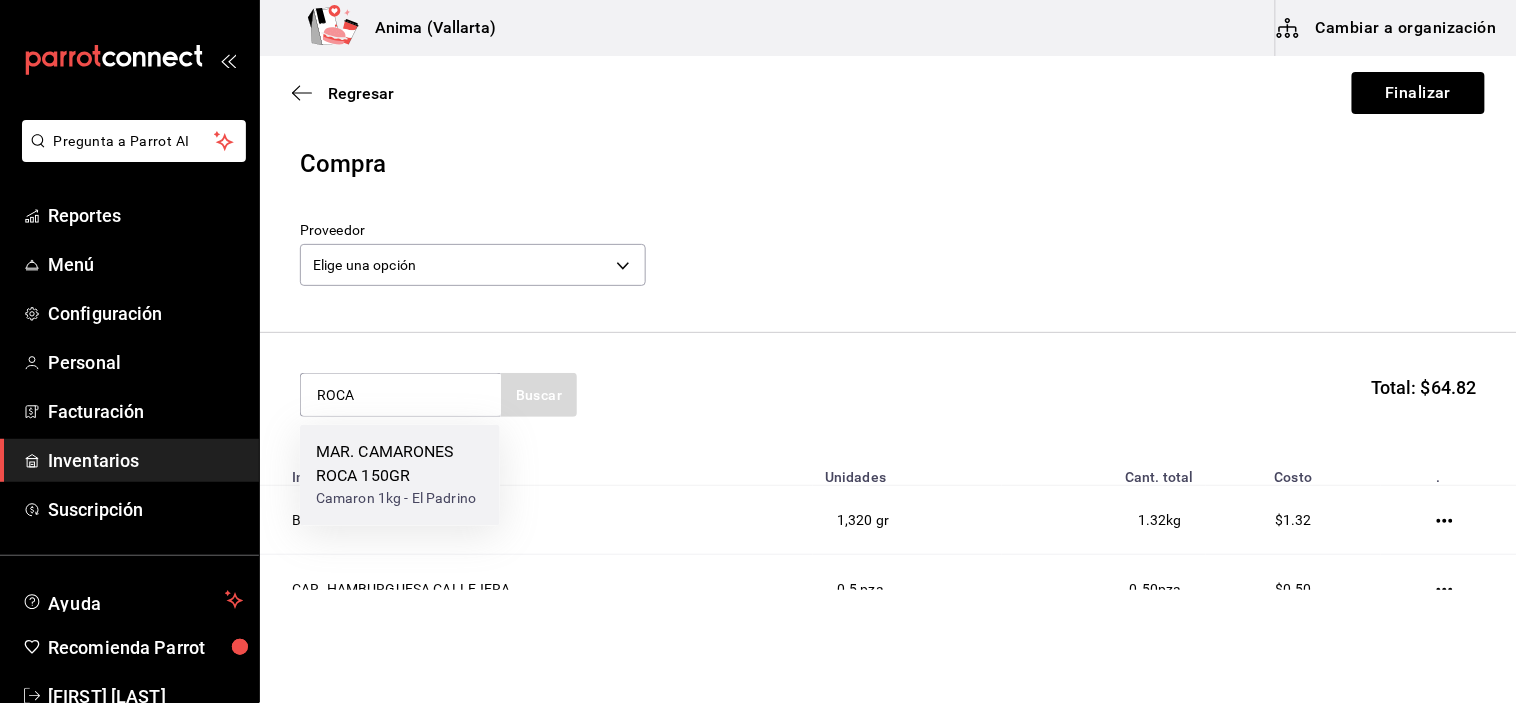 click on "MAR. CAMARONES ROCA 150GR" at bounding box center (400, 465) 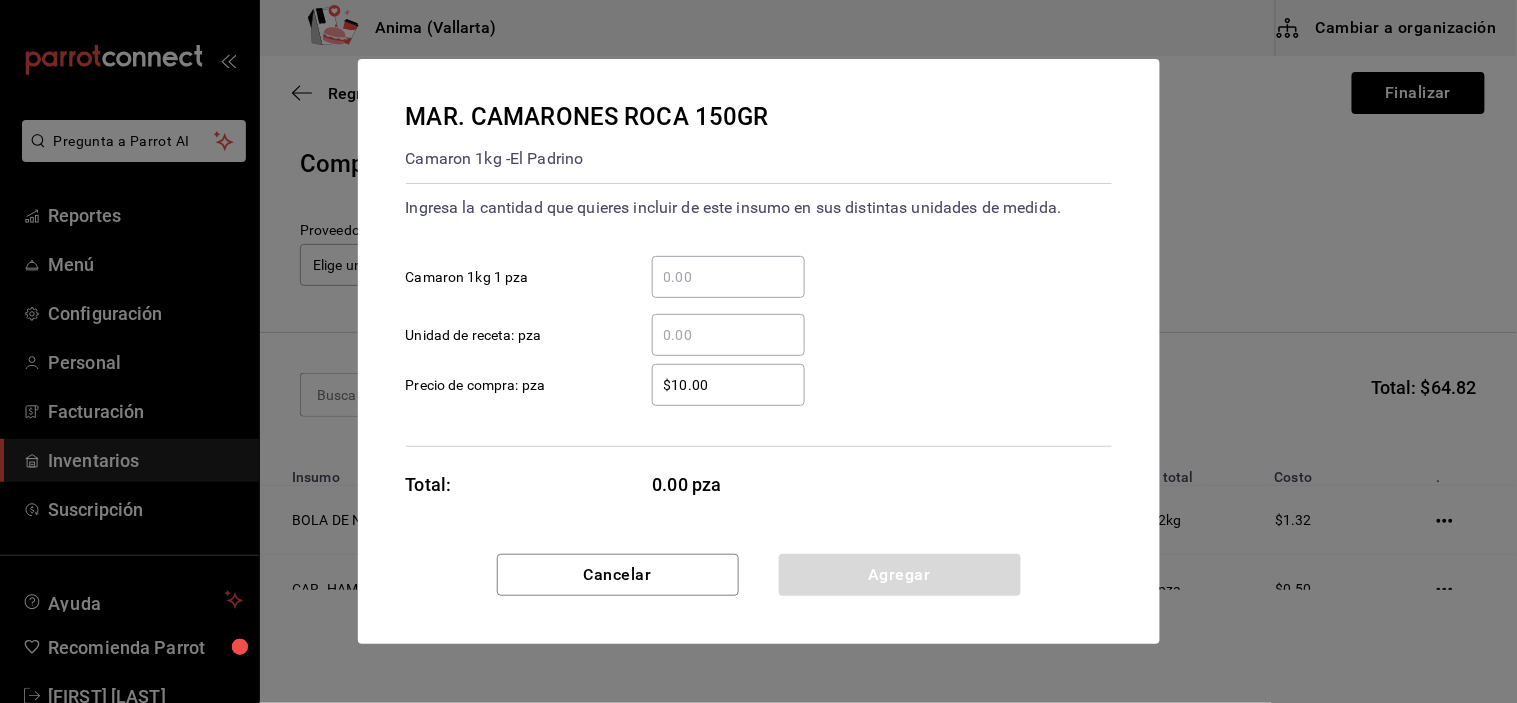 click on "​" at bounding box center [728, 335] 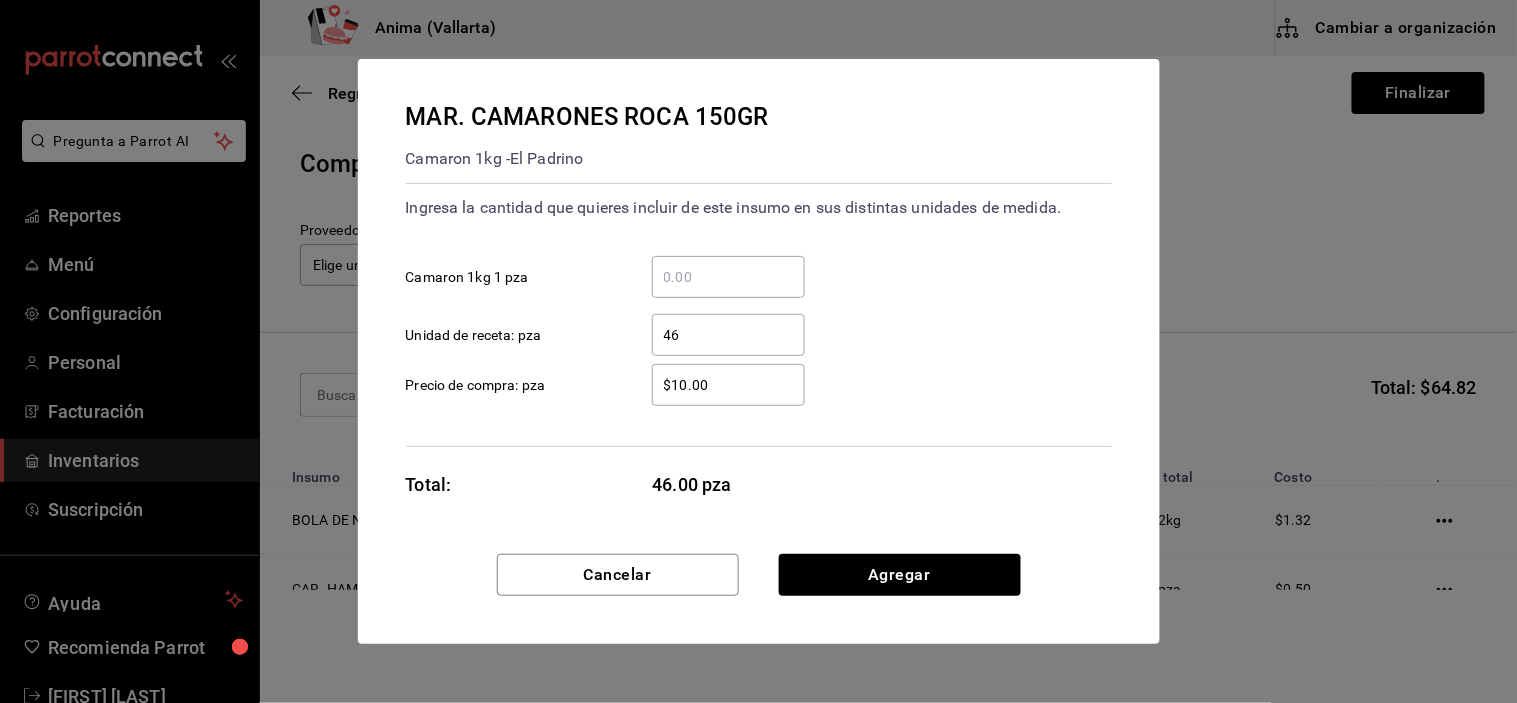 type on "46" 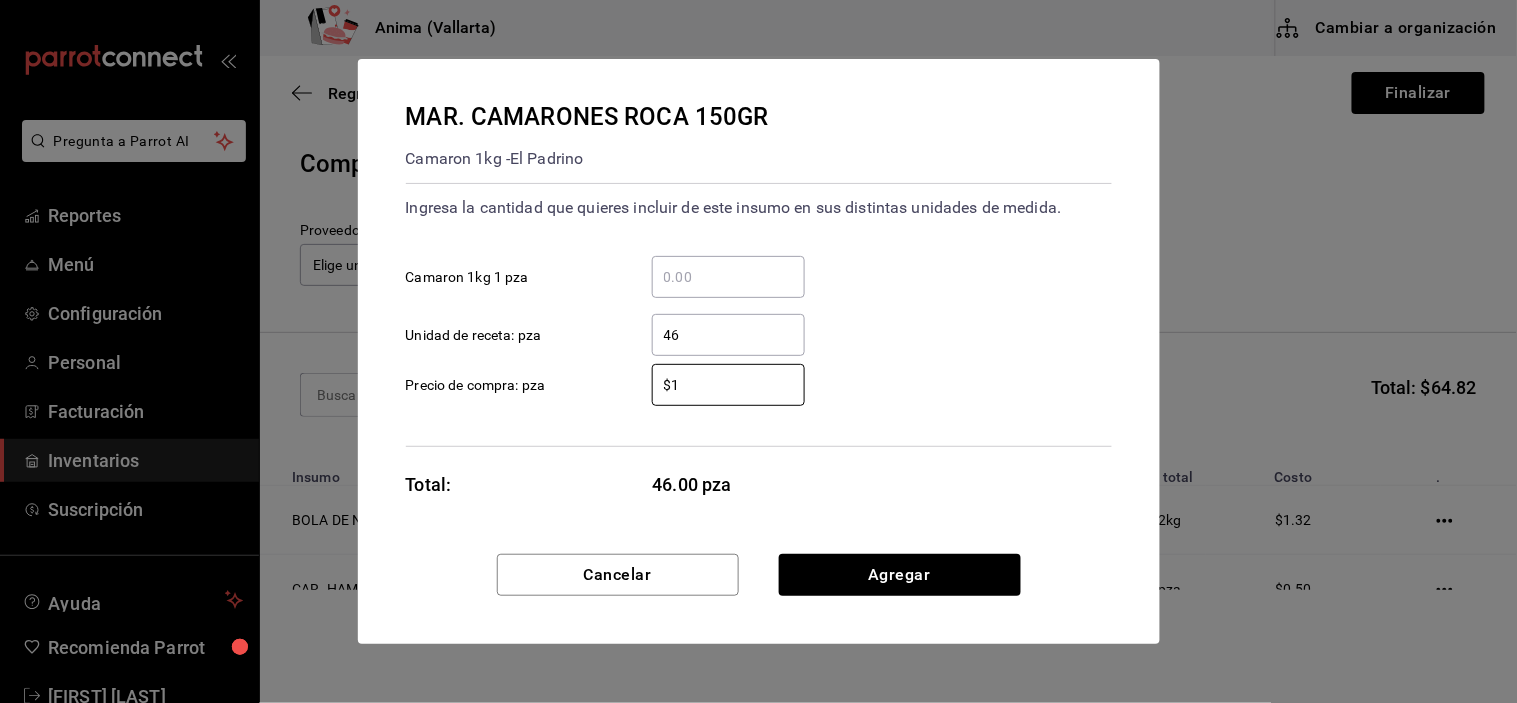 type on "$1" 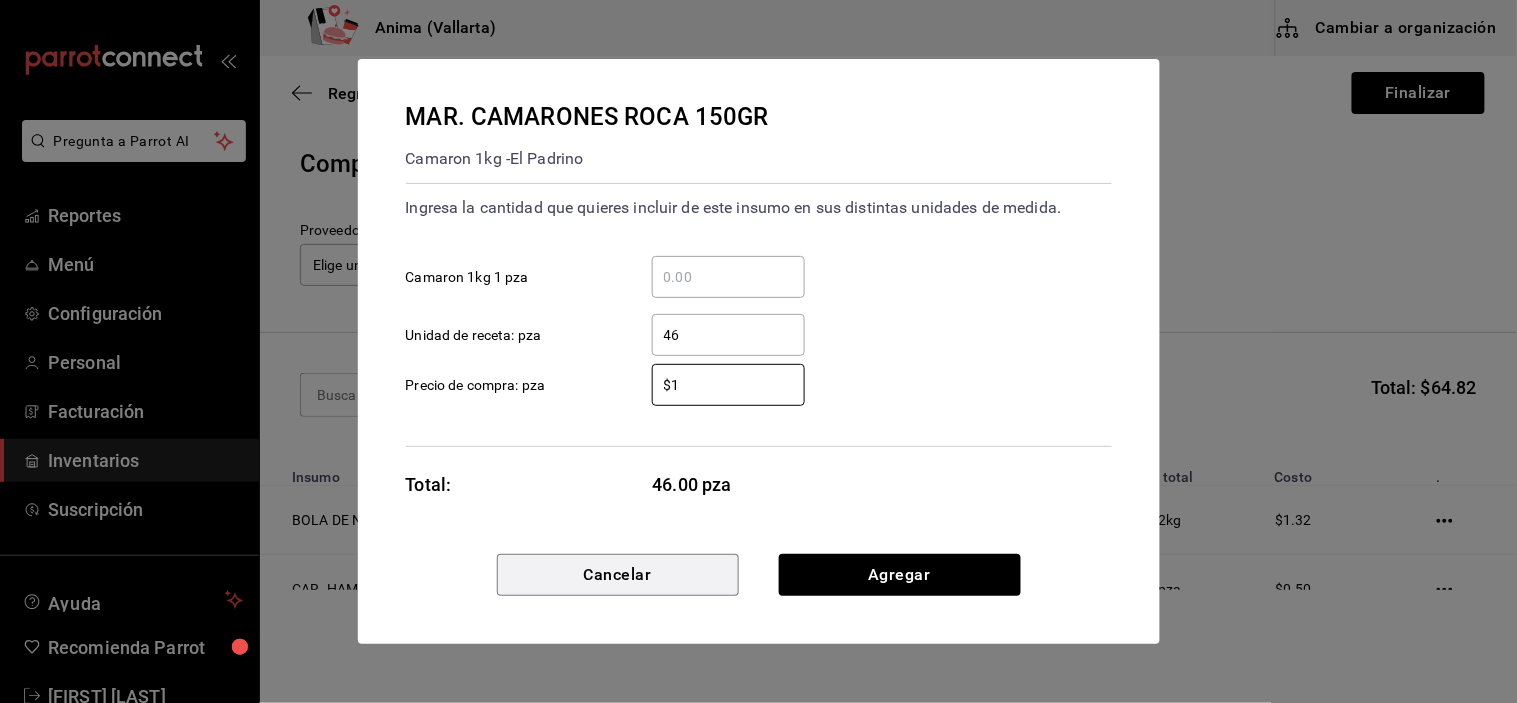 type 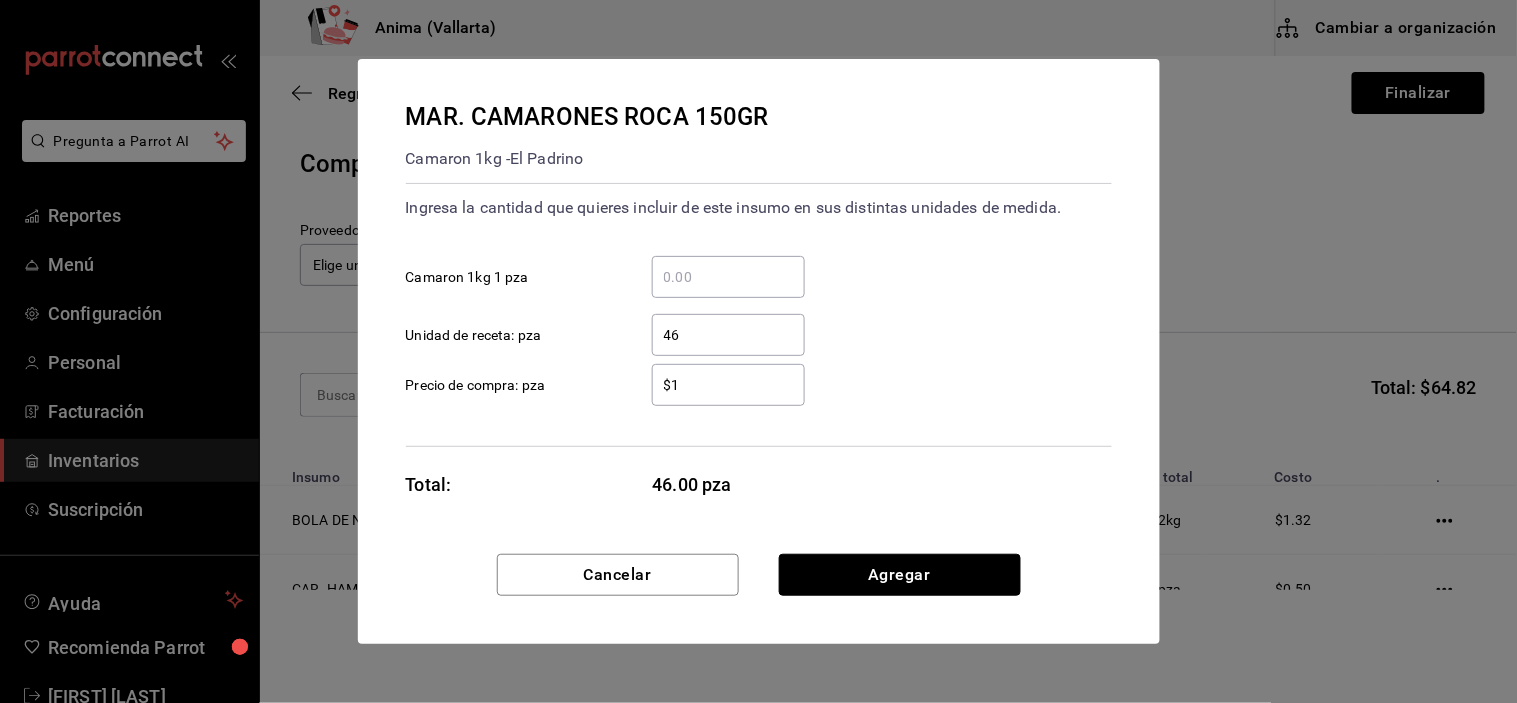 click on "Agregar" at bounding box center [900, 575] 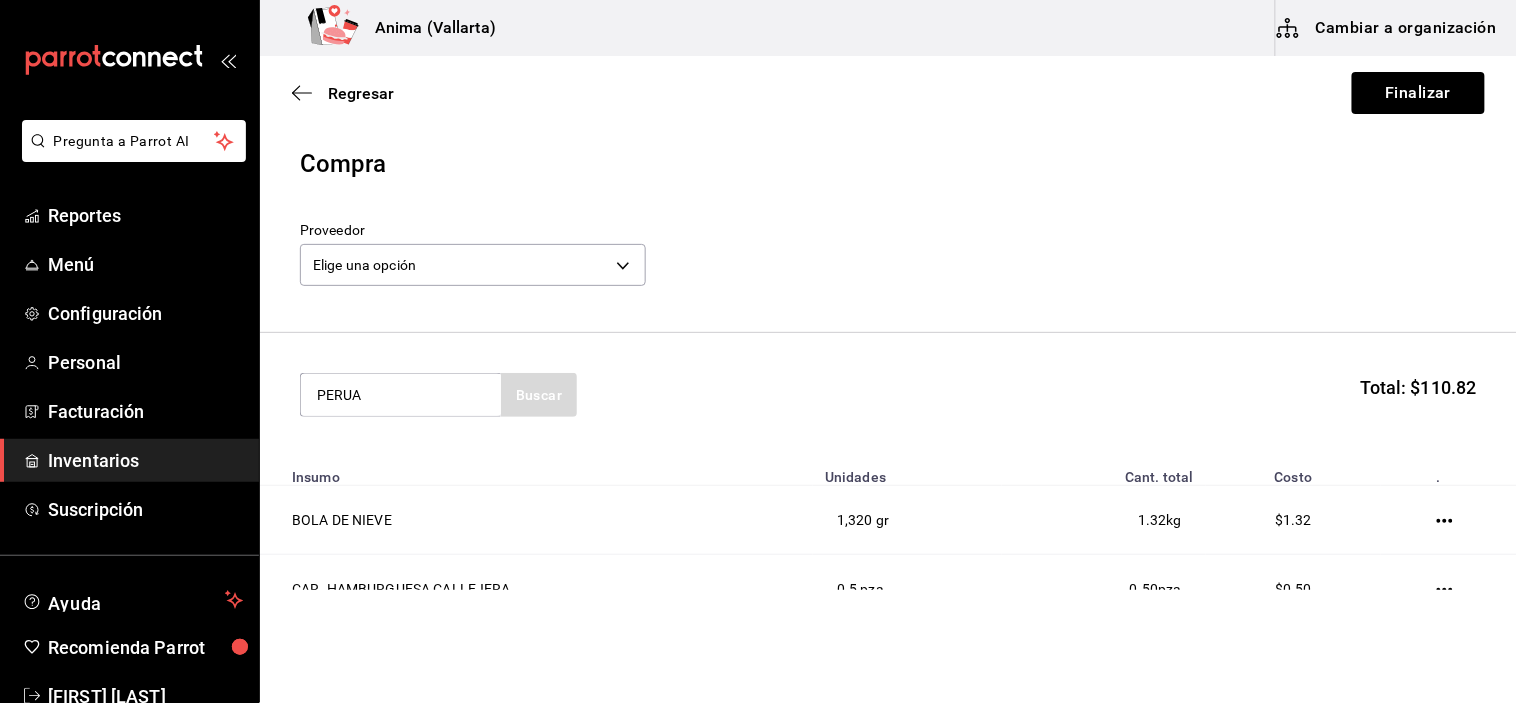 type on "PERUA" 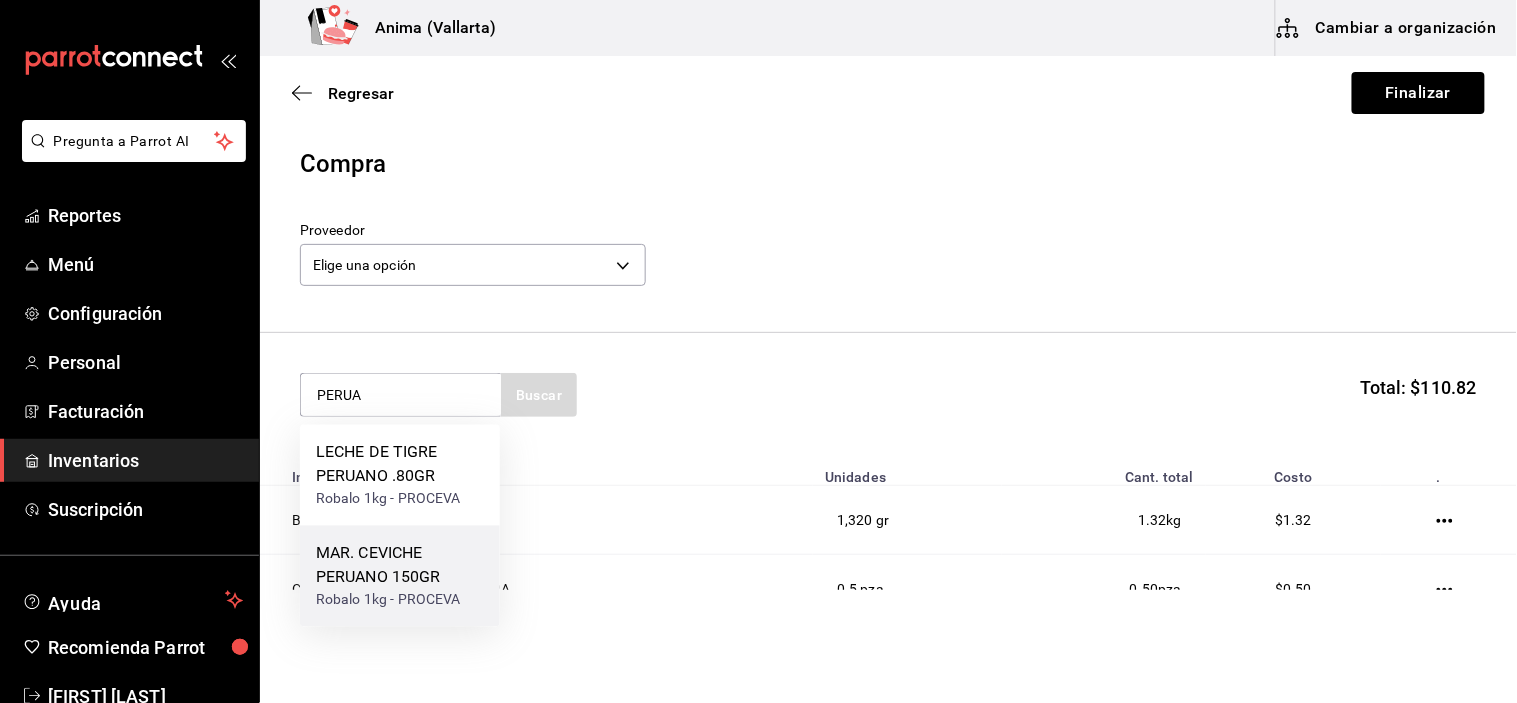 click on "MAR. CEVICHE PERUANO 150GR" at bounding box center [400, 566] 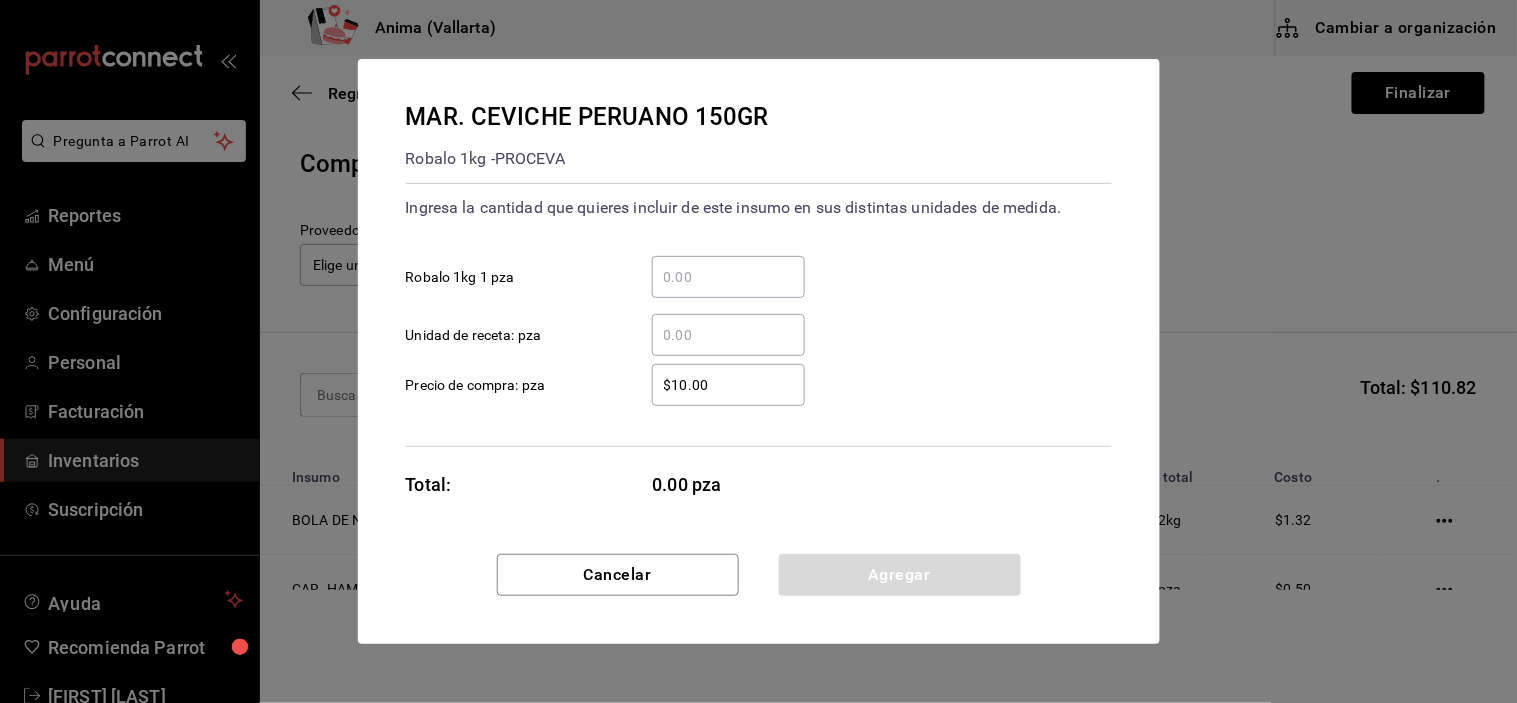 click on "​ Unidad de receta: pza" at bounding box center (728, 335) 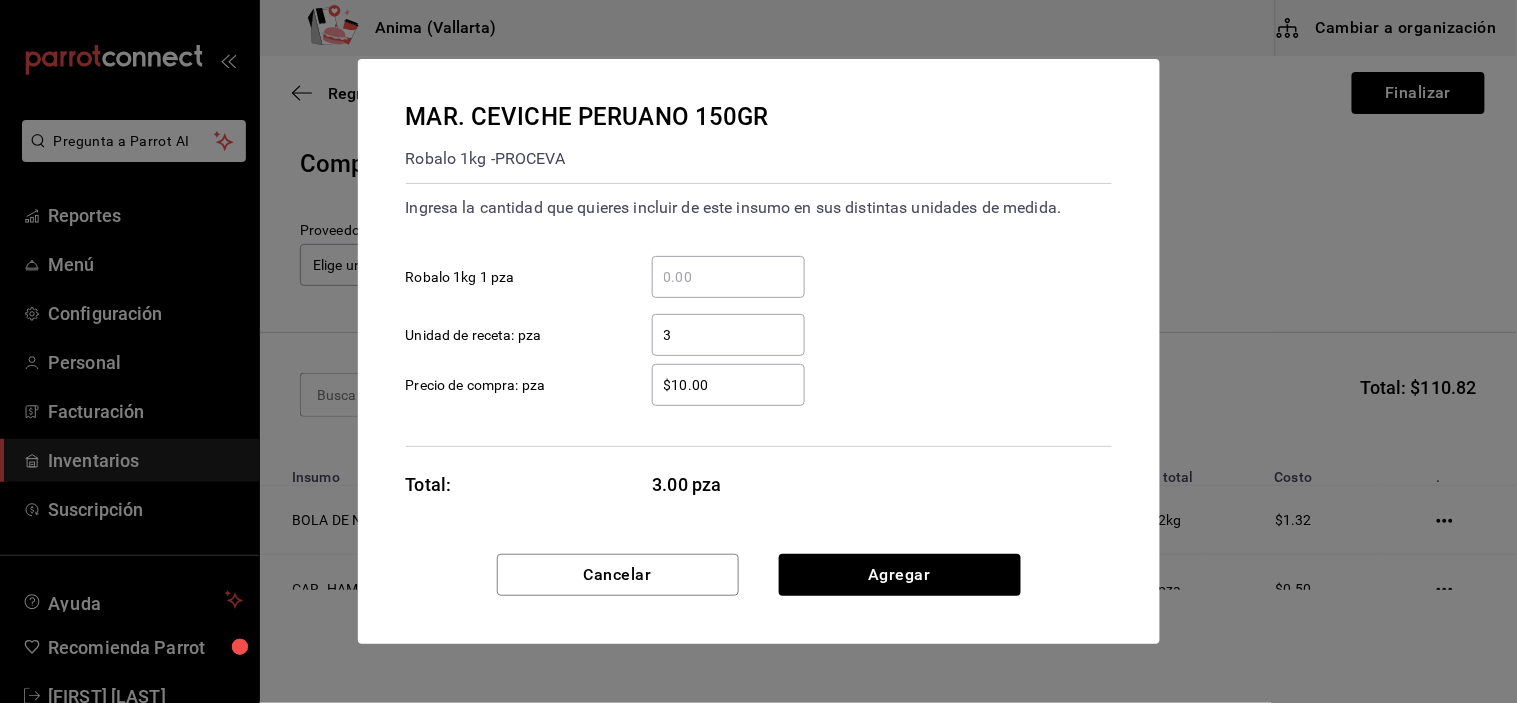 type on "3" 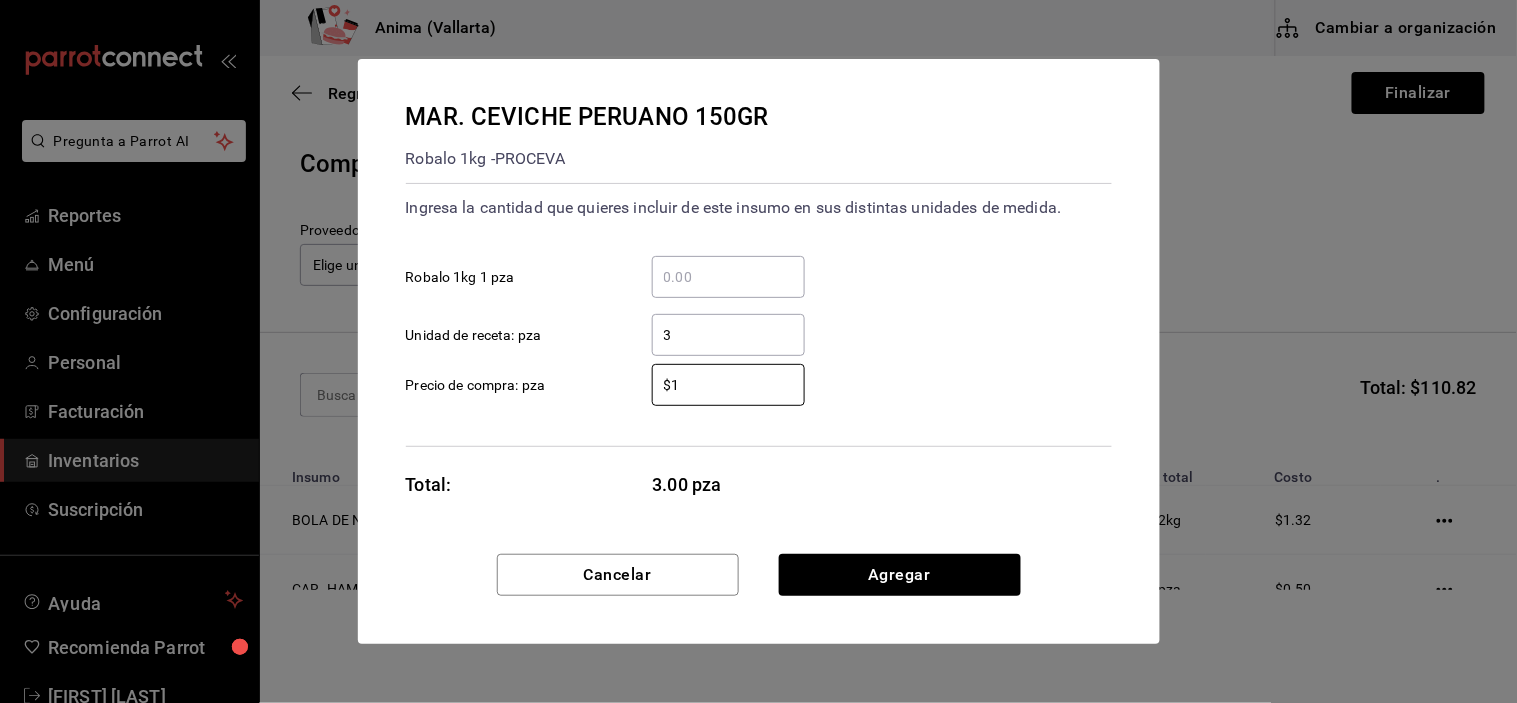 type on "$1" 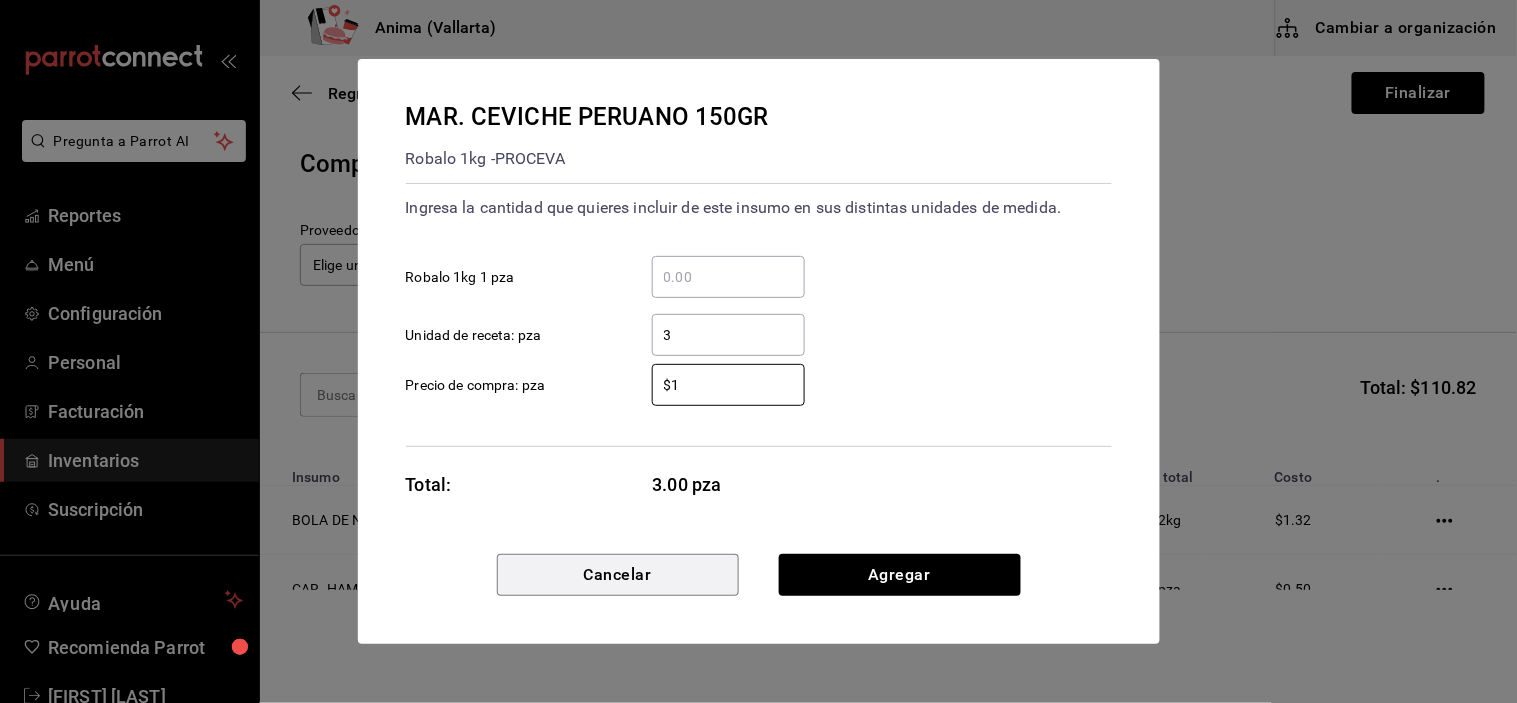 type 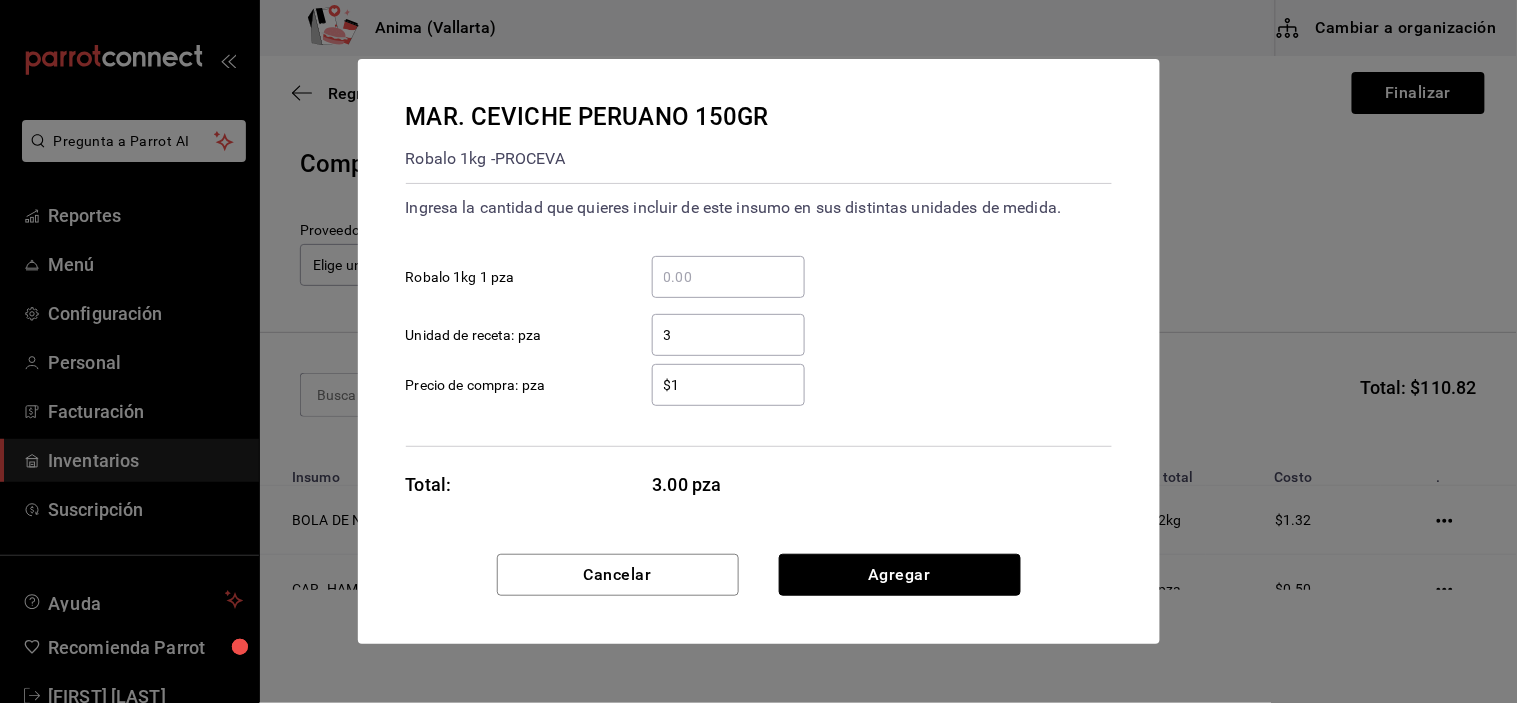click on "Agregar" at bounding box center [900, 575] 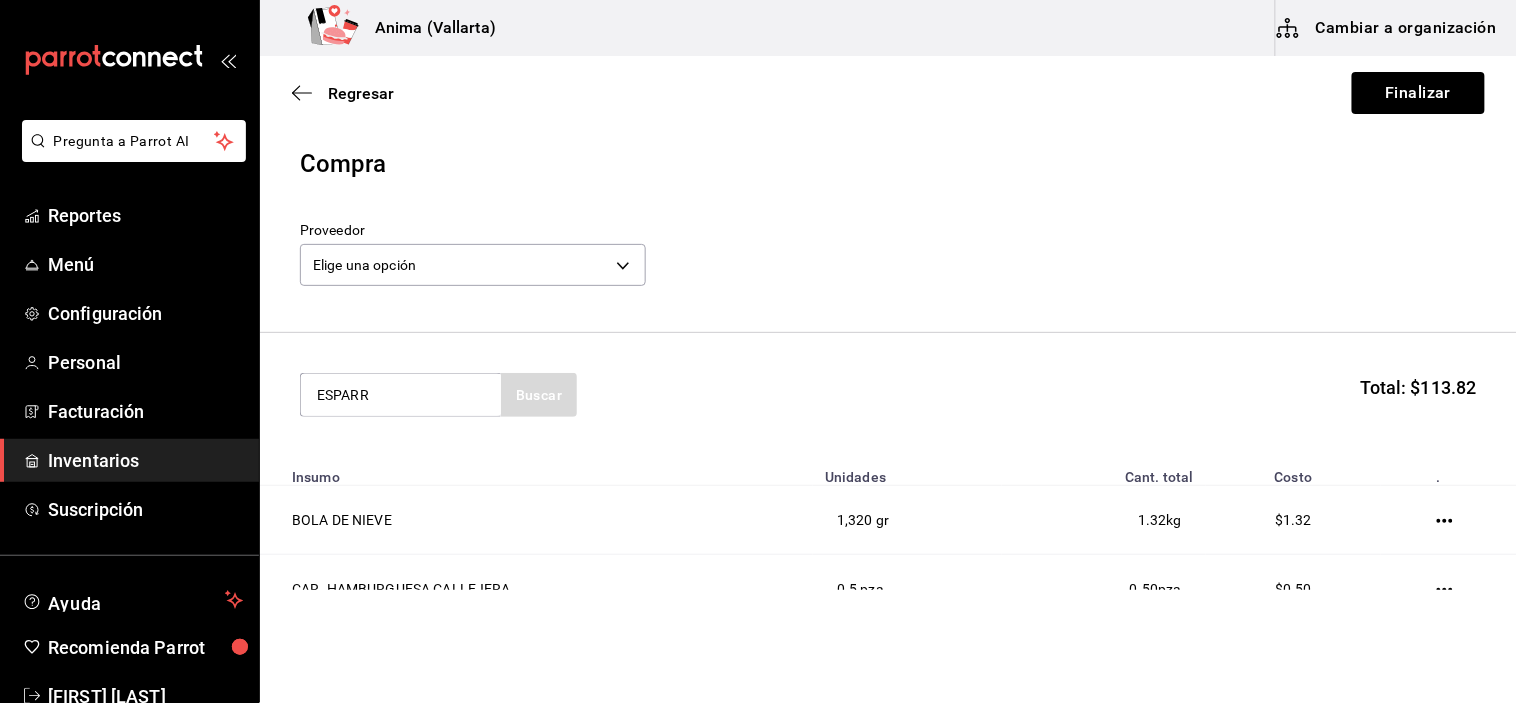 type on "ESPARR" 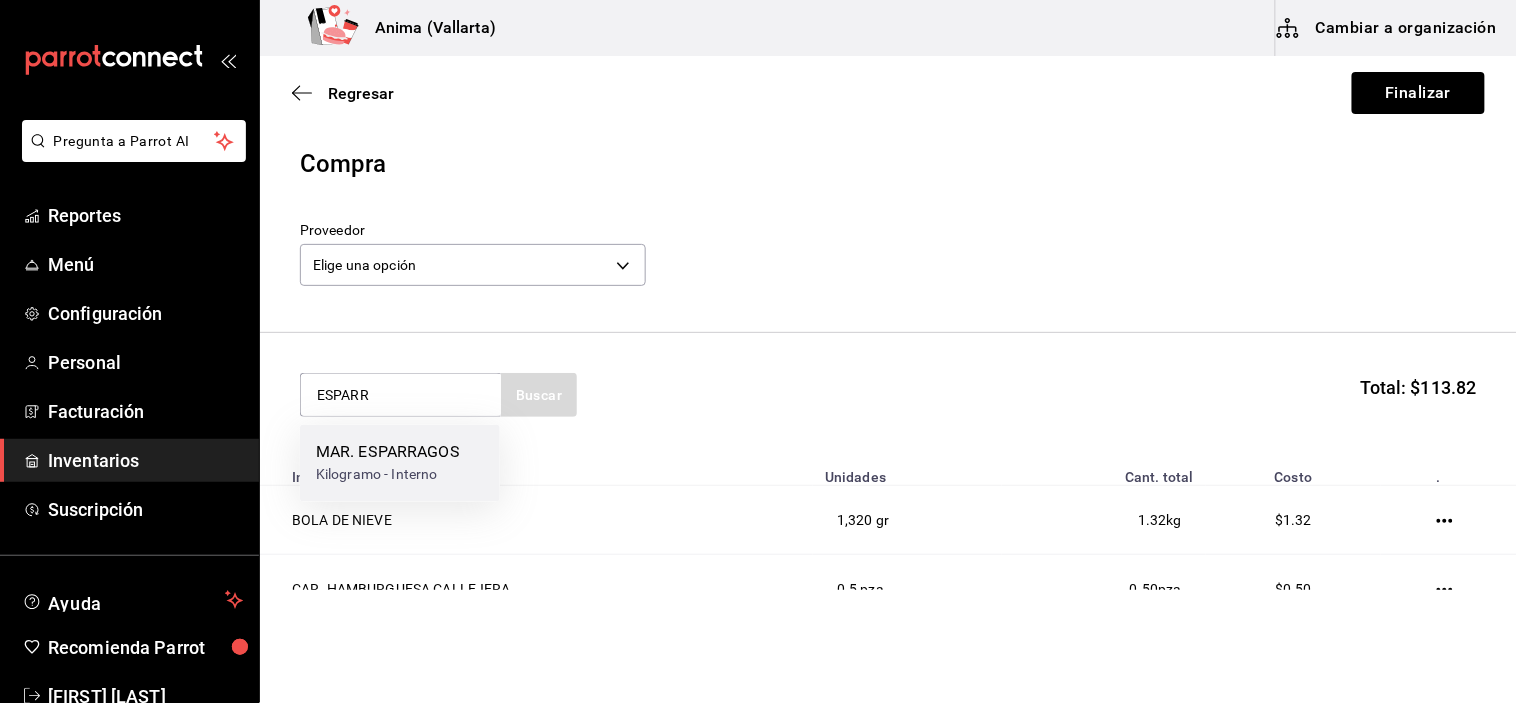 click on "MAR. ESPARRAGOS" at bounding box center (388, 453) 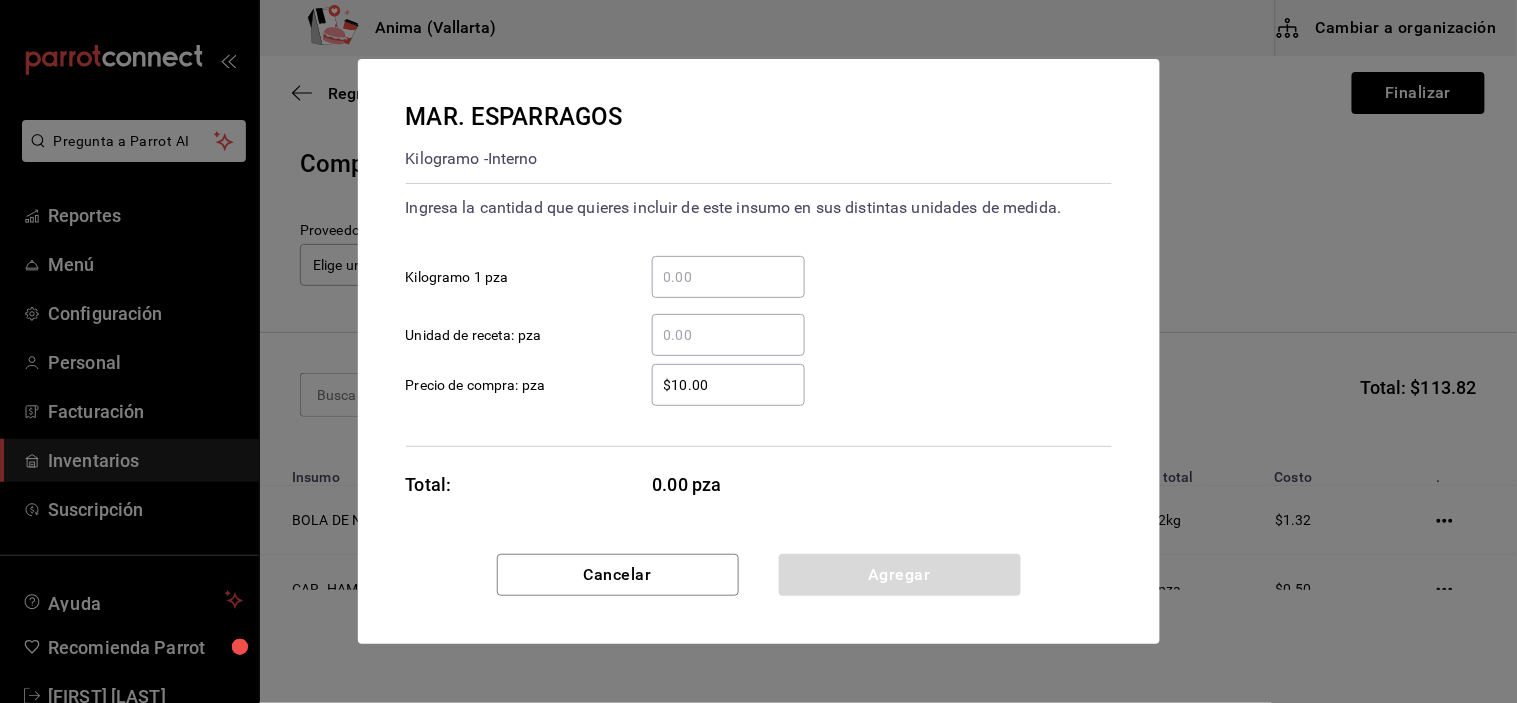 click on "​ Unidad de receta: pza" at bounding box center [728, 335] 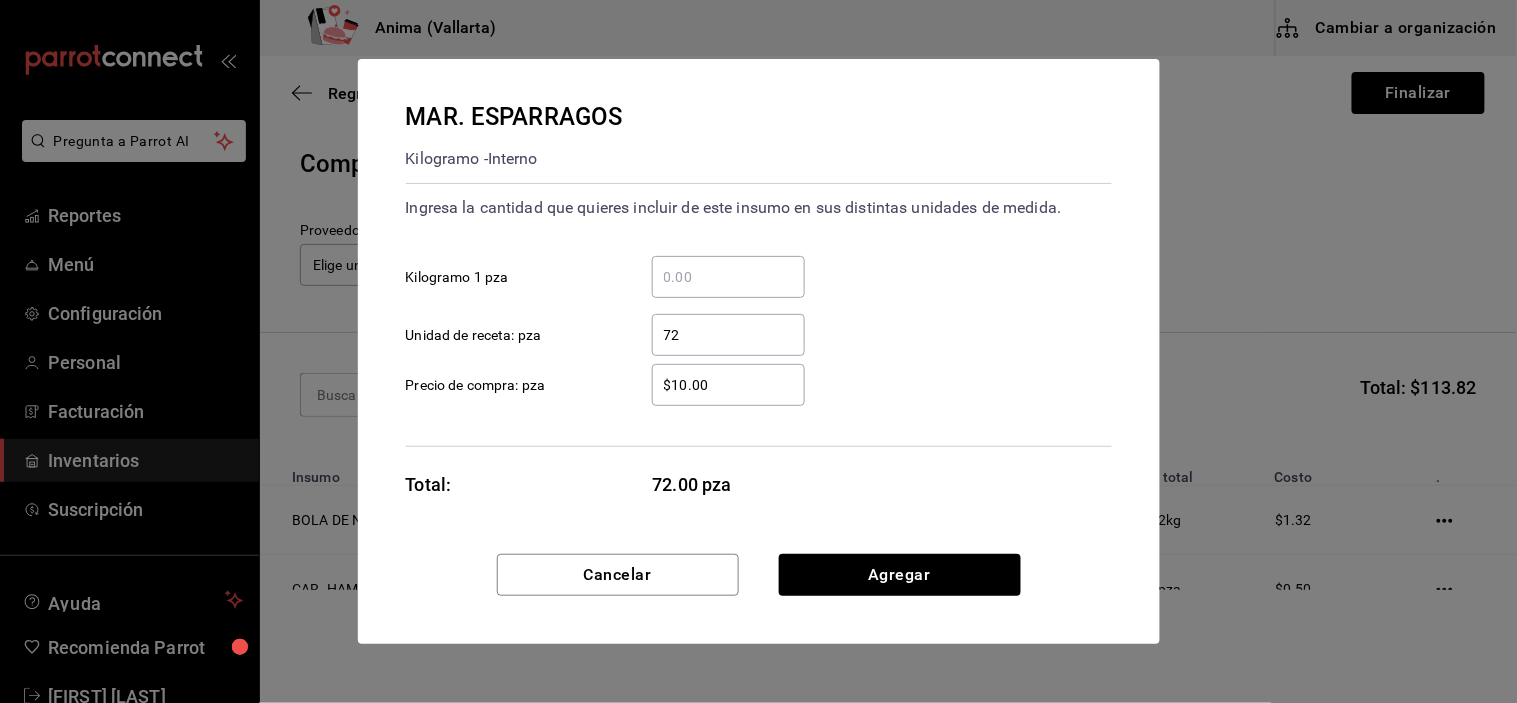 type on "72" 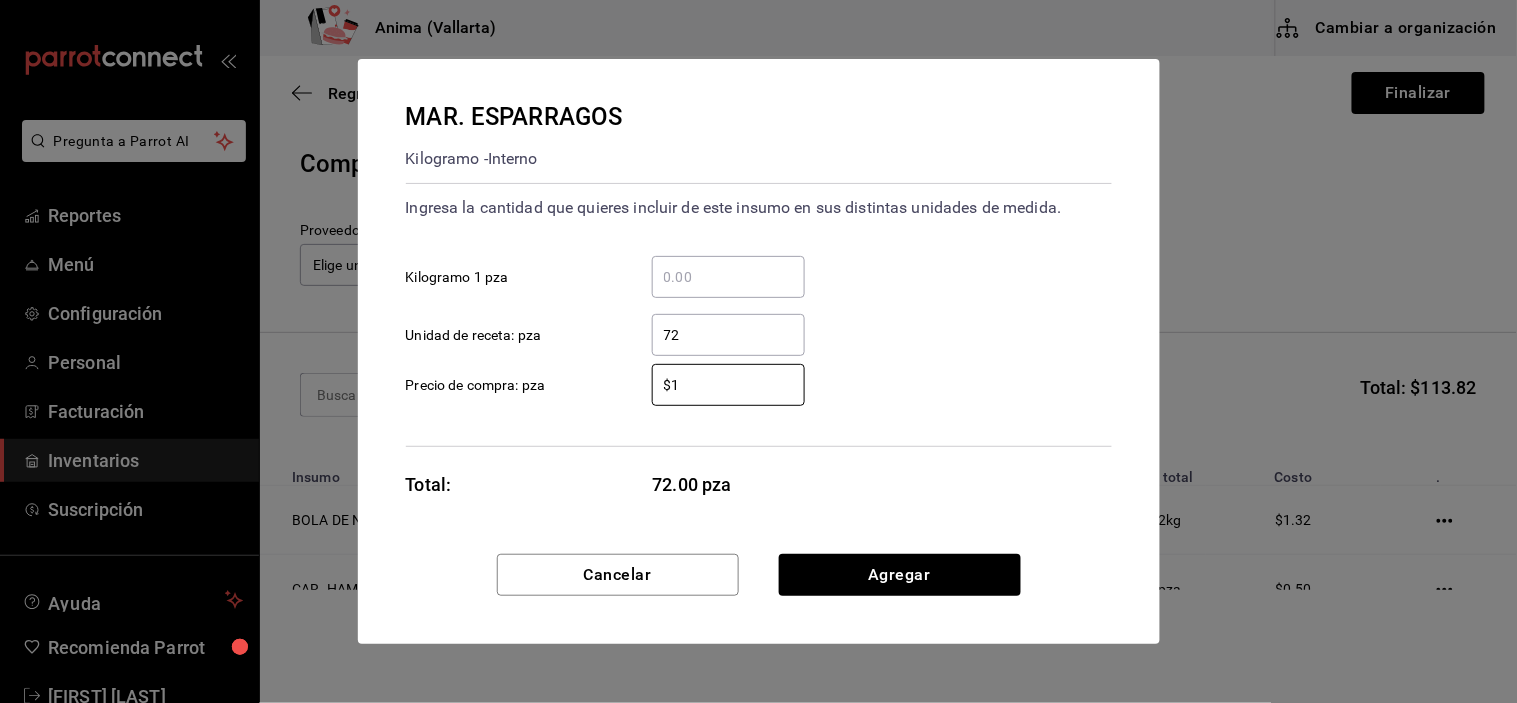 type on "$1" 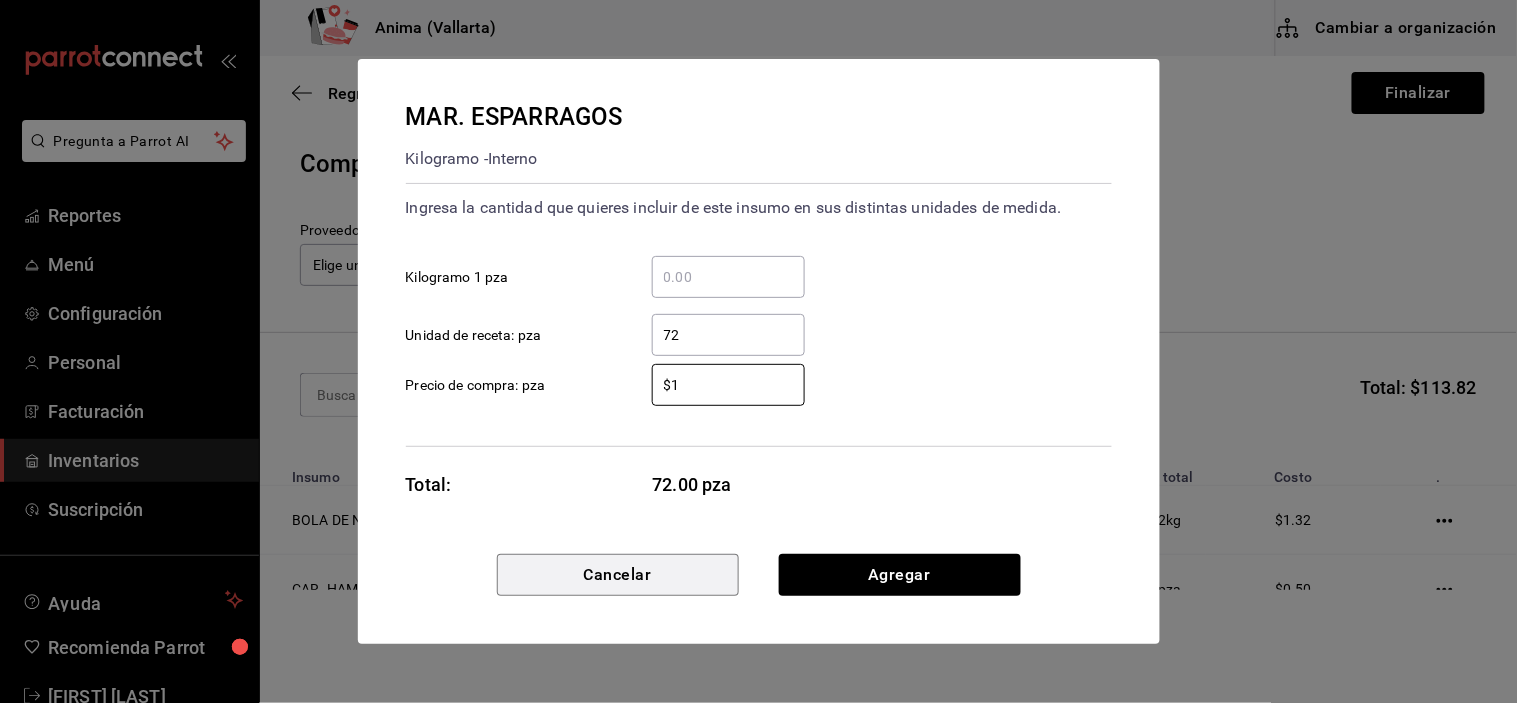 type 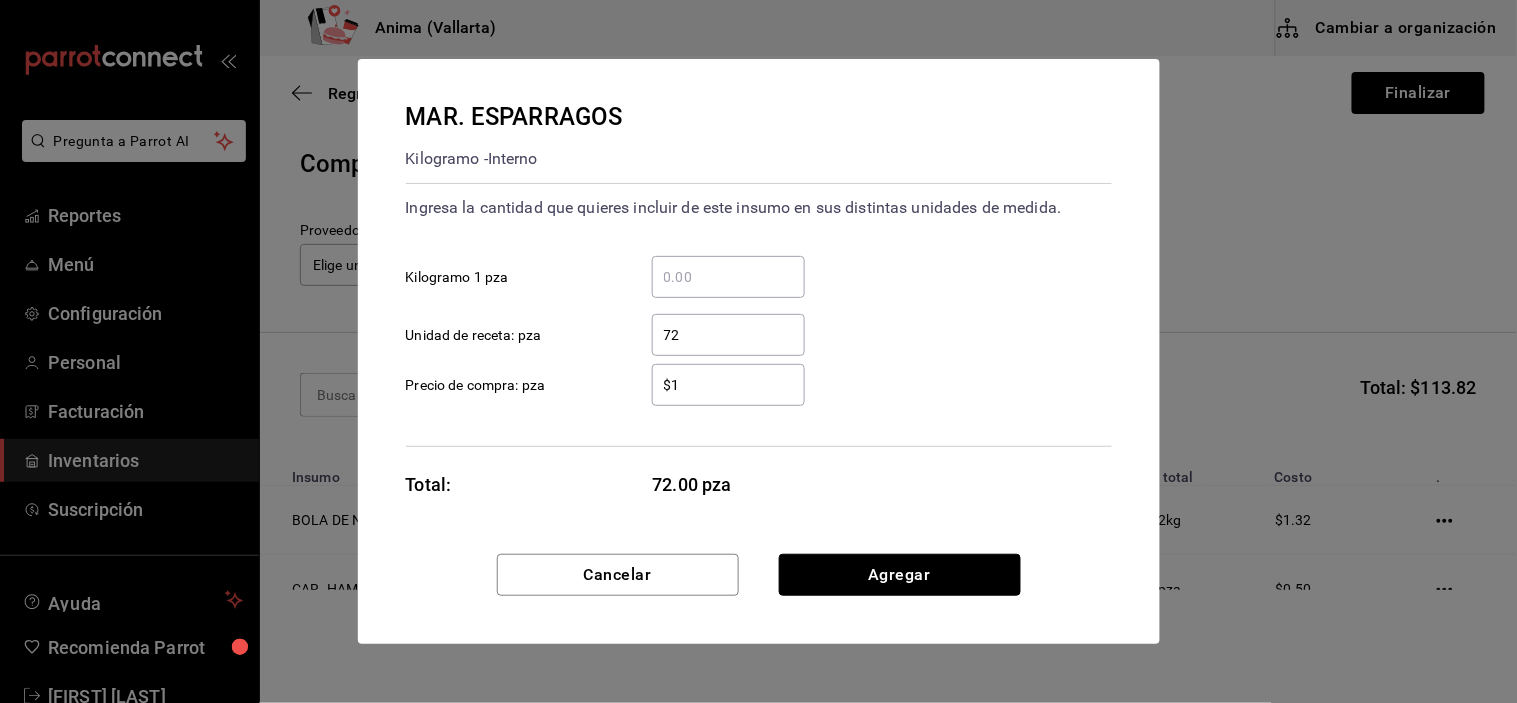 click on "Agregar" at bounding box center [900, 575] 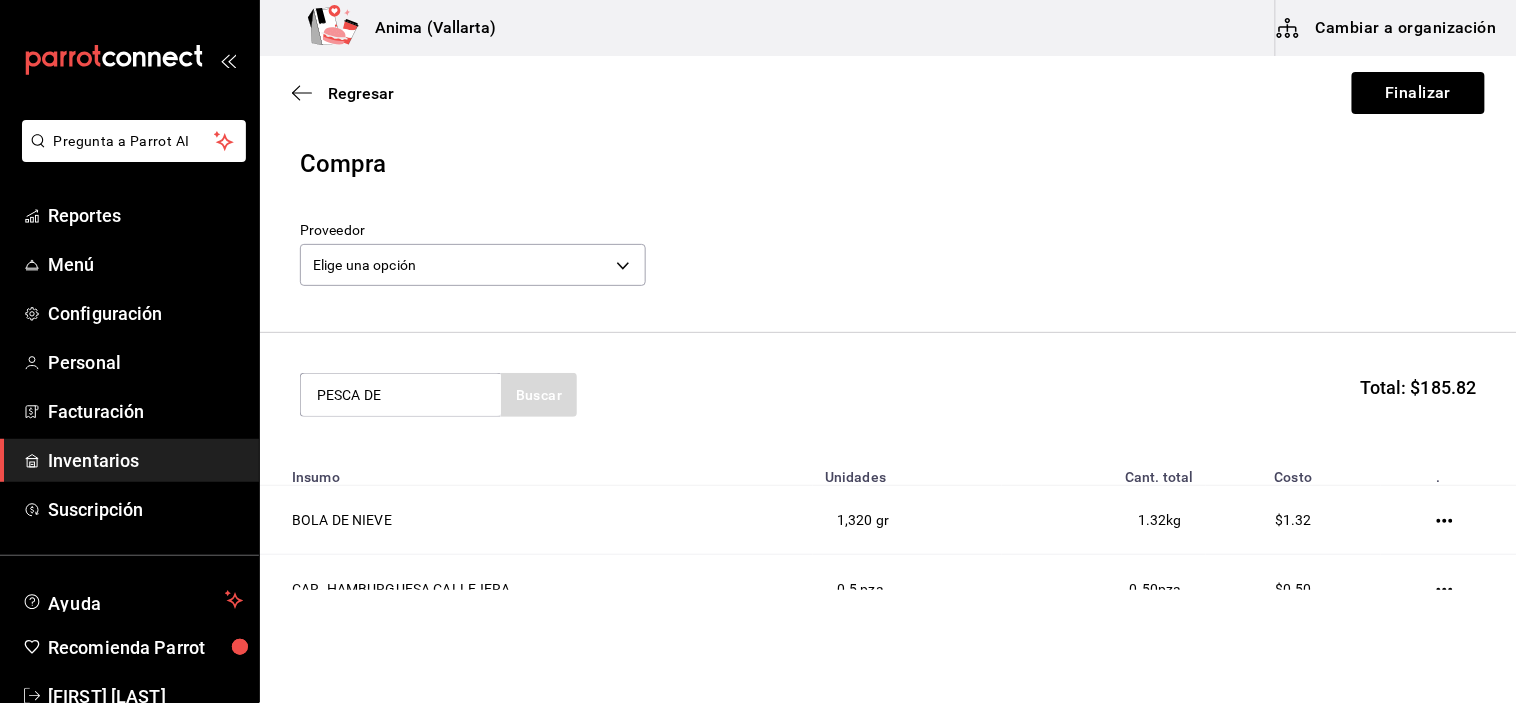type on "PESCA DE" 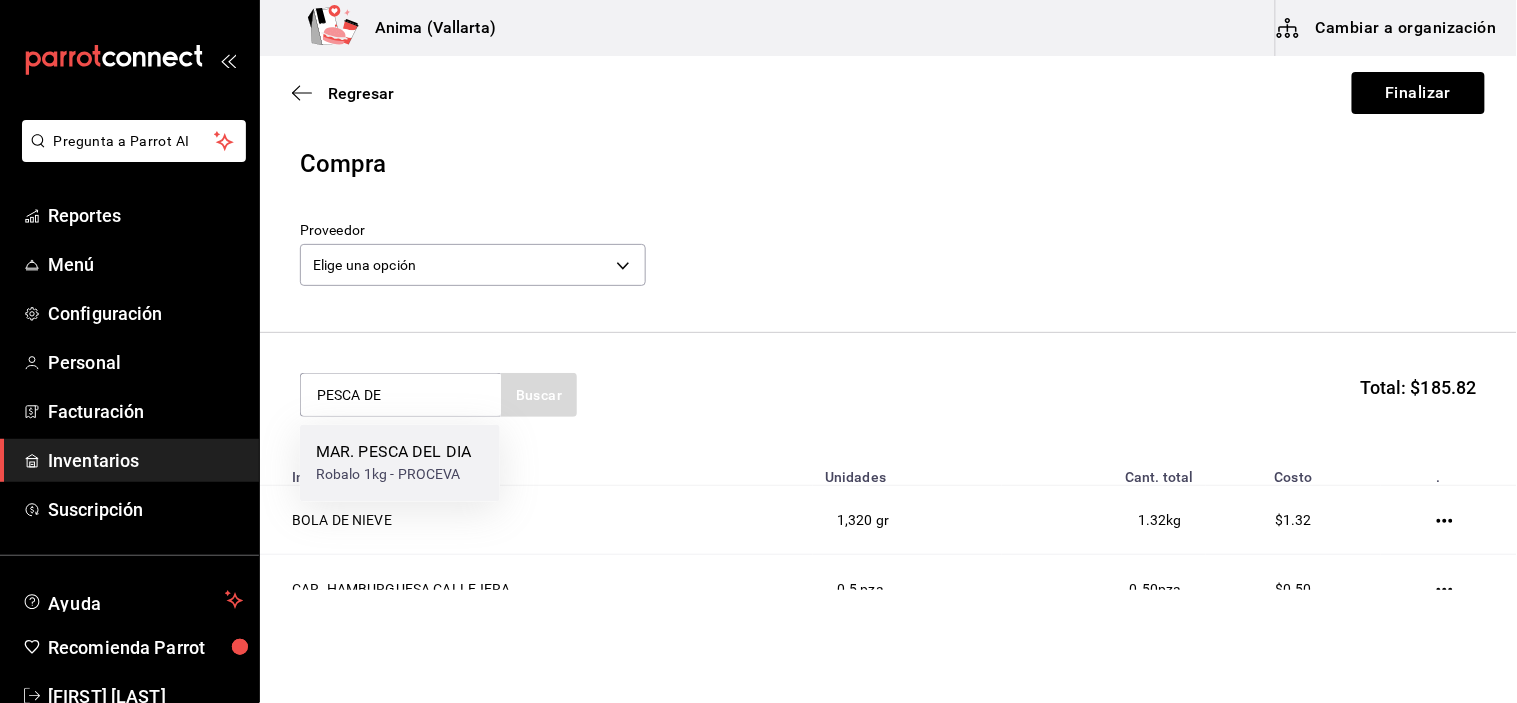 click on "MAR. PESCA DEL DIA" at bounding box center (393, 453) 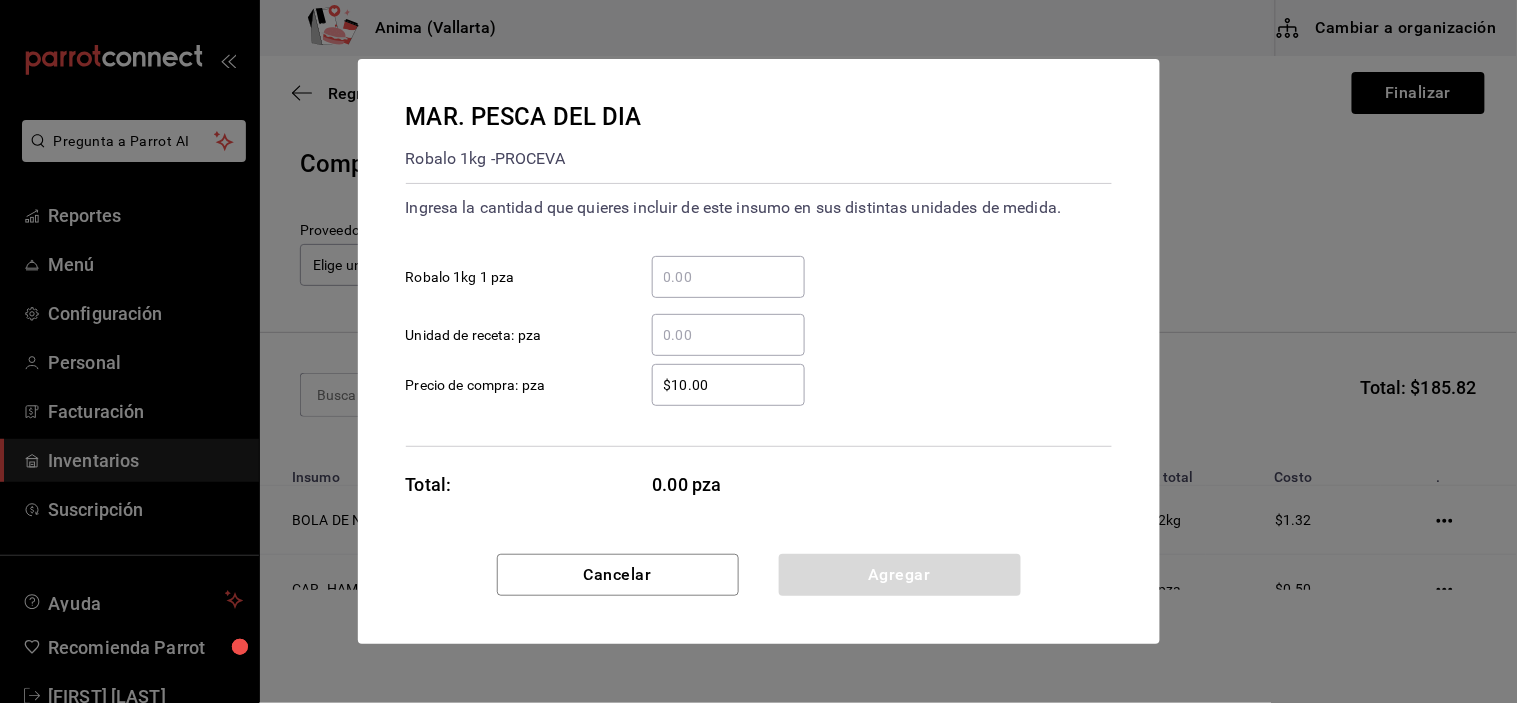 click on "​ Unidad de receta: pza" at bounding box center [728, 335] 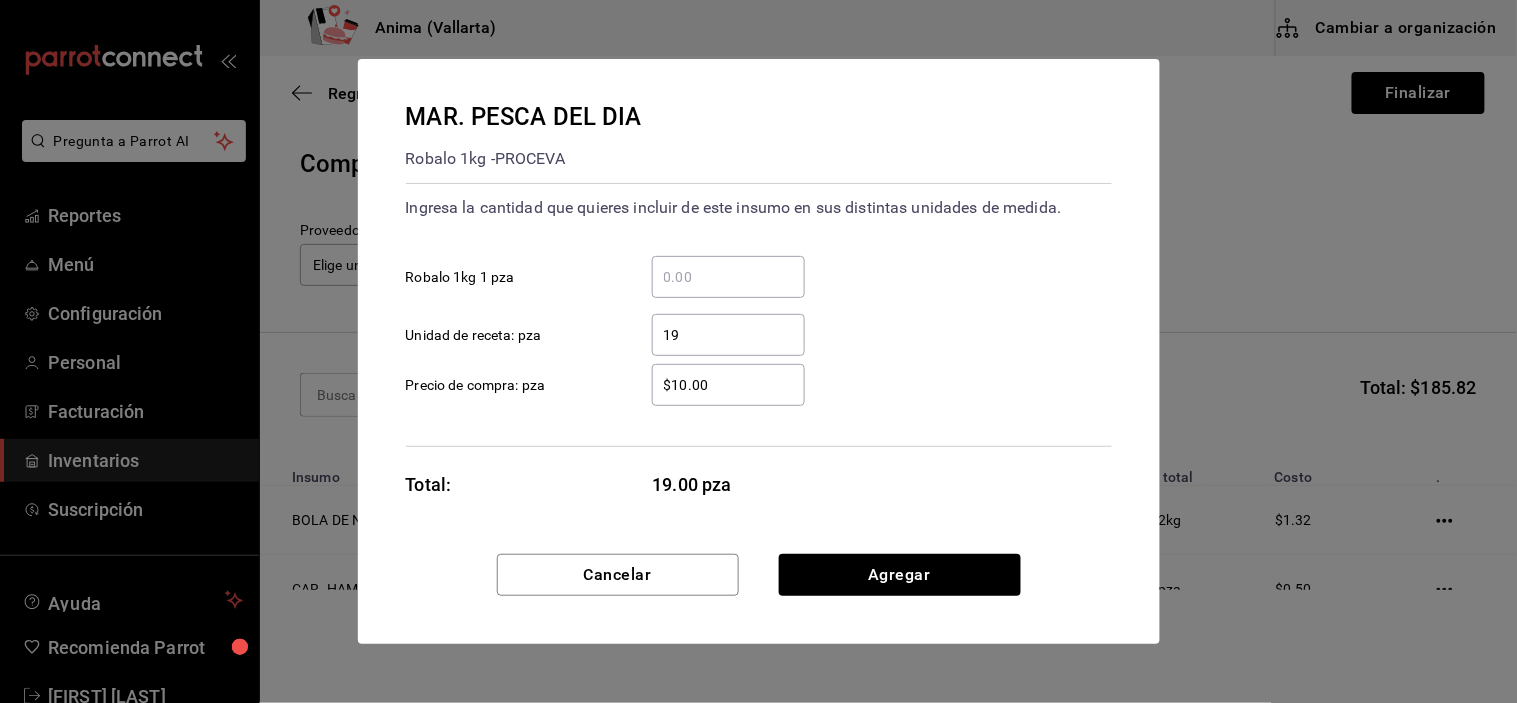 type on "19" 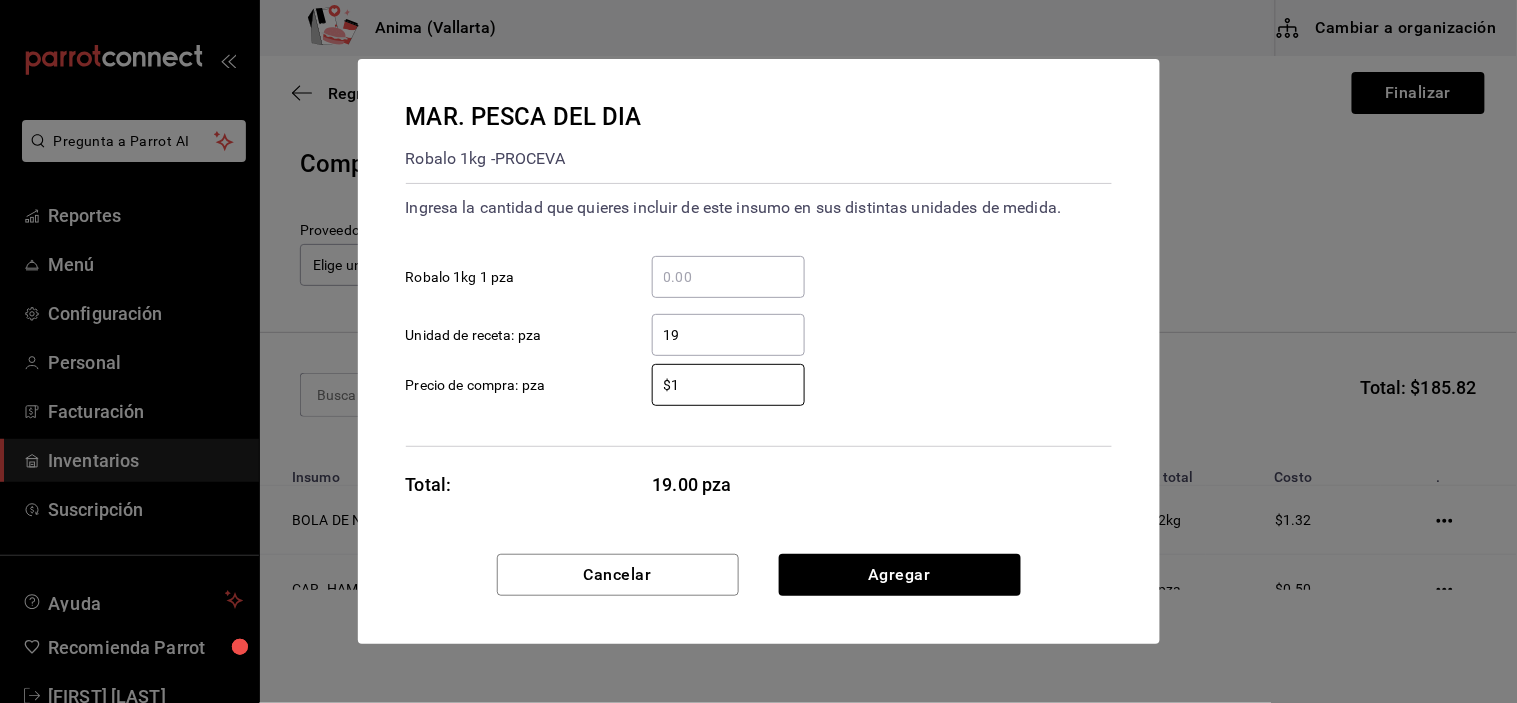 type on "$1" 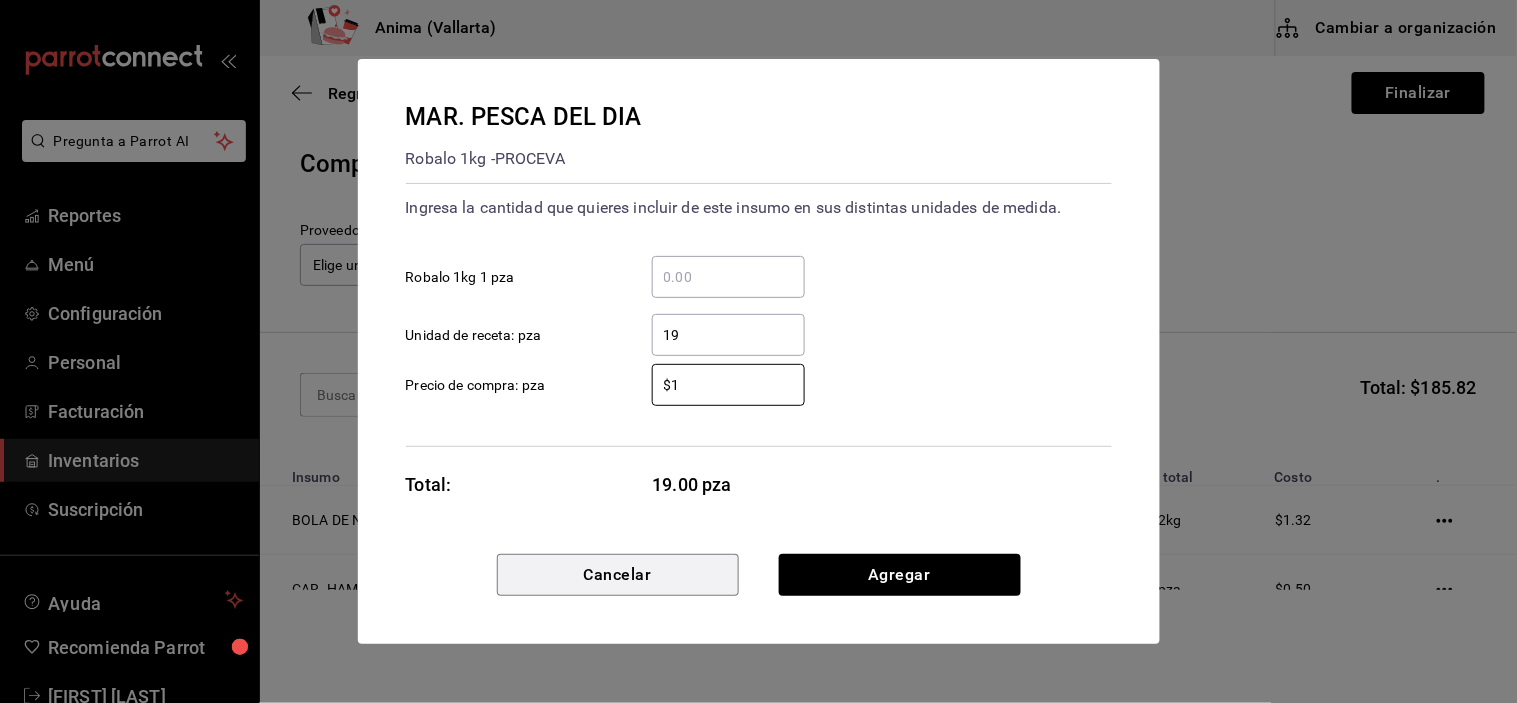 type 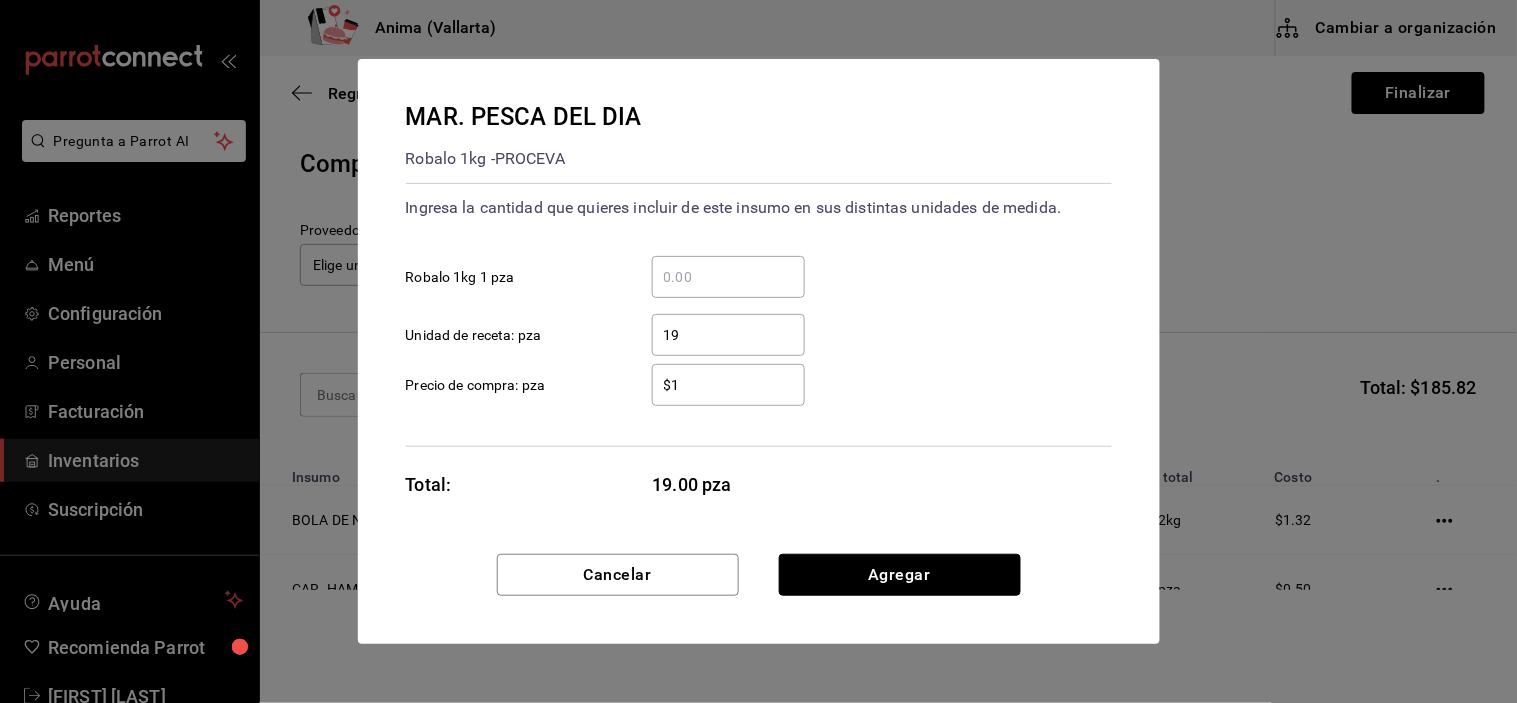 type 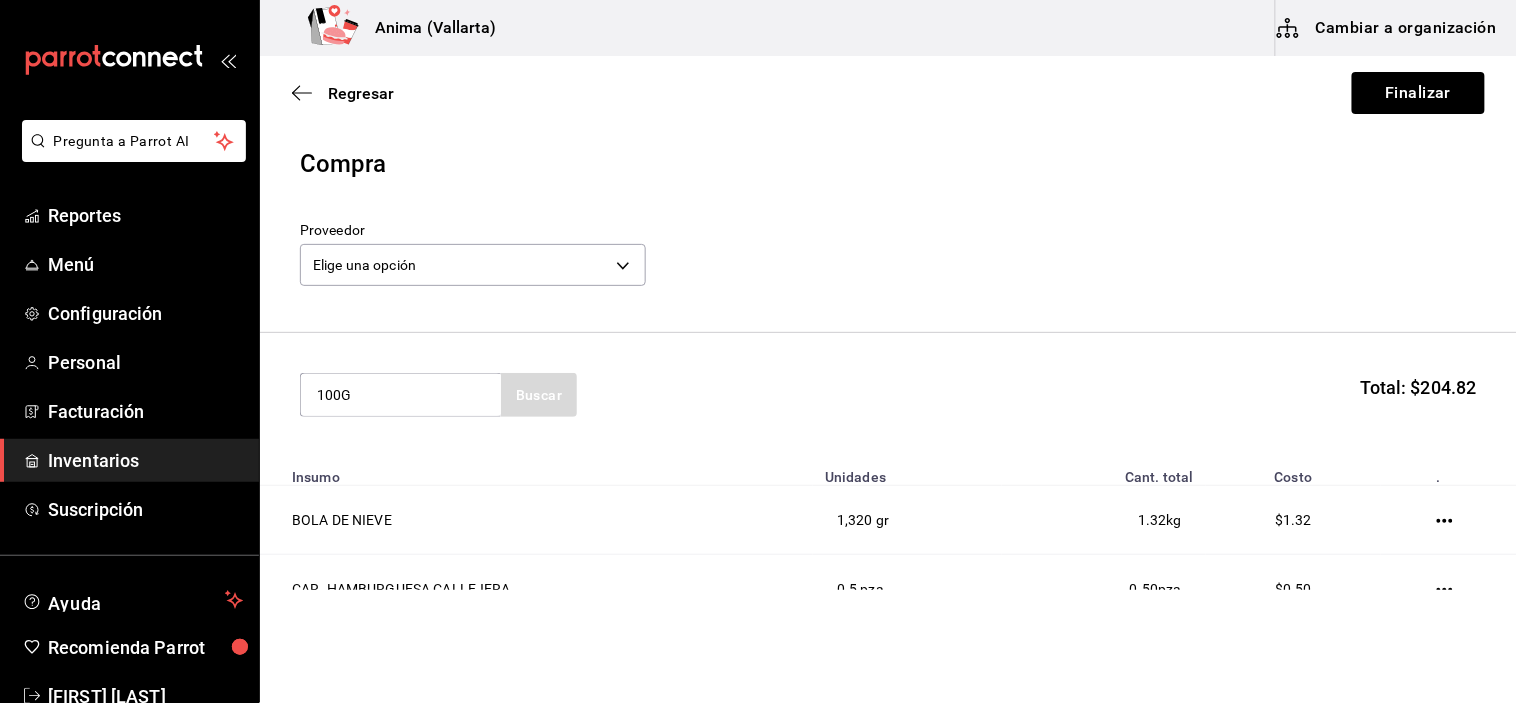 type on "100G" 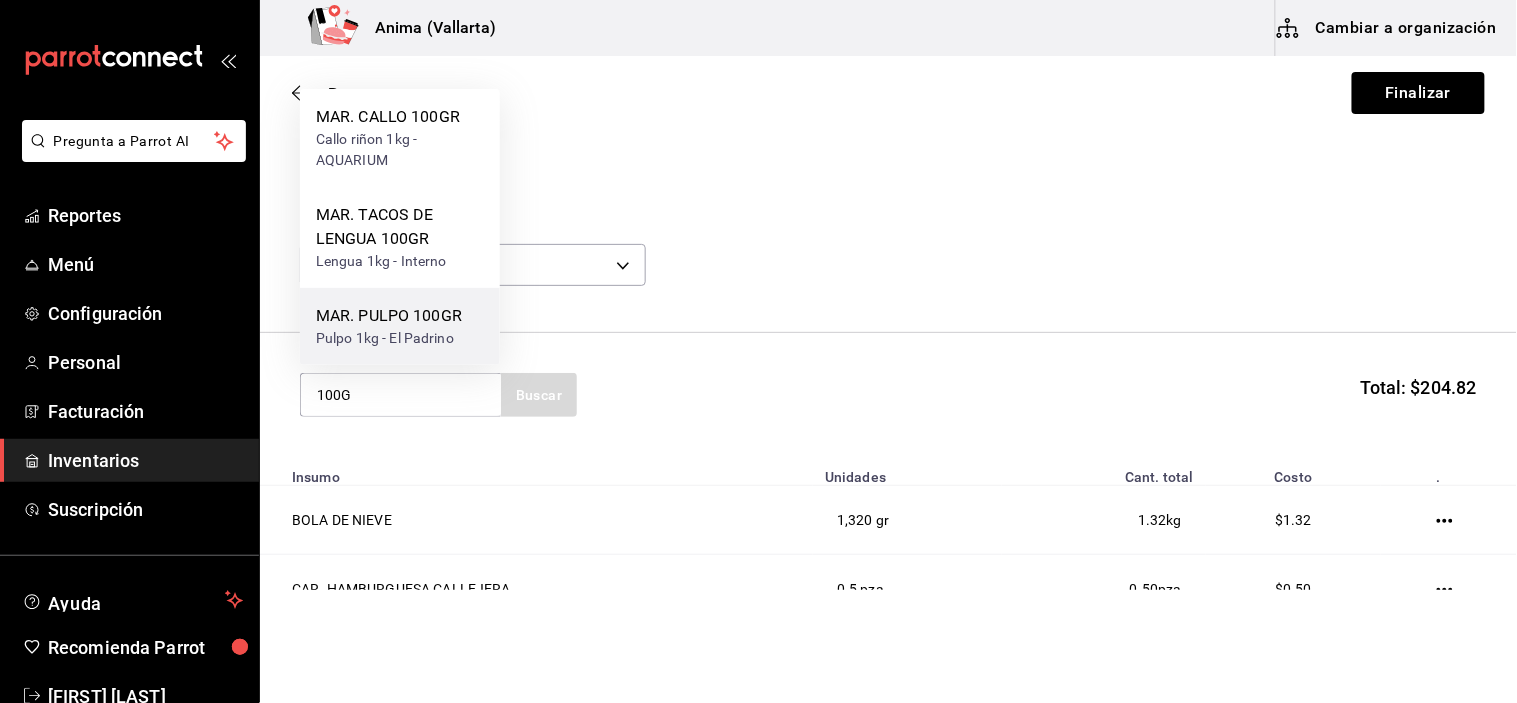 click on "MAR. PULPO 100GR Pulpo 1kg - El Padrino" at bounding box center (400, 326) 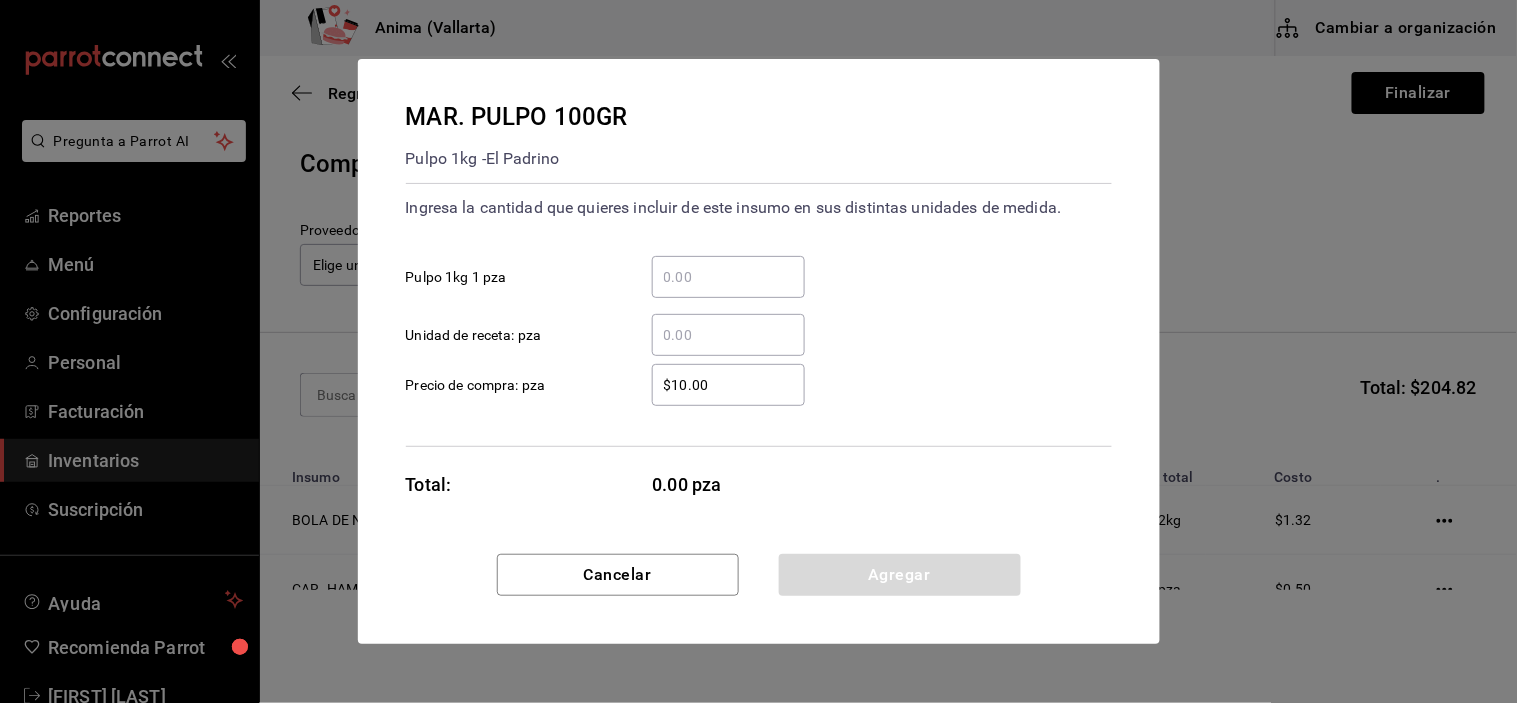 click on "​ Unidad de receta: pza" at bounding box center (728, 335) 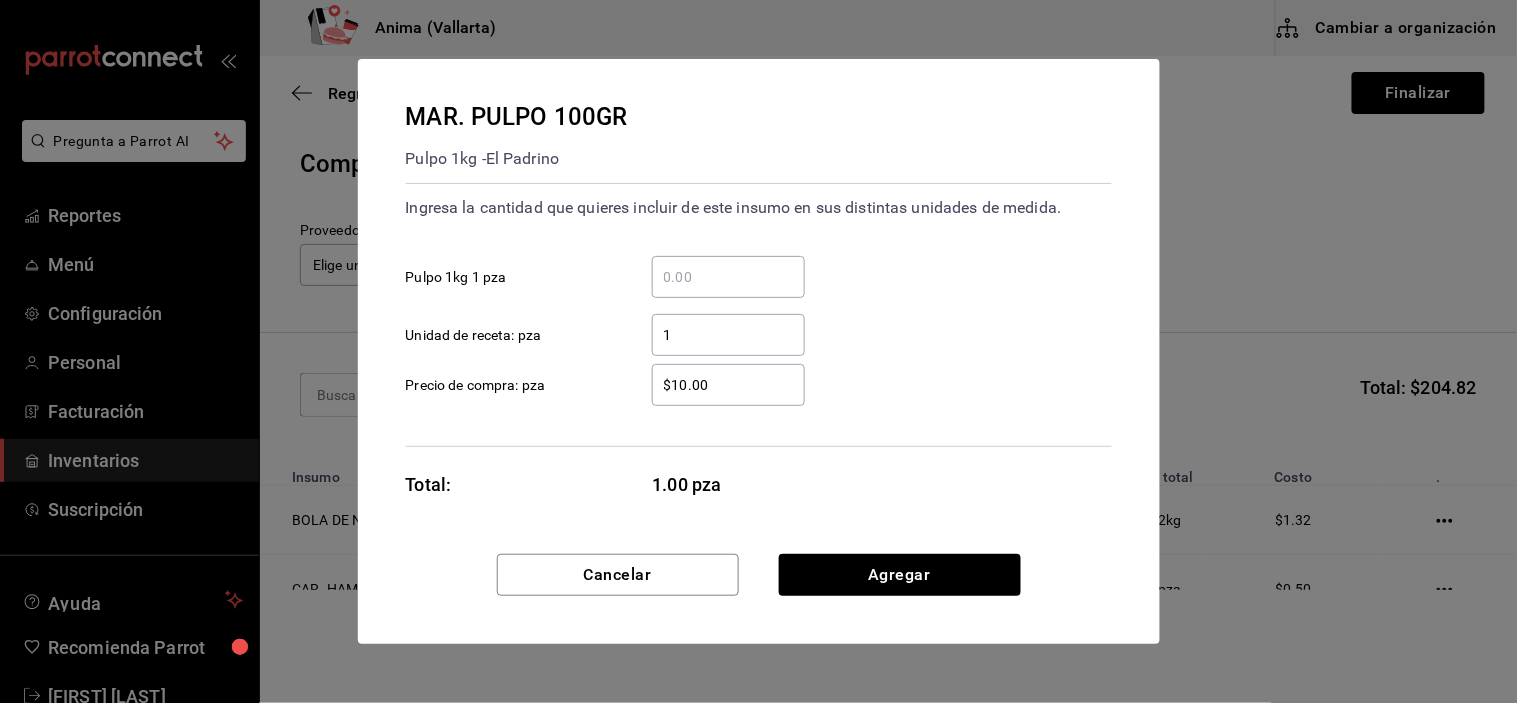 type on "1" 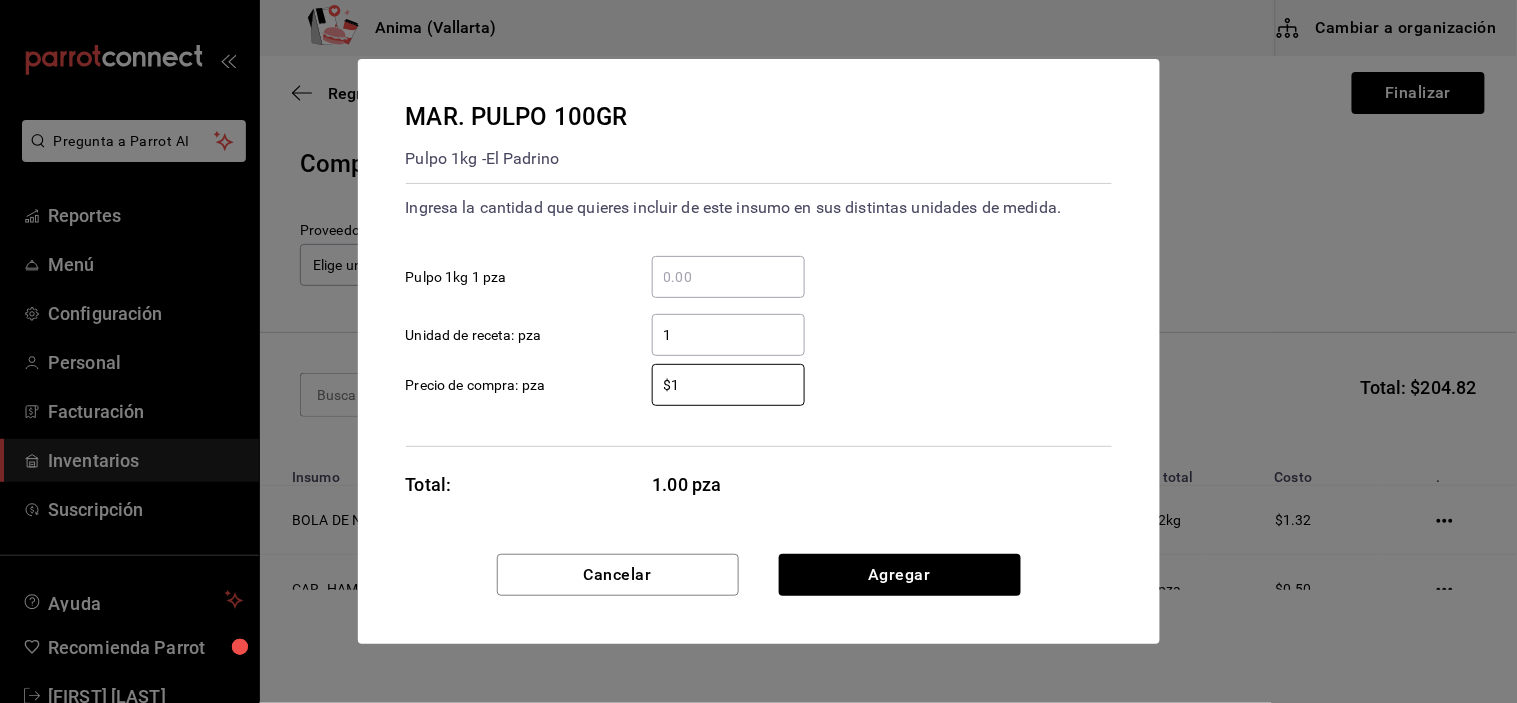 type on "$1" 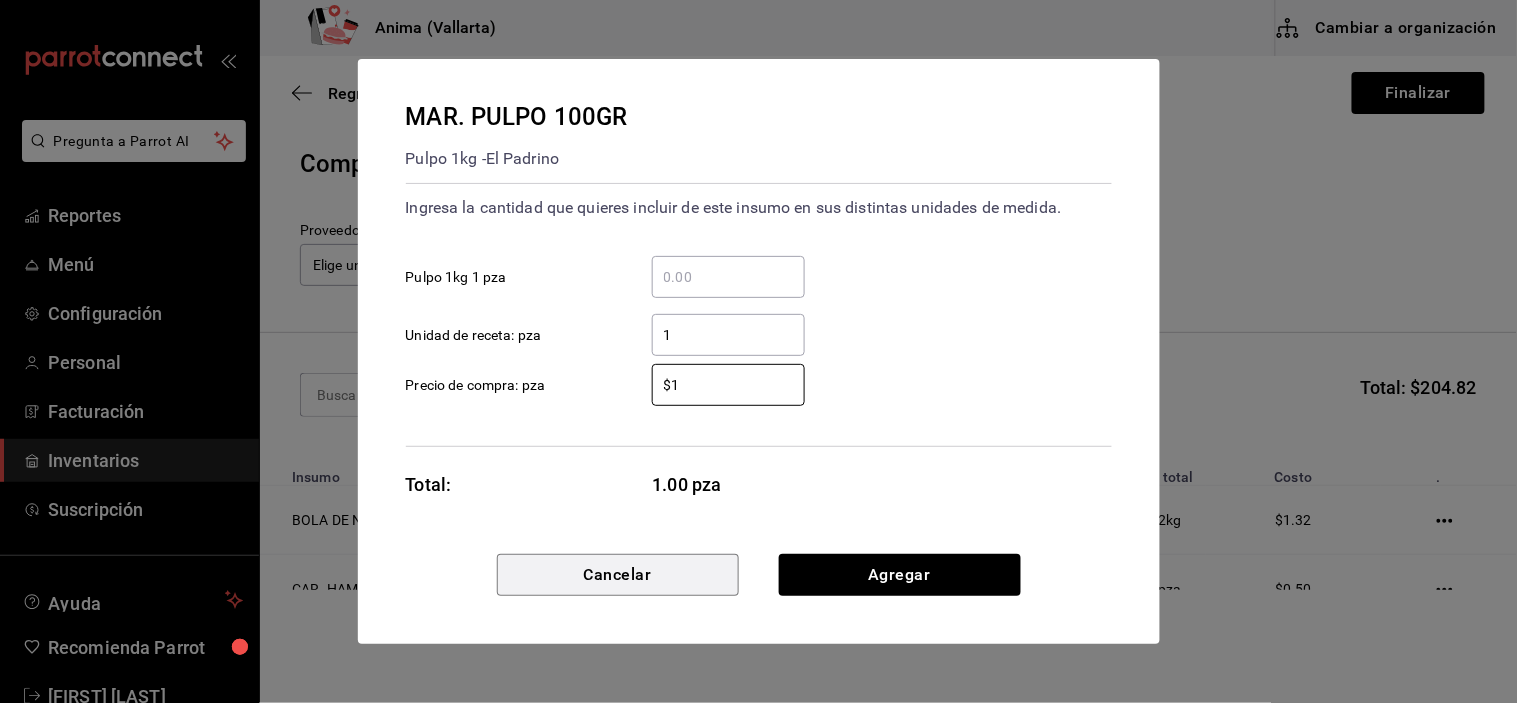 type 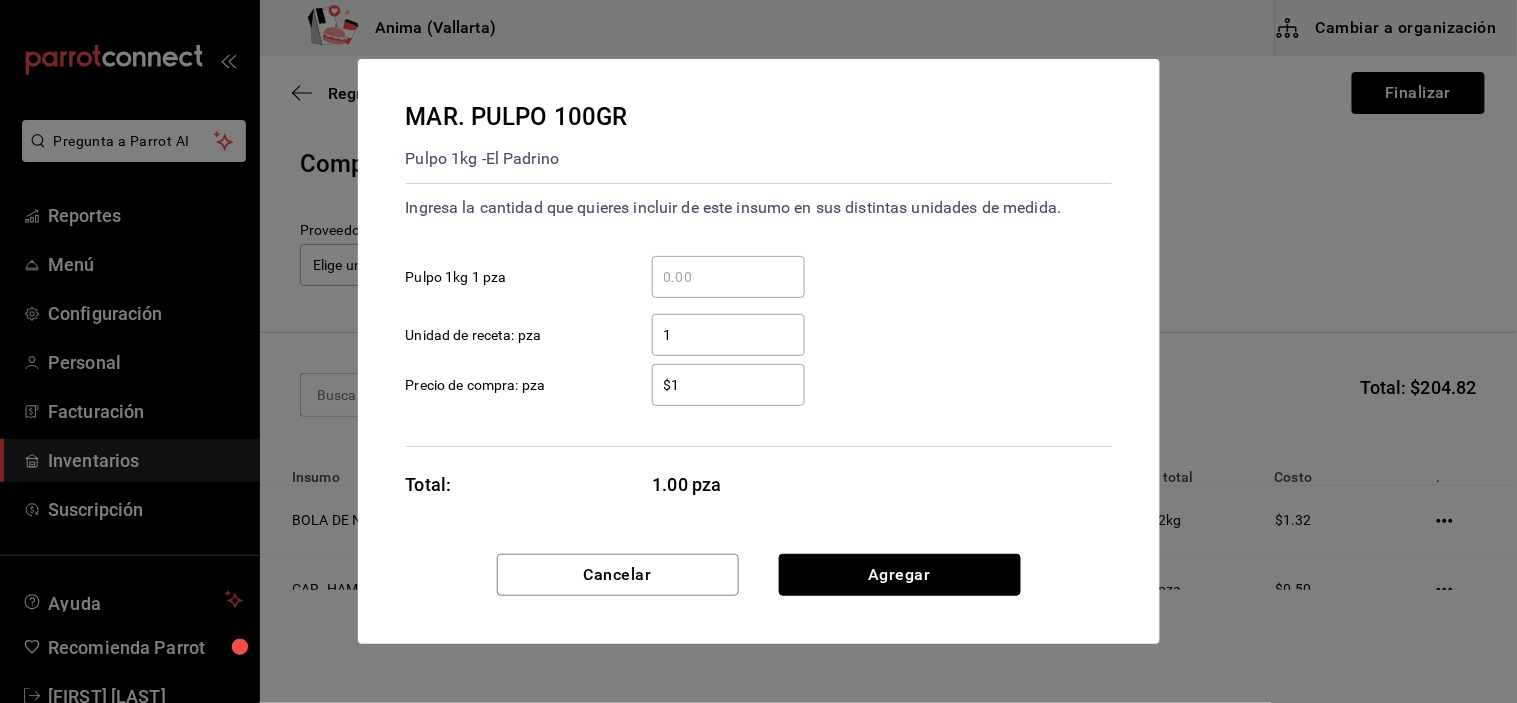 type 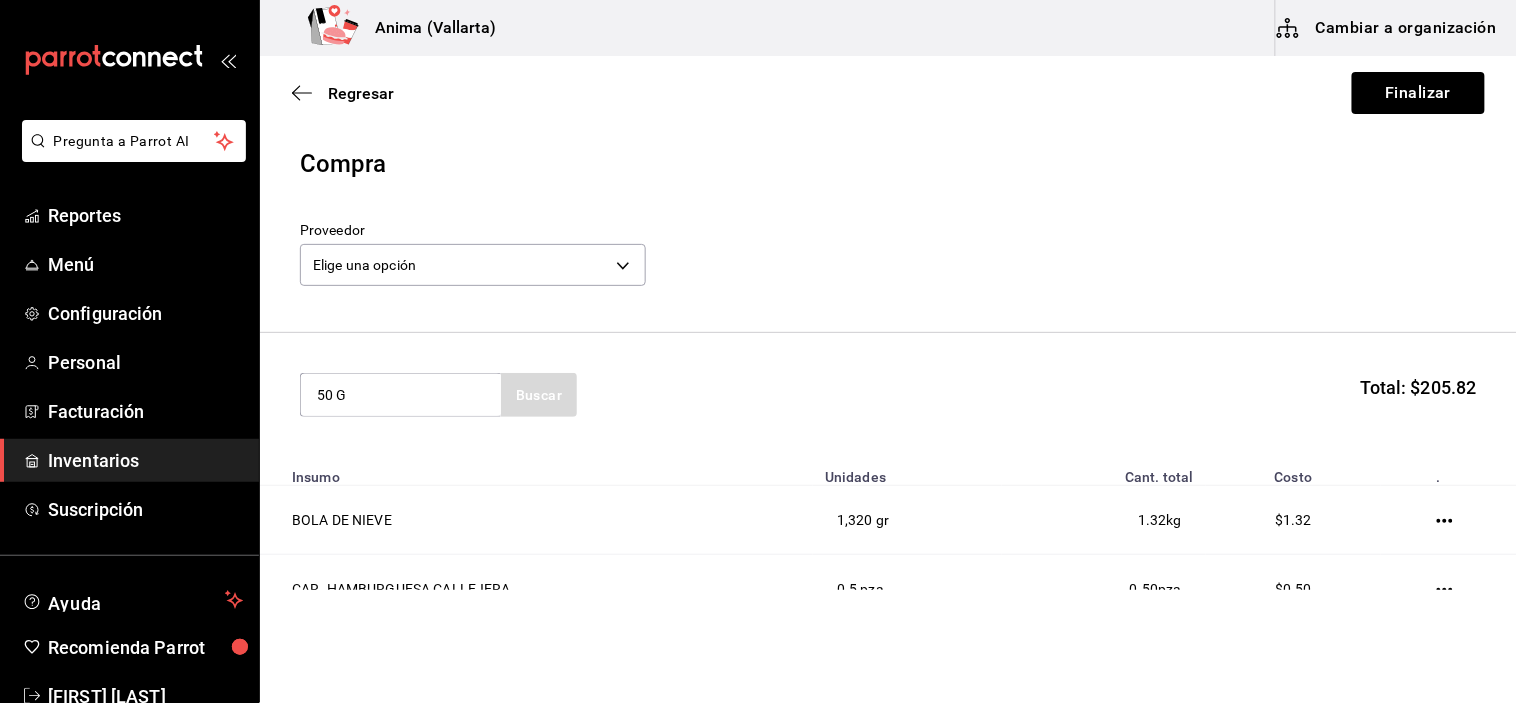 type on "50 G" 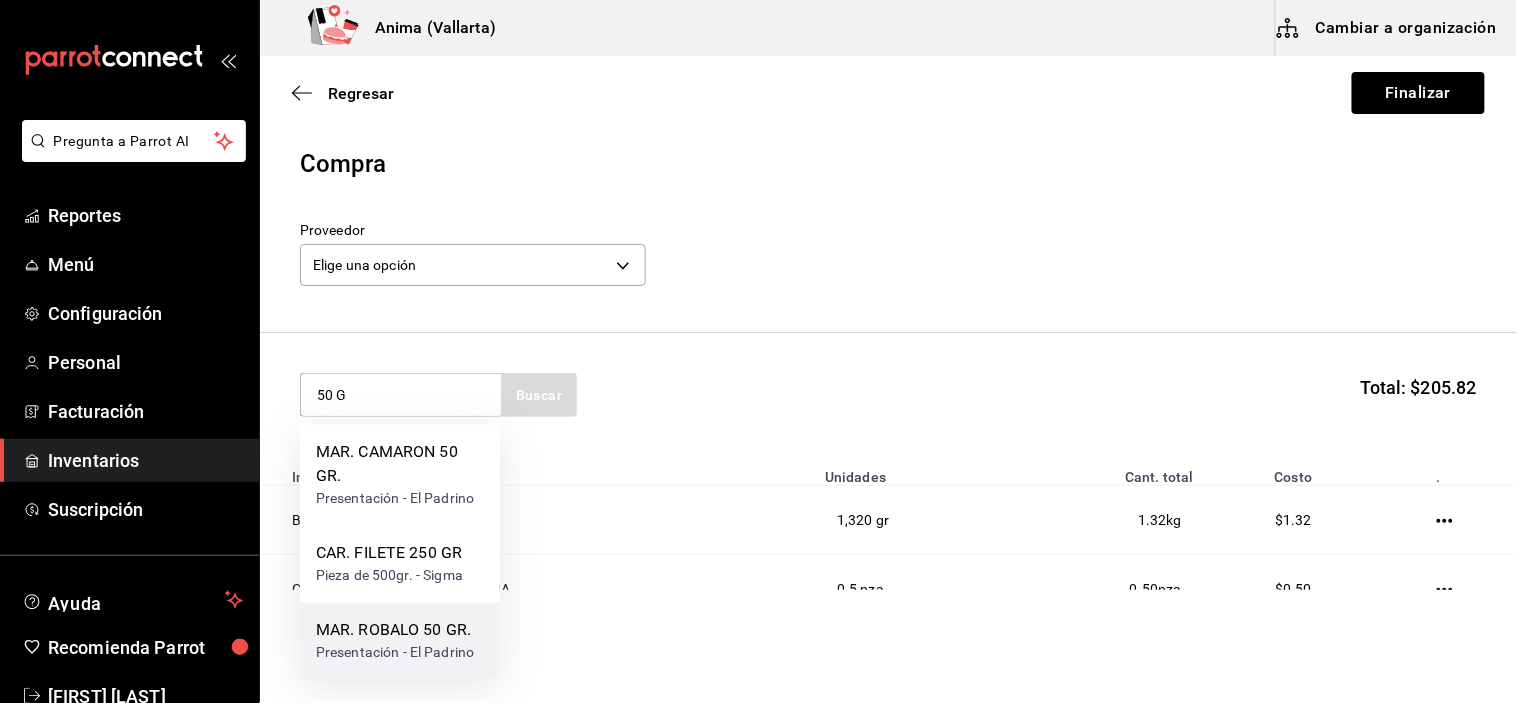 click on "Presentación - El Padrino" at bounding box center [395, 653] 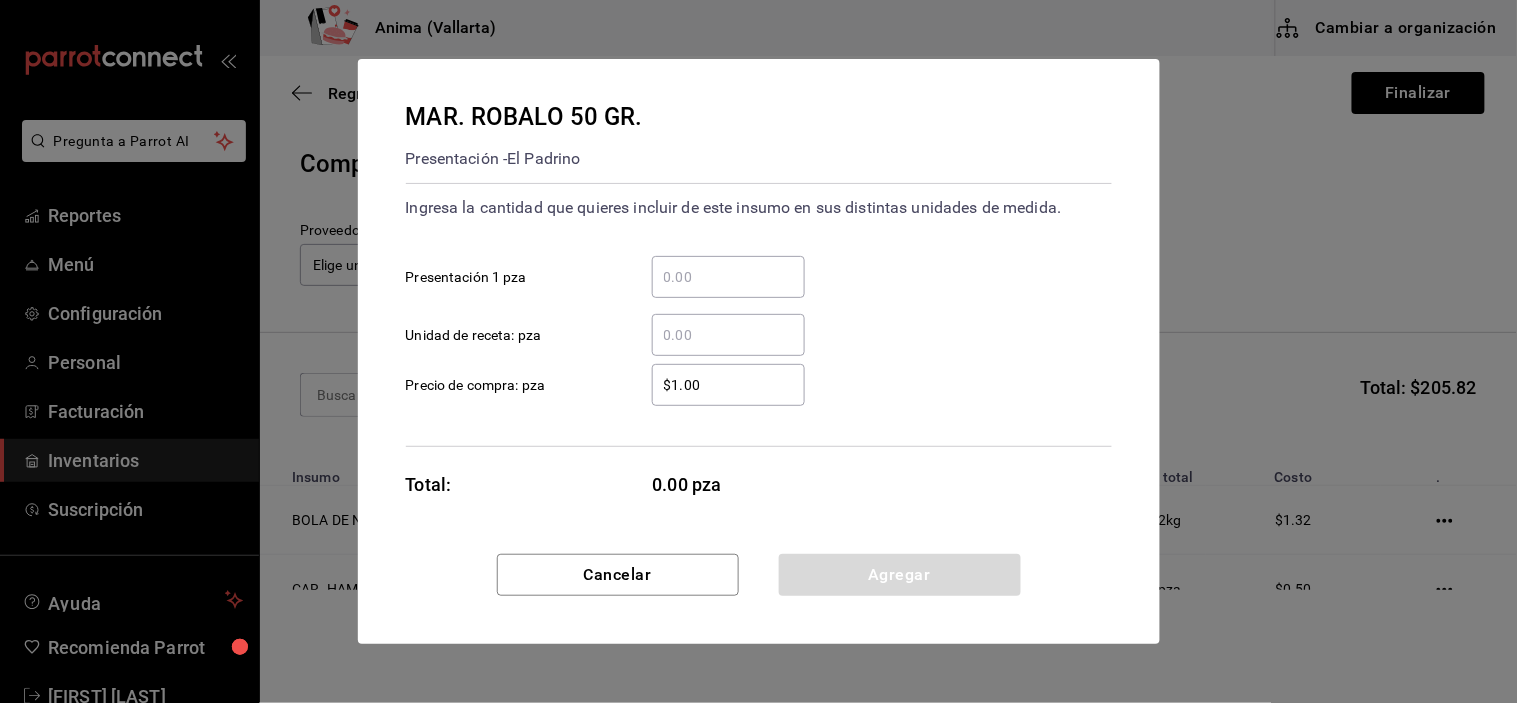 click on "​" at bounding box center [728, 335] 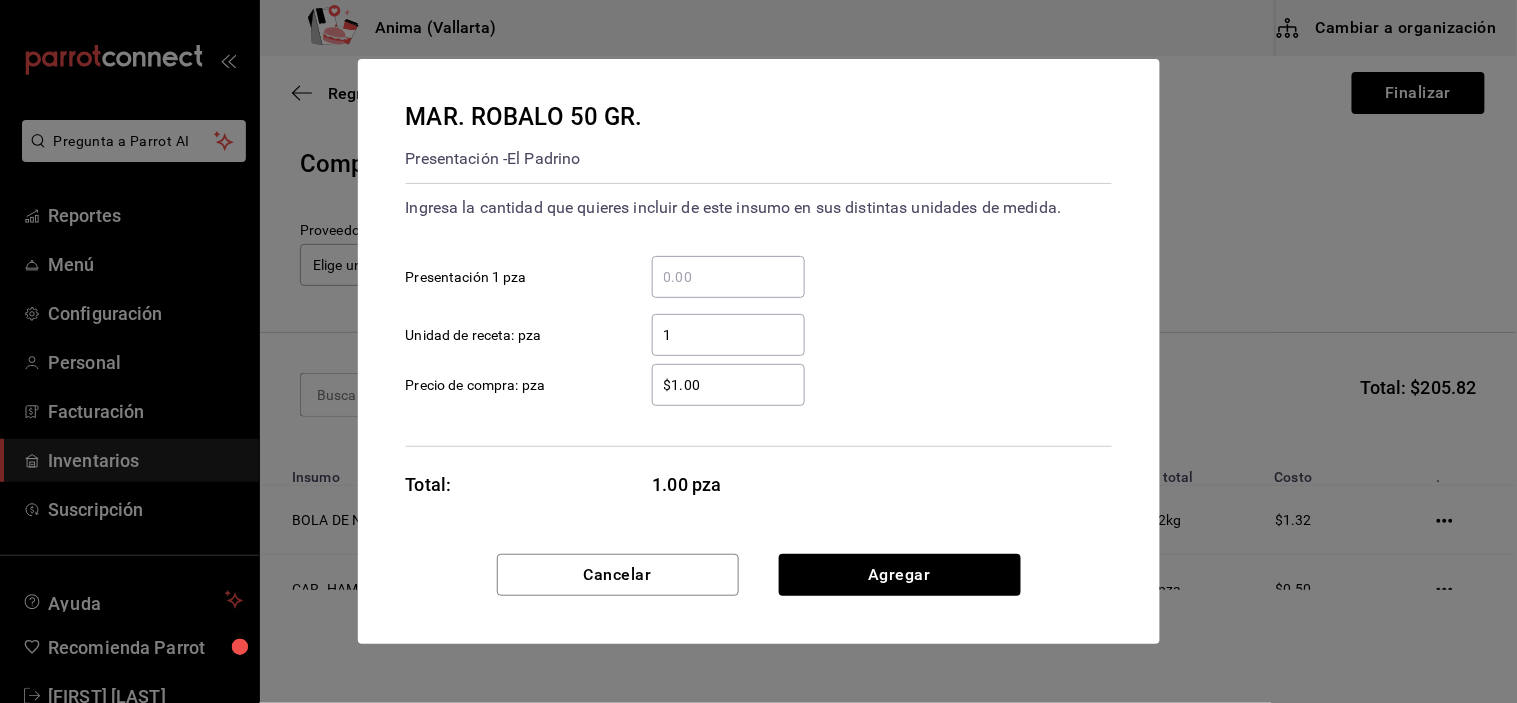 type on "1" 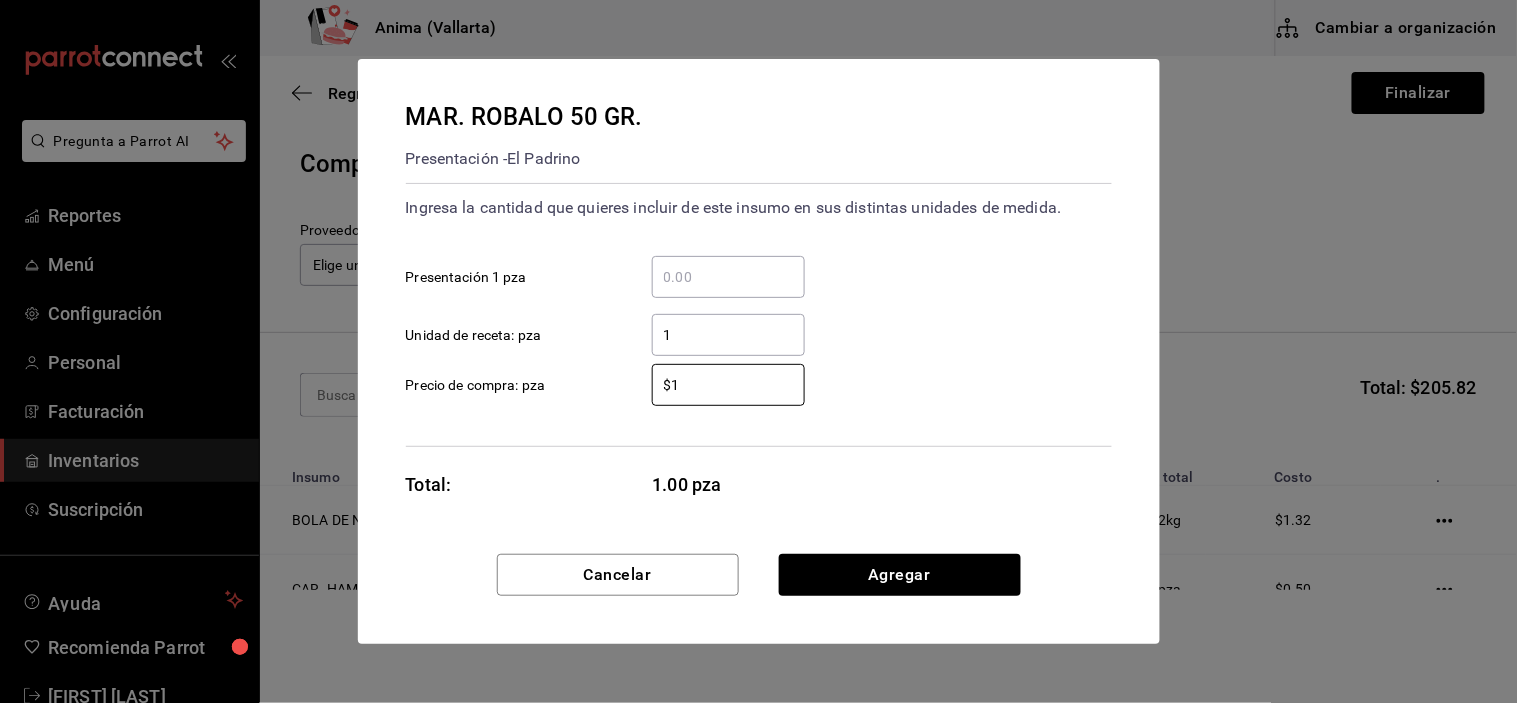 type on "$1" 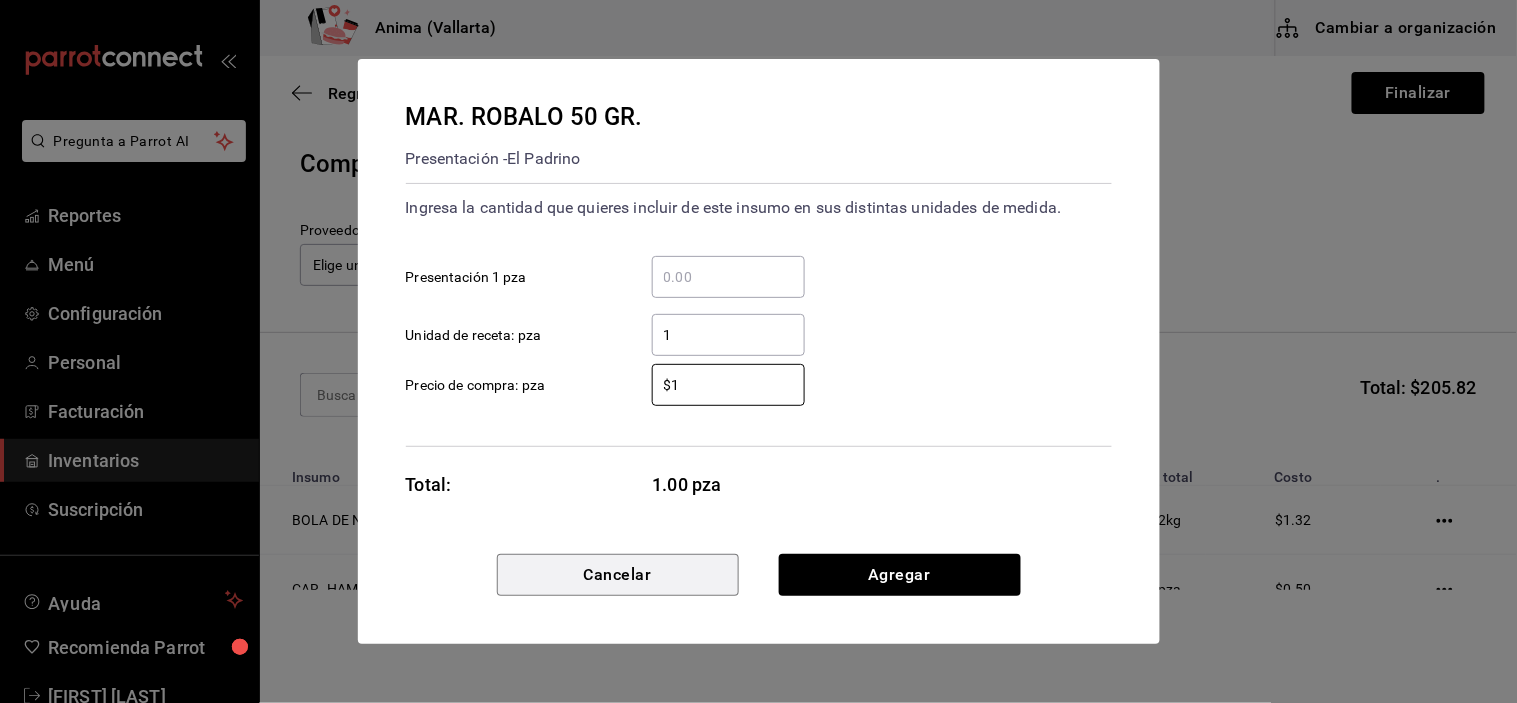 type 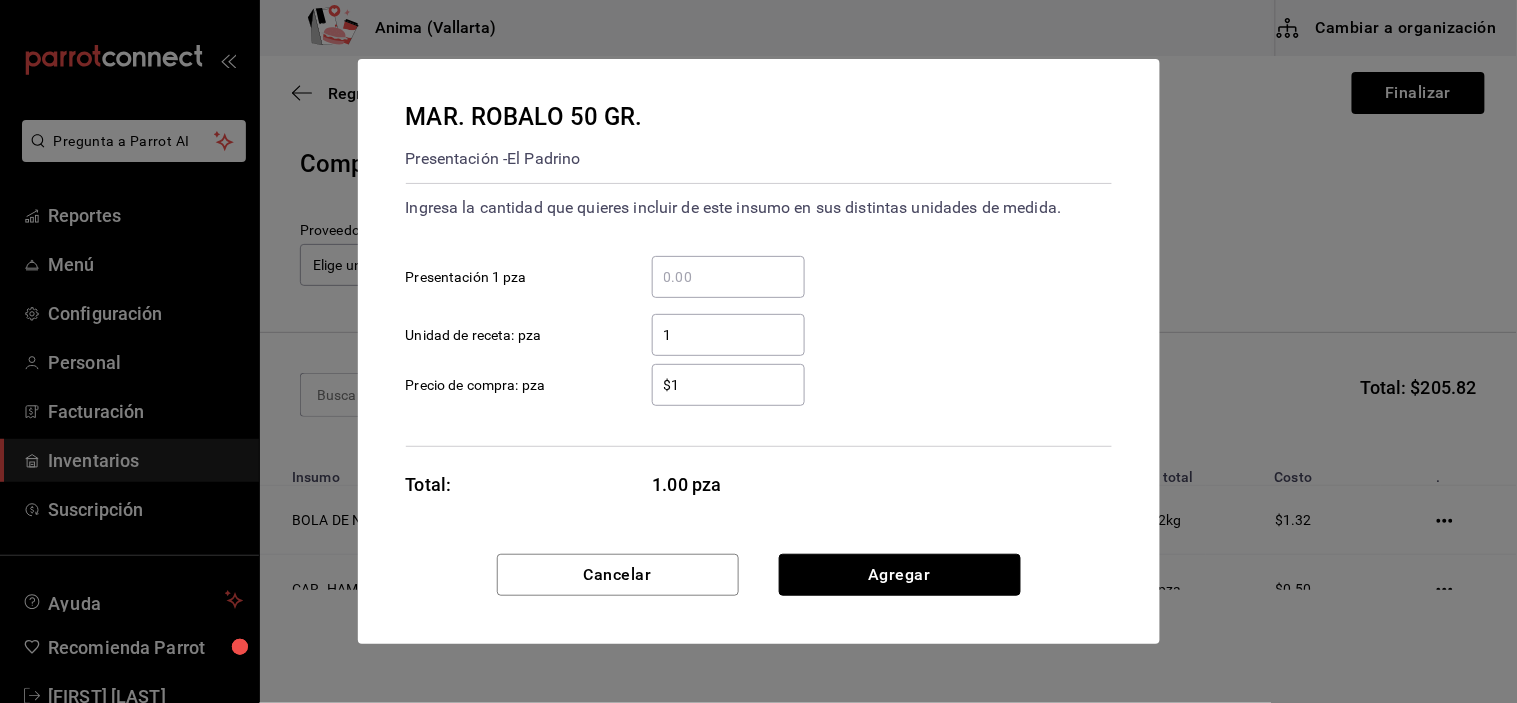 type 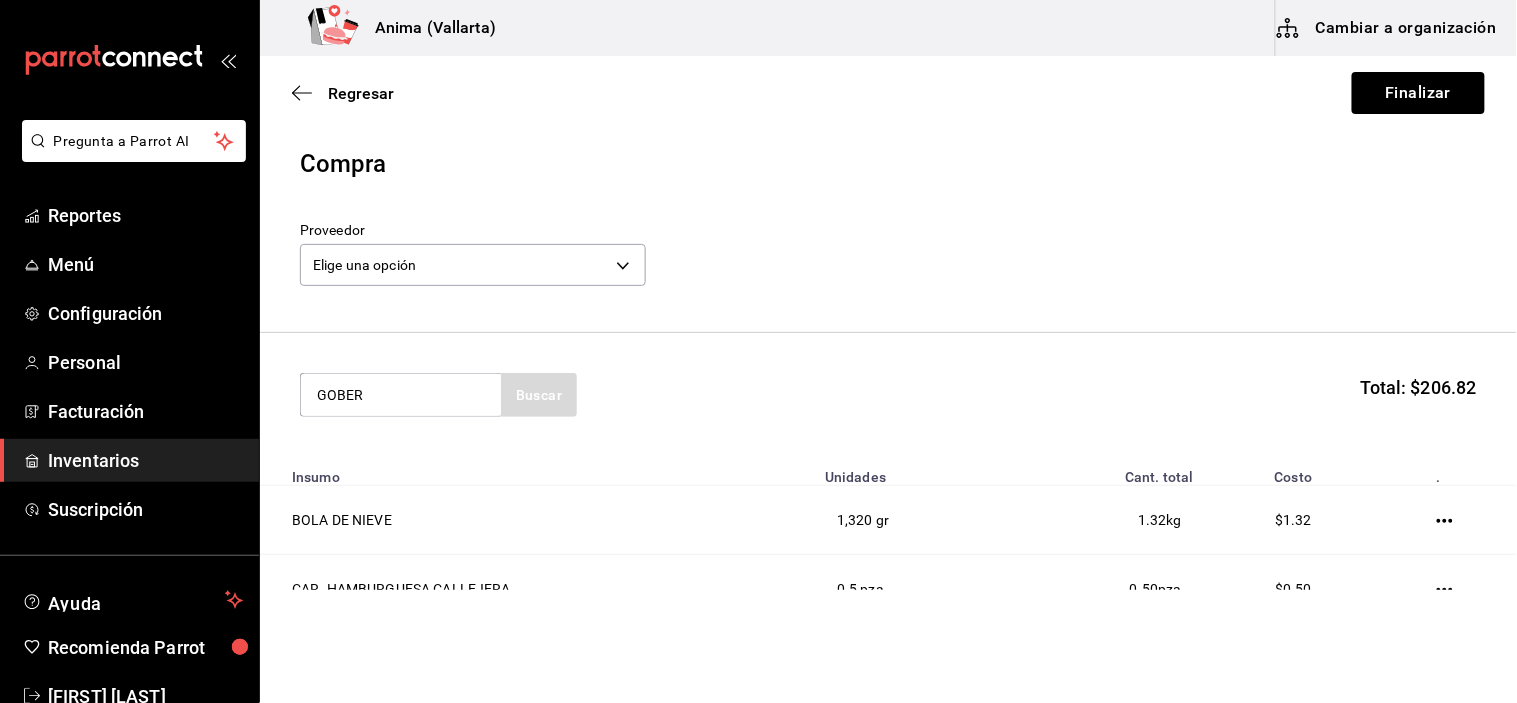 type on "GOBER" 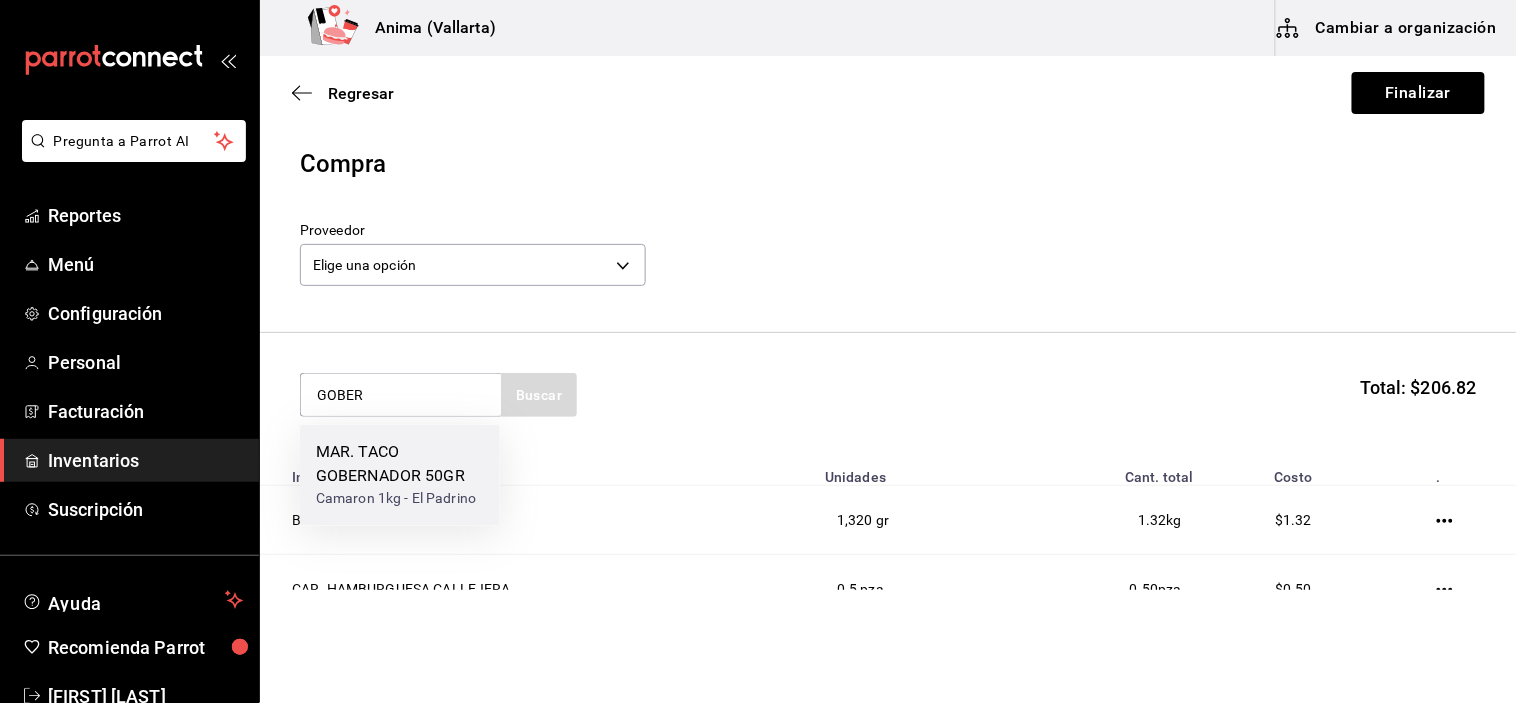 click on "Camaron 1kg - El Padrino" at bounding box center (400, 499) 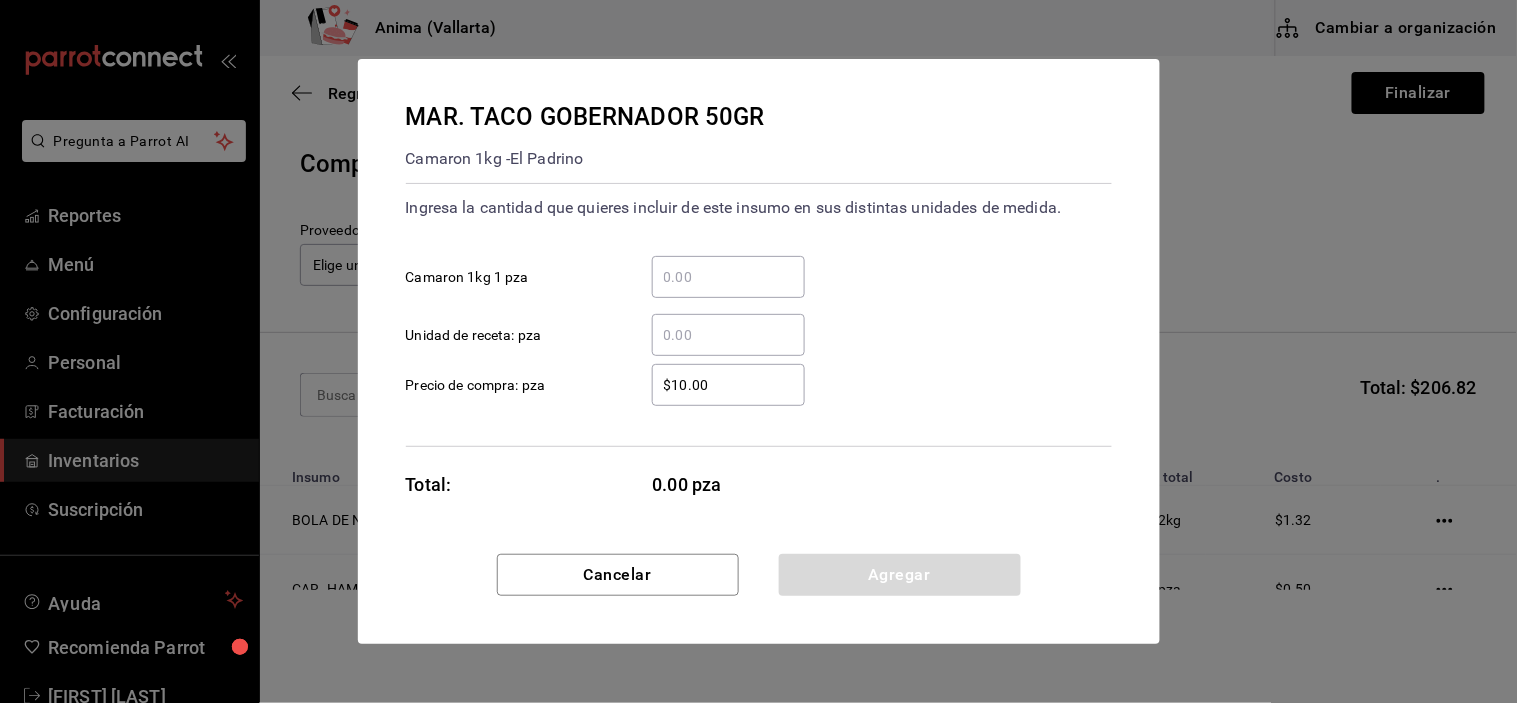 click on "​ Unidad de receta: pza" at bounding box center [728, 335] 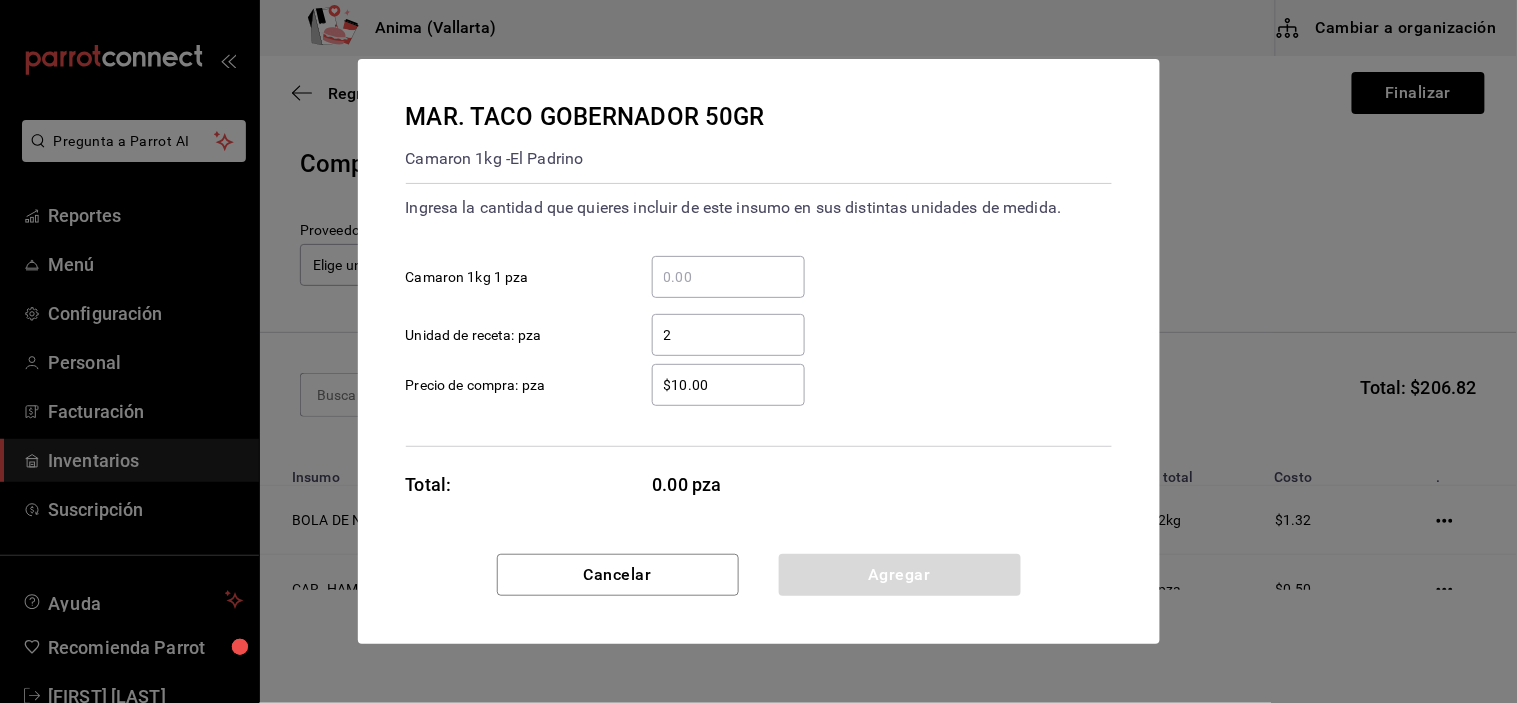 type on "2" 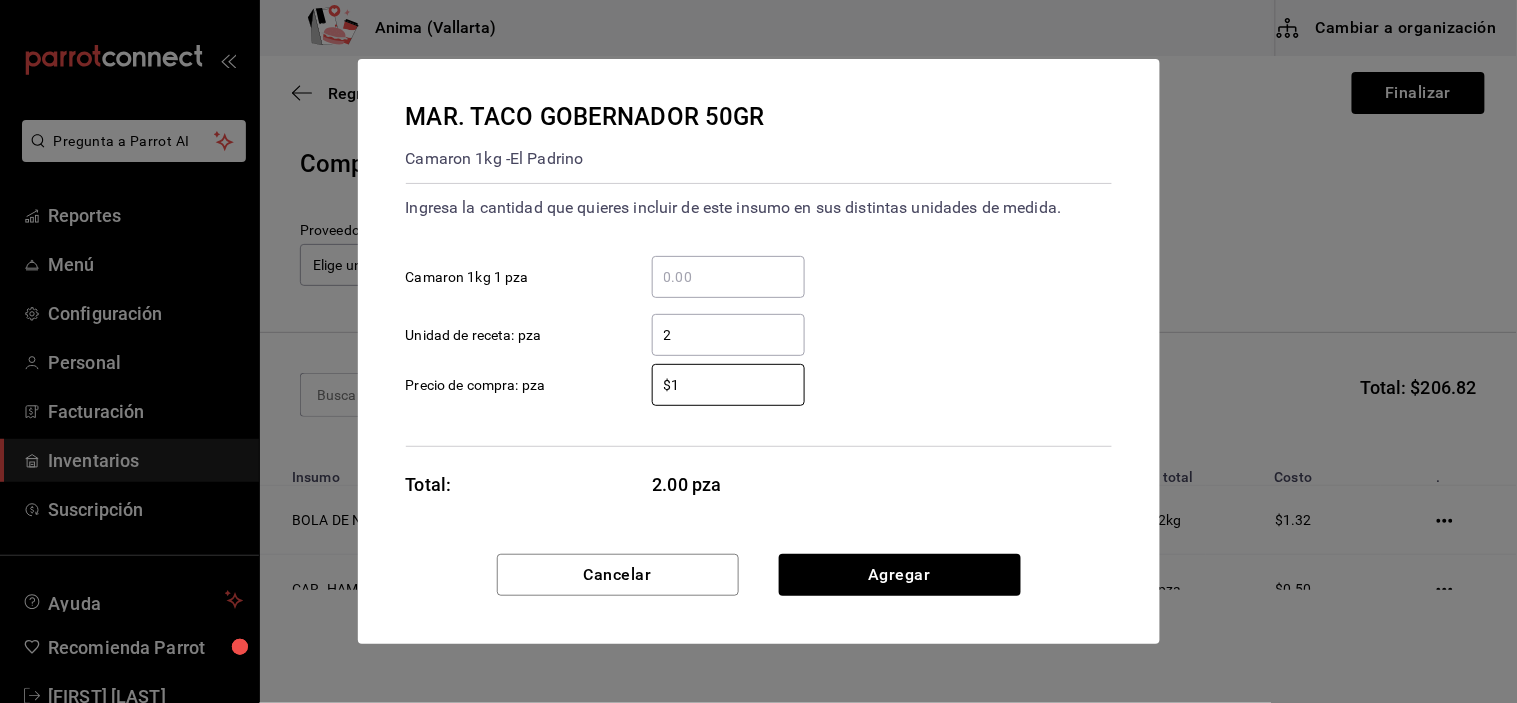 type on "$1" 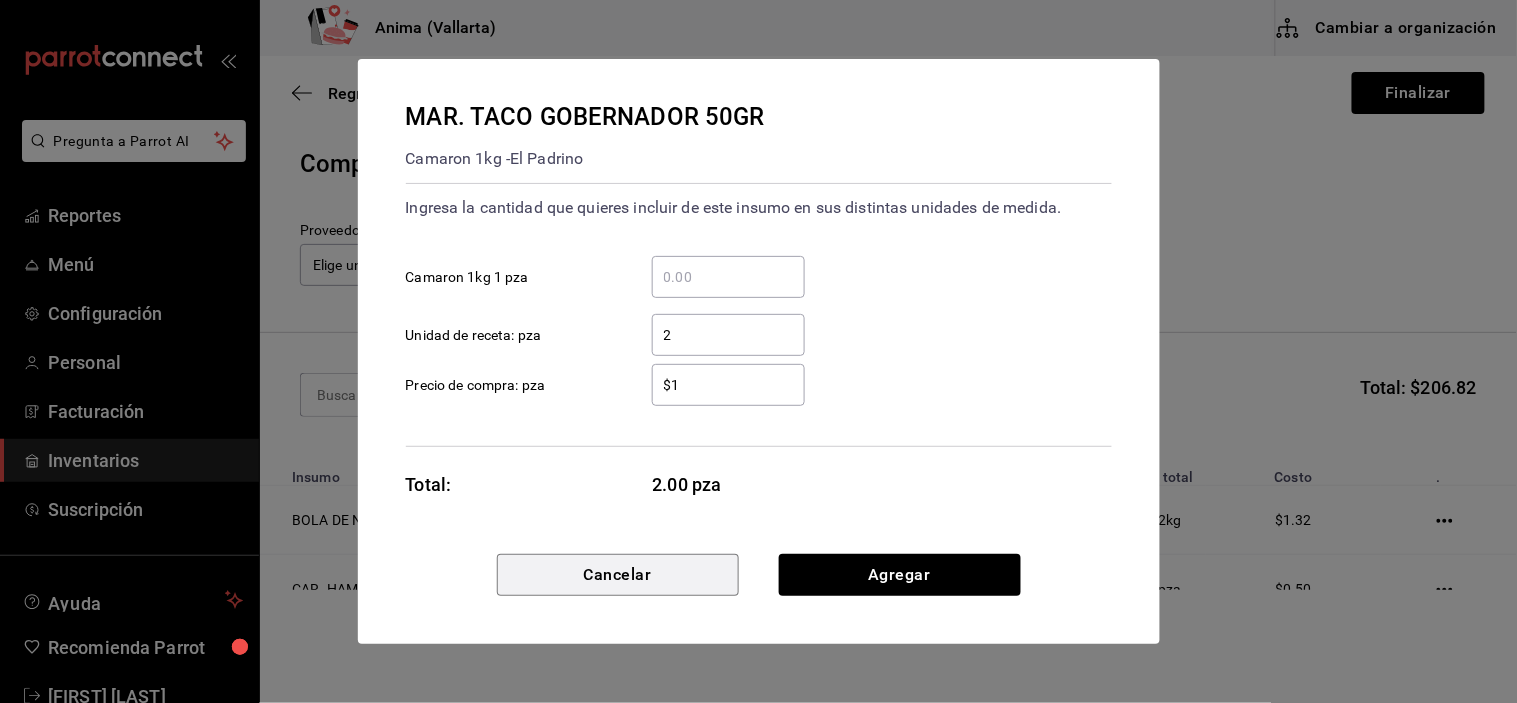 type 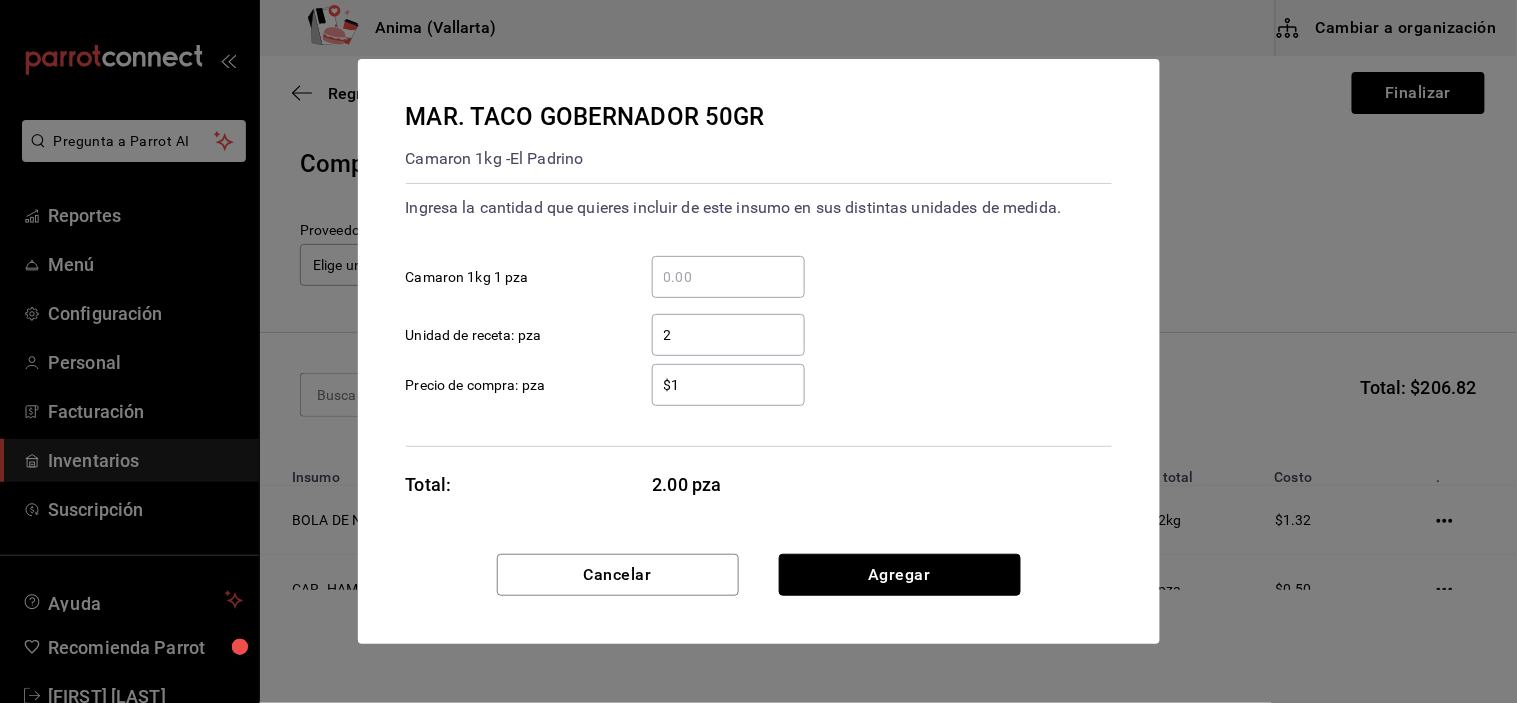 click on "Agregar" at bounding box center (900, 575) 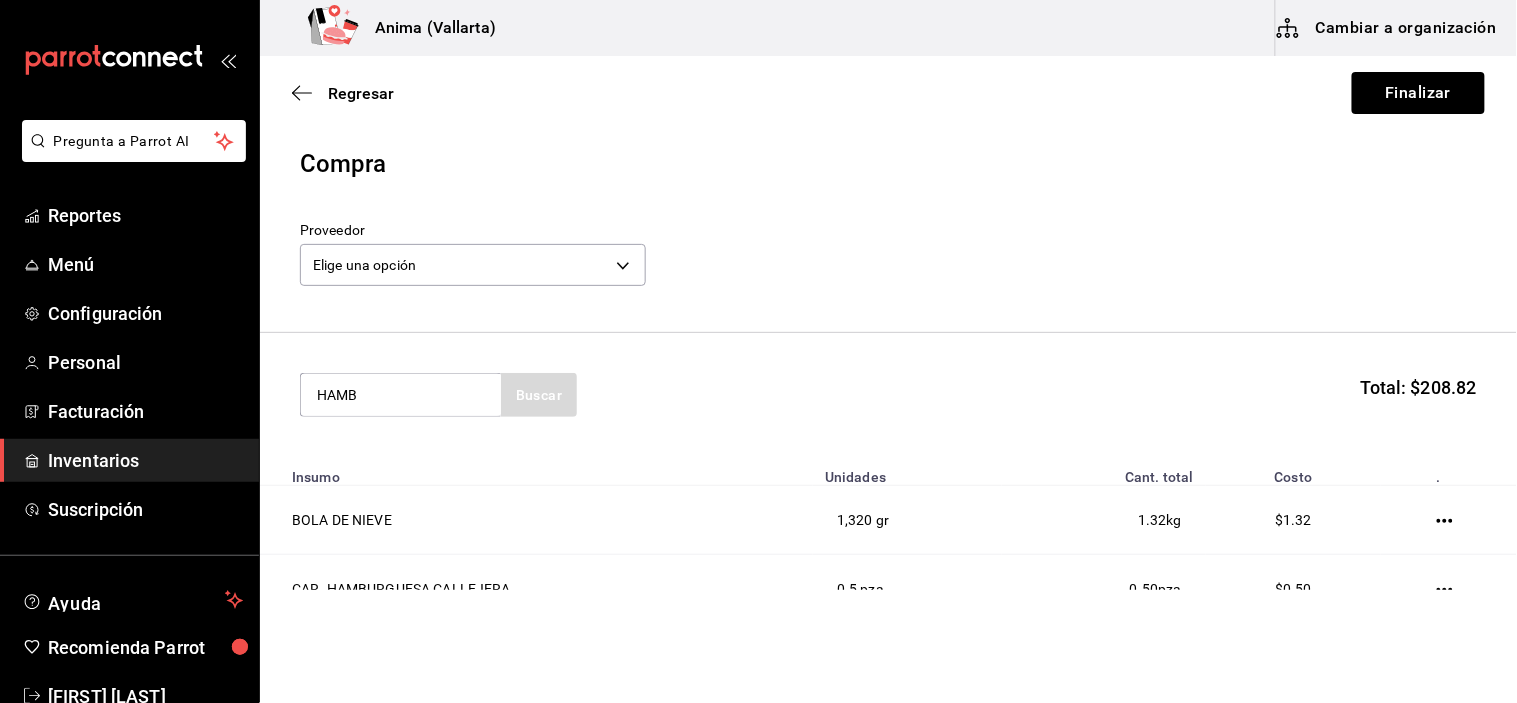 type on "HAMB" 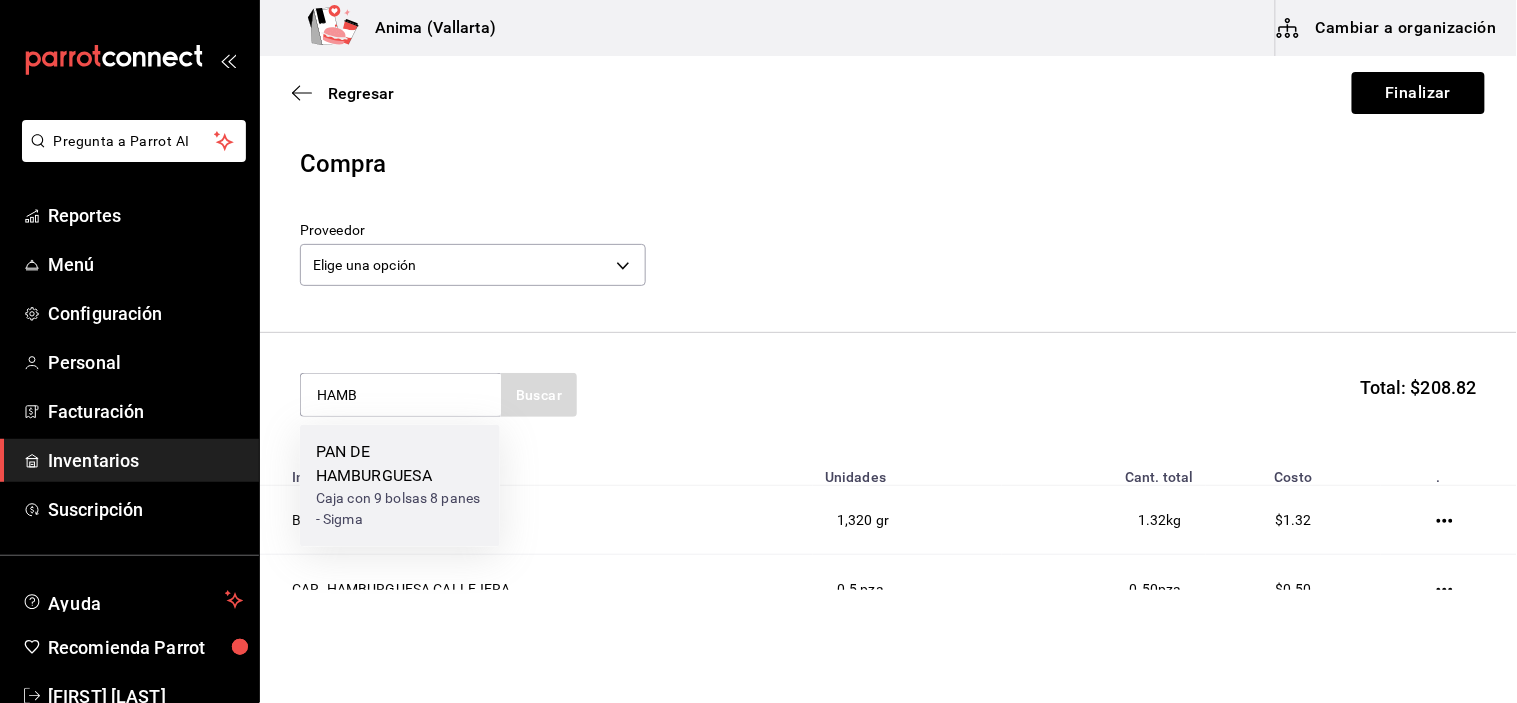 click on "PAN DE HAMBURGUESA" at bounding box center (400, 465) 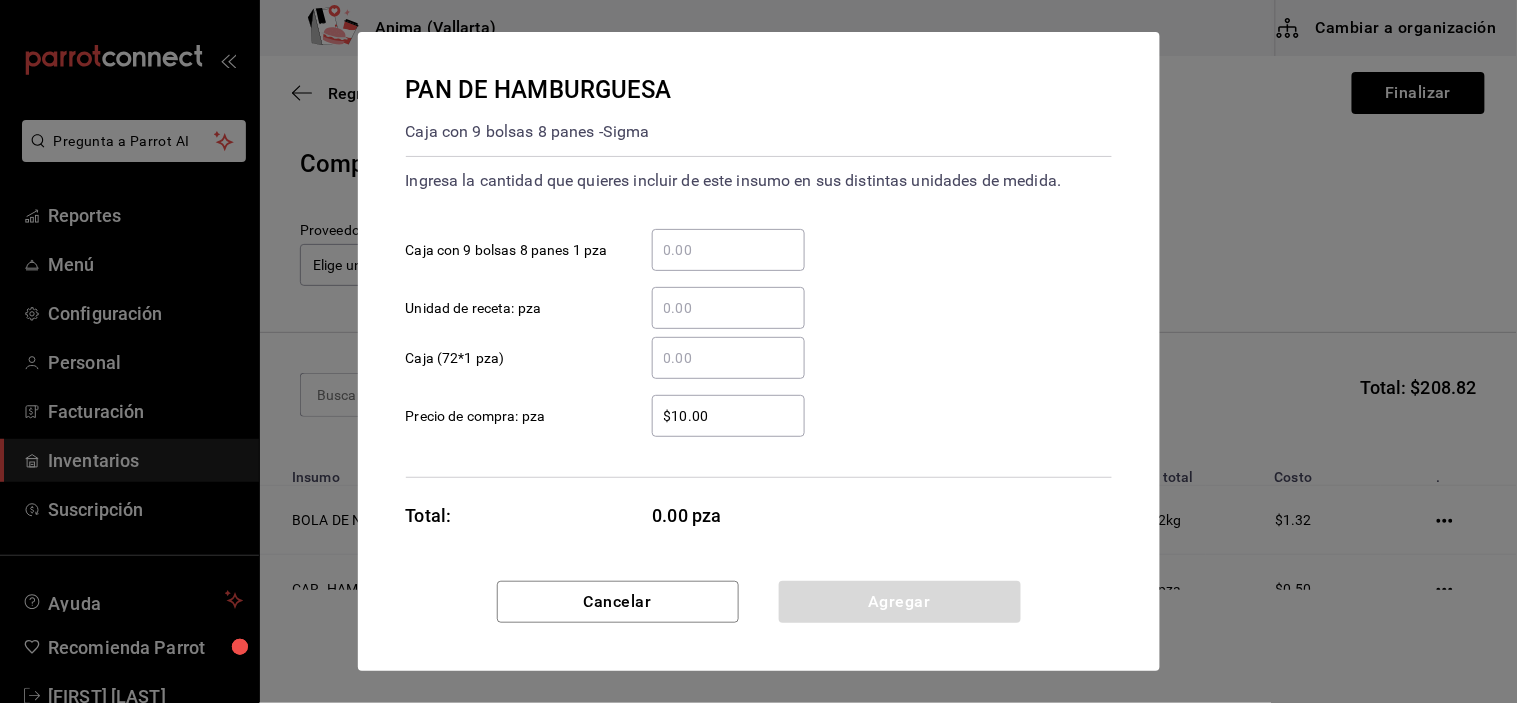 click on "​ Caja (72*1 pza)" at bounding box center (751, 350) 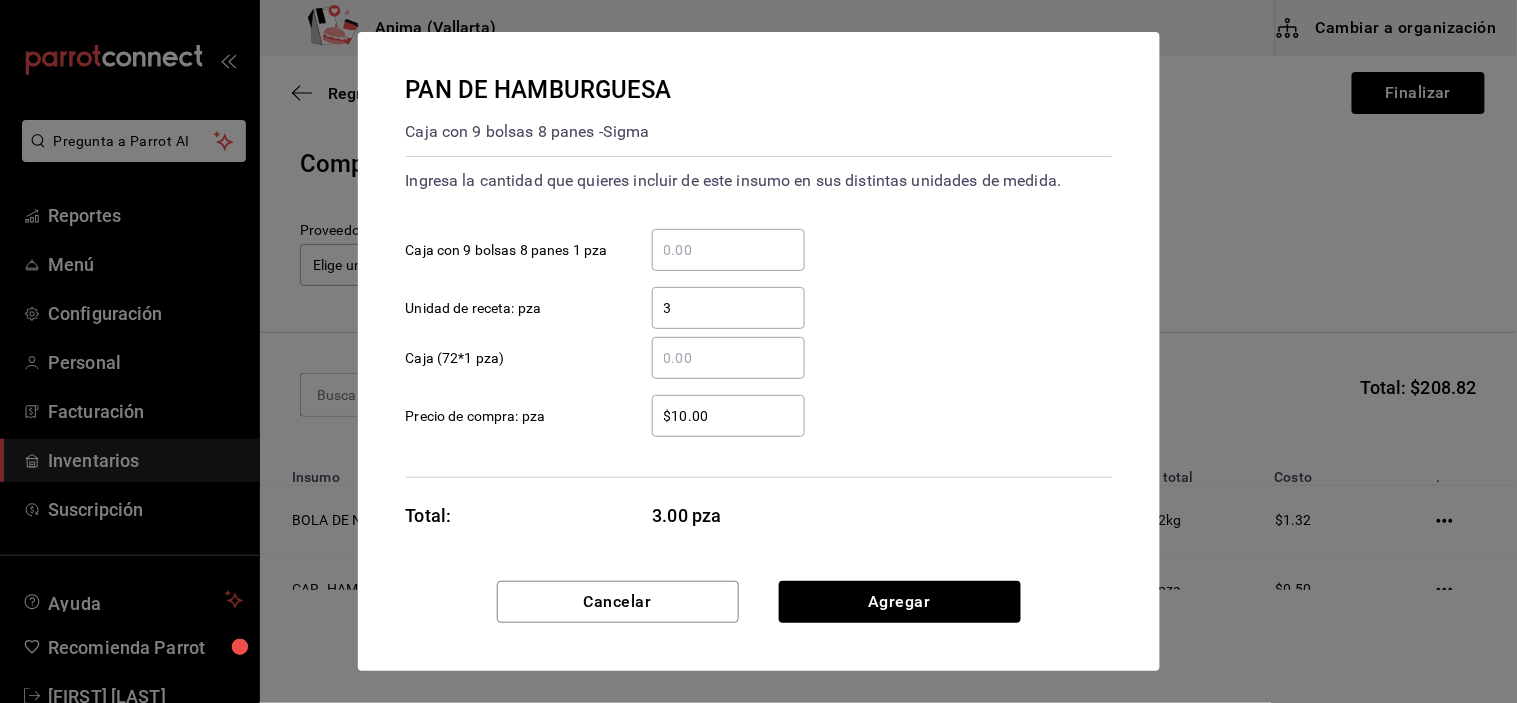 type on "3" 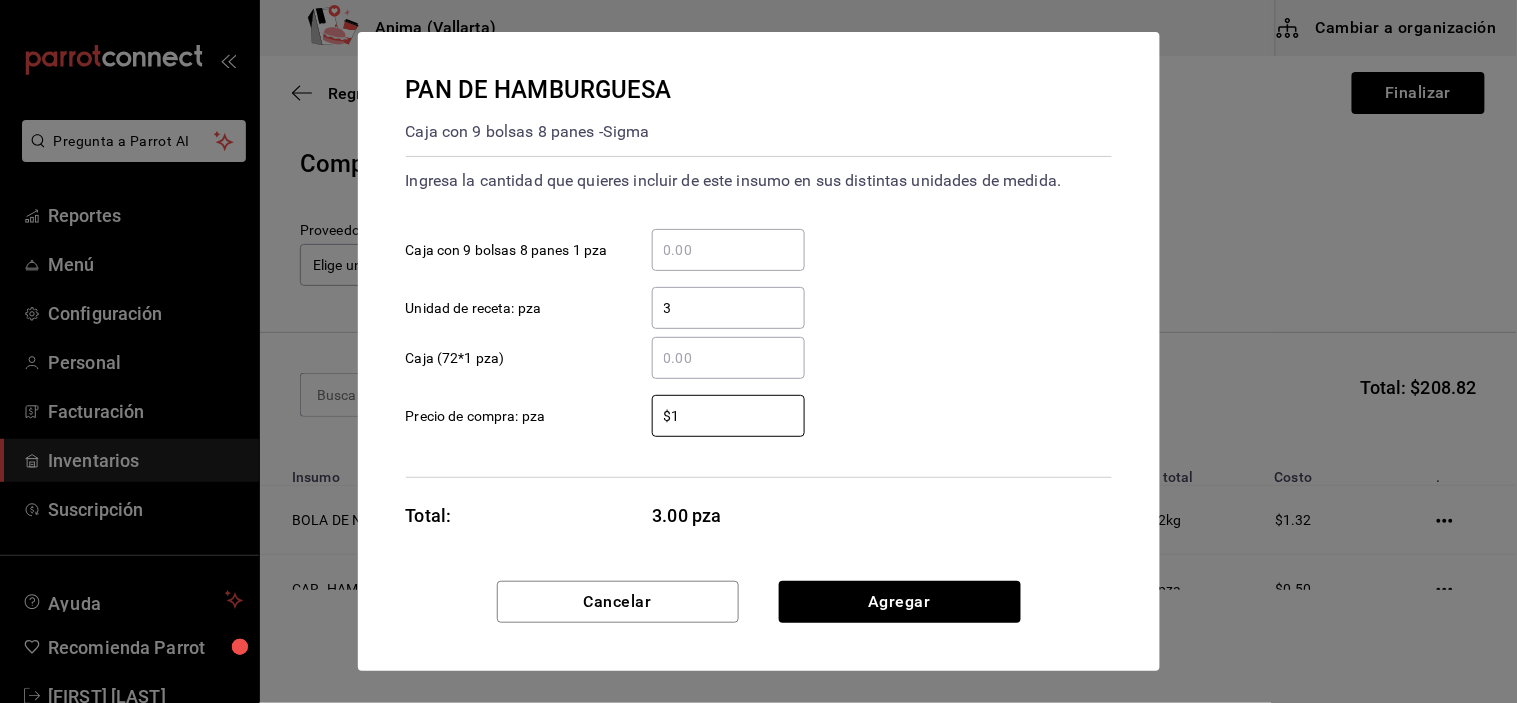 type on "$1" 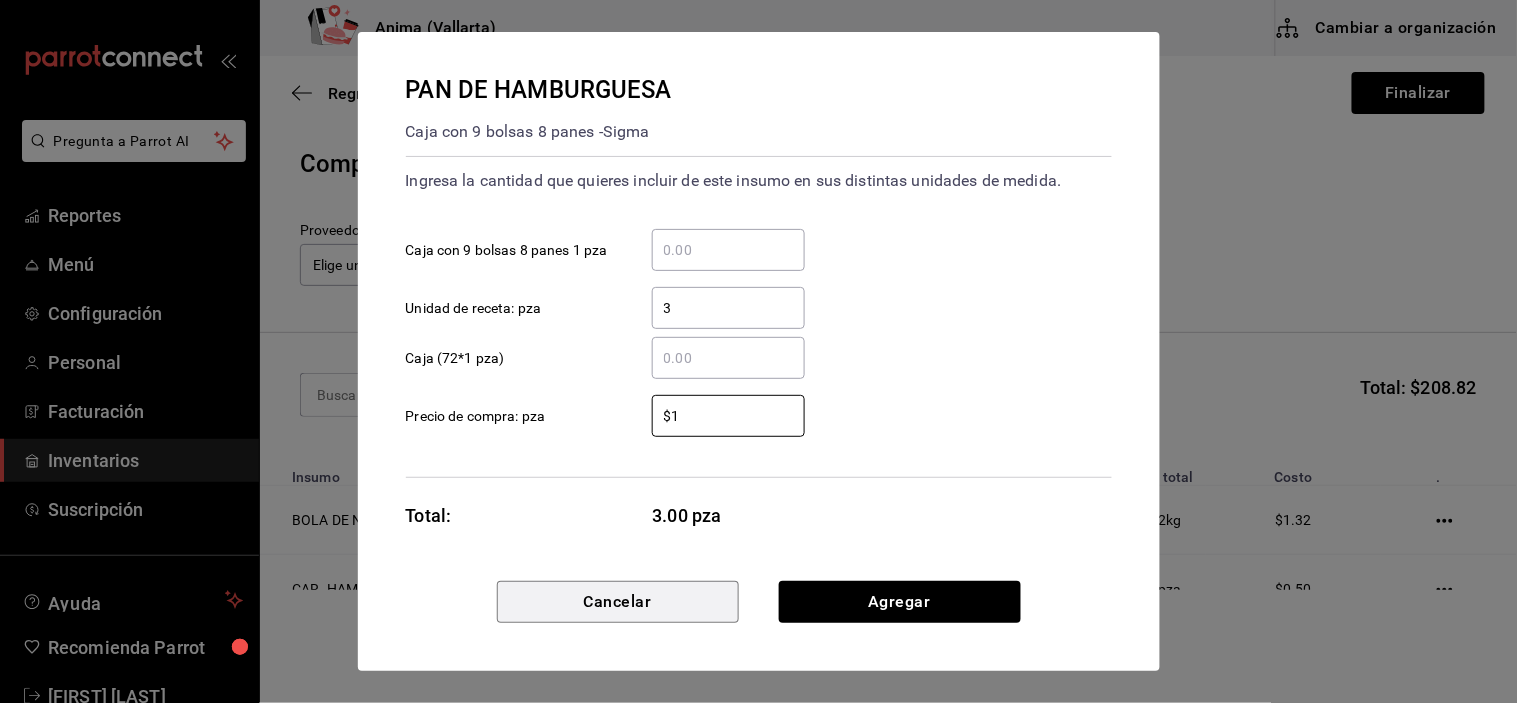 type 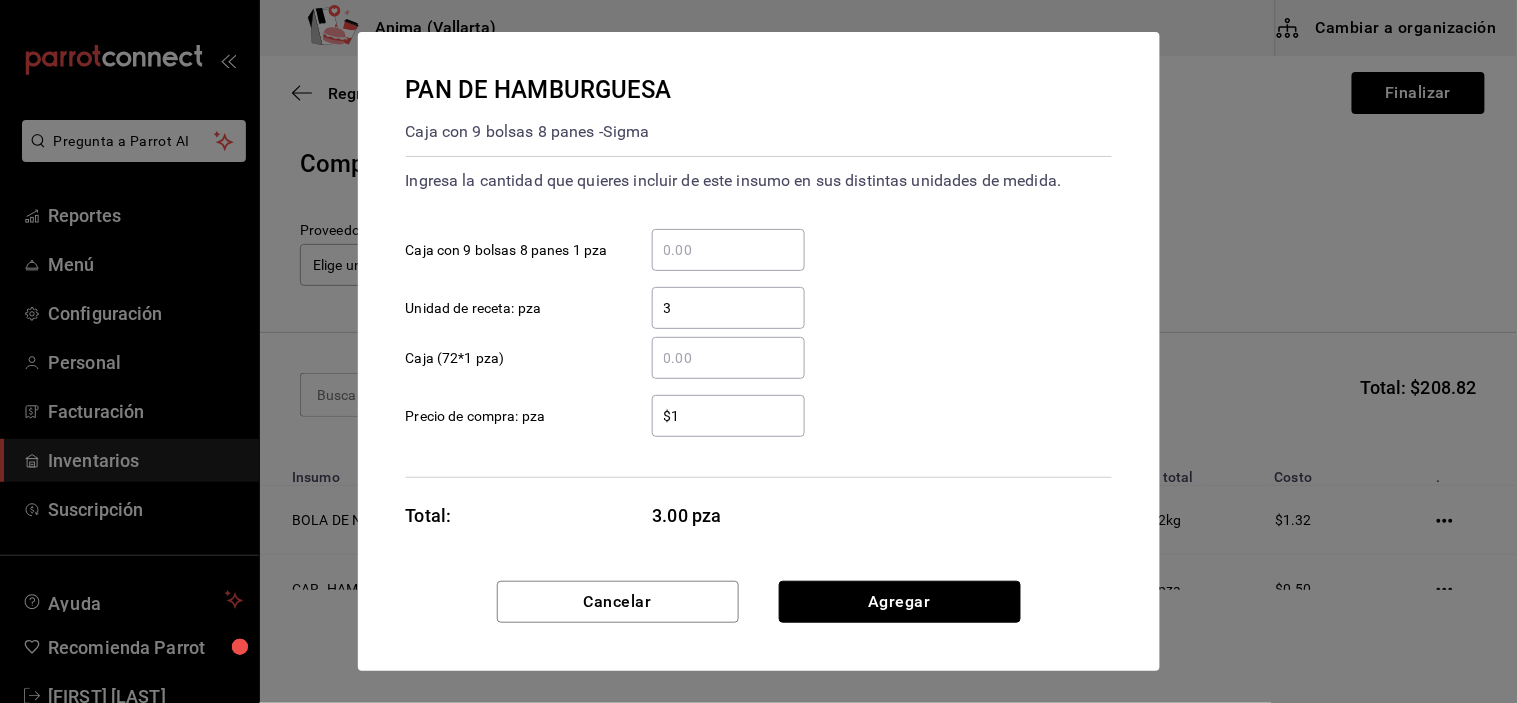 click on "Agregar" at bounding box center [900, 602] 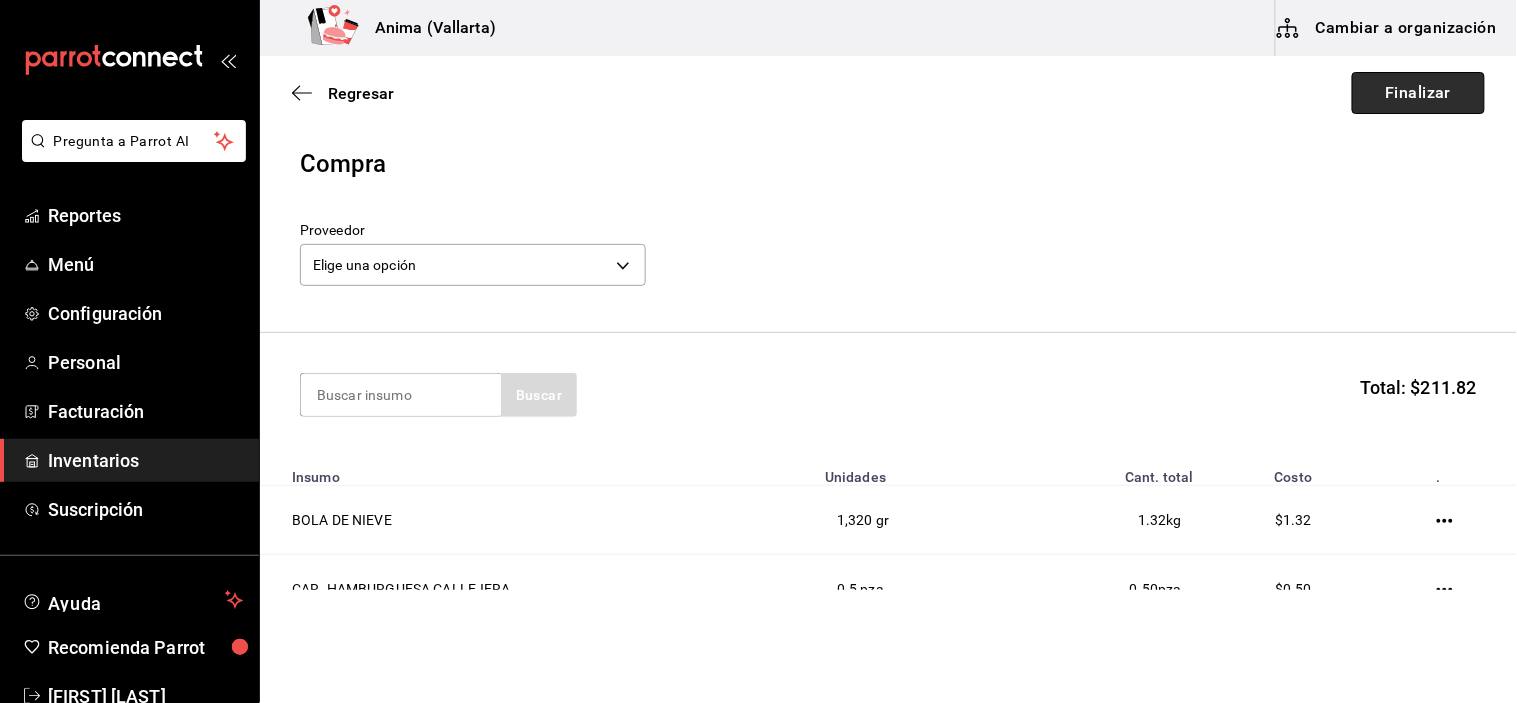click on "Finalizar" at bounding box center [1418, 93] 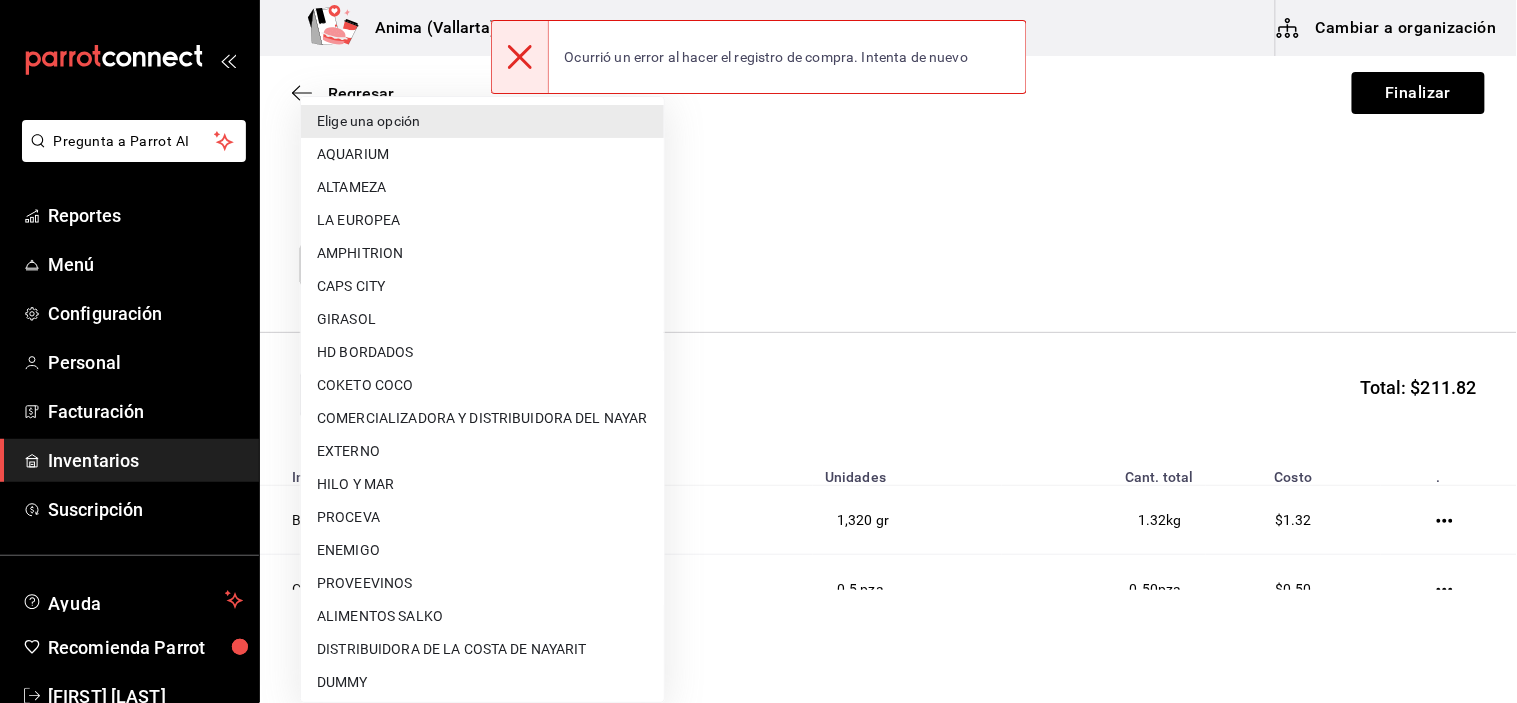 click on "Pregunta a Parrot AI Reportes   Menú   Configuración   Personal   Facturación   Inventarios   Suscripción   Ayuda Recomienda Parrot   Vanessa Robles   Sugerir nueva función   Anima (Vallarta) Cambiar a organización Regresar Finalizar Compra Proveedor Elige una opción default Buscar Total: $211.82 Insumo Unidades Cant. total Costo  .  BOLA DE NIEVE 1,320 gr 1.32  kg $1.32 CAR. HAMBURGUESA CALLEJERA 0.5 pza 0.50  pza $0.50 MAR. 200GR. BETABEL 1 pza 1.00  pza $1.00 MAR. AGUACHILE TATEMADO 120GR 11 pza 11.00  pza $11.00 MAR. BETABEL 32 pza 32.00  pza $32.00 MAR. CALDO DE CAMARON 6 pza 6.00  pza $6.00 MAR. CAMARON 100 GR COCIDO 6 pza 6.00  pza $6.00 MAR. CAMARON 100GR 2 pza 2.00  pza $2.00 MAR. CAMARON 30GR. 5 pza 5.00  pza $5.00 MAR. CAMARONES ROCA 150GR 46 pza 46.00  pza $46.00 MAR. CEVICHE PERUANO 150GR 3 pza 3.00  pza $3.00 MAR. ESPARRAGOS 72 pza 72.00  pza $72.00 MAR. PESCA DEL DIA 19 pza 19.00  pza $19.00 MAR. PULPO 100GR 1 pza 1.00  pza $1.00 MAR. ROBALO 50 GR. 1 pza 1.00  pza $1.00 2 pza 2.00  pza" at bounding box center (758, 295) 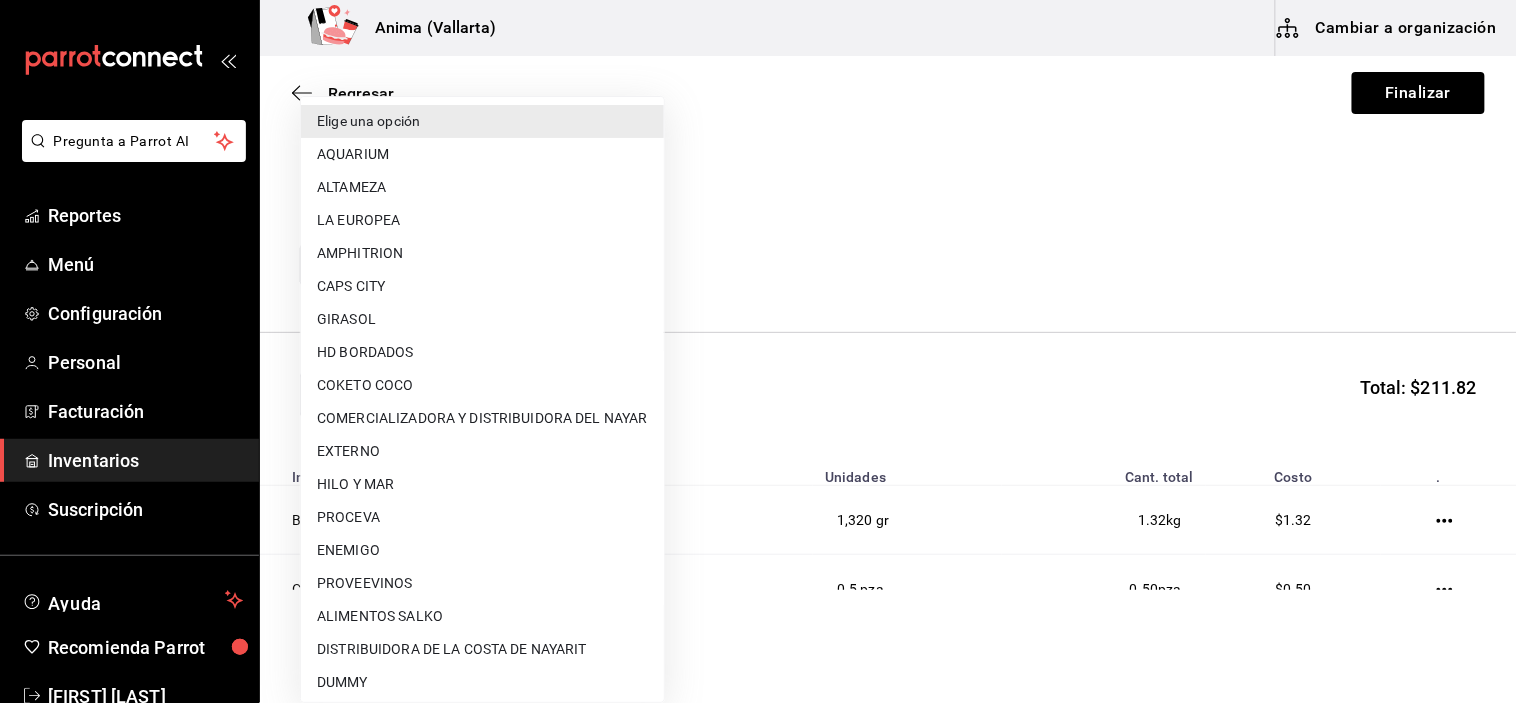 scroll, scrollTop: 366, scrollLeft: 0, axis: vertical 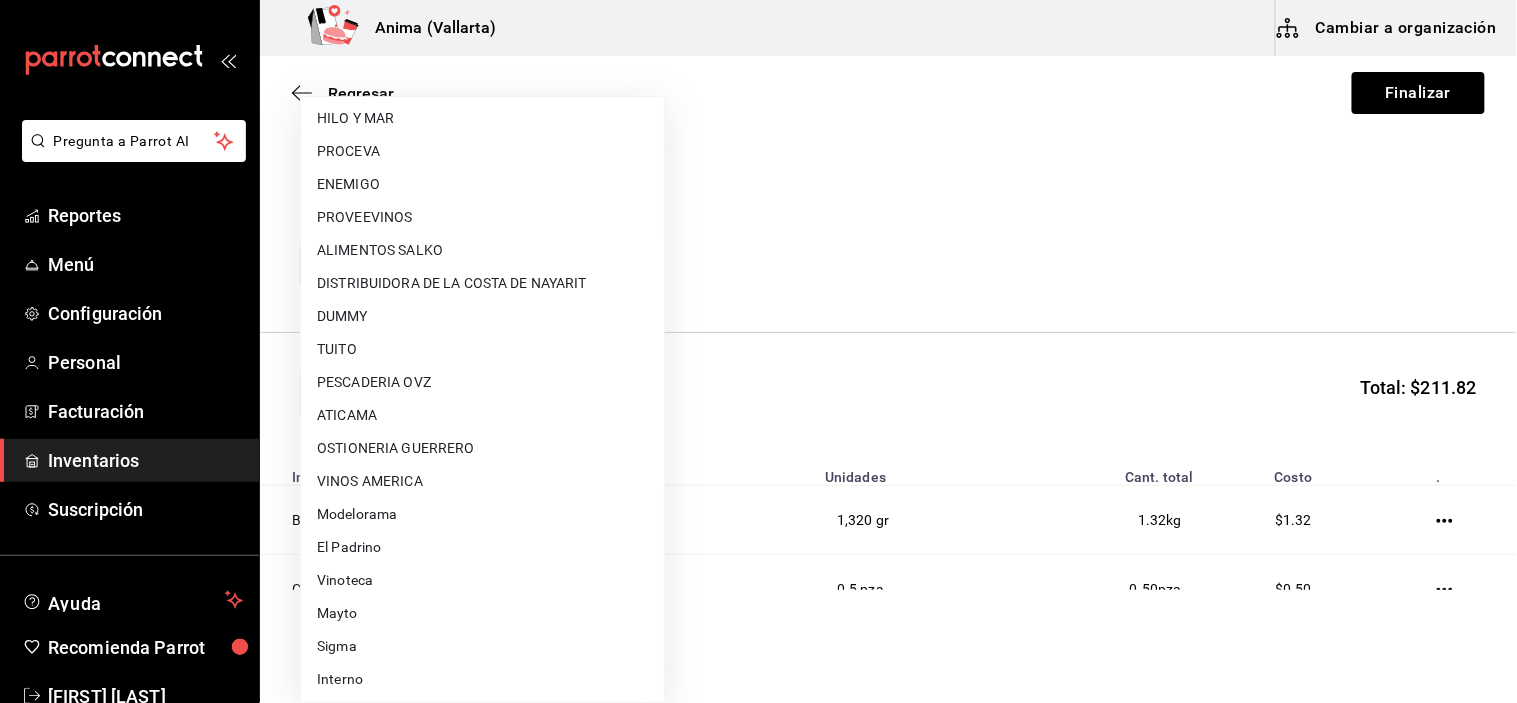 click on "El Padrino" at bounding box center [482, 547] 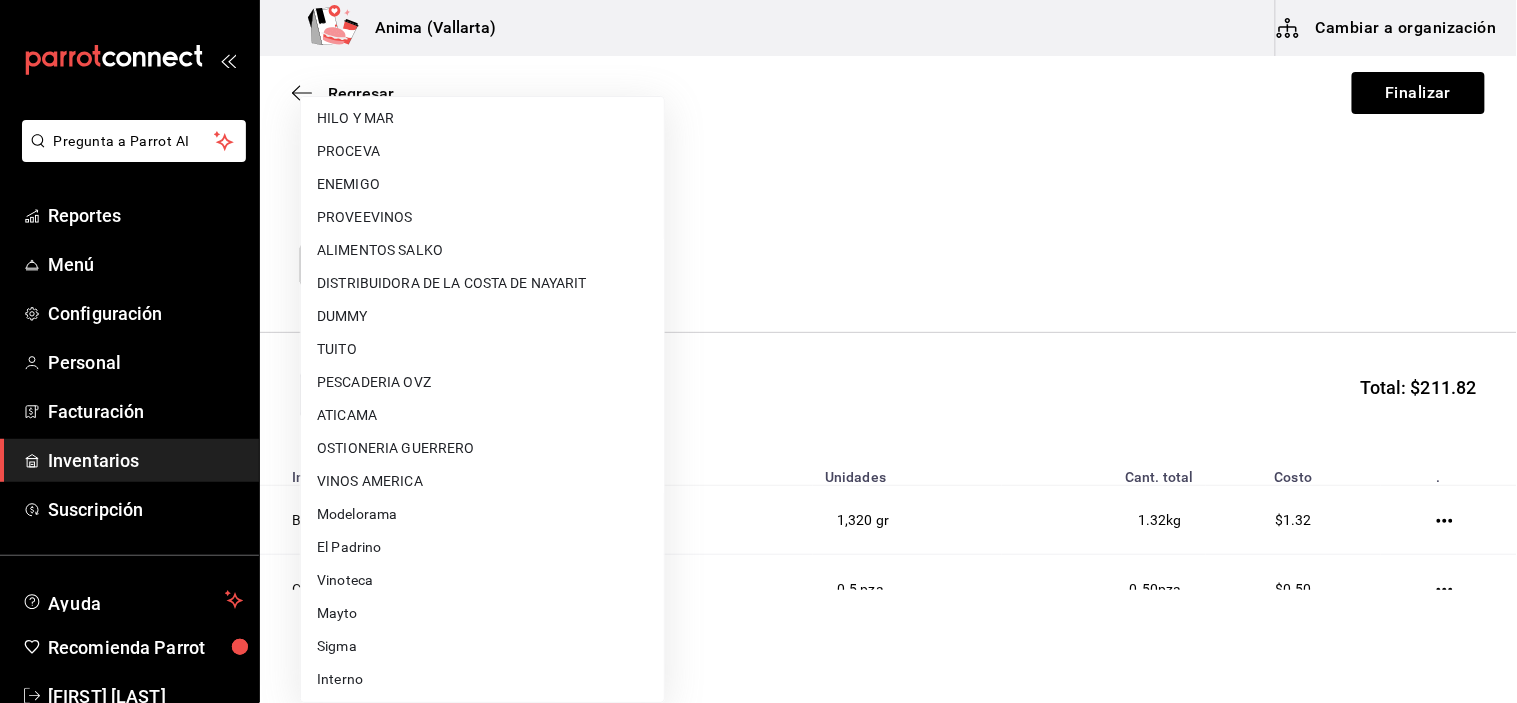 type on "3d2fc1bc-7a4d-4d26-90b4-a66c75900bbd" 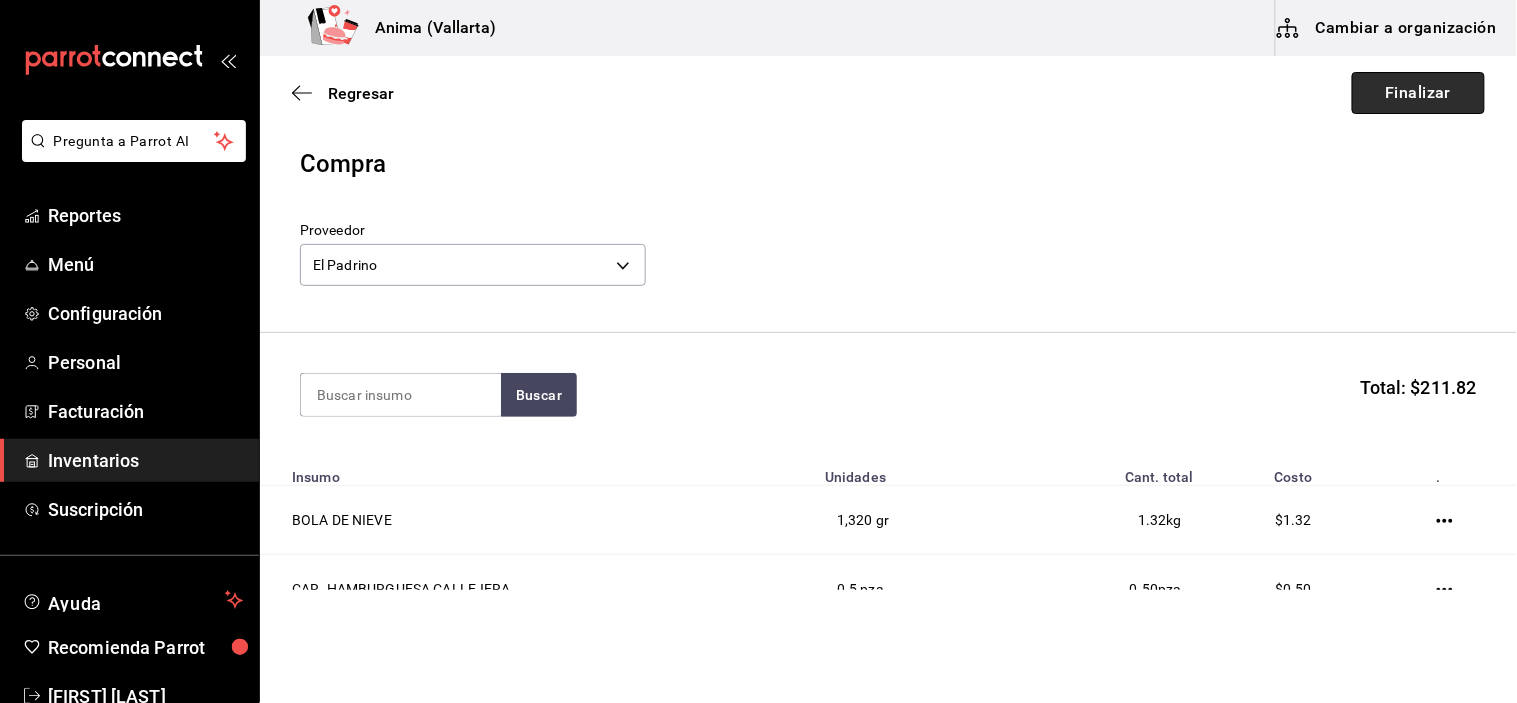 click on "Finalizar" at bounding box center [1418, 93] 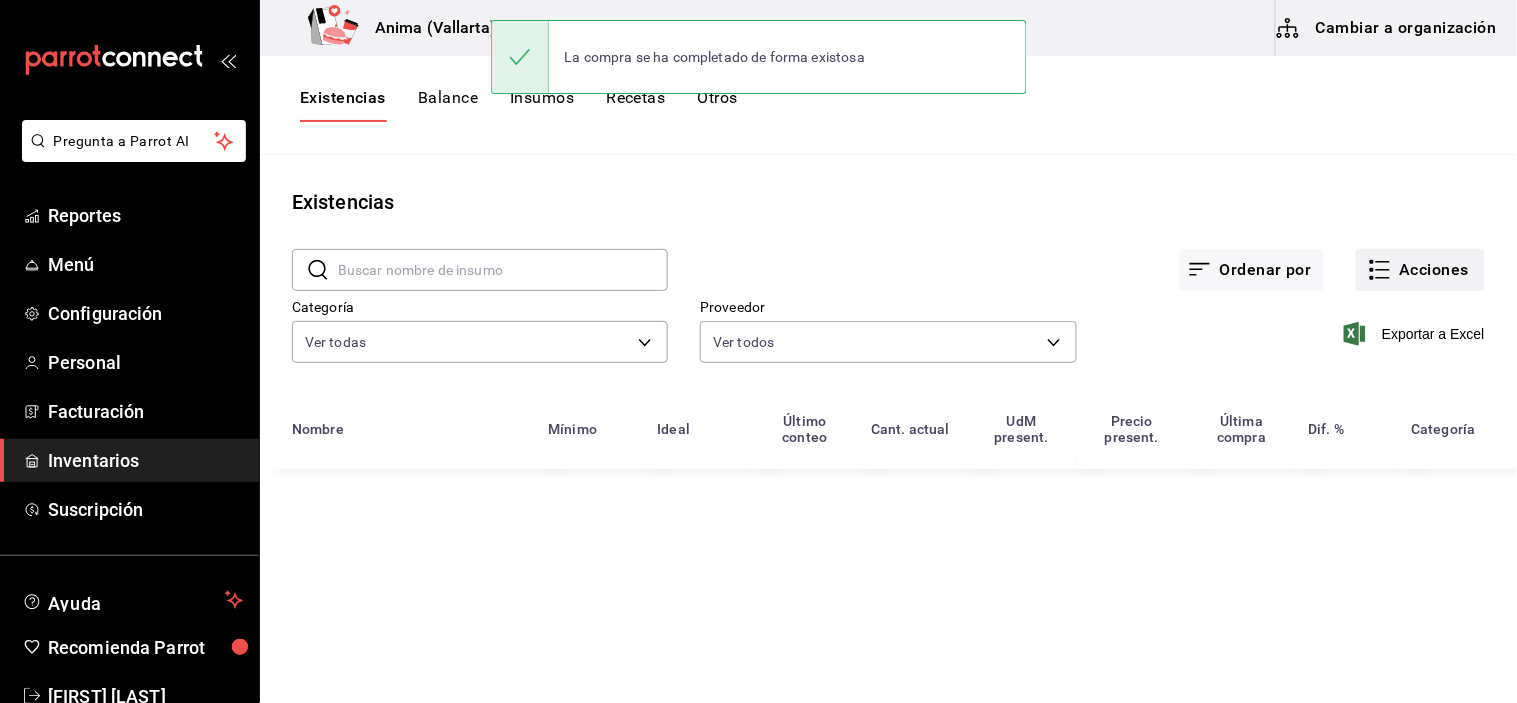 click on "Acciones" at bounding box center (1420, 270) 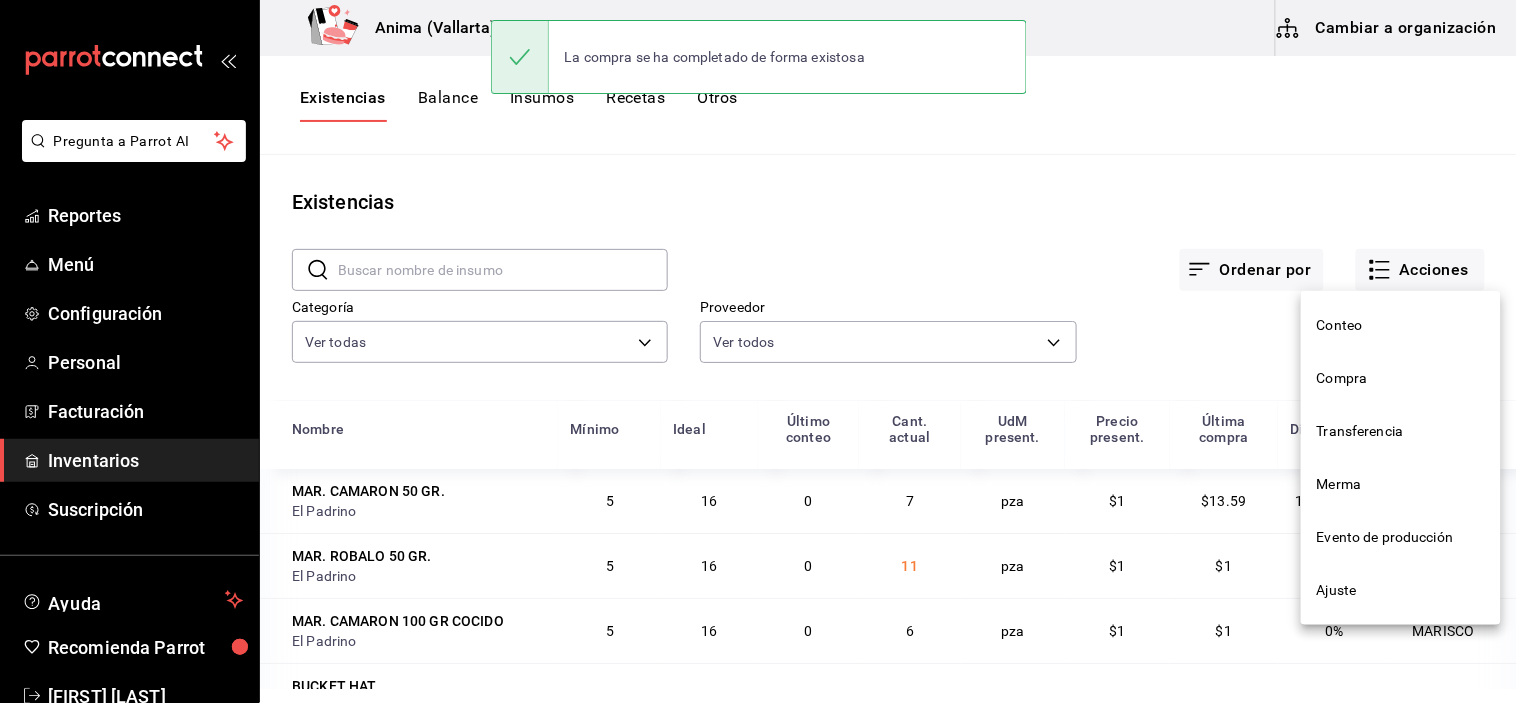 click on "Compra" at bounding box center (1401, 378) 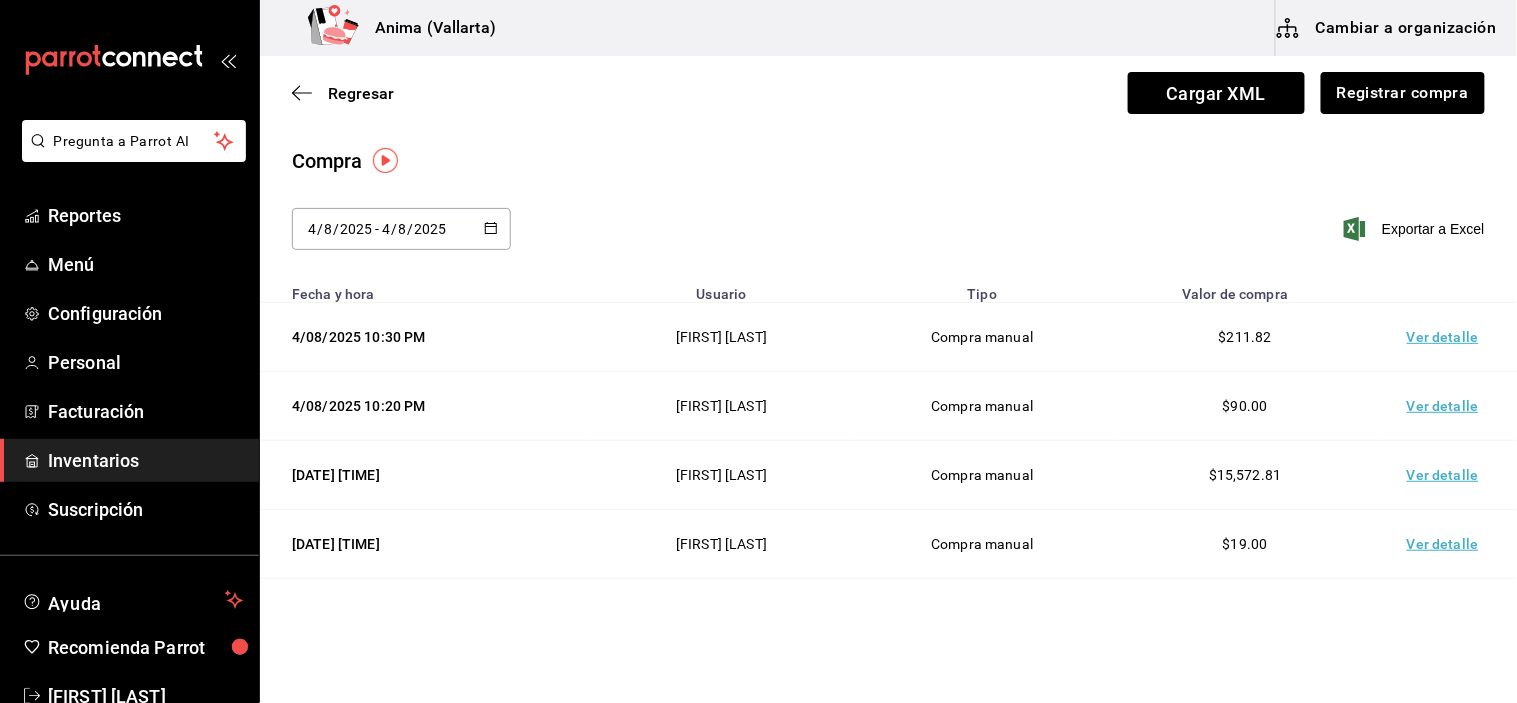click on "Ver detalle" at bounding box center (1447, 337) 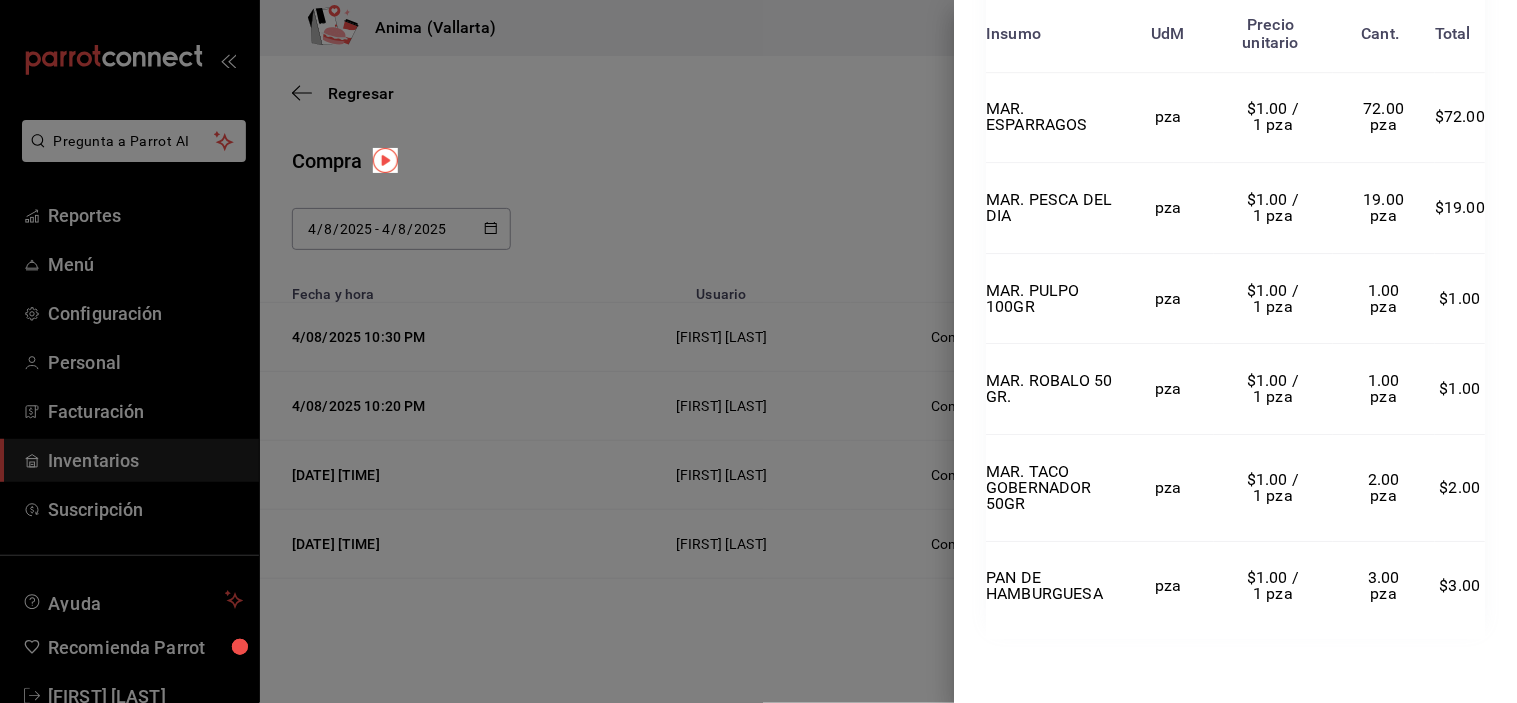 scroll, scrollTop: 1588, scrollLeft: 0, axis: vertical 